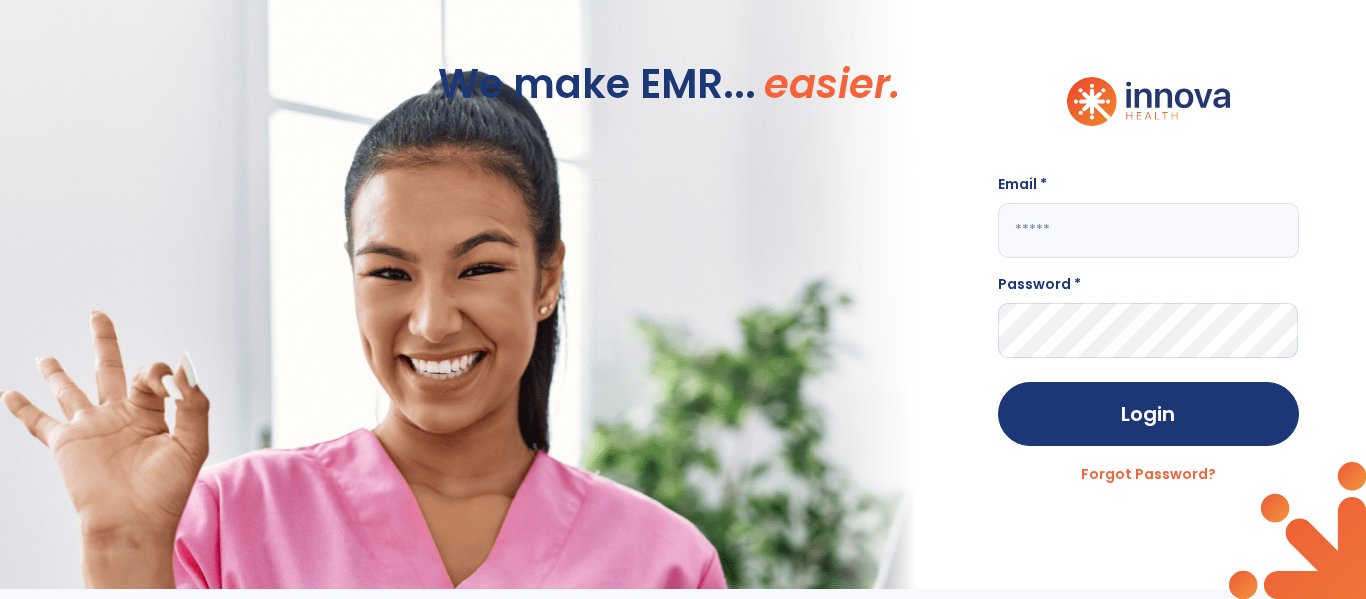 scroll, scrollTop: 0, scrollLeft: 0, axis: both 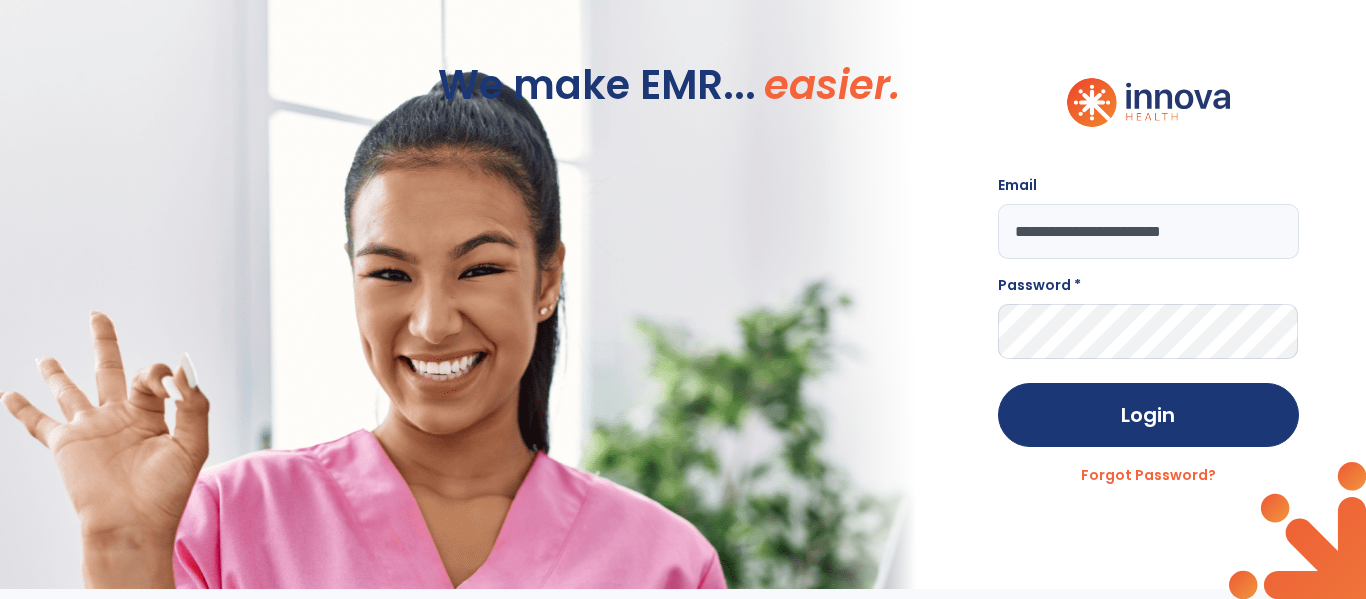 type on "**********" 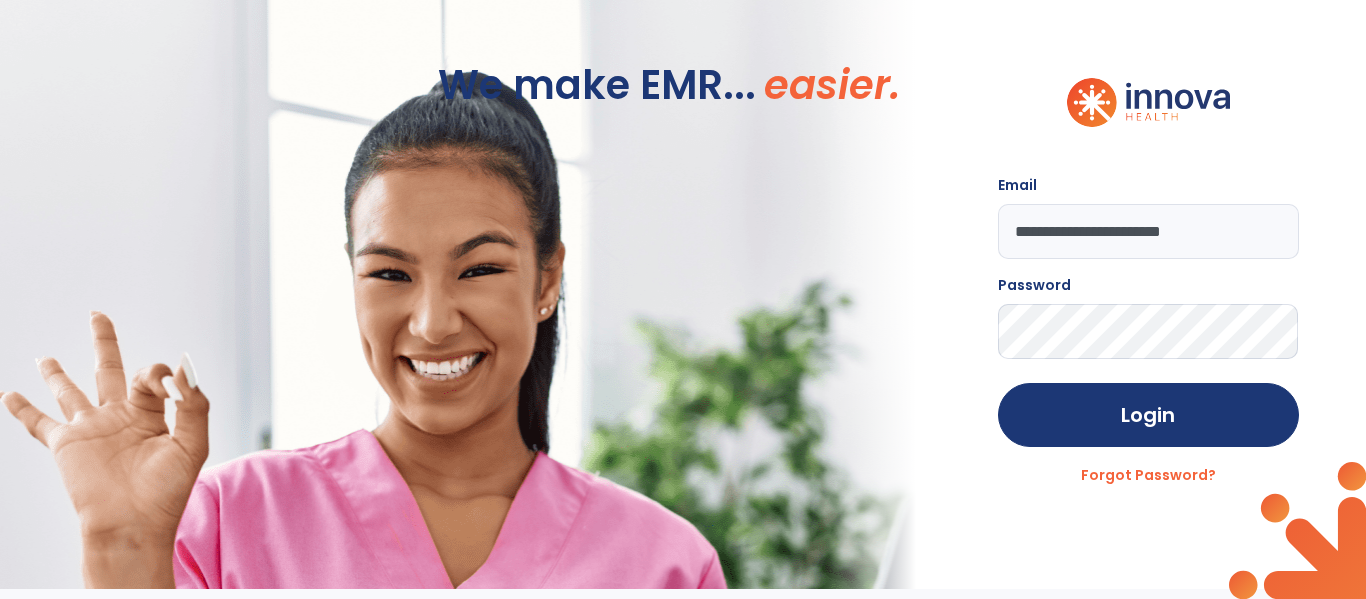 click on "Login" 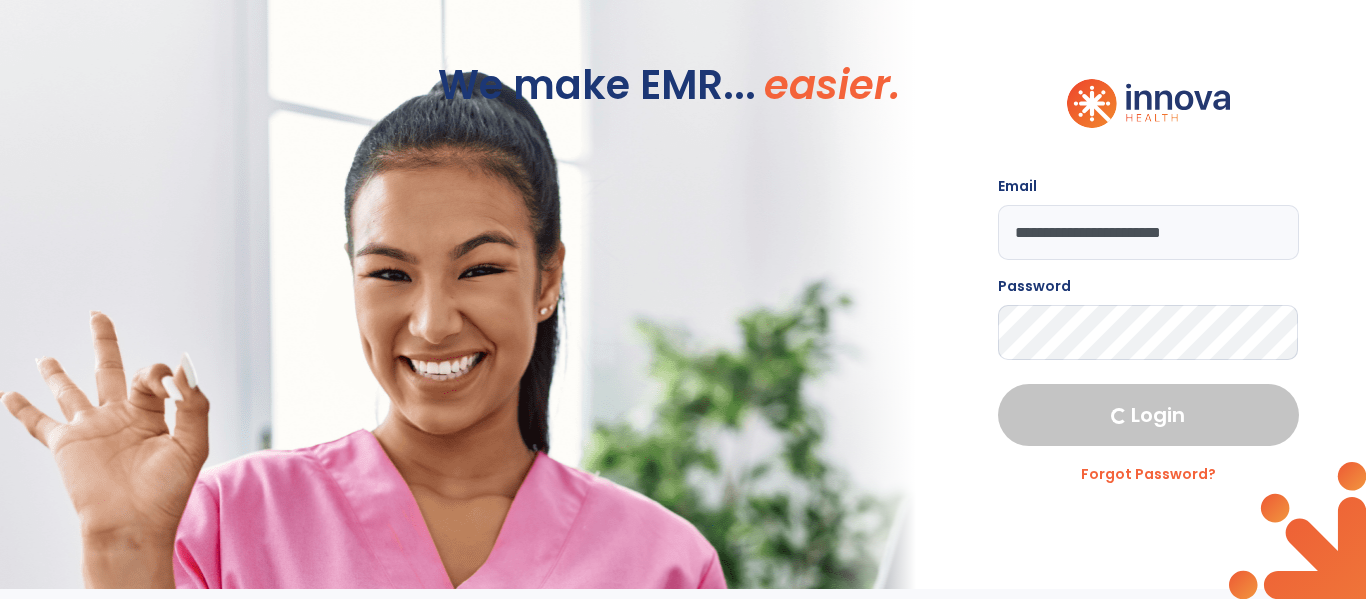 select on "****" 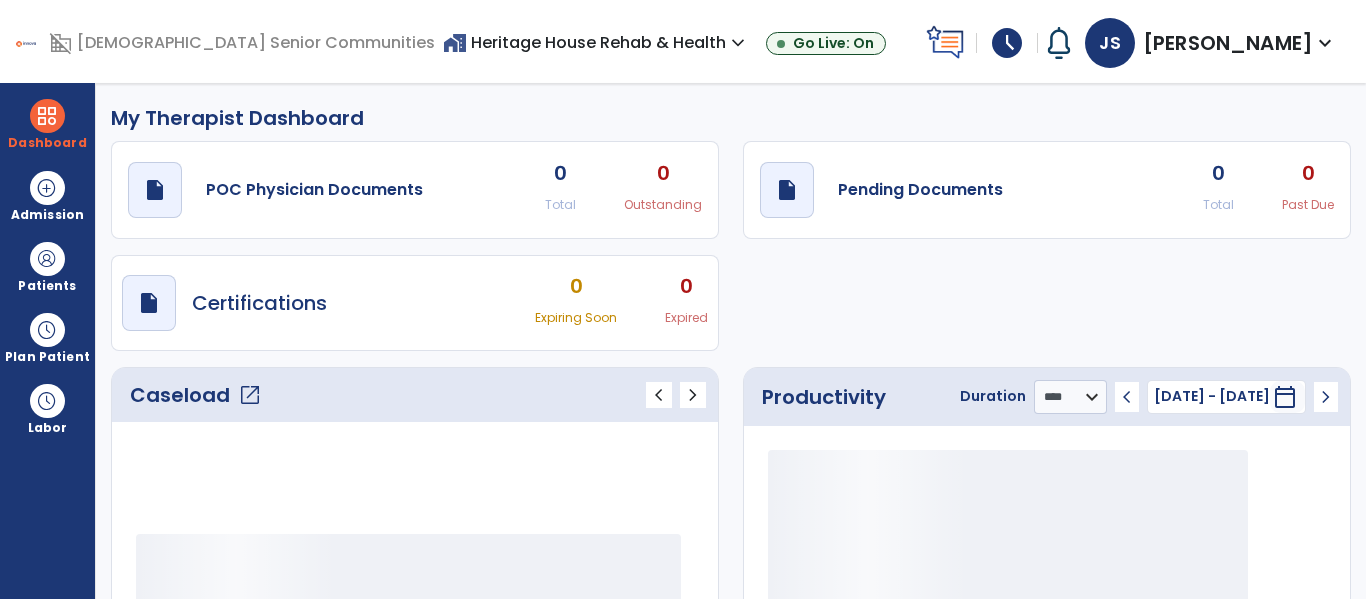 scroll, scrollTop: 0, scrollLeft: 0, axis: both 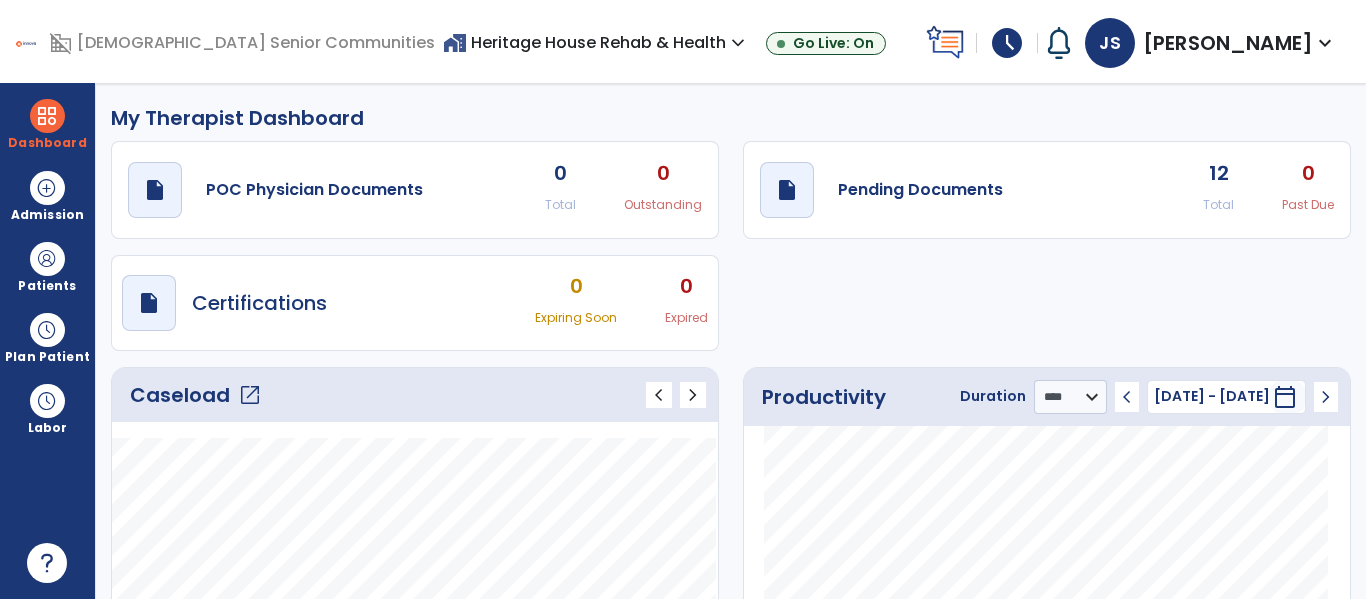 click on "Caseload   open_in_new" 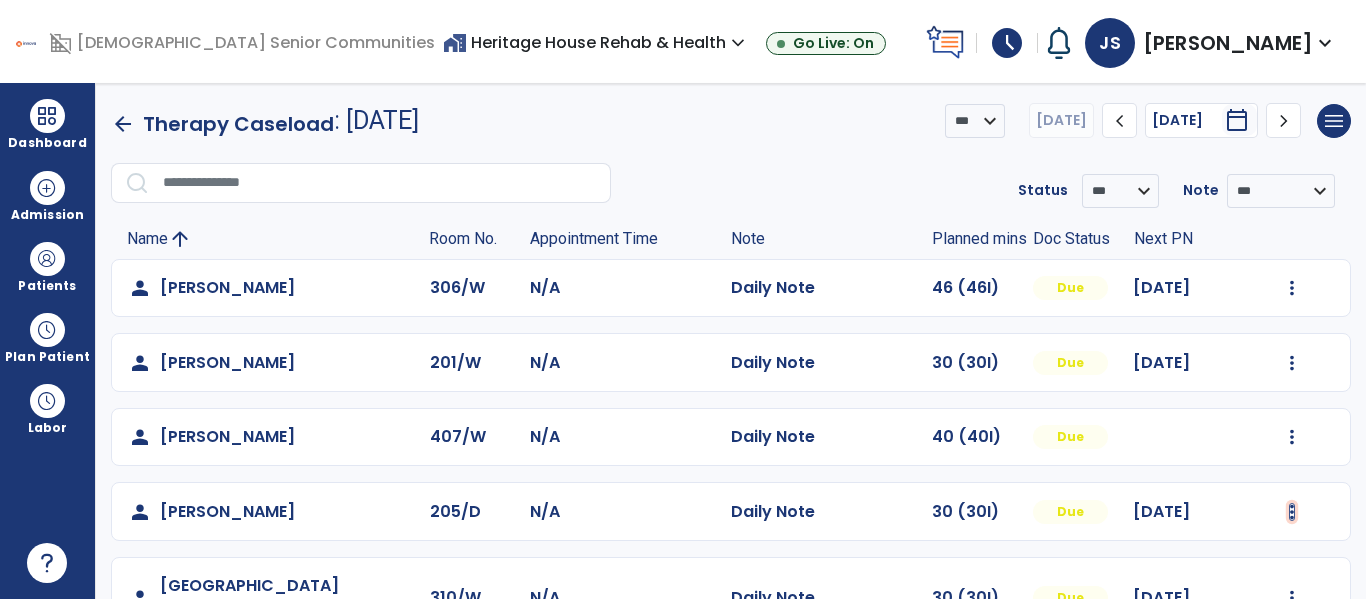 click at bounding box center [1292, 288] 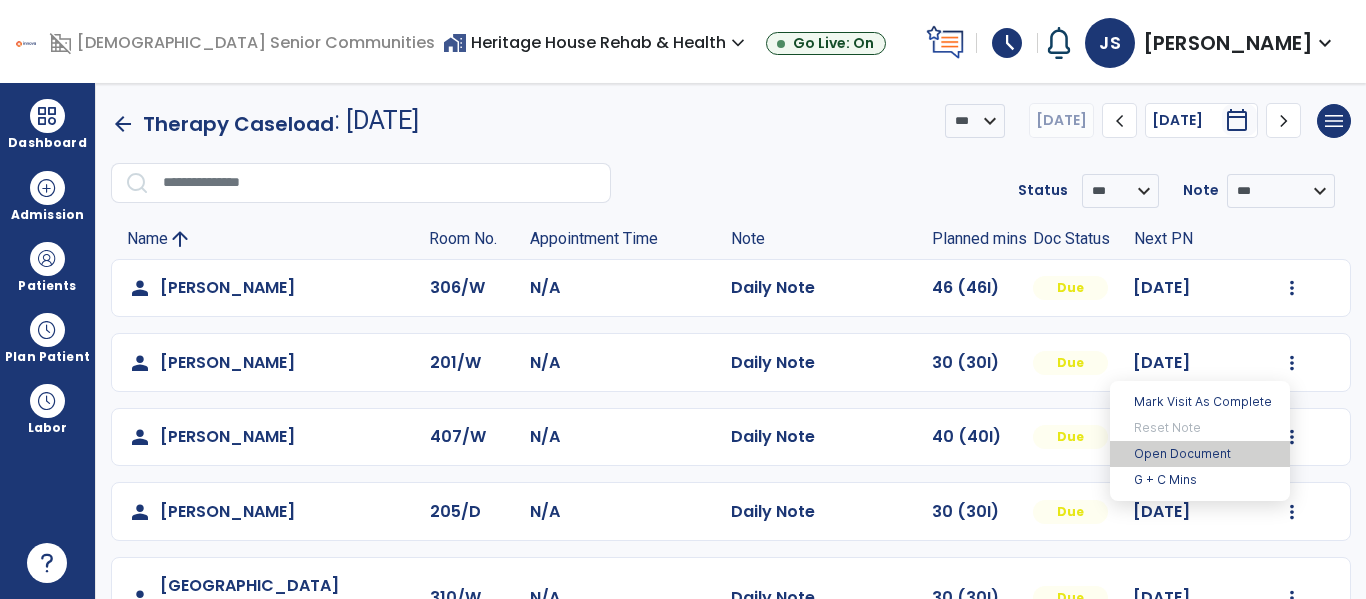 click on "Open Document" at bounding box center [1200, 454] 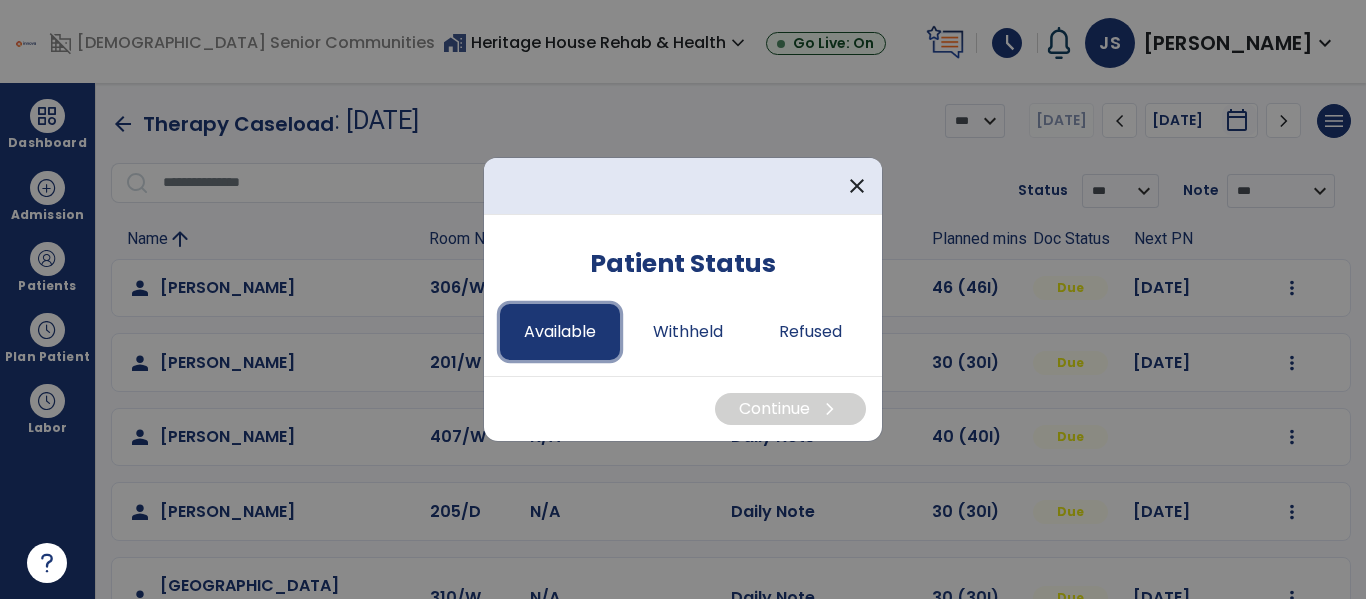 click on "Available" at bounding box center (560, 332) 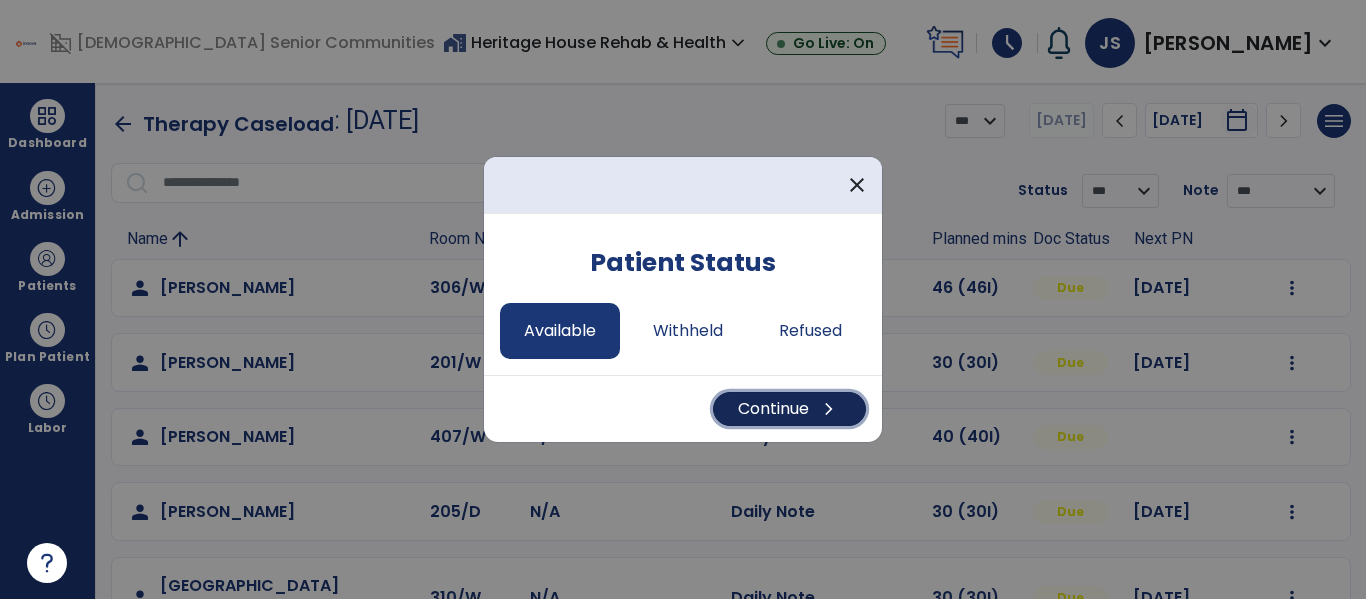 click on "Continue   chevron_right" at bounding box center (789, 409) 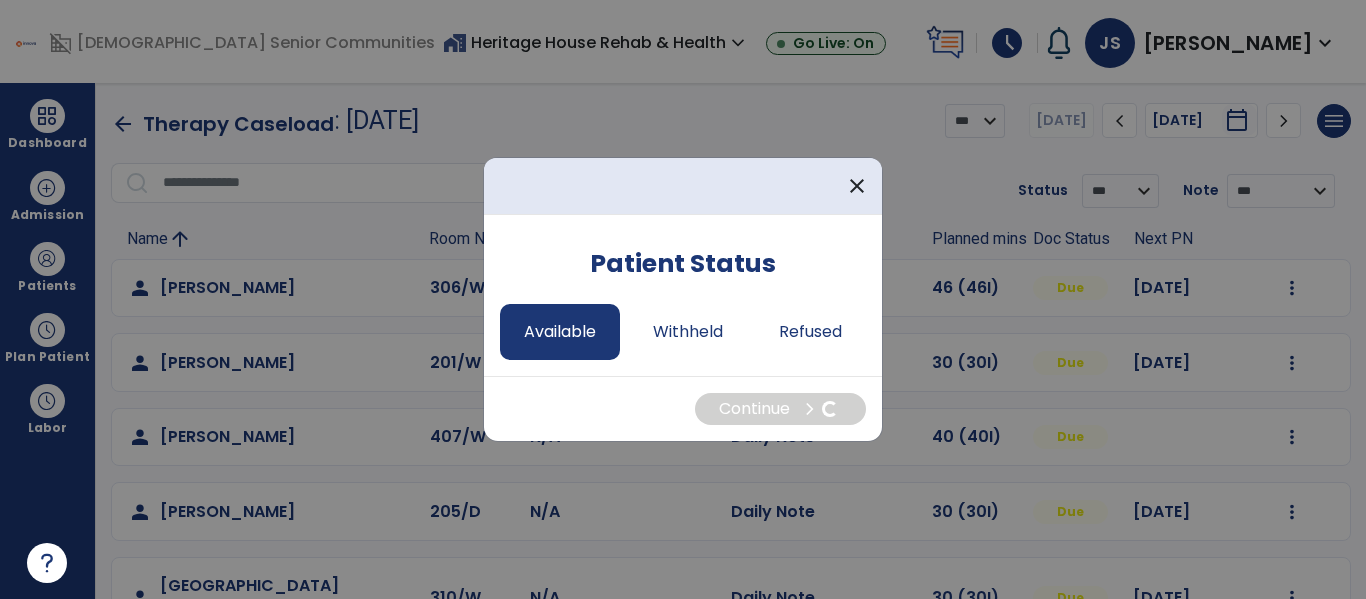 select on "*" 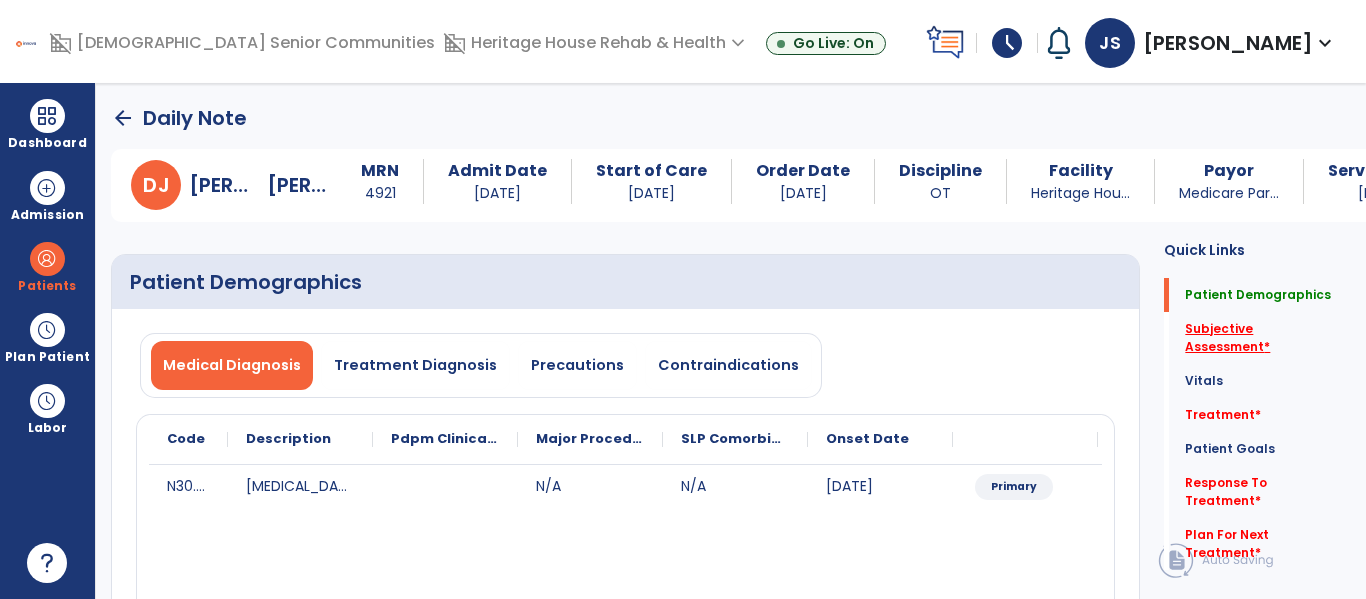 click on "Subjective Assessment   *" 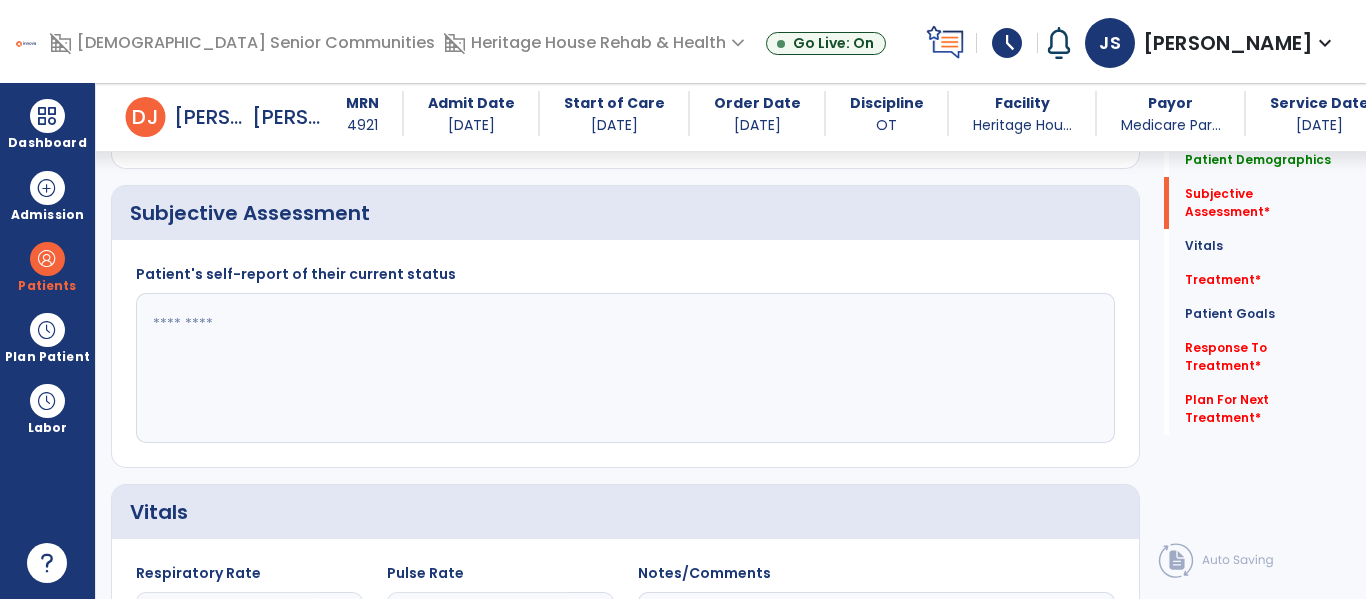 scroll, scrollTop: 457, scrollLeft: 0, axis: vertical 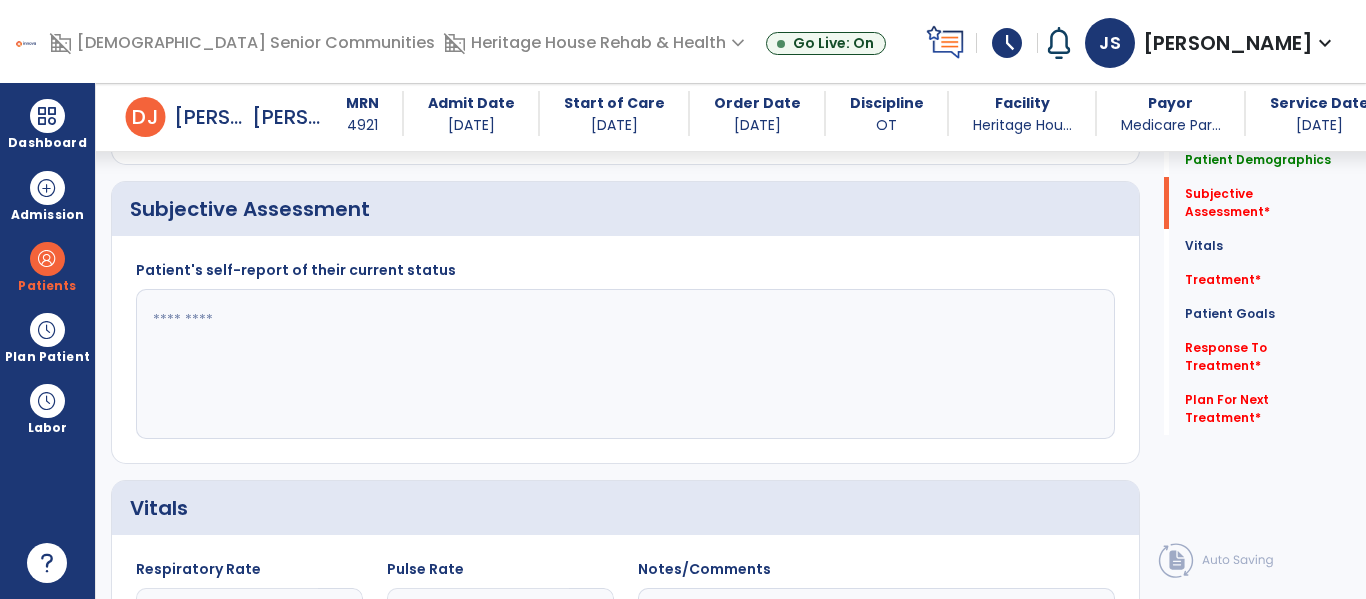 click 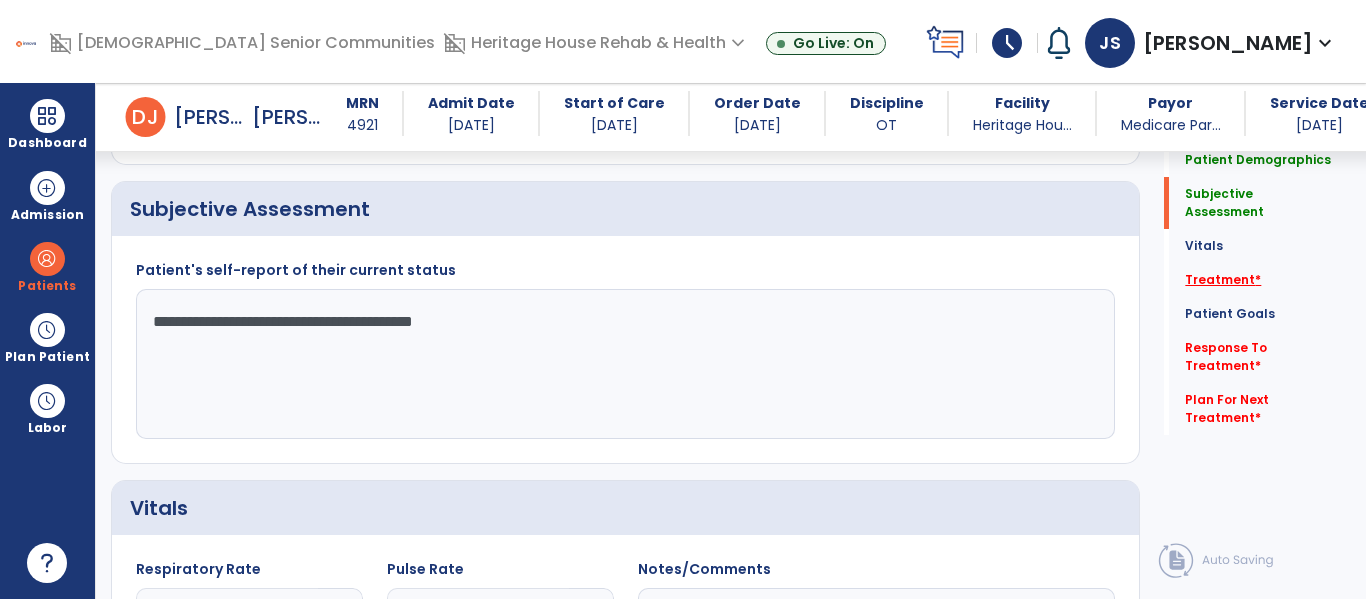 type on "**********" 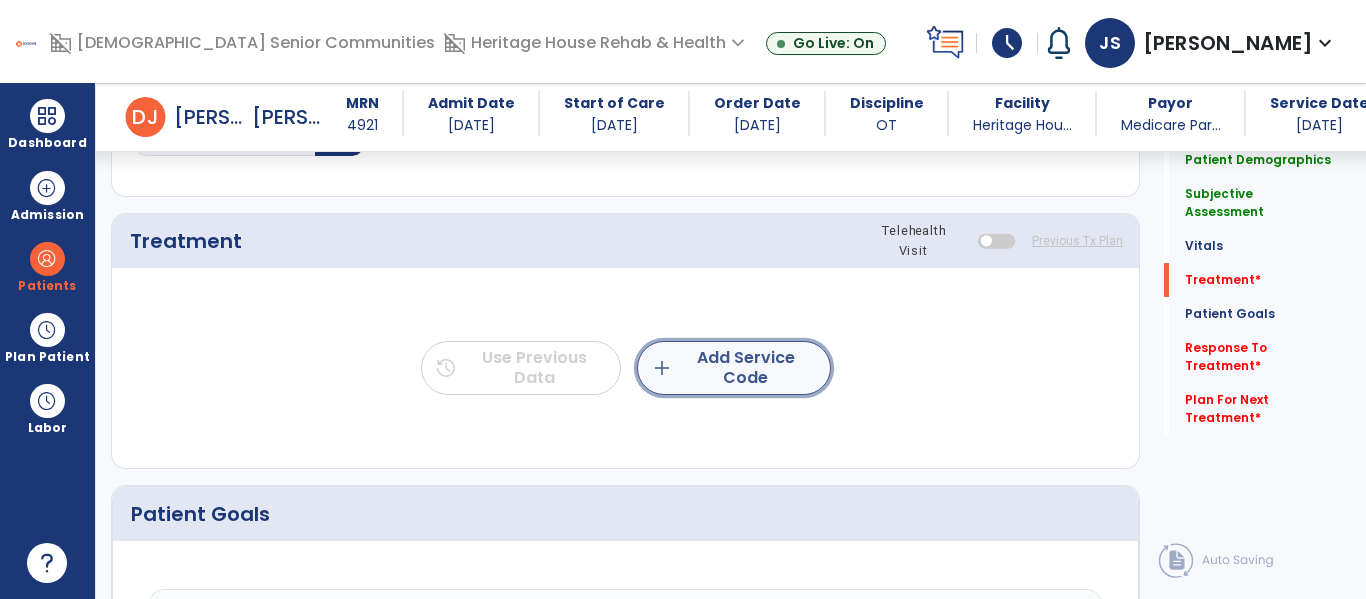 click on "add  Add Service Code" 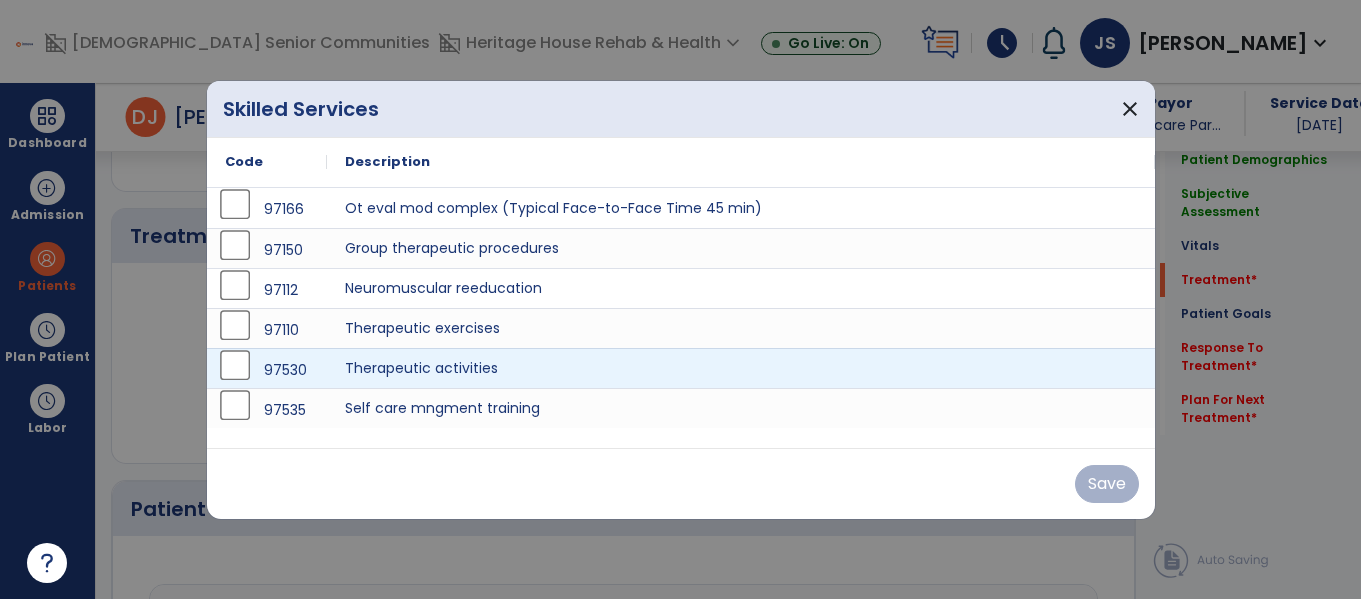 scroll, scrollTop: 1146, scrollLeft: 0, axis: vertical 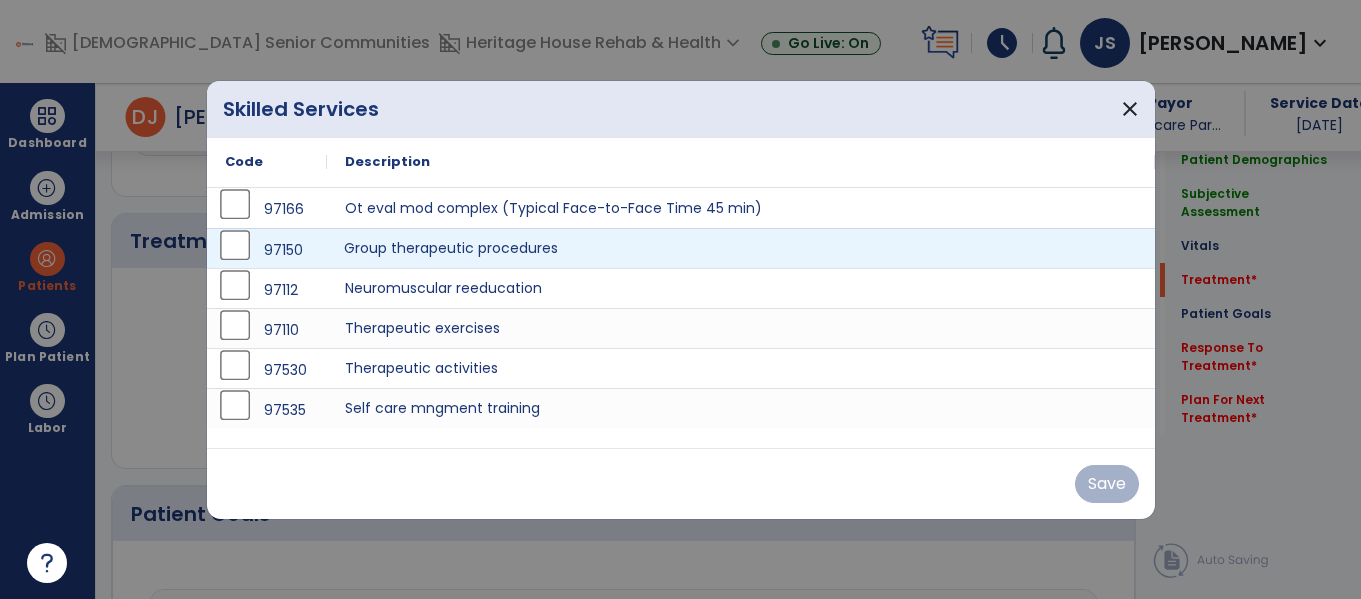 click on "Group therapeutic procedures" at bounding box center [741, 248] 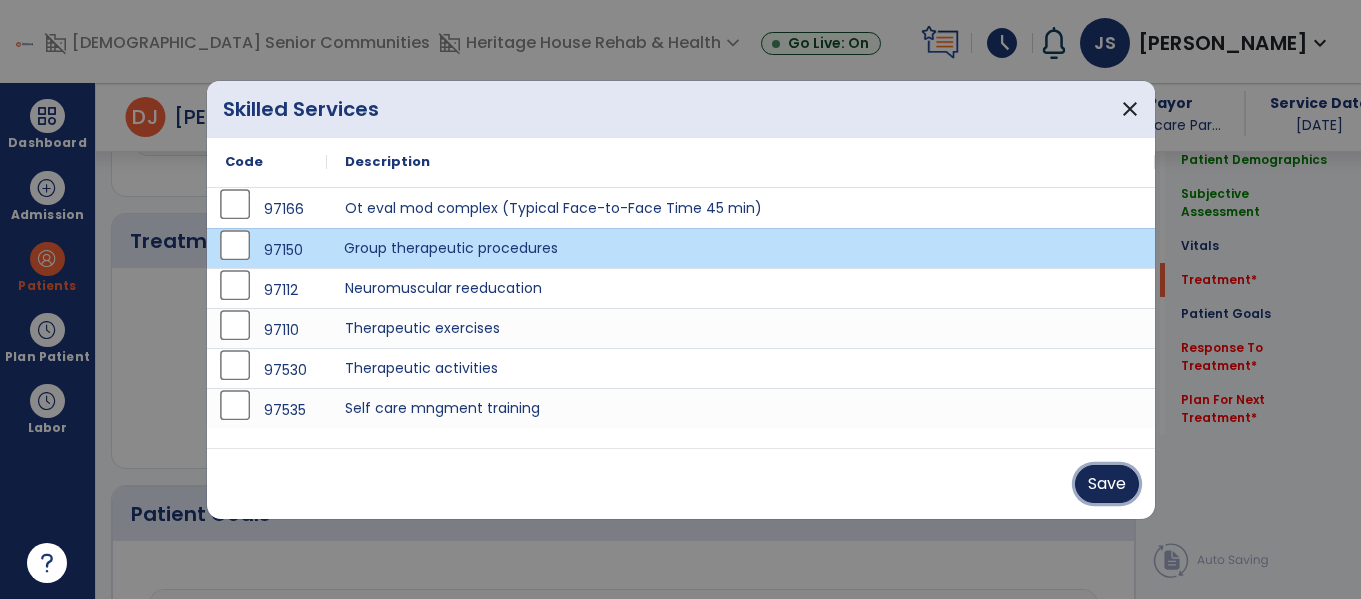 click on "Save" at bounding box center (1107, 484) 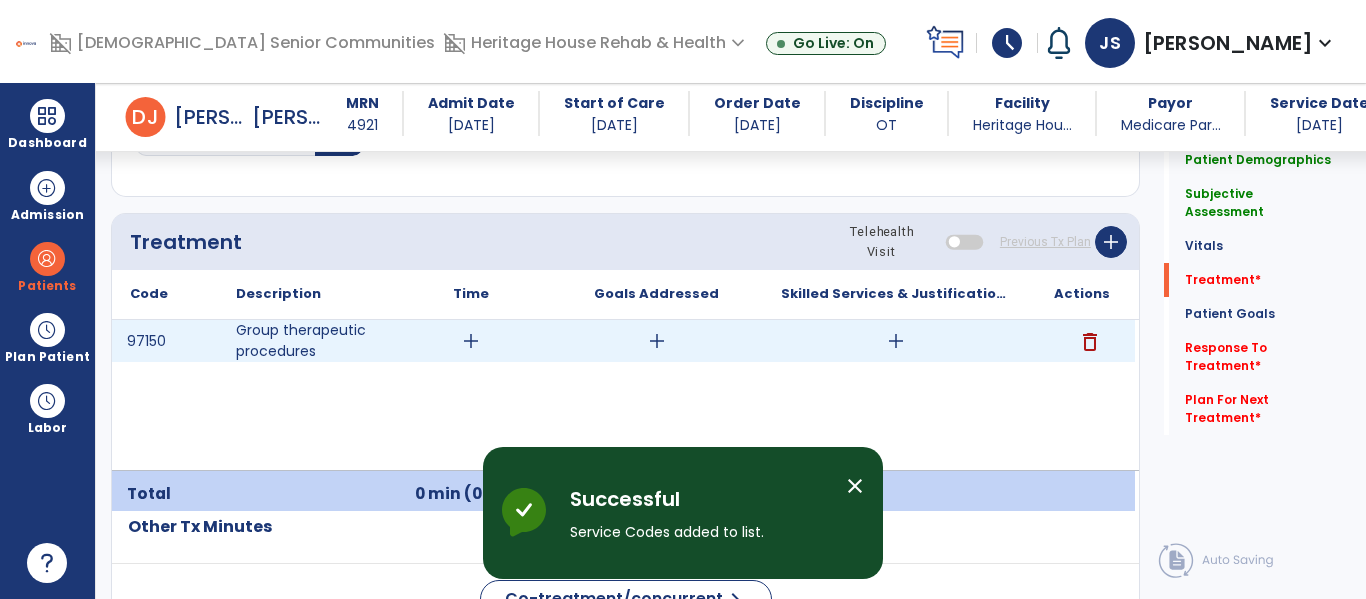 click on "add" at bounding box center (896, 341) 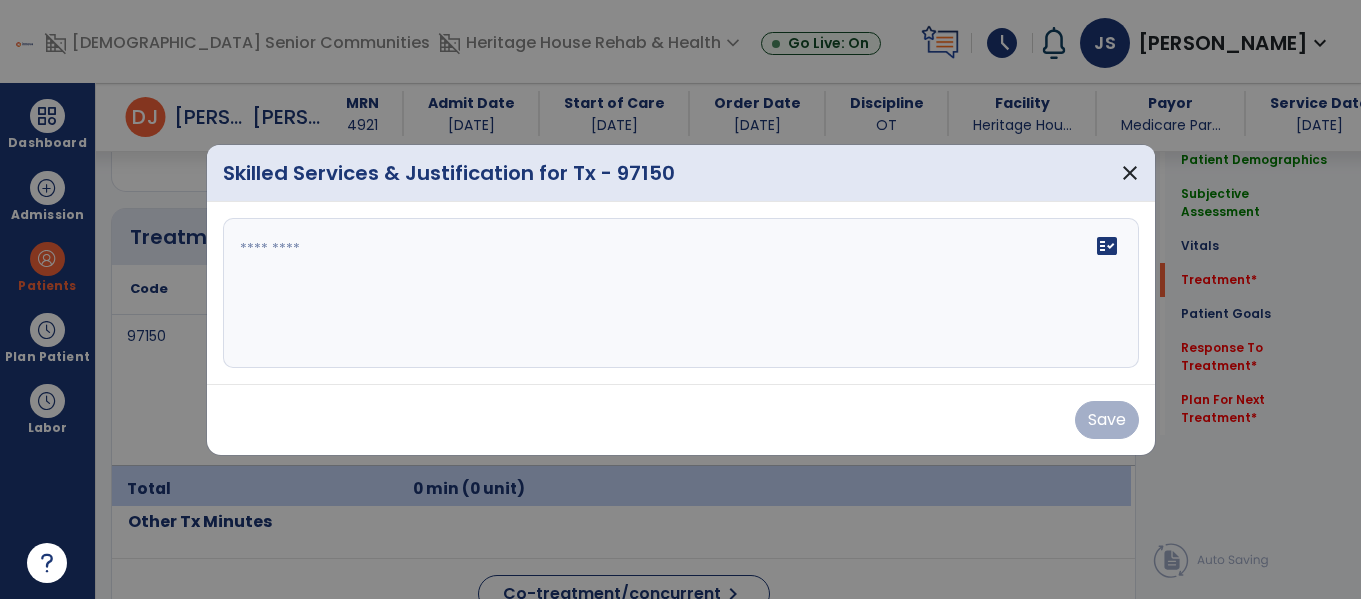 scroll, scrollTop: 1146, scrollLeft: 0, axis: vertical 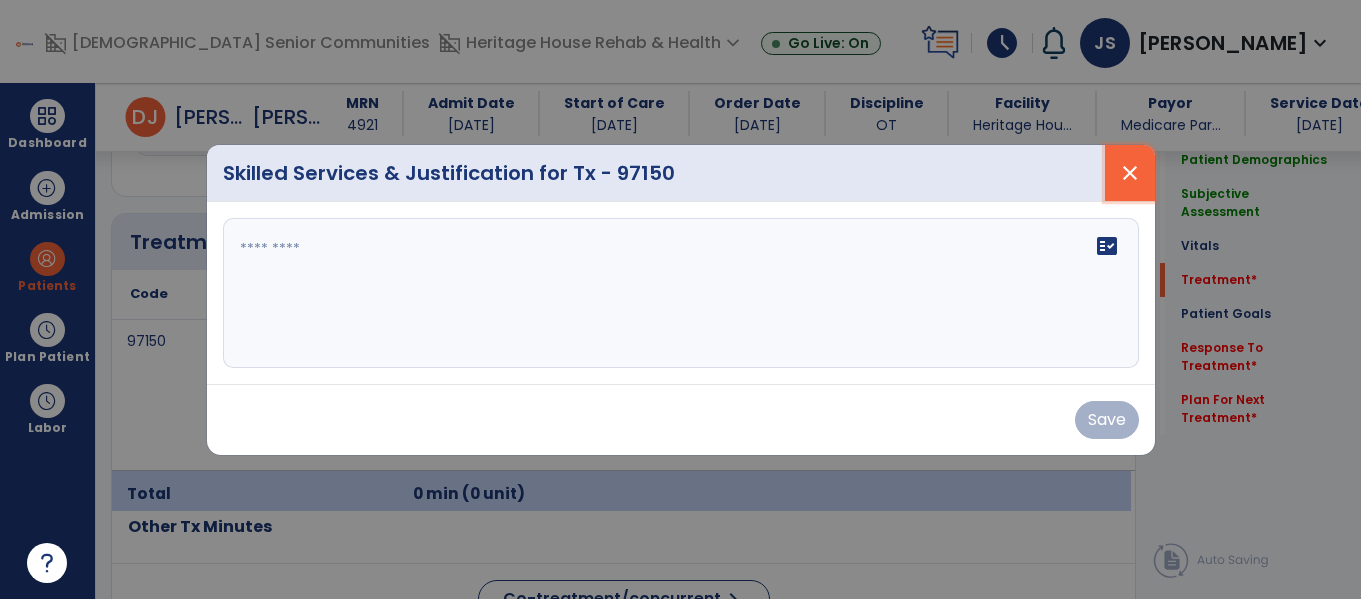 click on "close" at bounding box center (1130, 173) 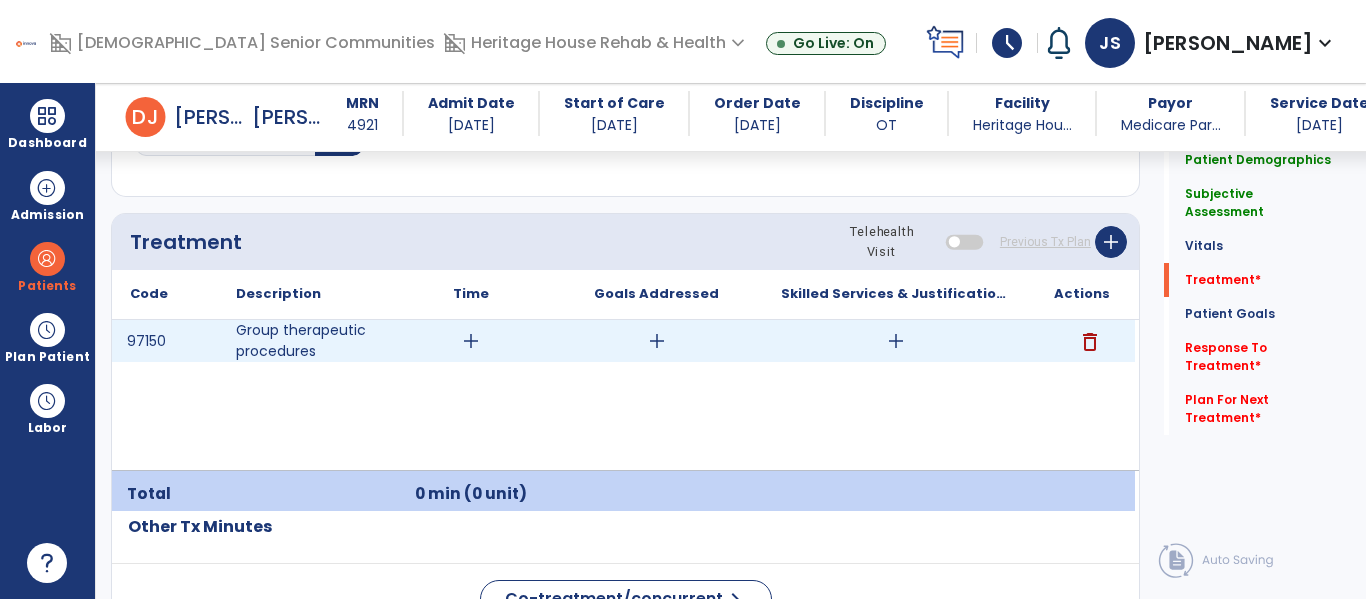 click on "delete" at bounding box center (1090, 342) 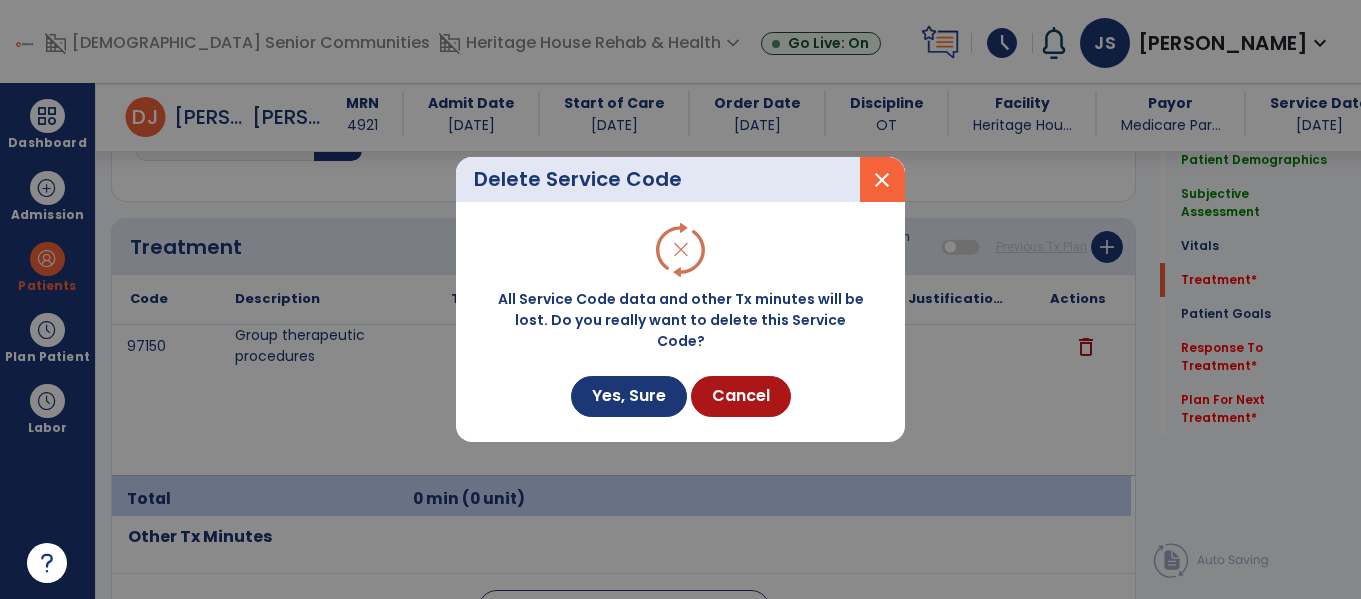 scroll, scrollTop: 1146, scrollLeft: 0, axis: vertical 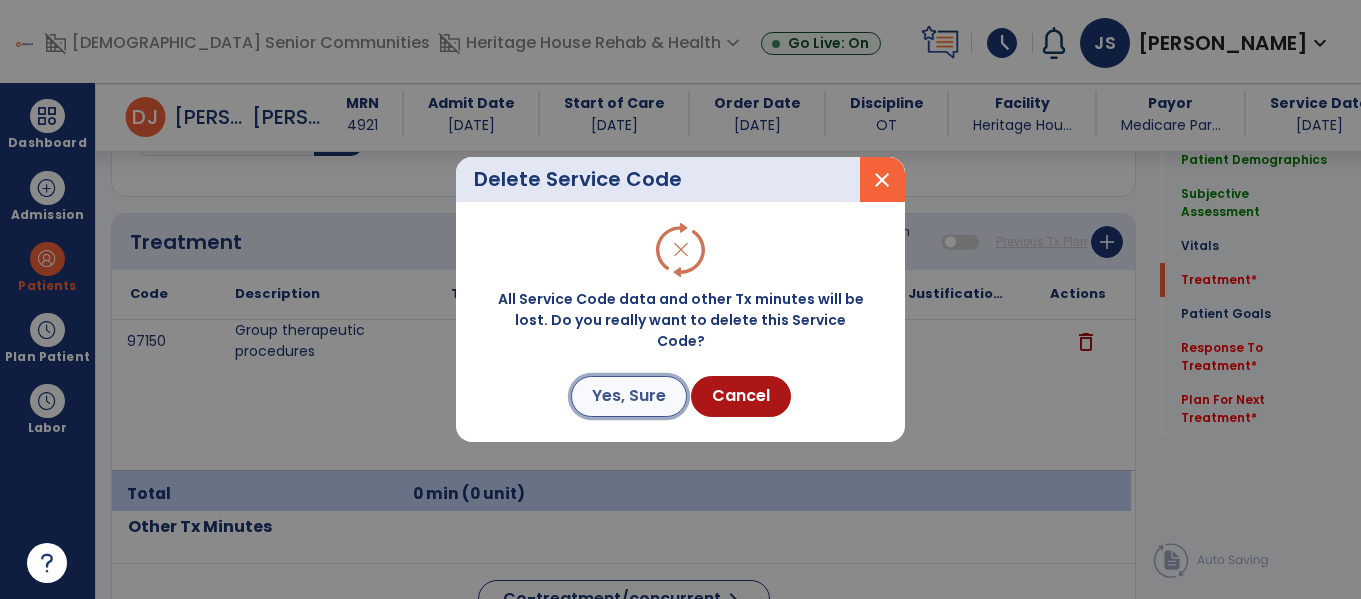 click on "Yes, Sure" at bounding box center (629, 396) 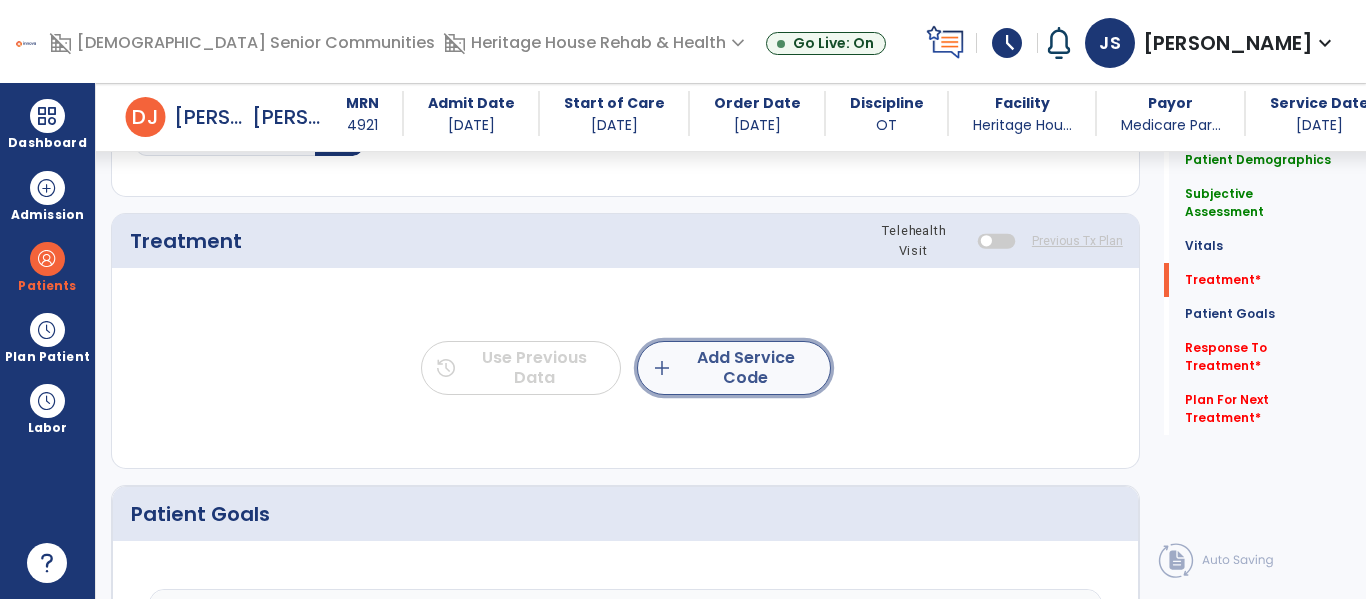 click on "add  Add Service Code" 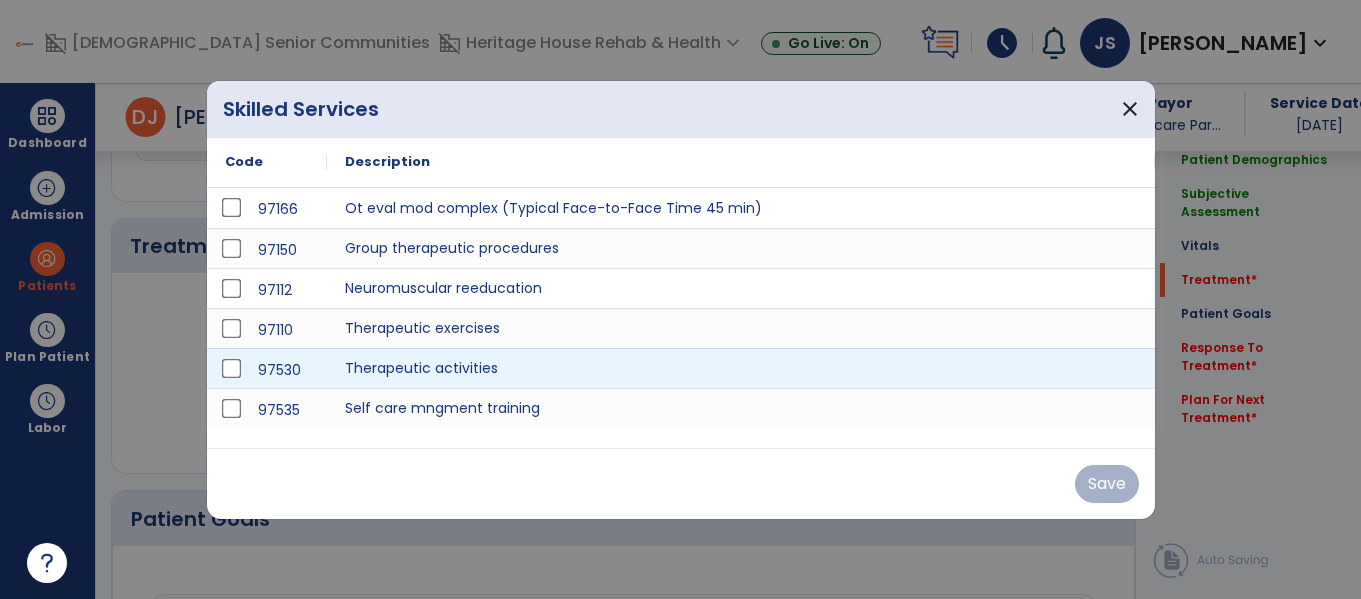 scroll, scrollTop: 1146, scrollLeft: 0, axis: vertical 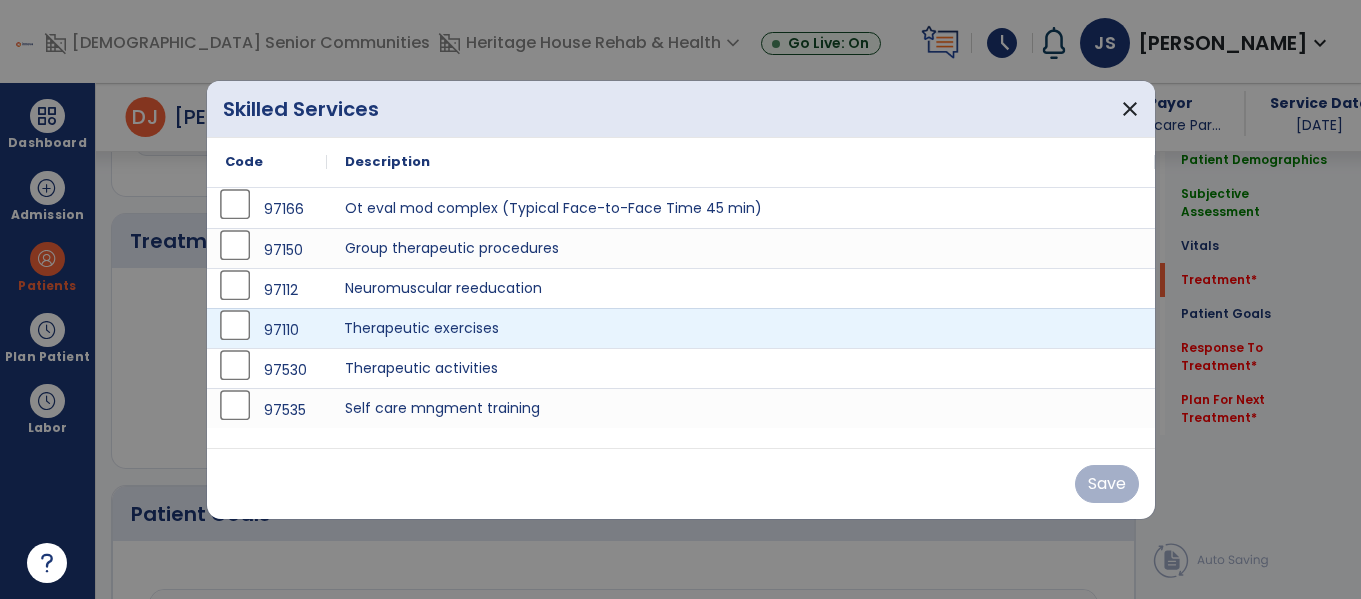 click on "Therapeutic exercises" at bounding box center [741, 328] 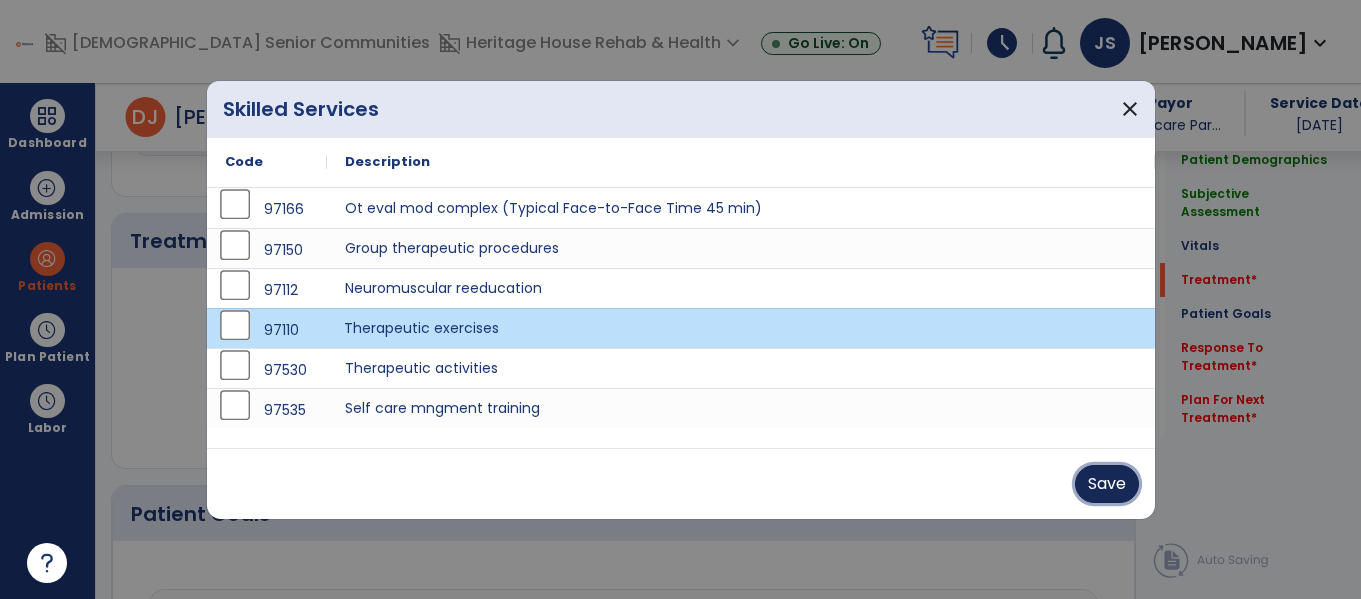 click on "Save" at bounding box center [1107, 484] 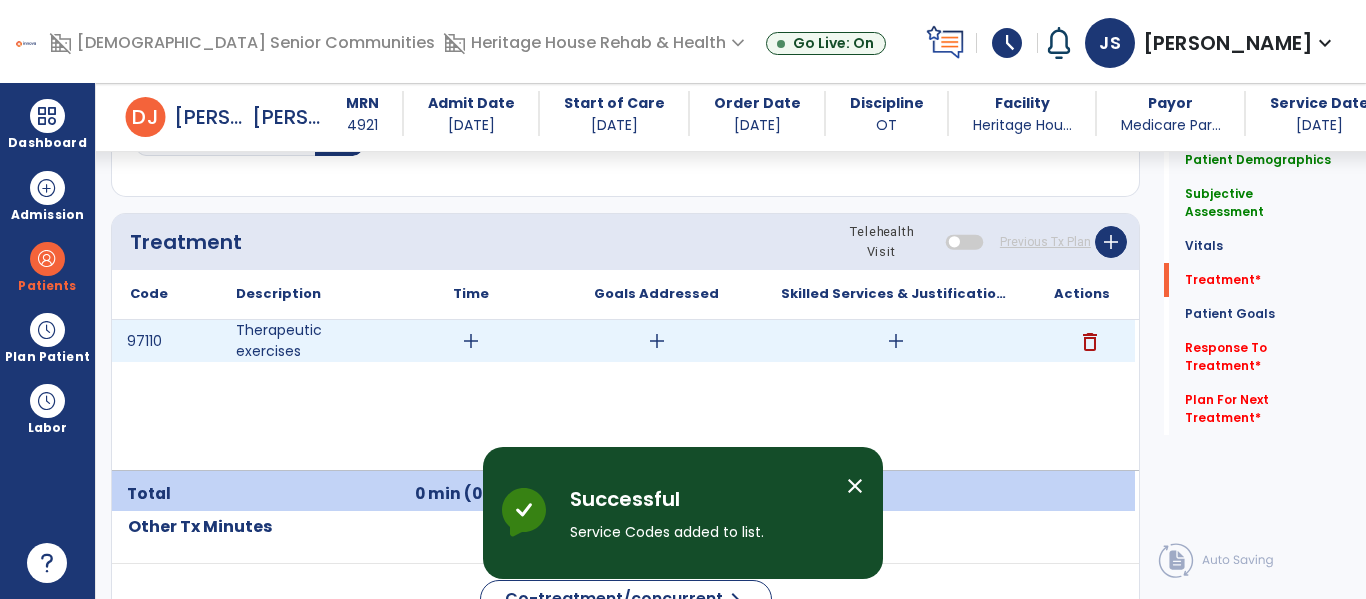 click on "add" at bounding box center [896, 341] 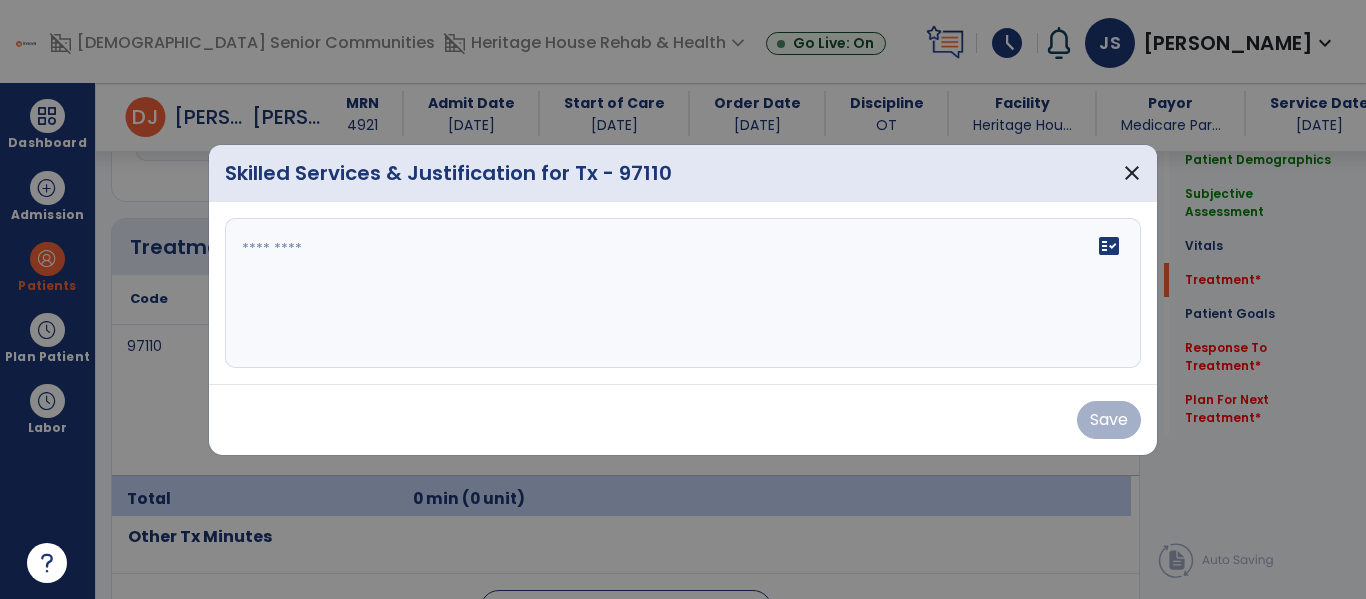 scroll, scrollTop: 1146, scrollLeft: 0, axis: vertical 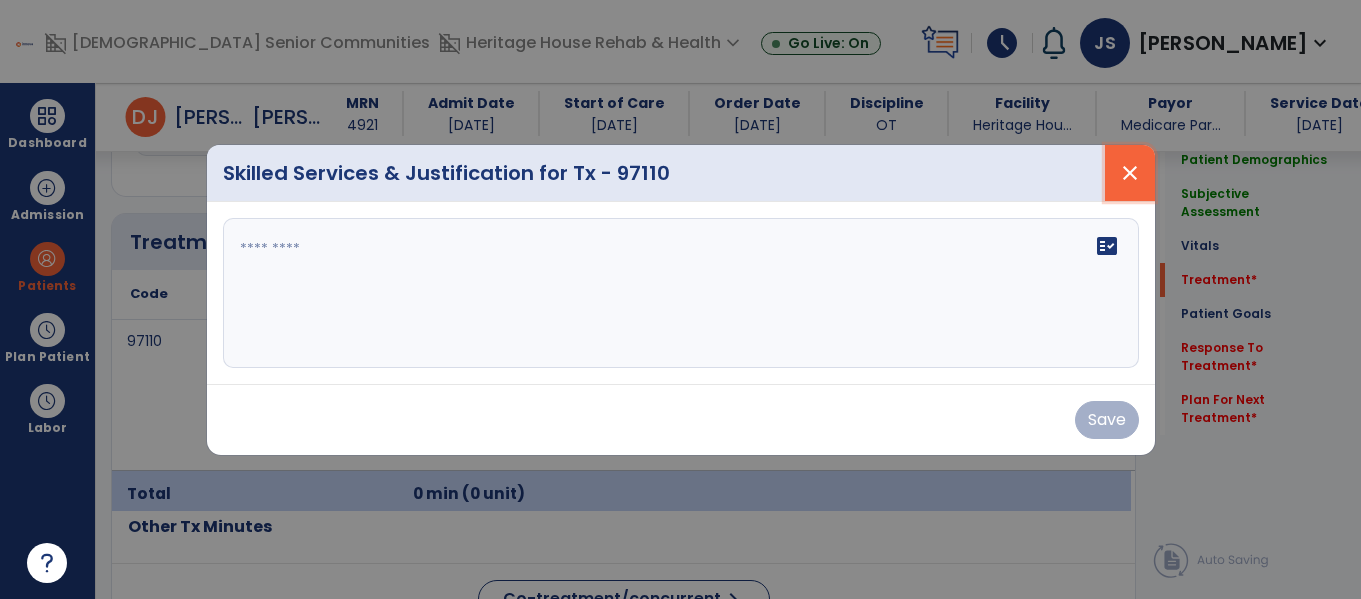 click on "close" at bounding box center [1130, 173] 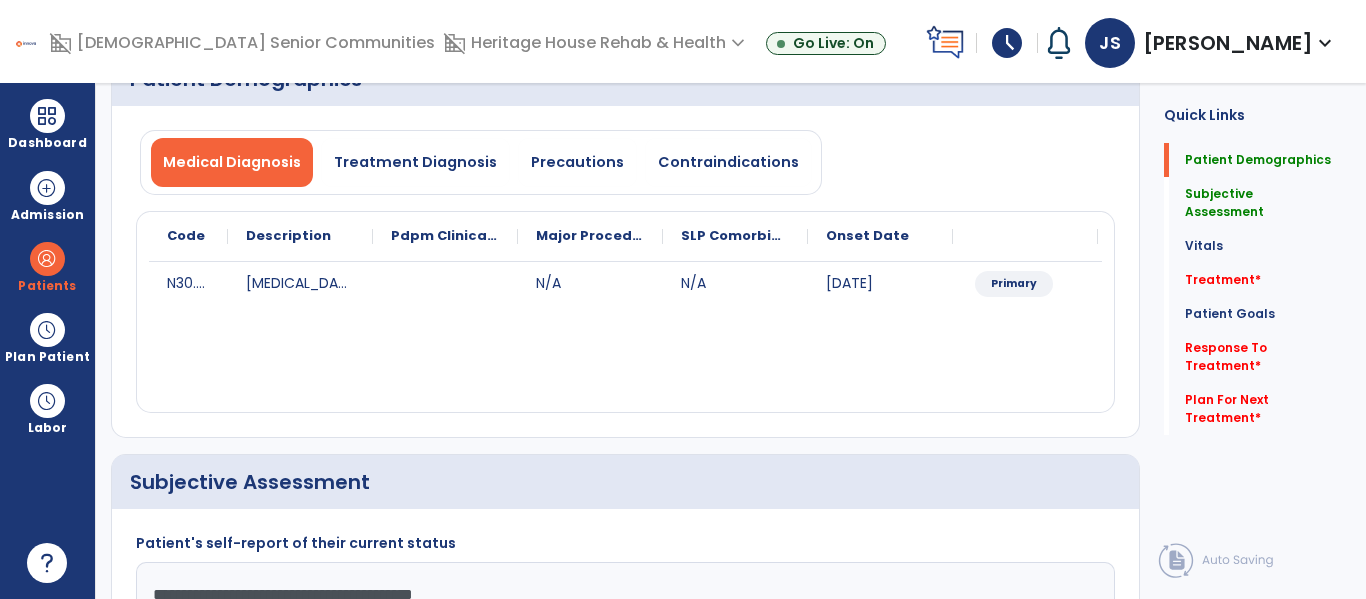 scroll, scrollTop: 0, scrollLeft: 0, axis: both 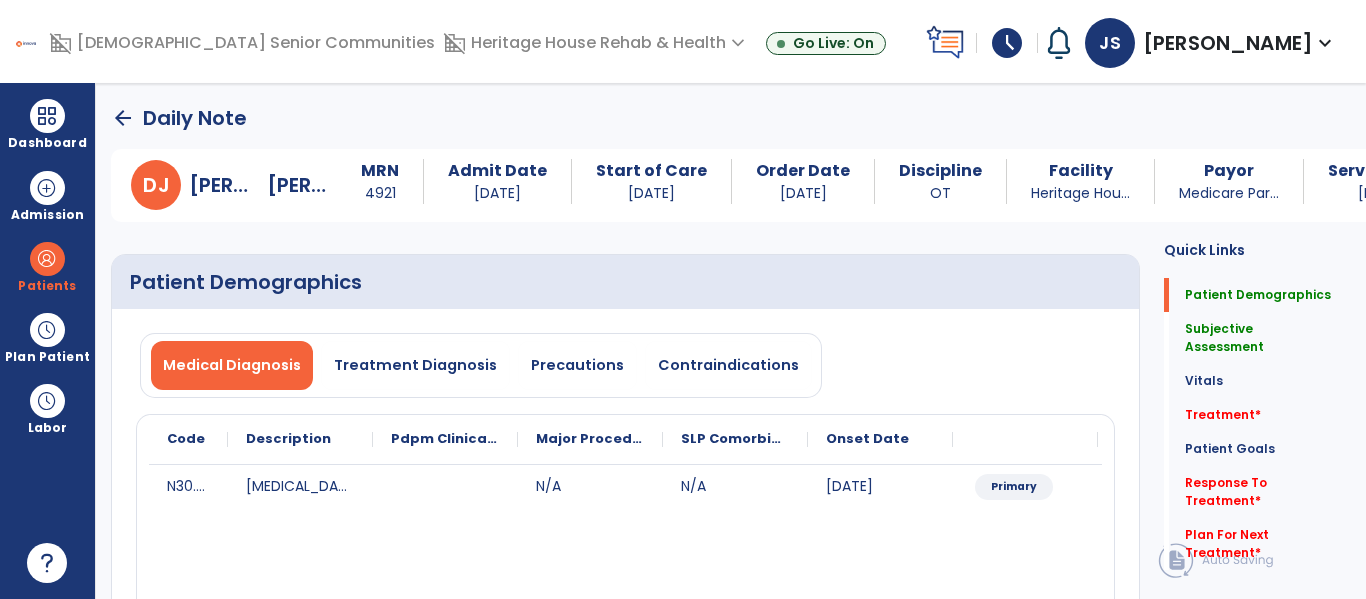 click on "arrow_back" 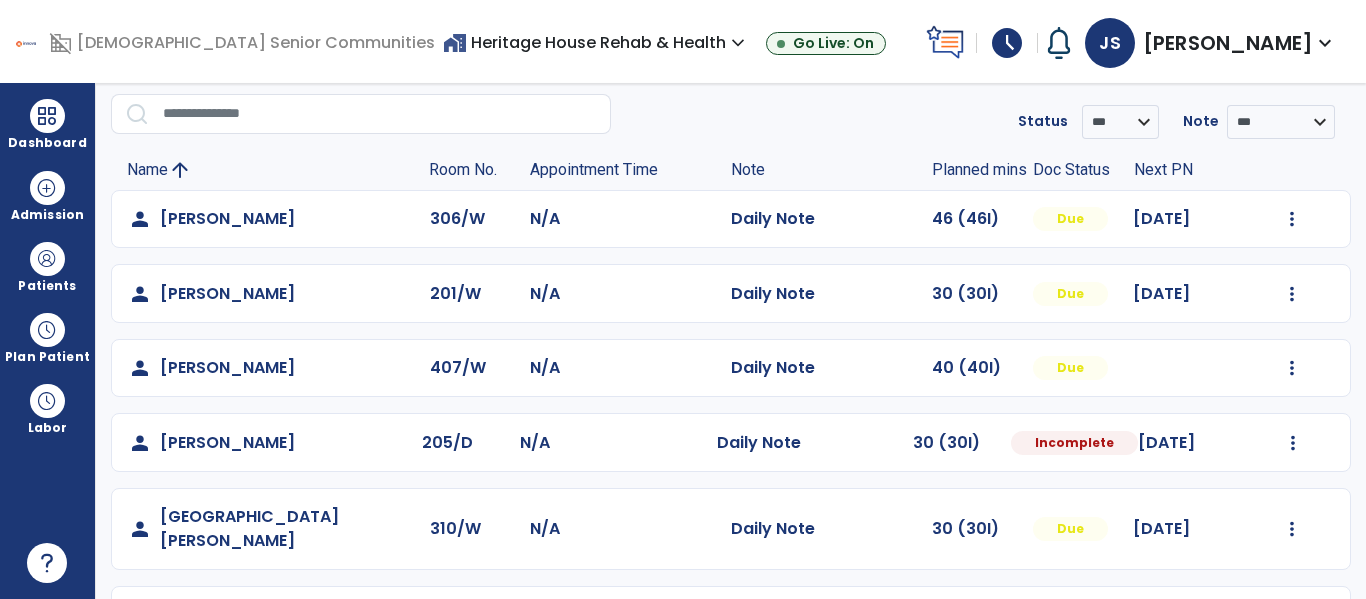 scroll, scrollTop: 81, scrollLeft: 0, axis: vertical 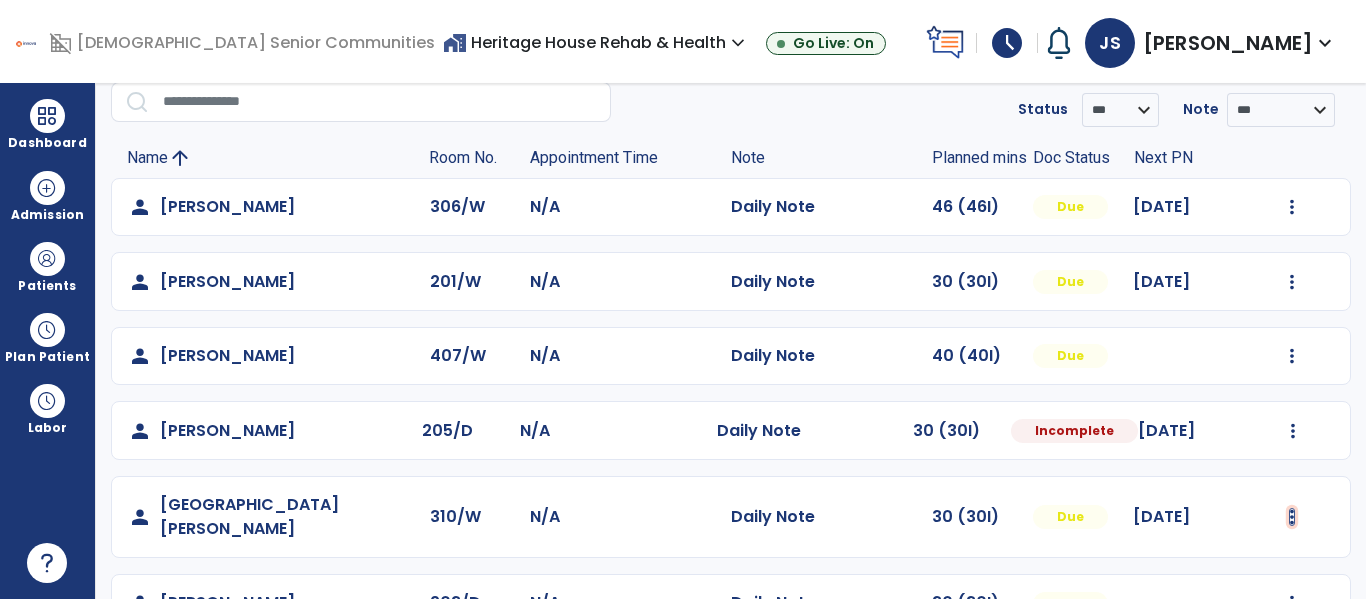 click at bounding box center (1292, 207) 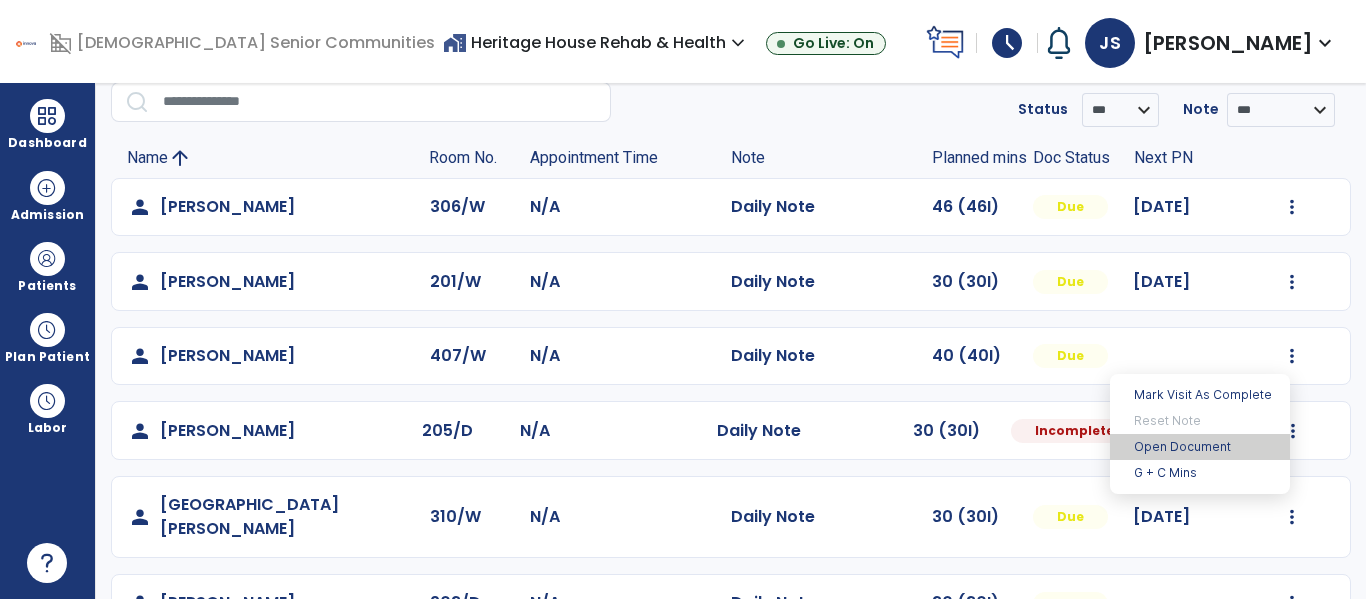 click on "Open Document" at bounding box center [1200, 447] 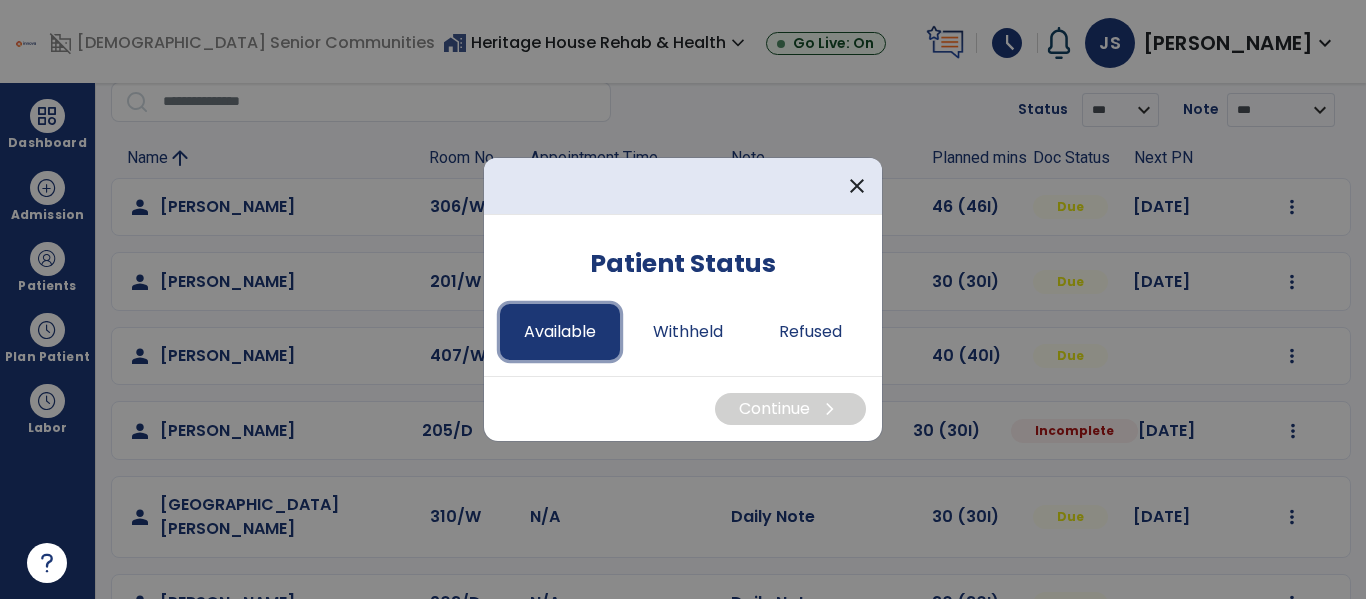 click on "Available" at bounding box center (560, 332) 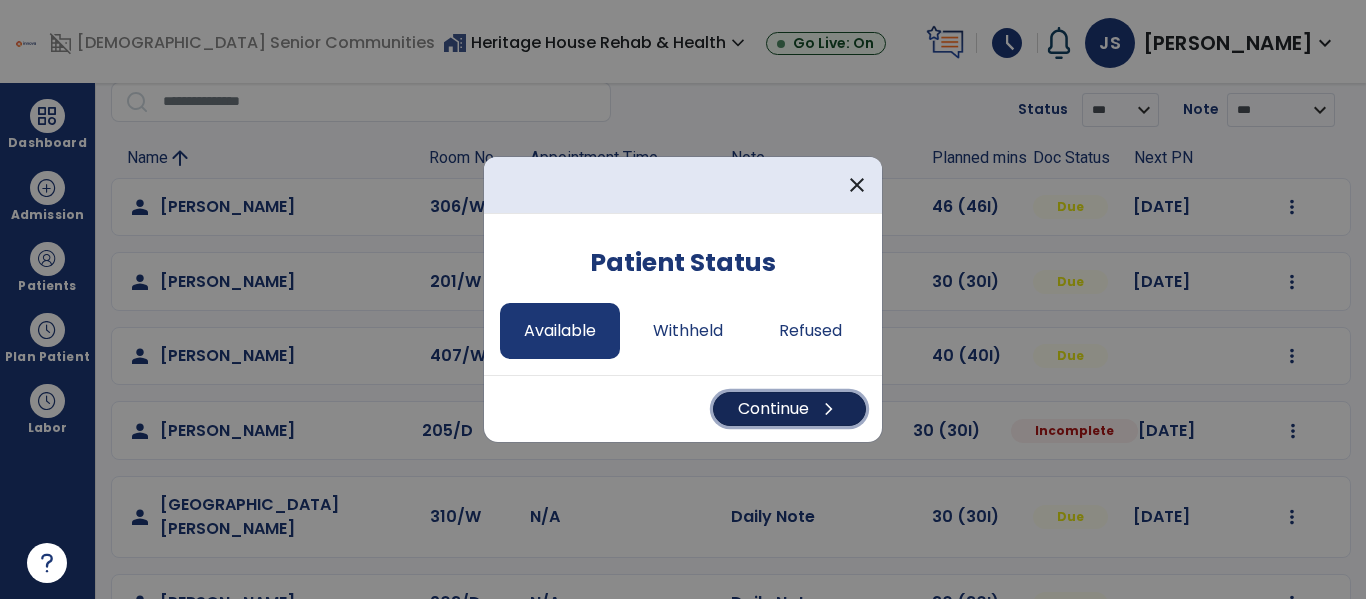 click on "Continue   chevron_right" at bounding box center (789, 409) 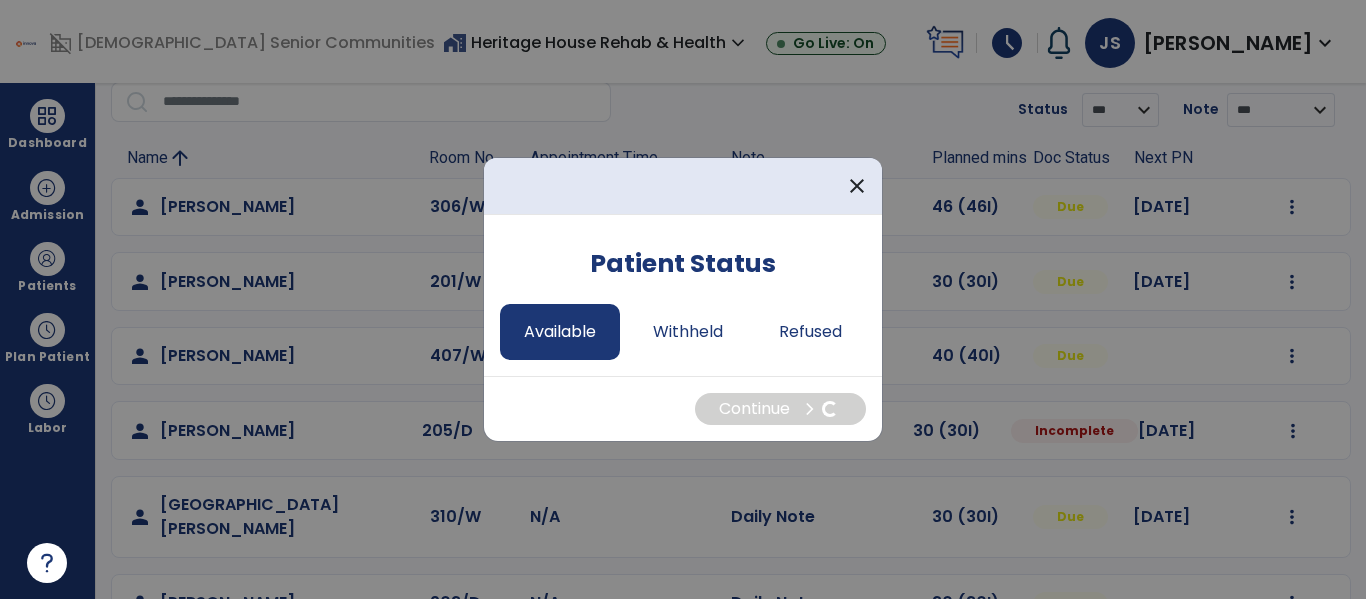 select on "*" 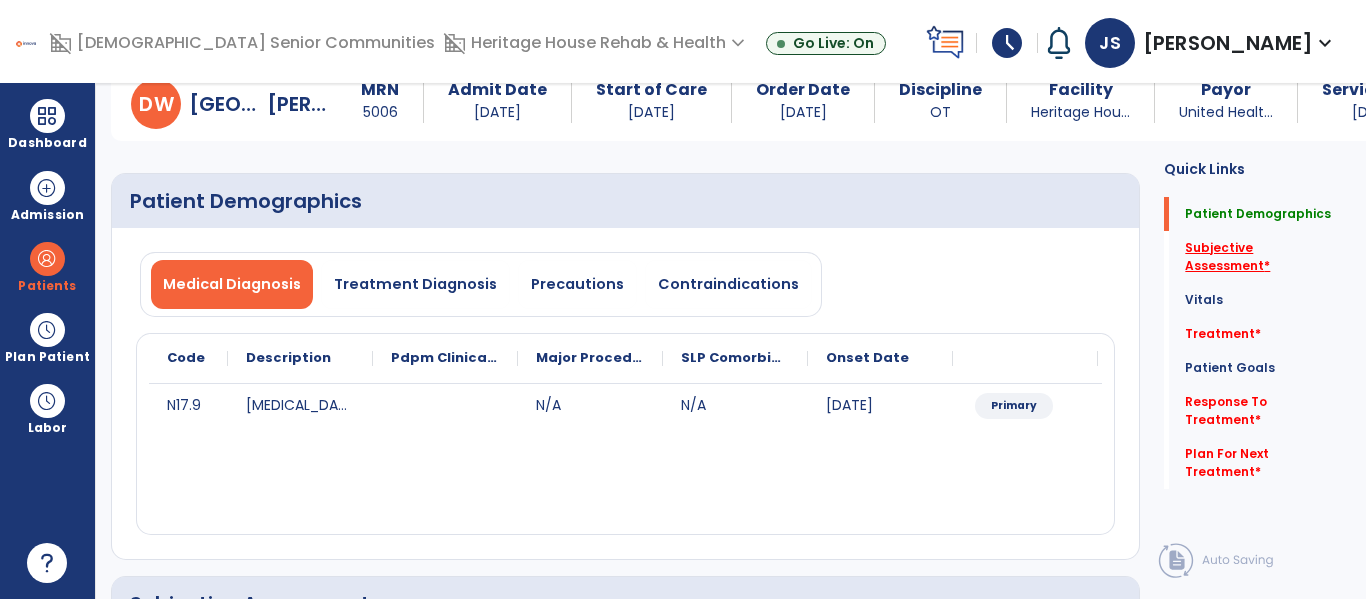 click on "Subjective Assessment   *" 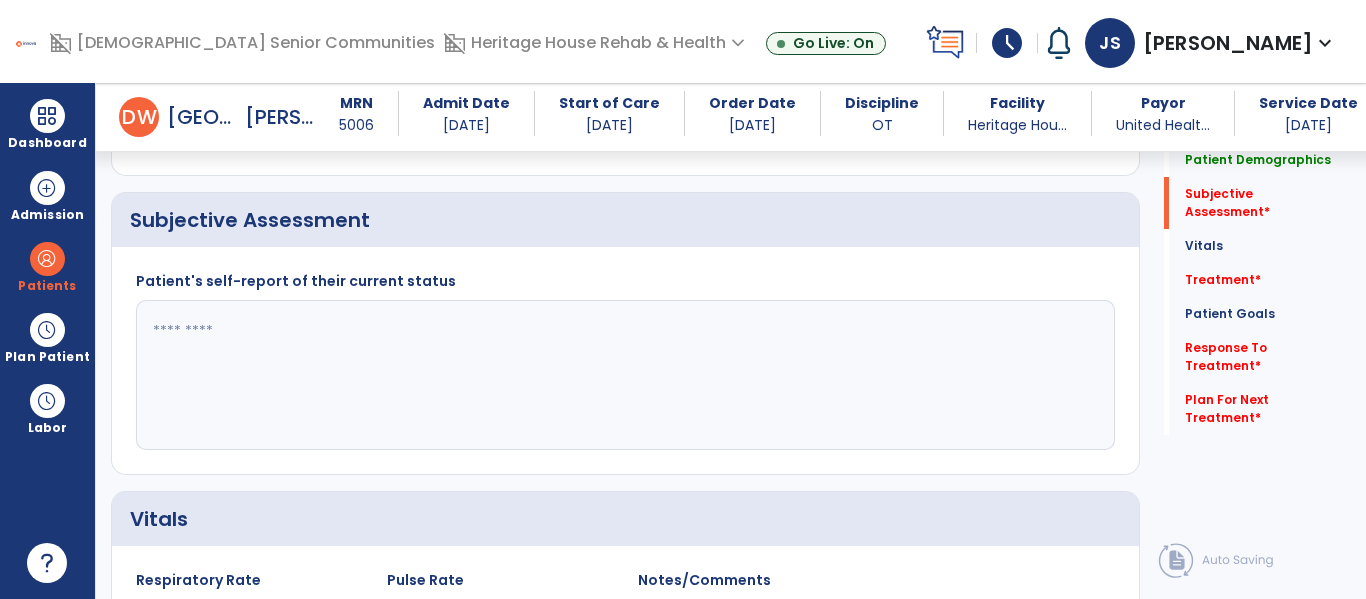 scroll, scrollTop: 457, scrollLeft: 0, axis: vertical 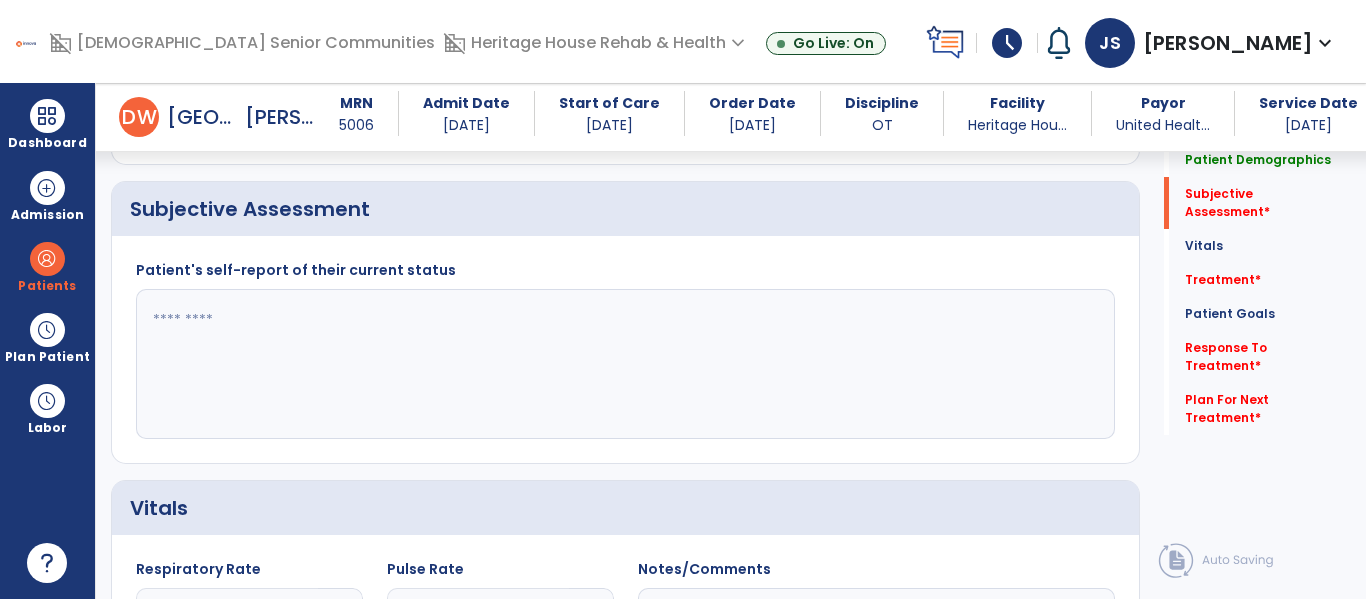 click 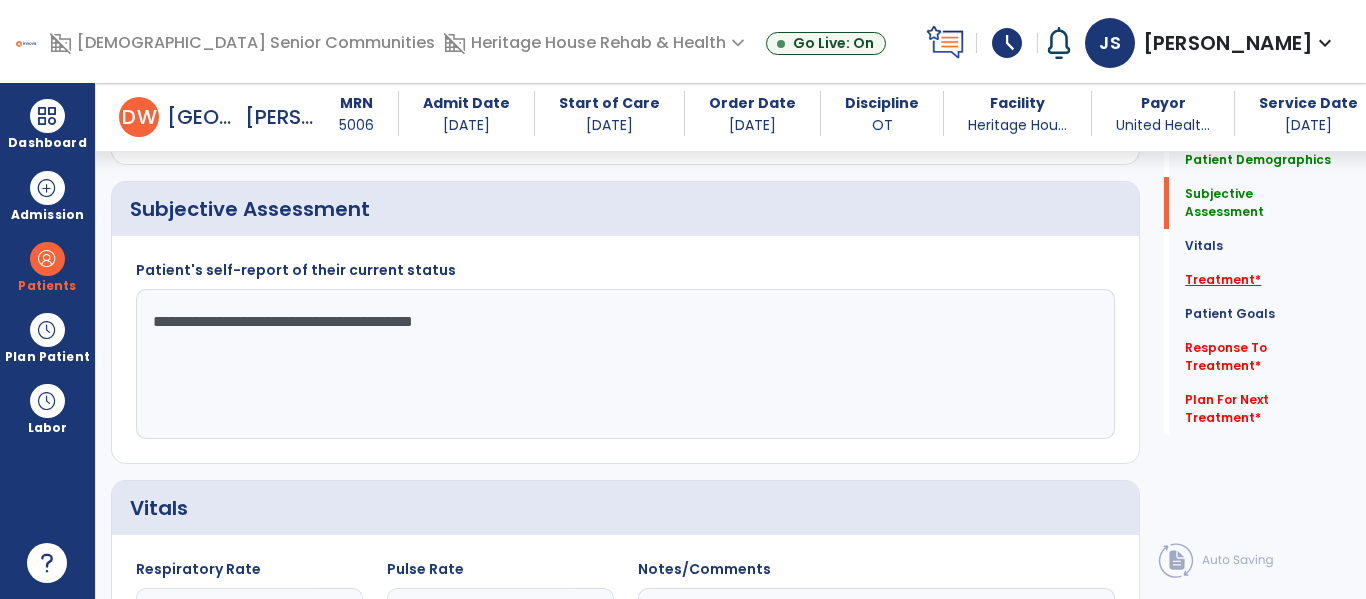 type on "**********" 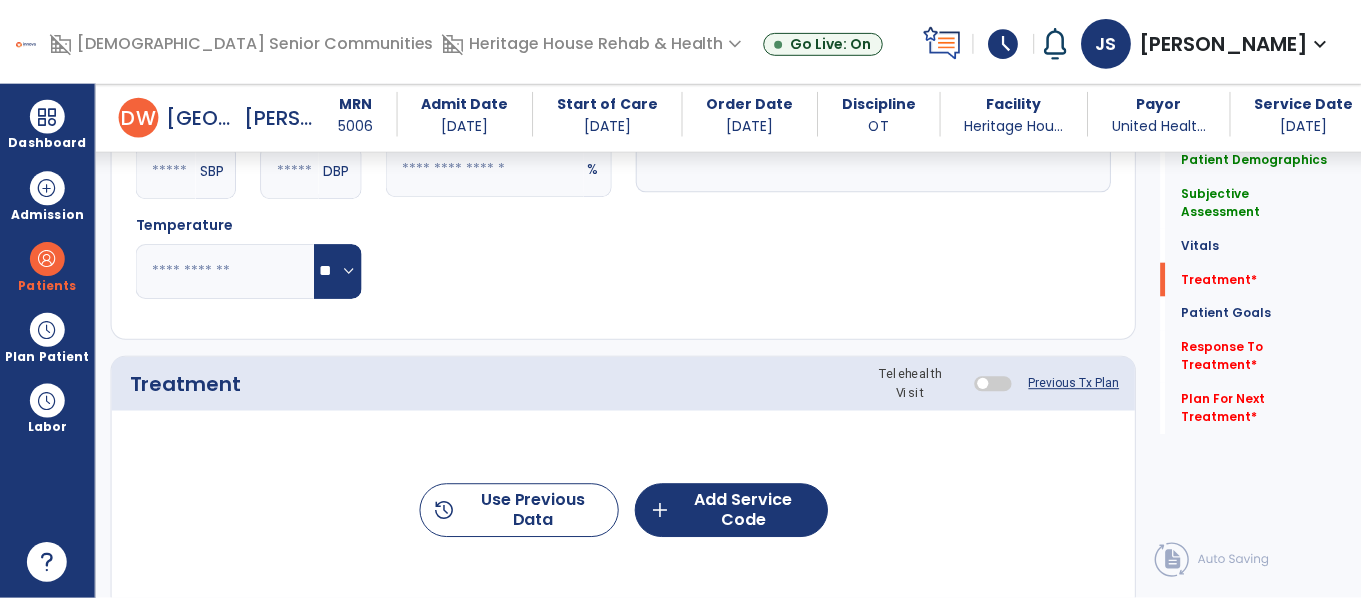 scroll, scrollTop: 1146, scrollLeft: 0, axis: vertical 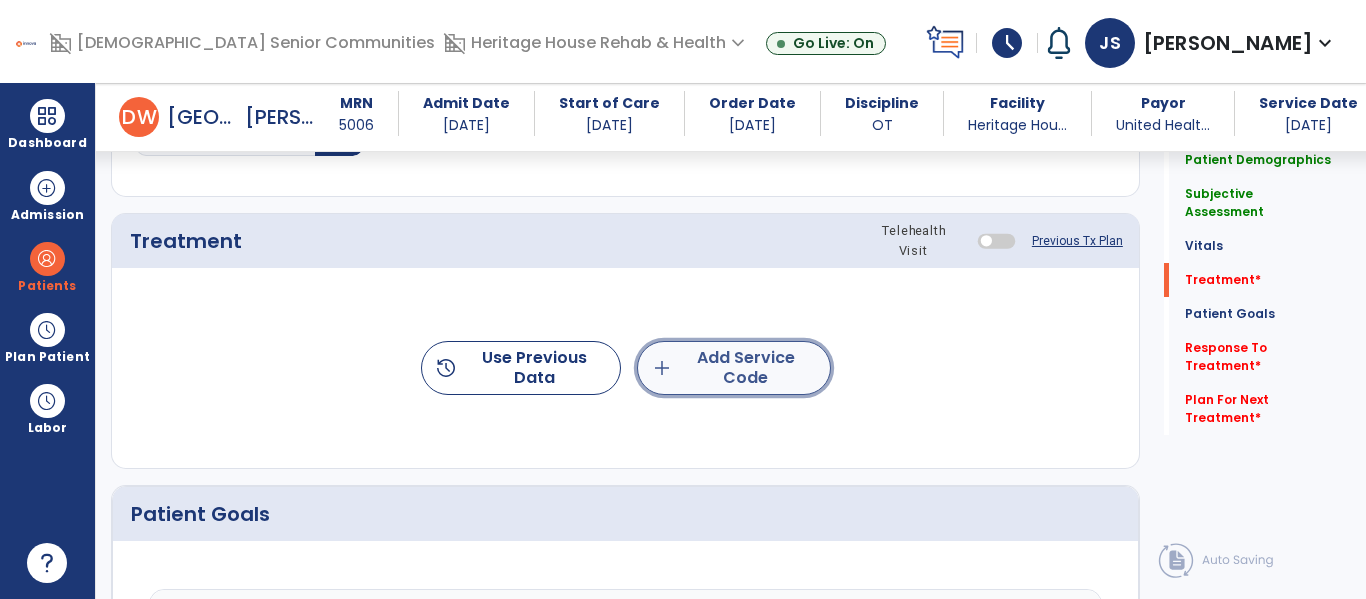 click on "add  Add Service Code" 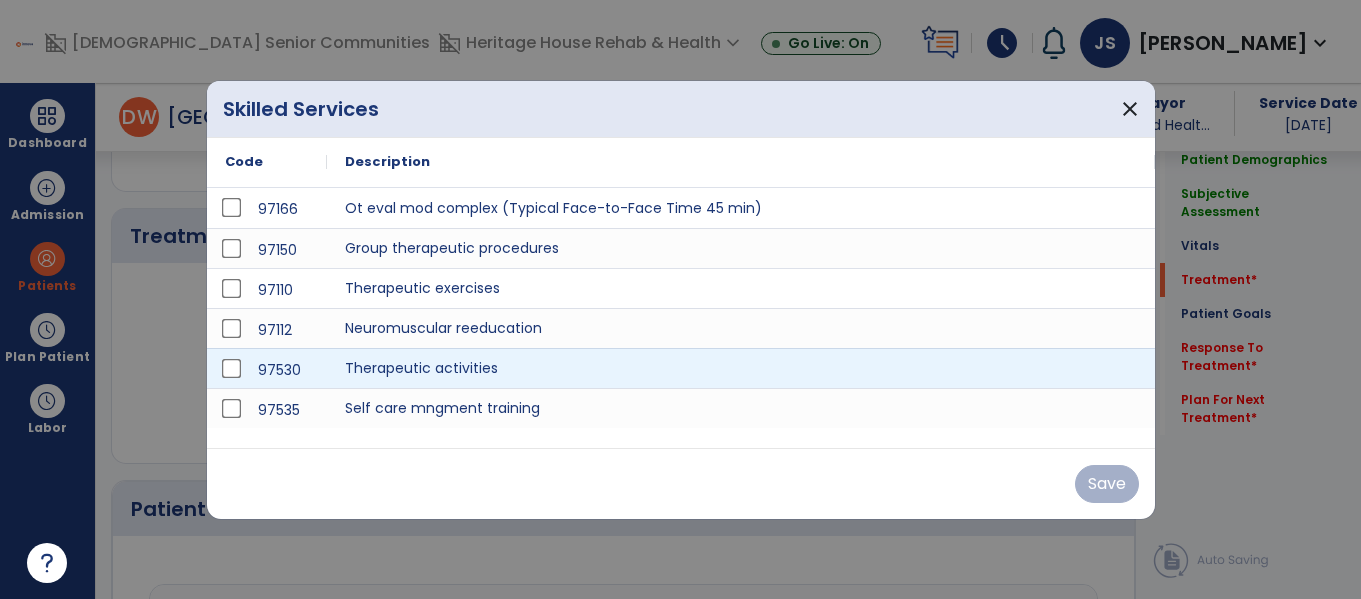 scroll, scrollTop: 1146, scrollLeft: 0, axis: vertical 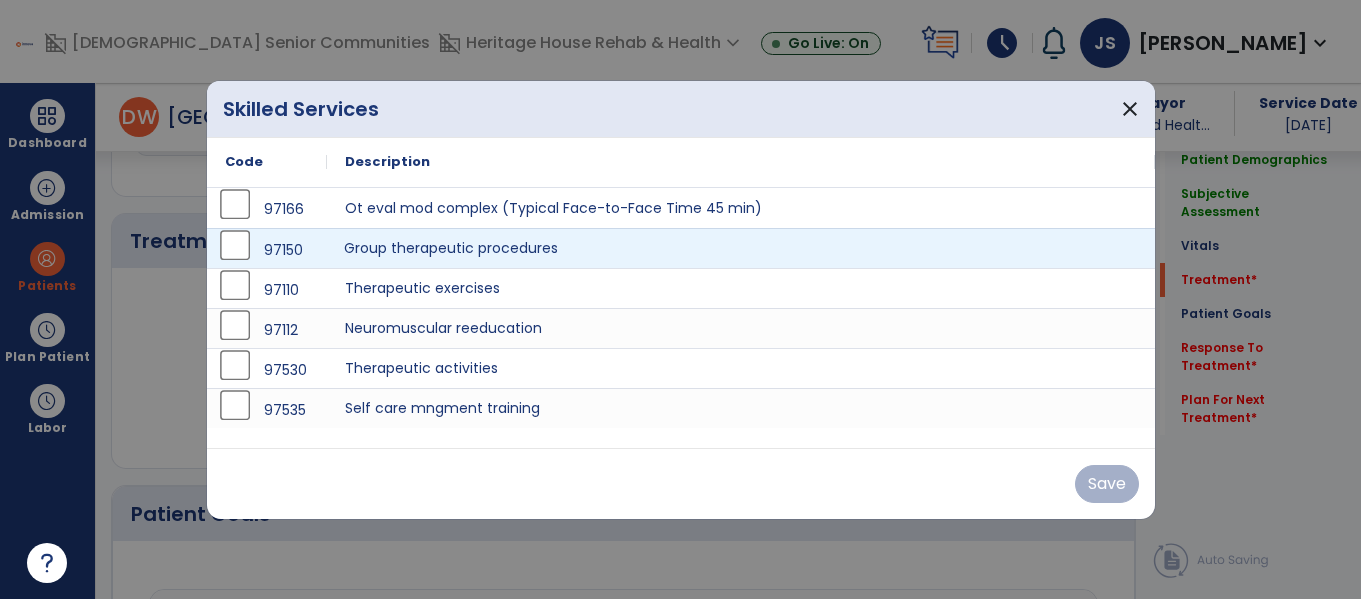 click on "Group therapeutic procedures" at bounding box center [741, 248] 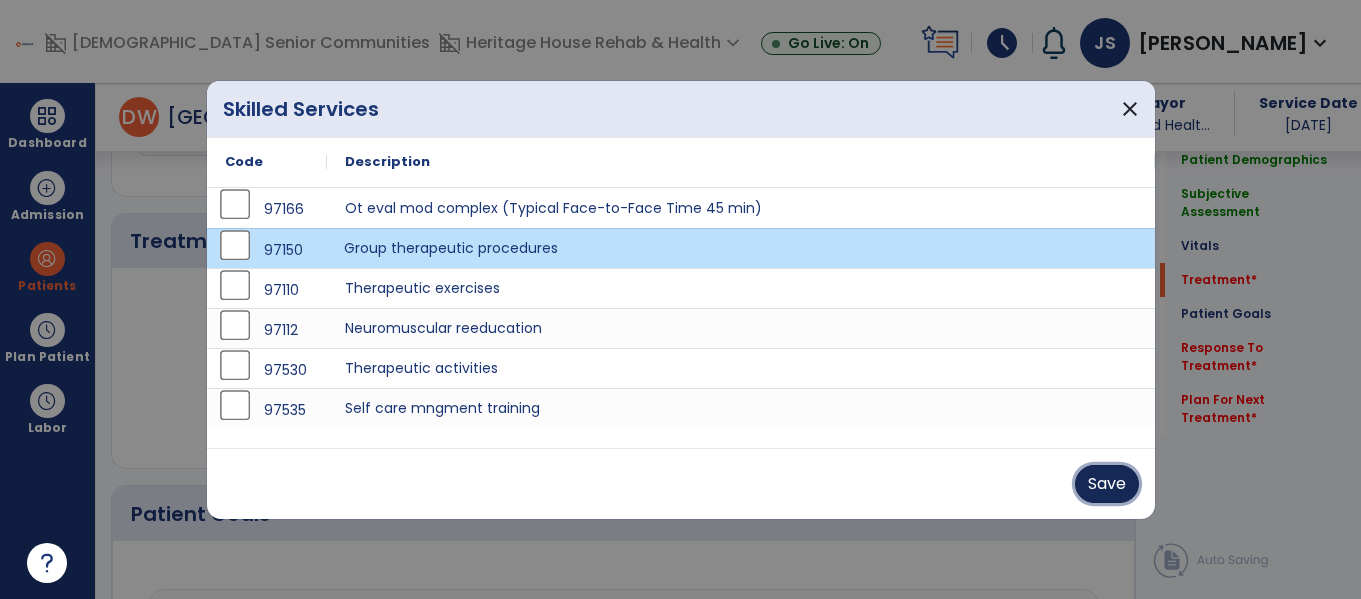 click on "Save" at bounding box center [1107, 484] 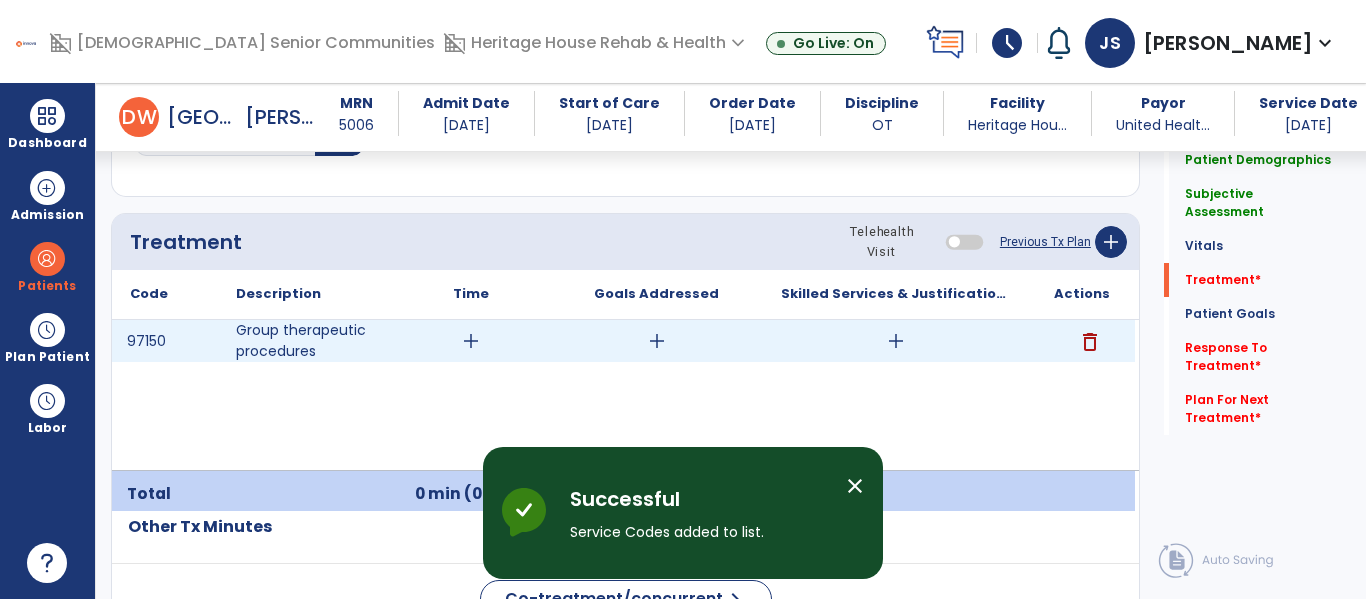 click on "add" at bounding box center [896, 341] 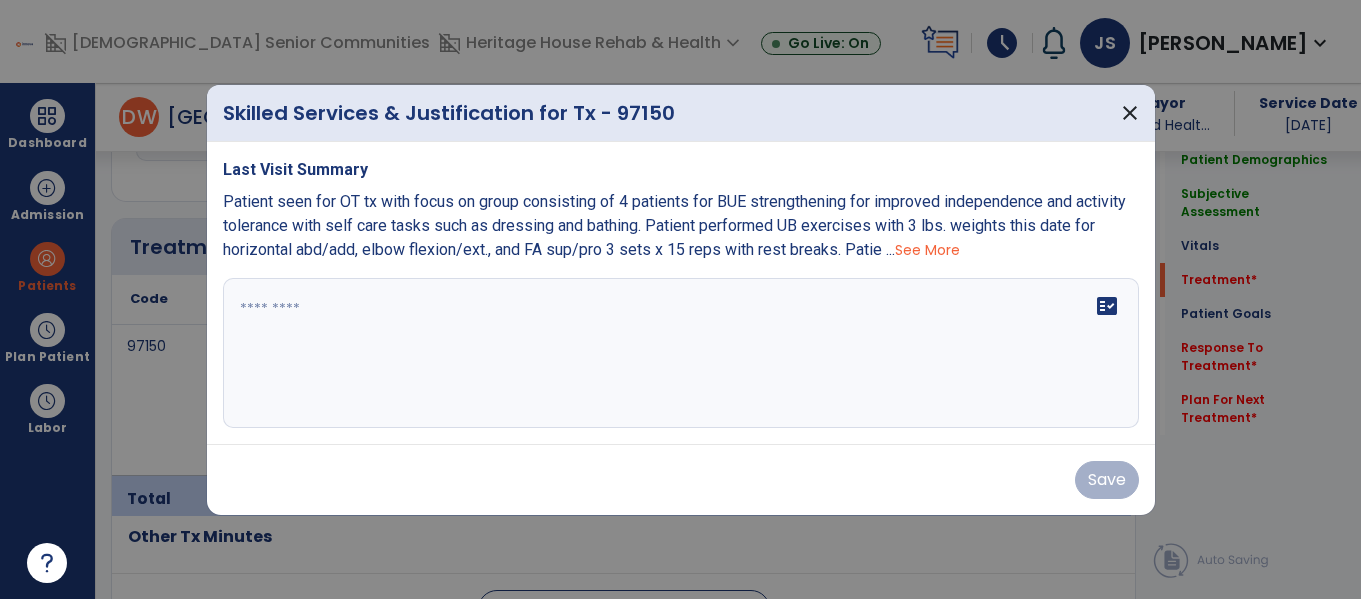 scroll, scrollTop: 1146, scrollLeft: 0, axis: vertical 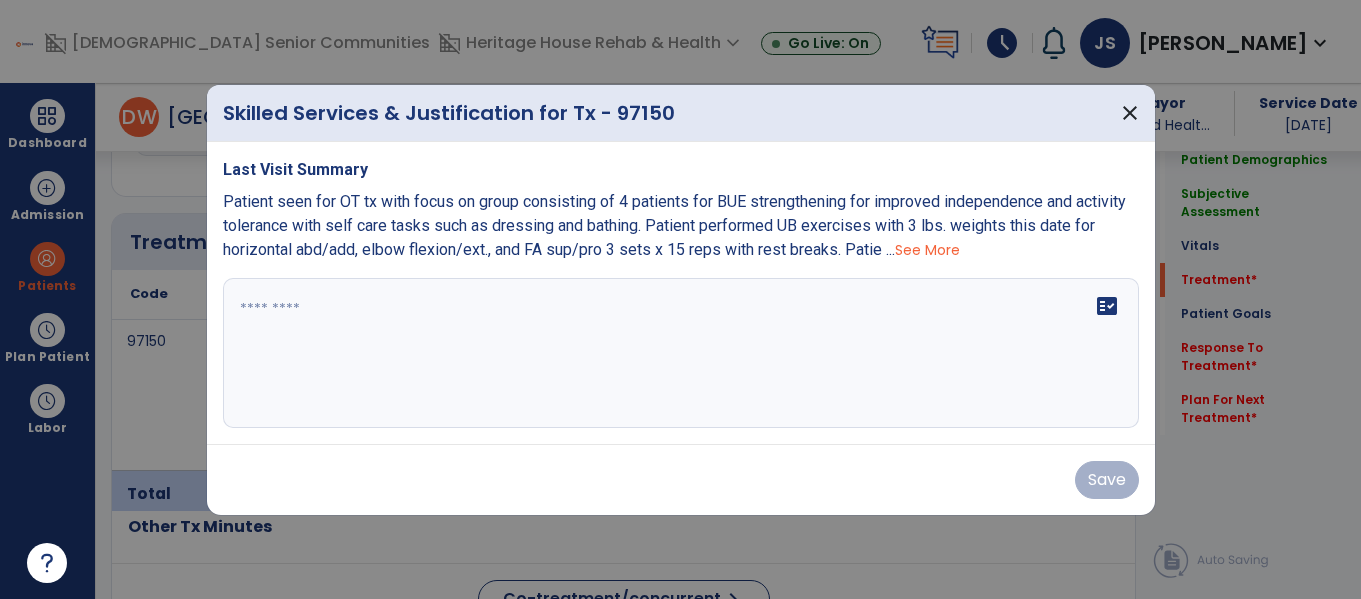 click on "See More" at bounding box center [927, 250] 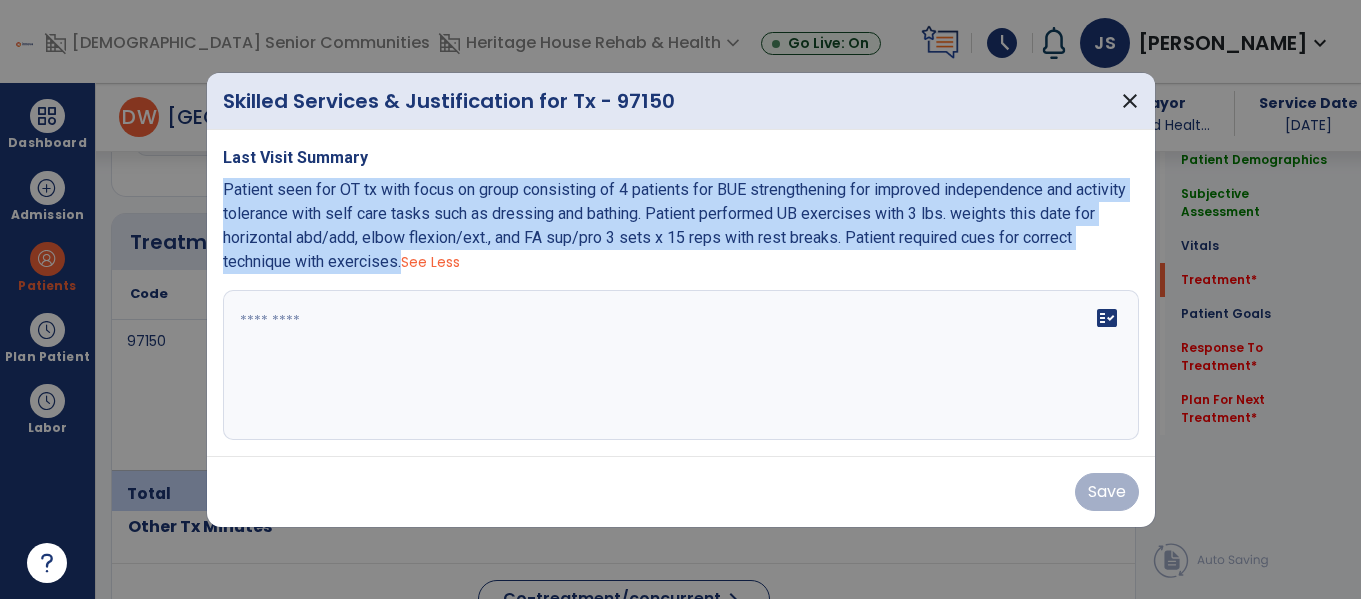 drag, startPoint x: 222, startPoint y: 188, endPoint x: 400, endPoint y: 264, distance: 193.54585 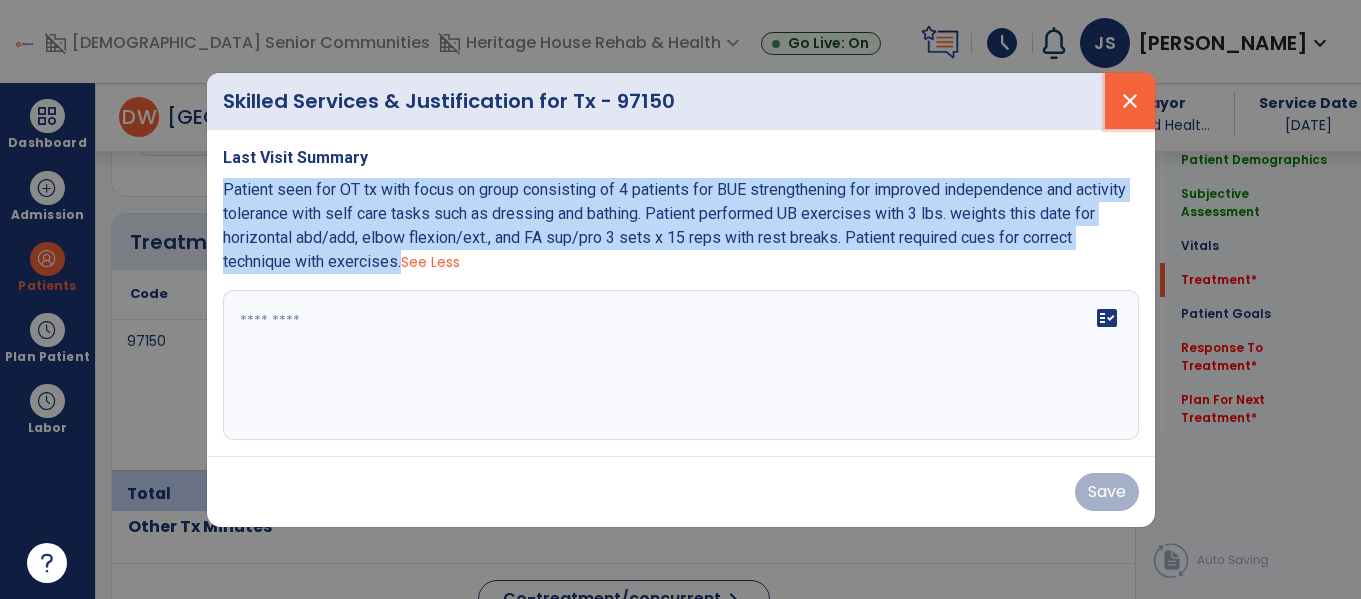 click on "close" at bounding box center (1130, 101) 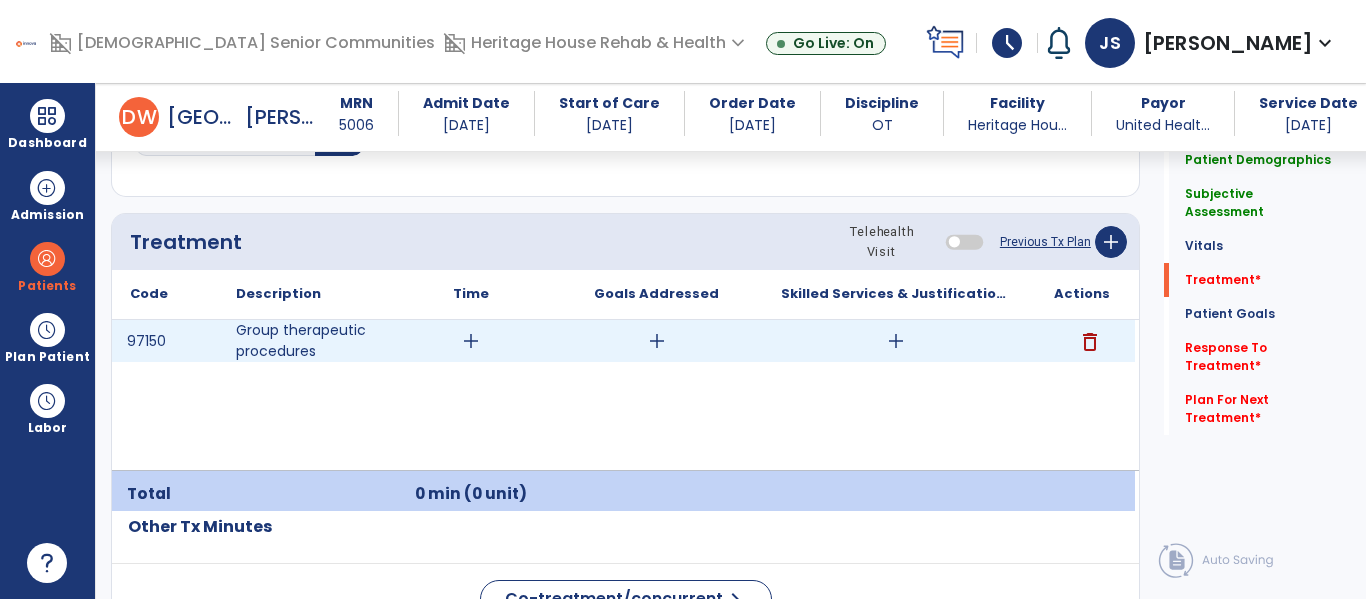 click on "delete" at bounding box center (1090, 342) 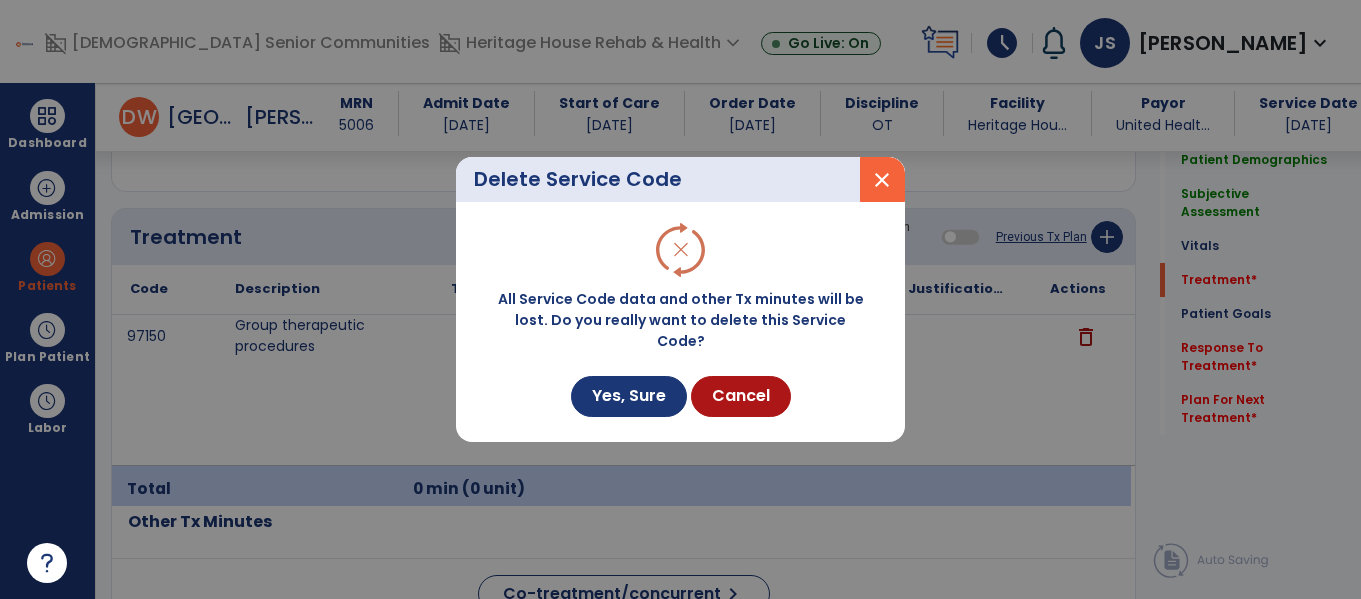 scroll, scrollTop: 1146, scrollLeft: 0, axis: vertical 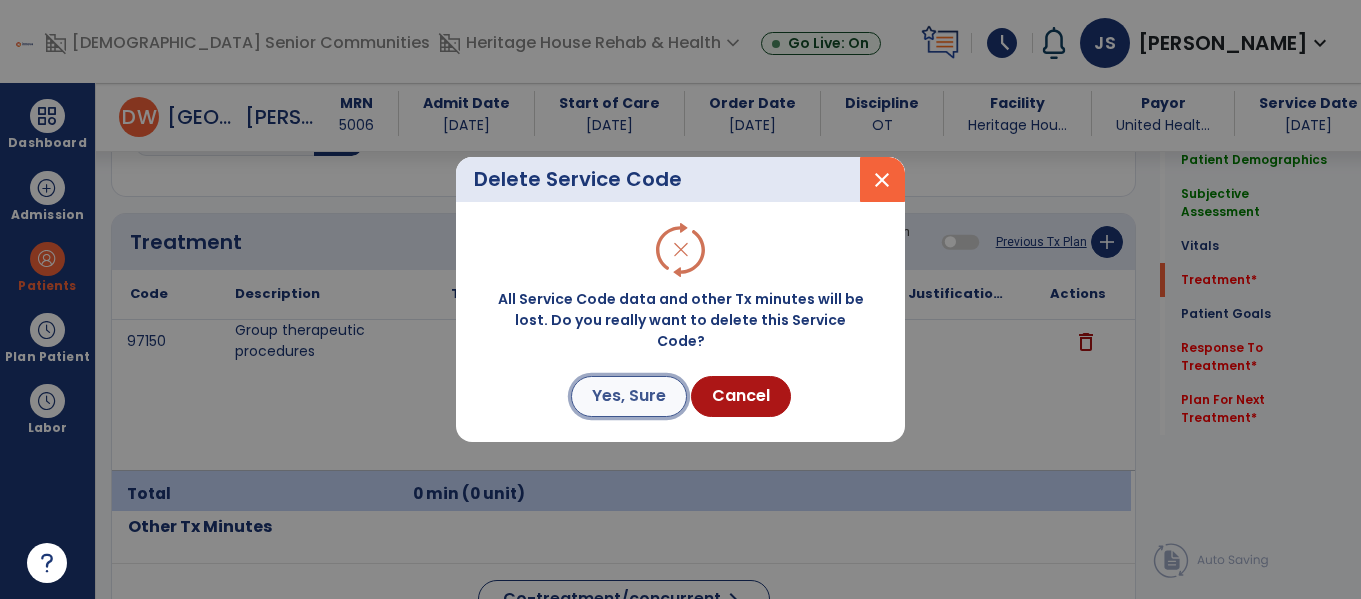 click on "Yes, Sure" at bounding box center [629, 396] 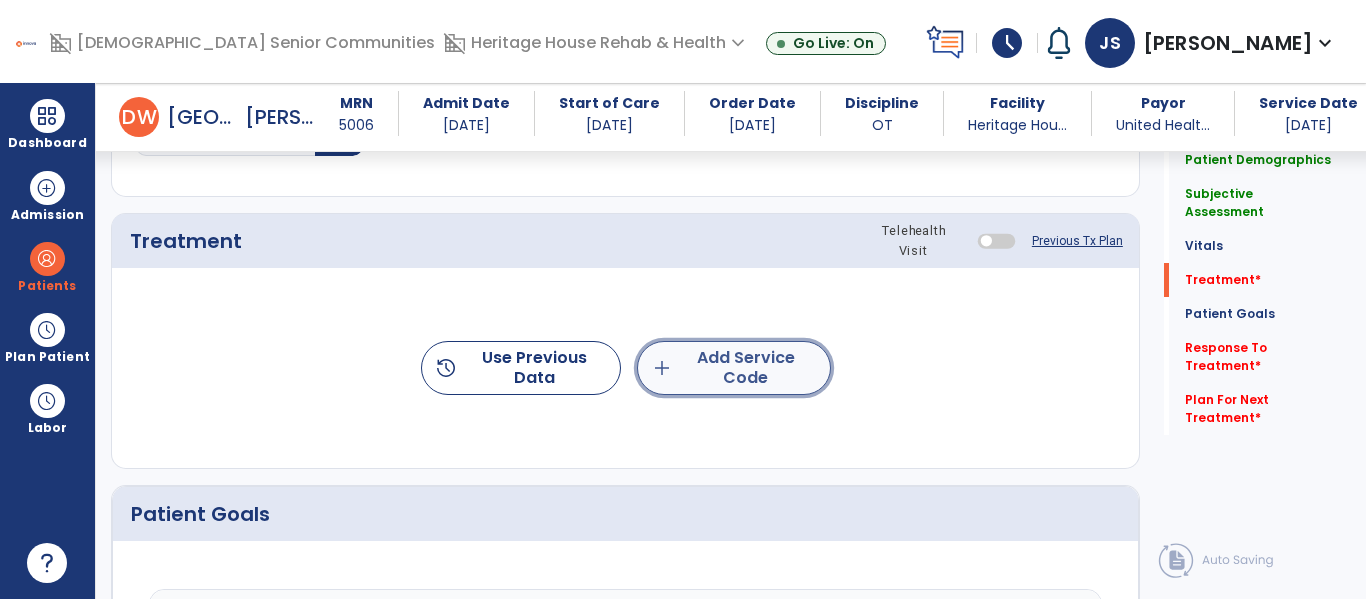 click on "add  Add Service Code" 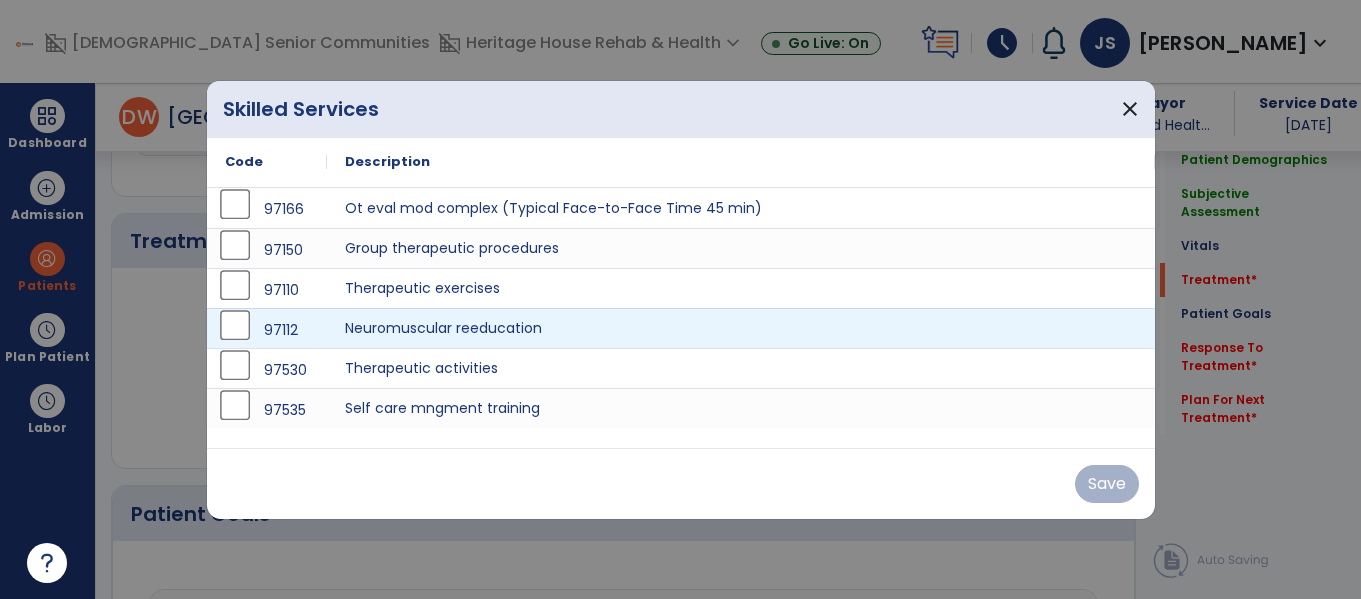 scroll, scrollTop: 1146, scrollLeft: 0, axis: vertical 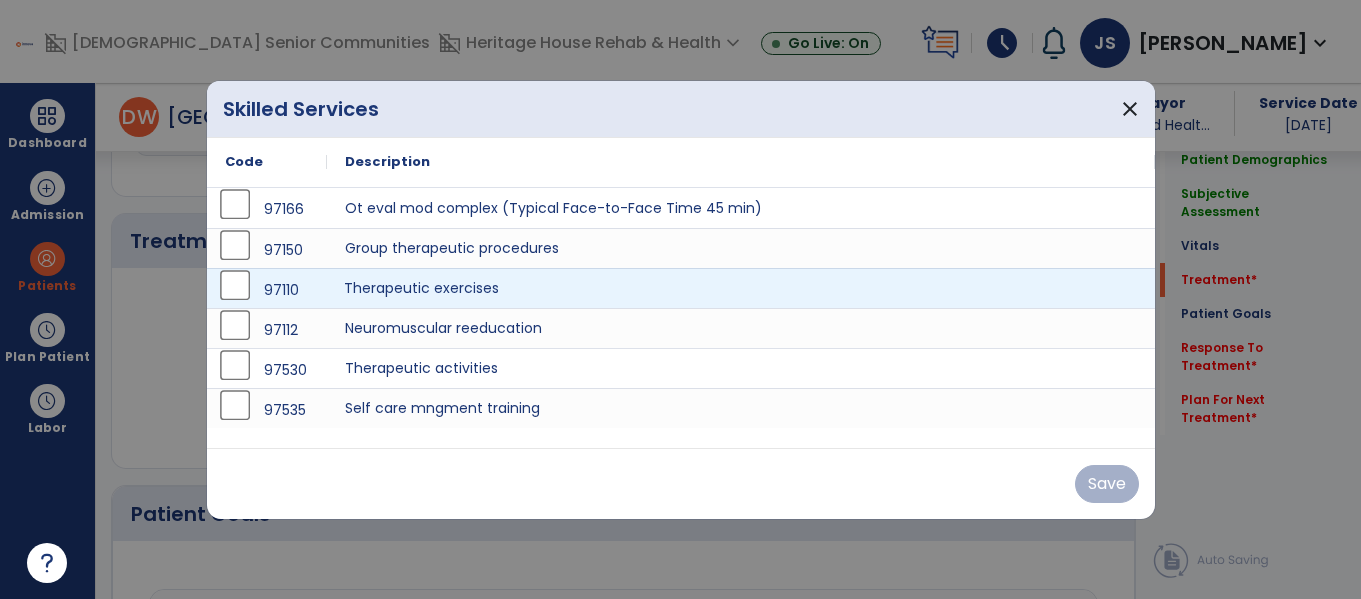click on "Therapeutic exercises" at bounding box center (741, 288) 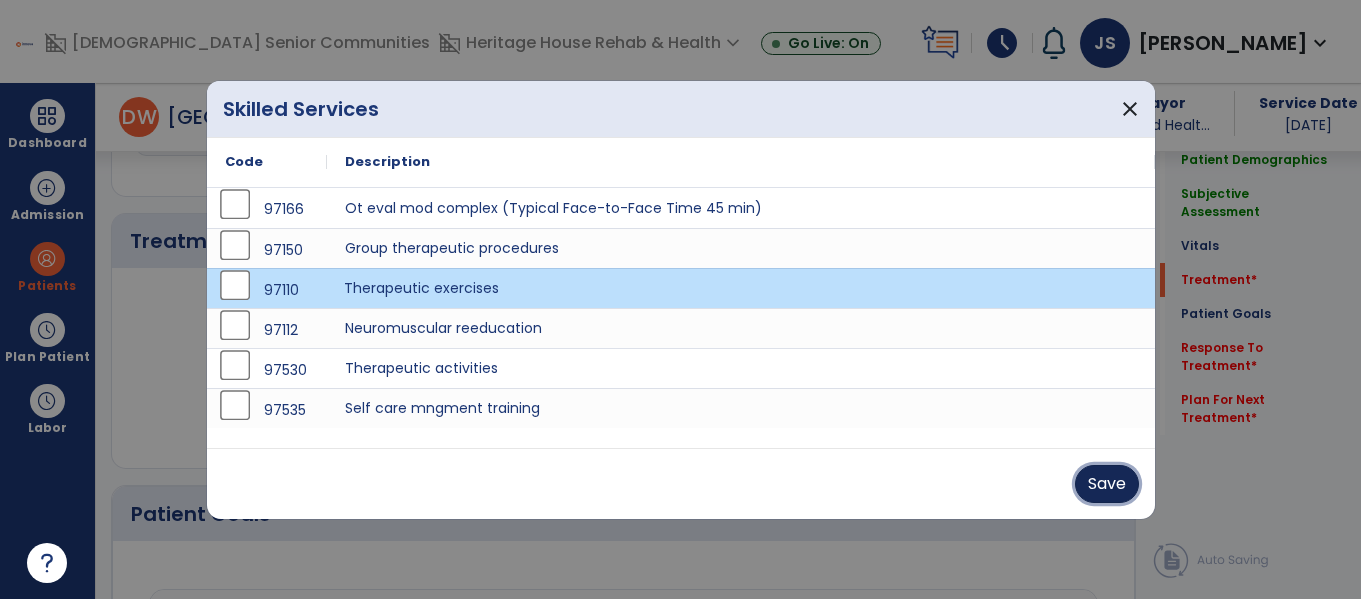 click on "Save" at bounding box center (1107, 484) 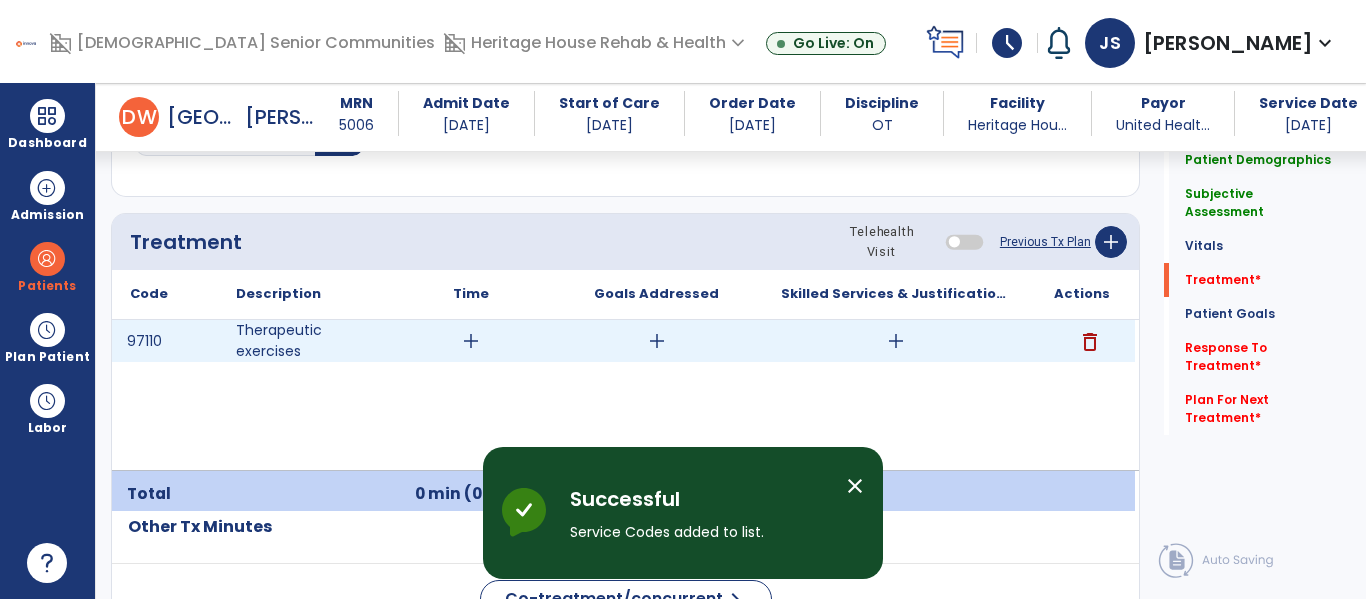 click on "add" at bounding box center [471, 341] 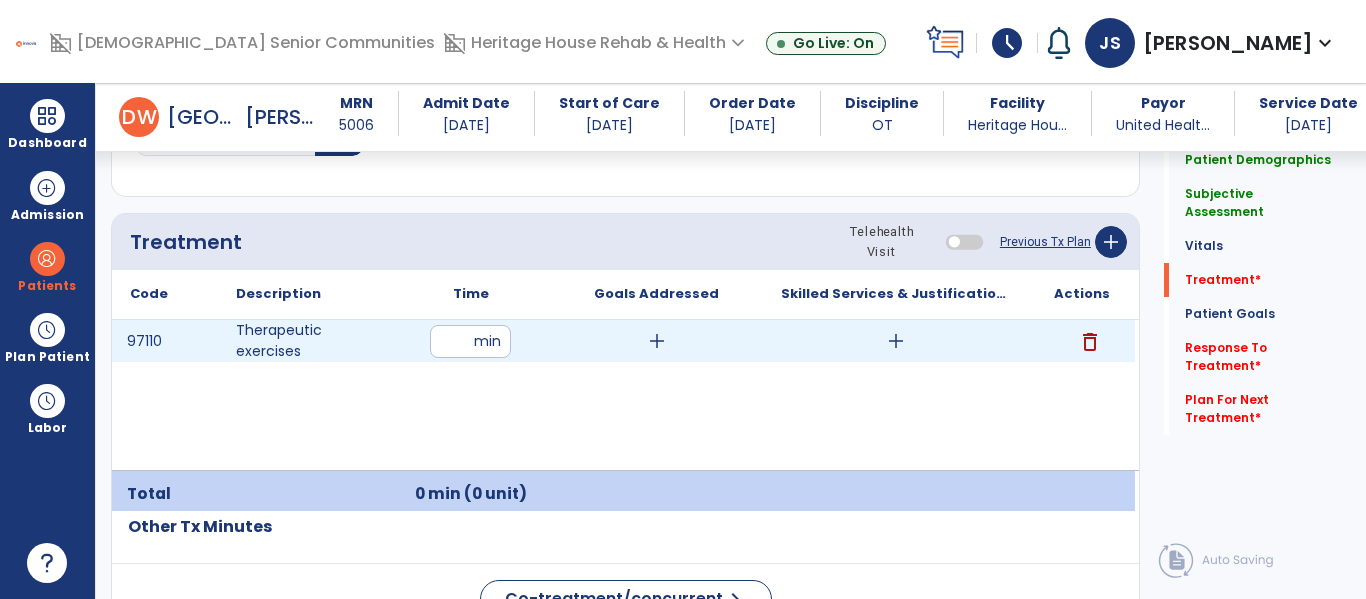 type on "**" 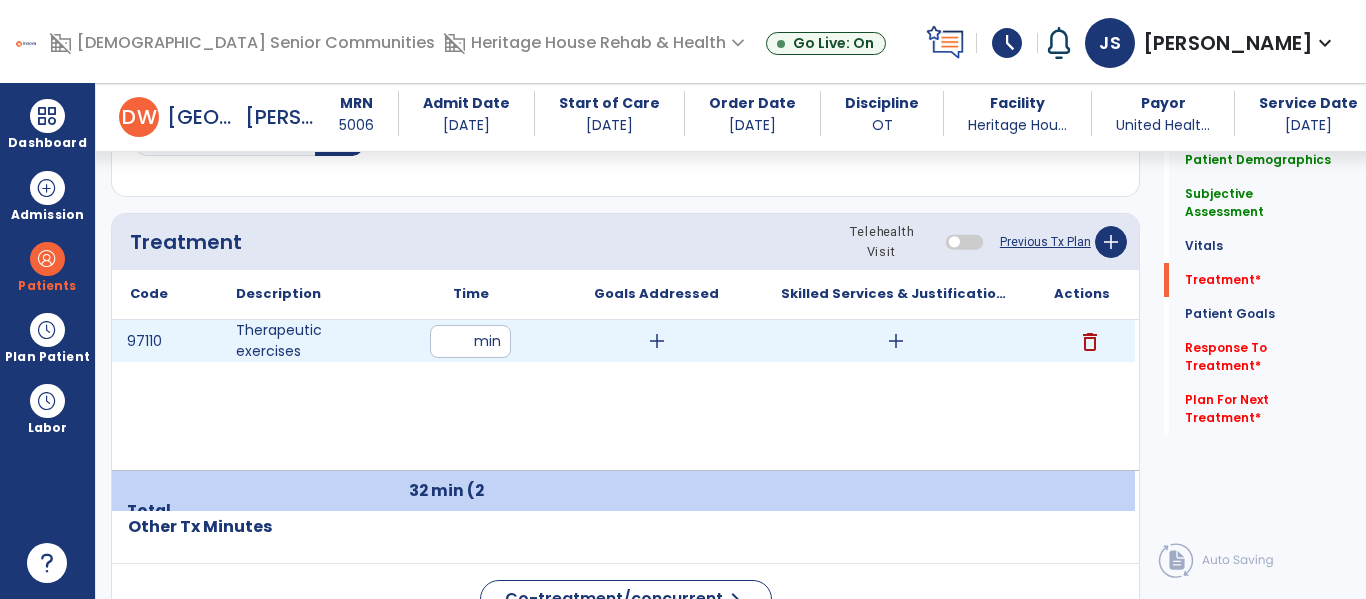 click on "add" at bounding box center (657, 341) 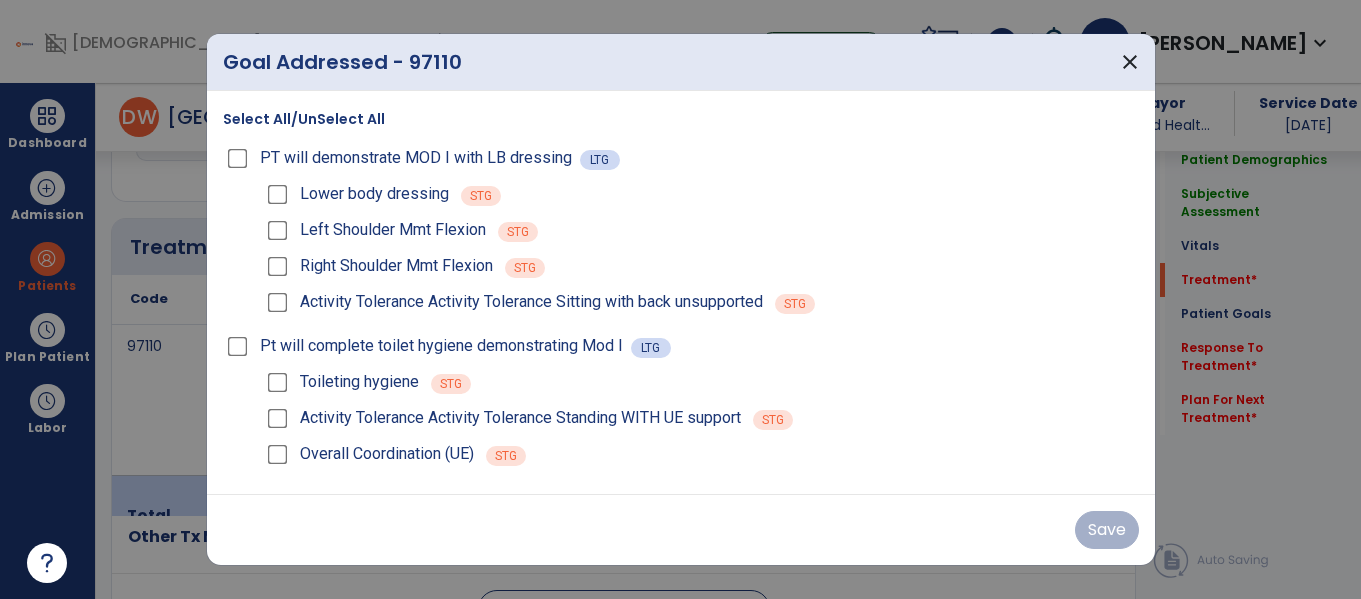 scroll, scrollTop: 1146, scrollLeft: 0, axis: vertical 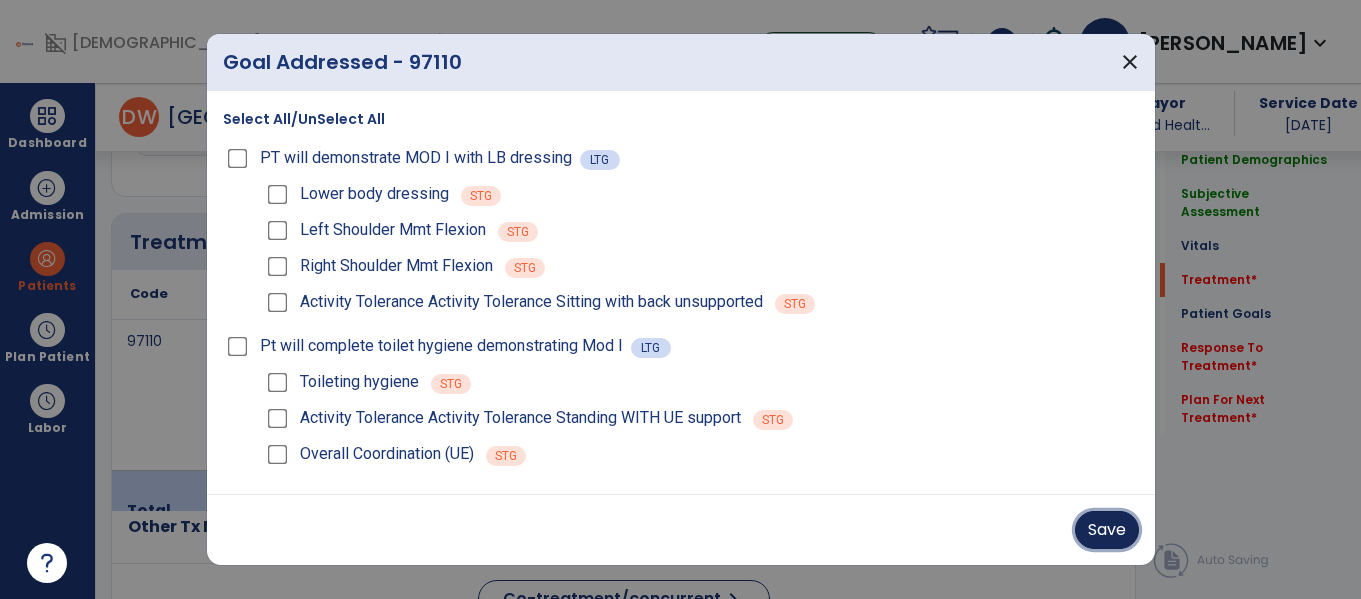 click on "Save" at bounding box center [1107, 530] 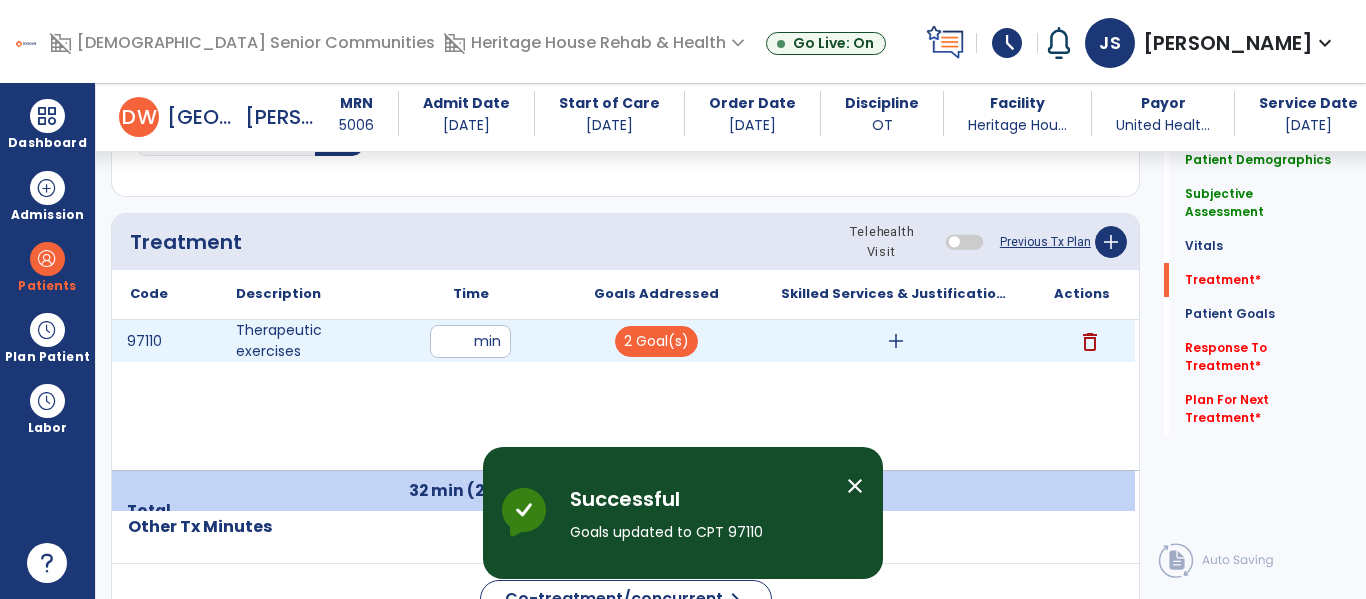 click on "add" at bounding box center (896, 341) 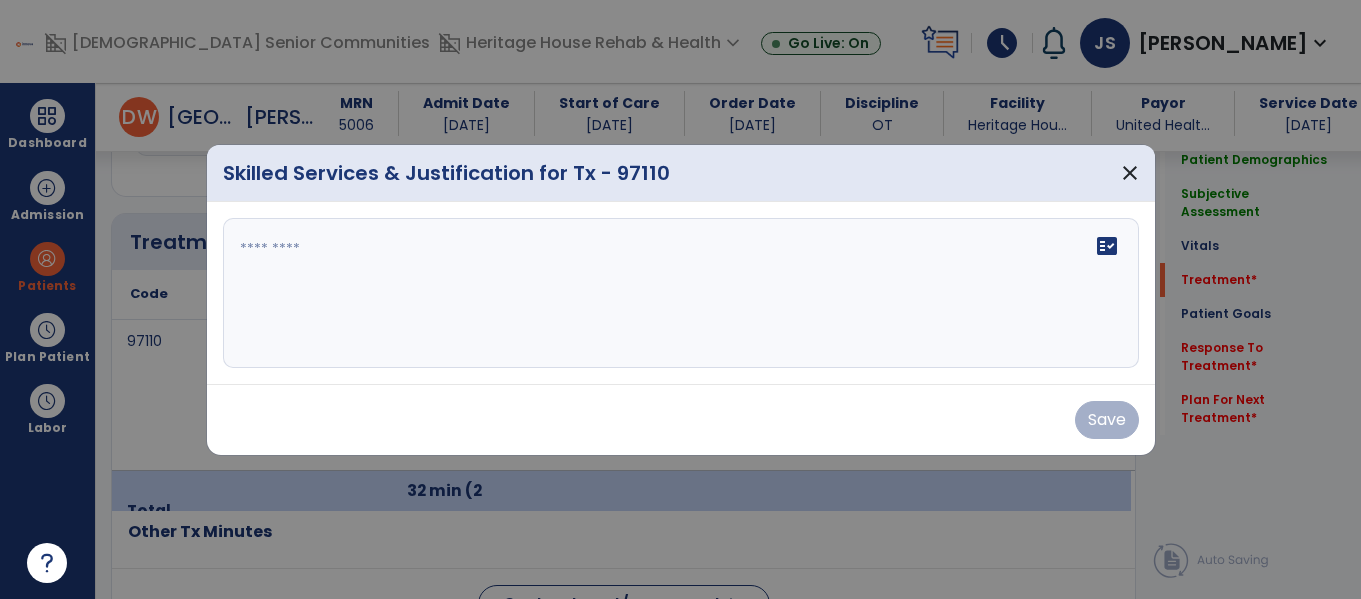 scroll, scrollTop: 1146, scrollLeft: 0, axis: vertical 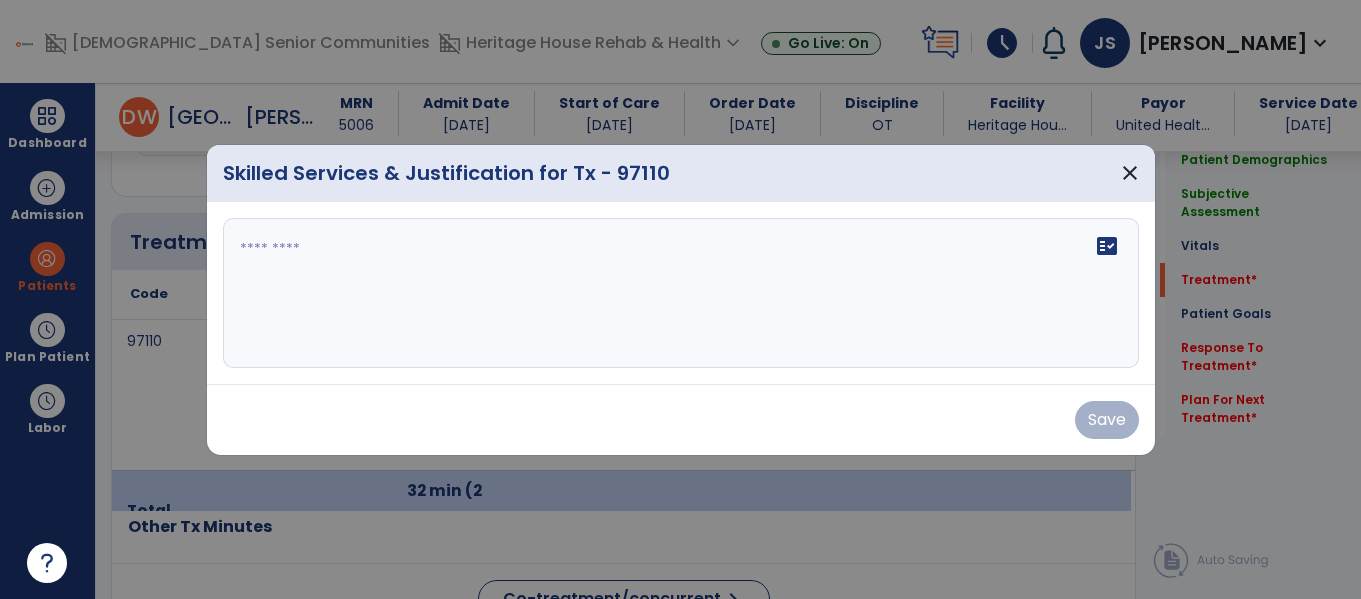 click at bounding box center [681, 293] 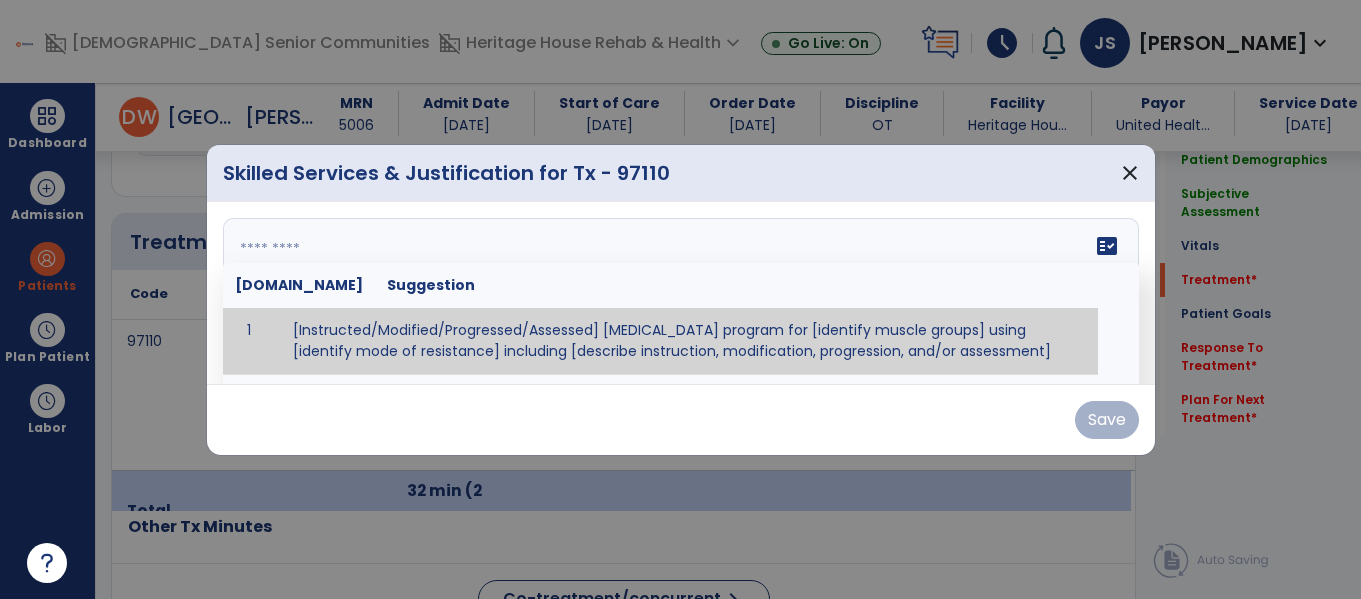 paste on "**********" 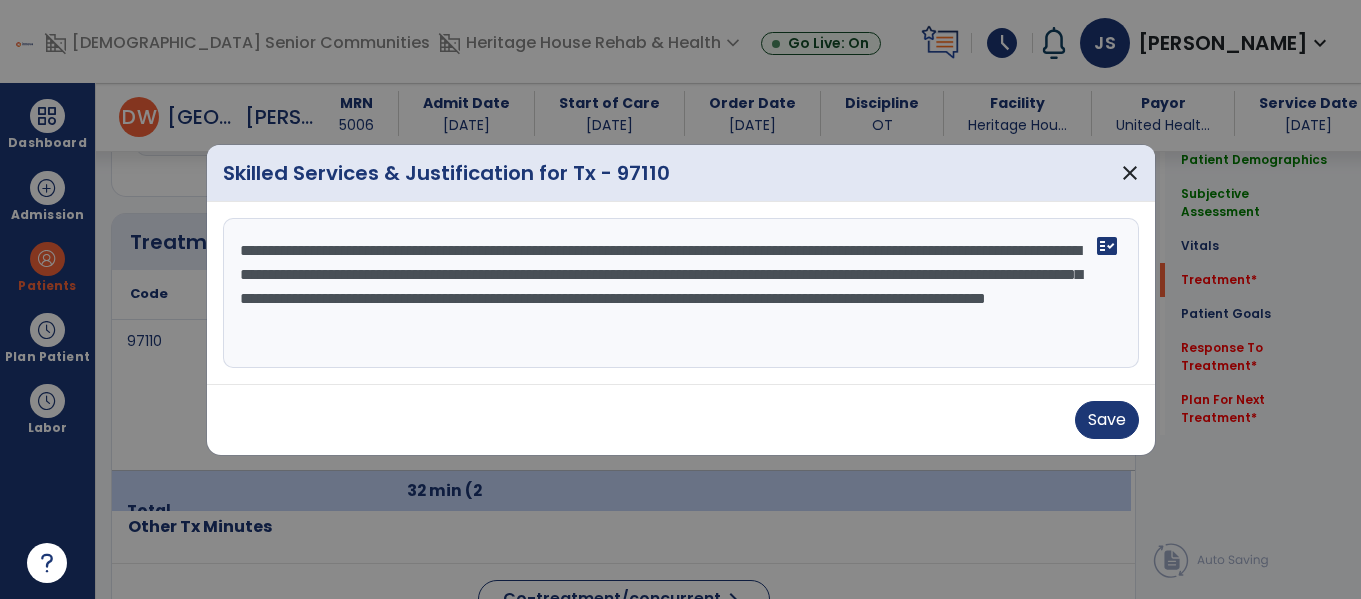 drag, startPoint x: 518, startPoint y: 255, endPoint x: 783, endPoint y: 253, distance: 265.00754 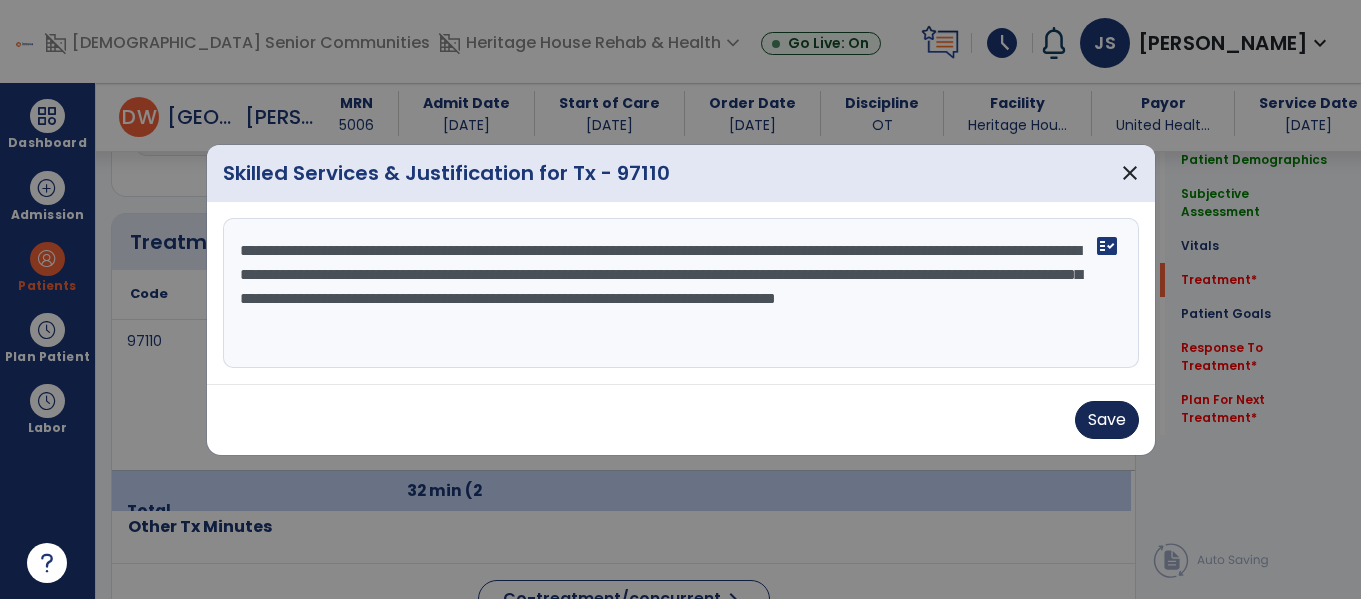 type on "**********" 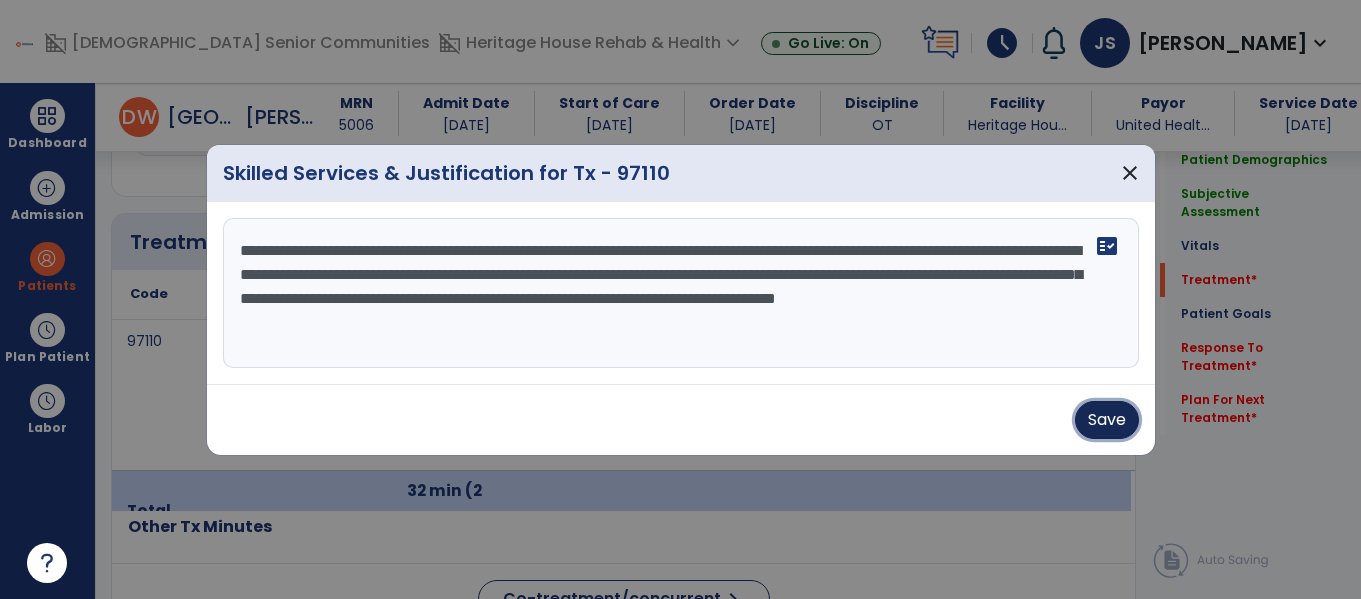 click on "Save" at bounding box center [1107, 420] 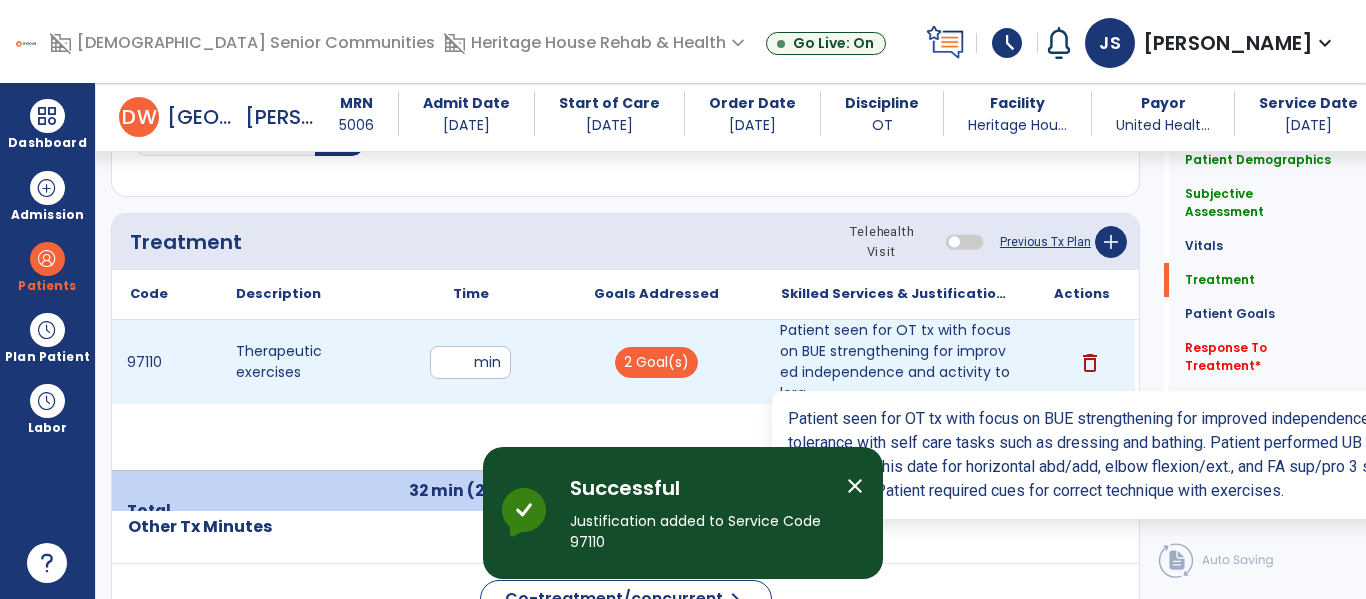 click on "Patient seen for OT tx with focus on BUE strengthening for improved independence and activity tolera..." at bounding box center (896, 362) 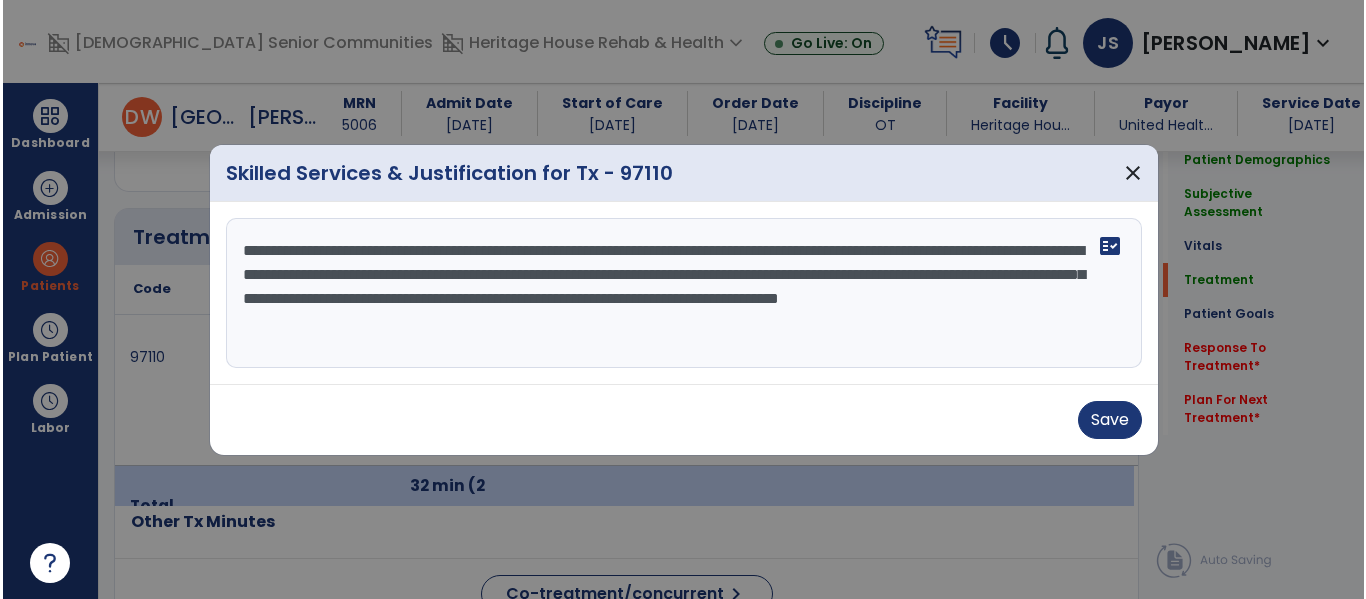 scroll, scrollTop: 1146, scrollLeft: 0, axis: vertical 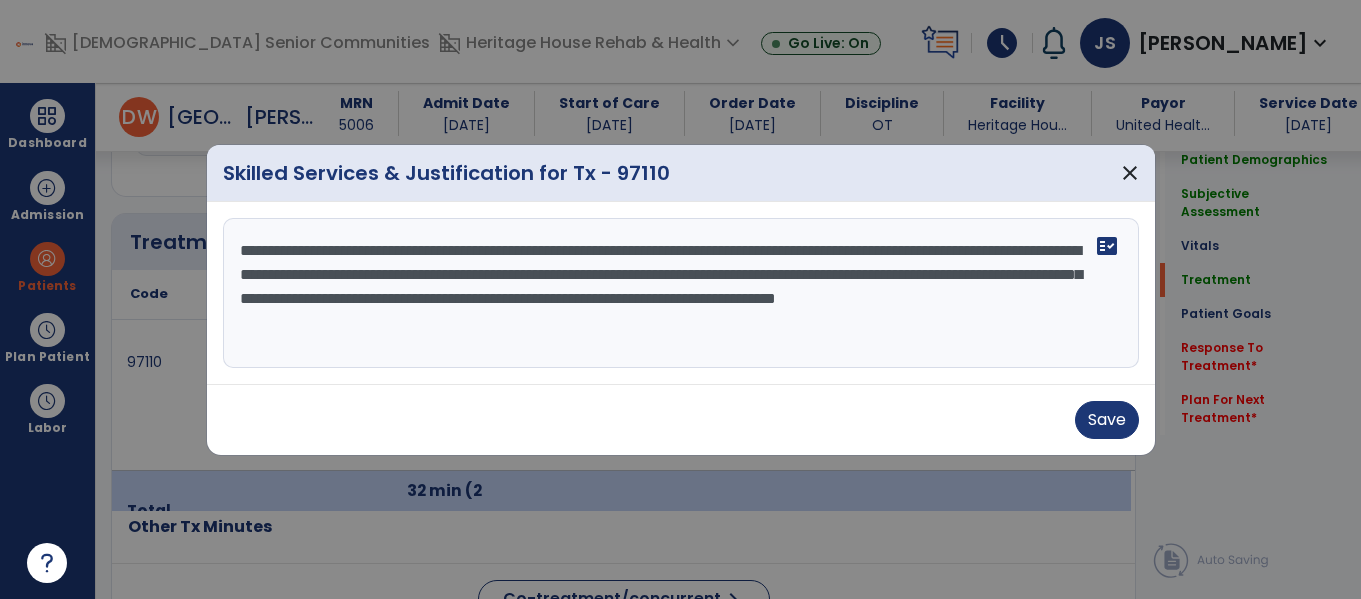 drag, startPoint x: 242, startPoint y: 250, endPoint x: 698, endPoint y: 333, distance: 463.4922 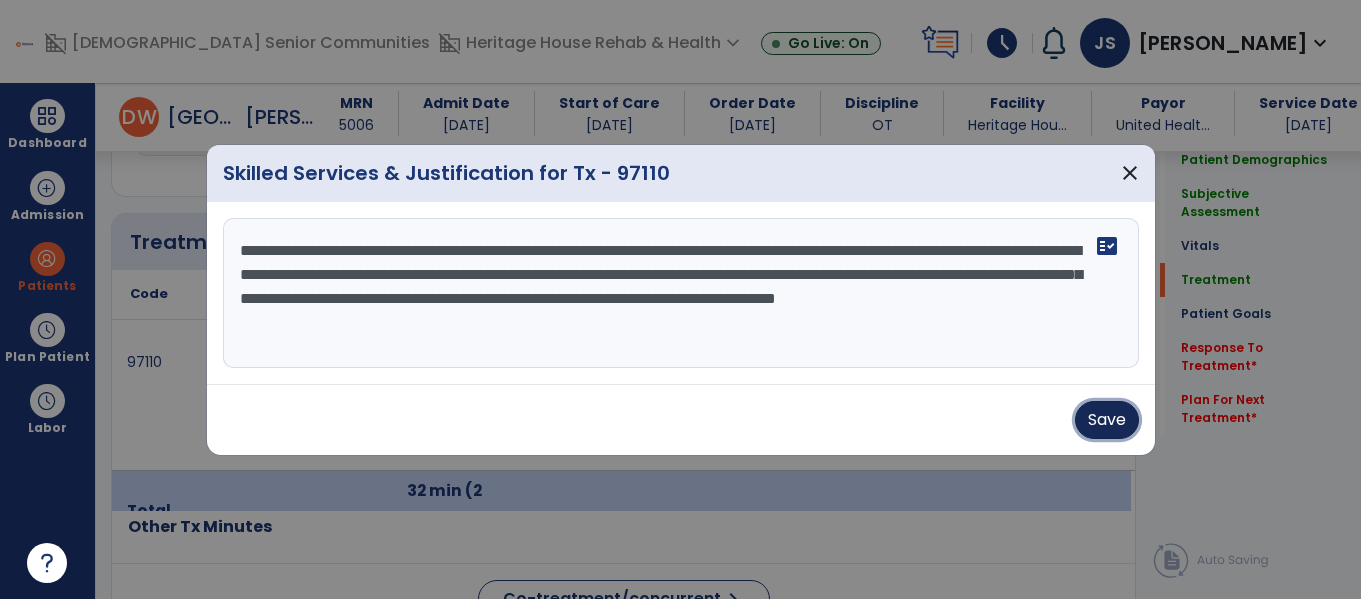 click on "Save" at bounding box center (1107, 420) 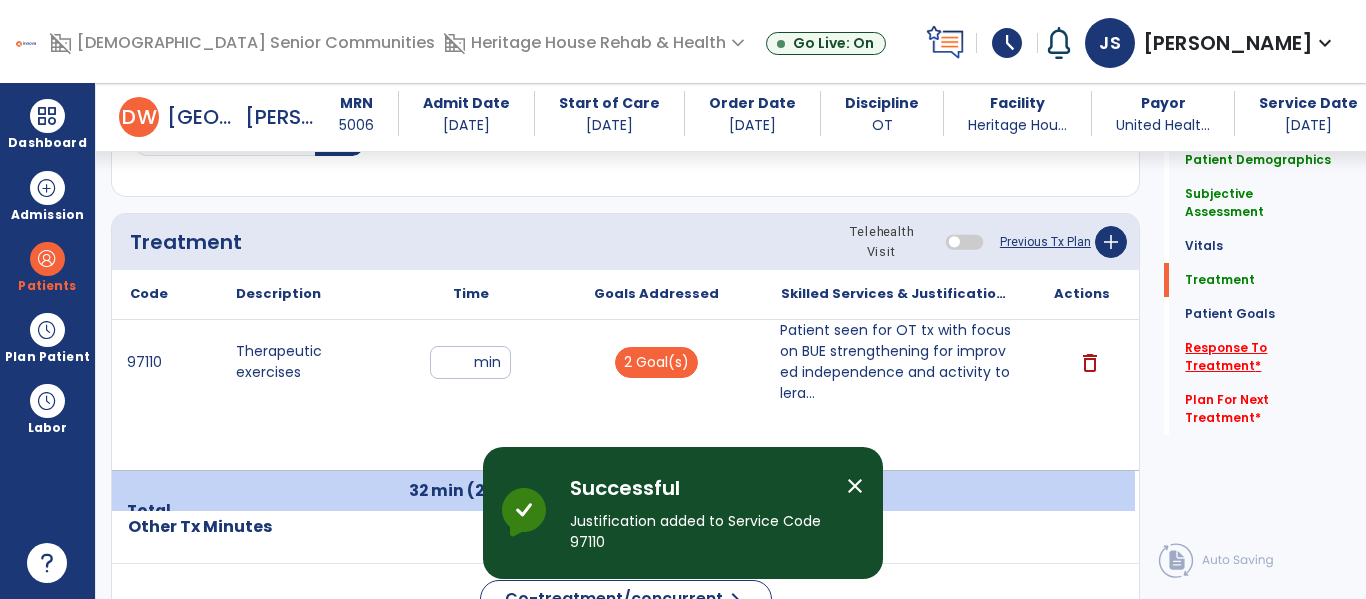 click on "Response To Treatment   *" 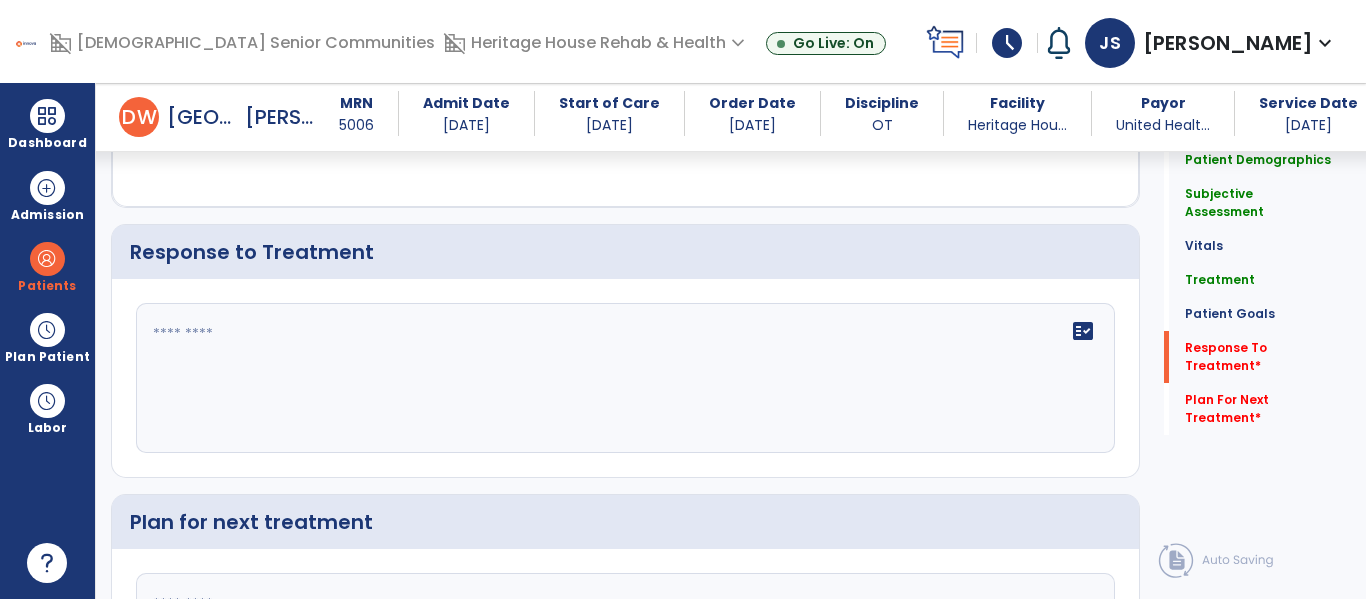 scroll, scrollTop: 2917, scrollLeft: 0, axis: vertical 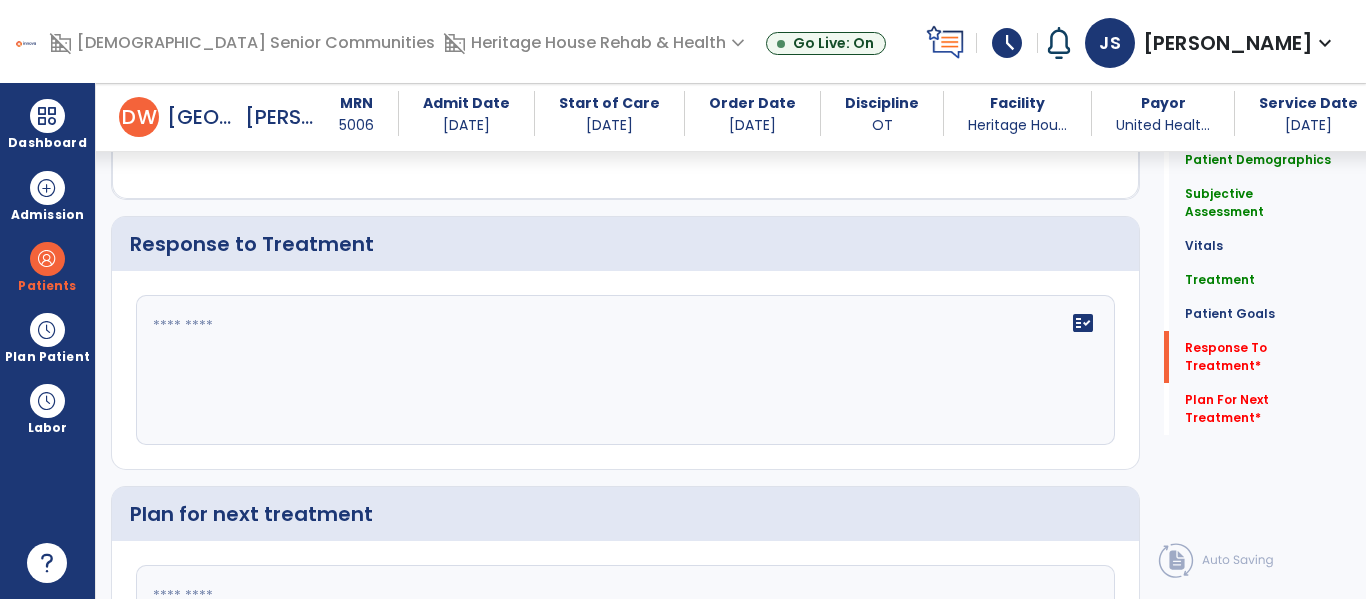 click 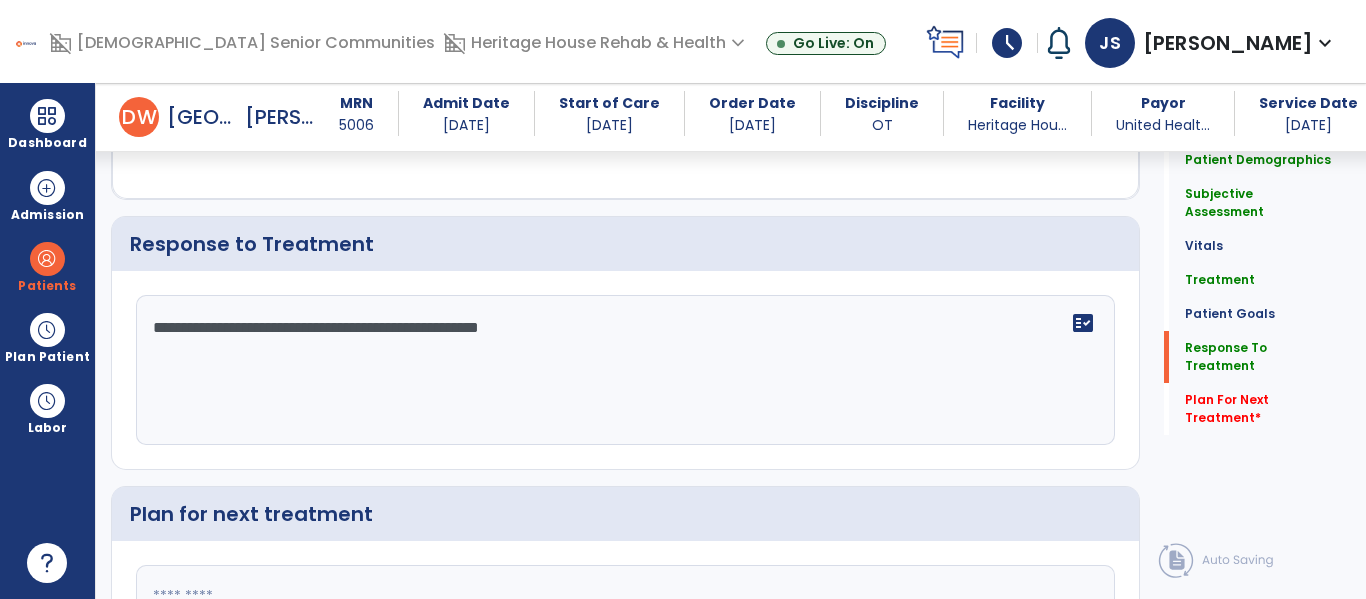 type on "**********" 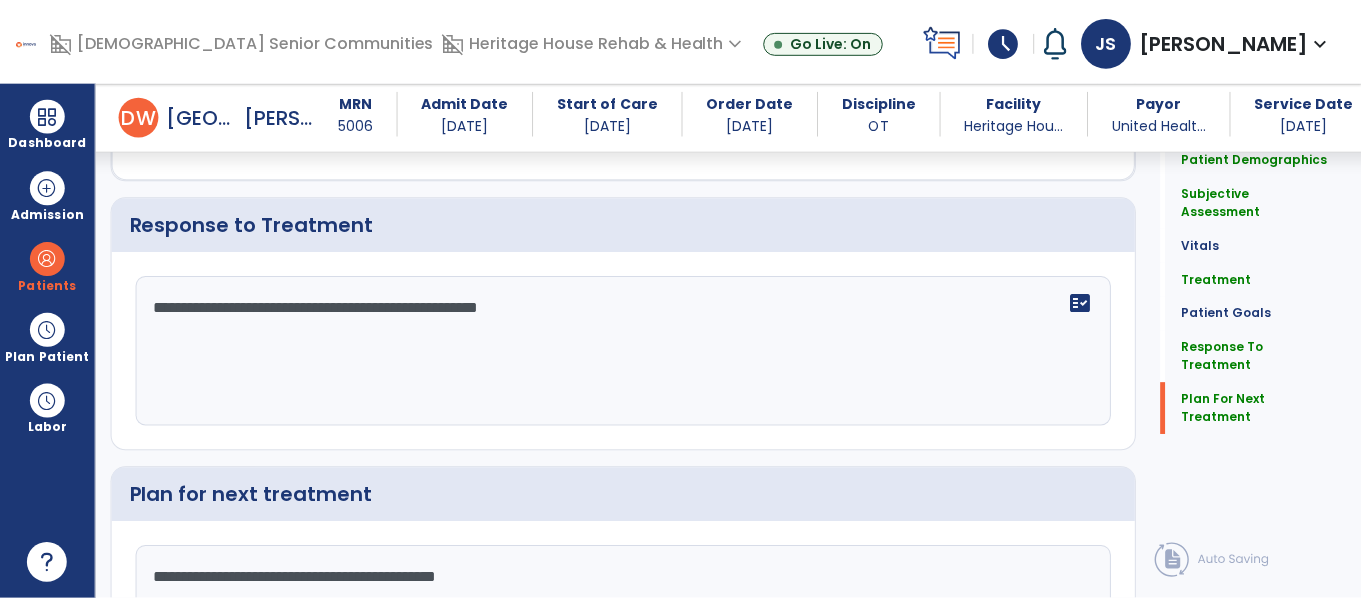 scroll, scrollTop: 3122, scrollLeft: 0, axis: vertical 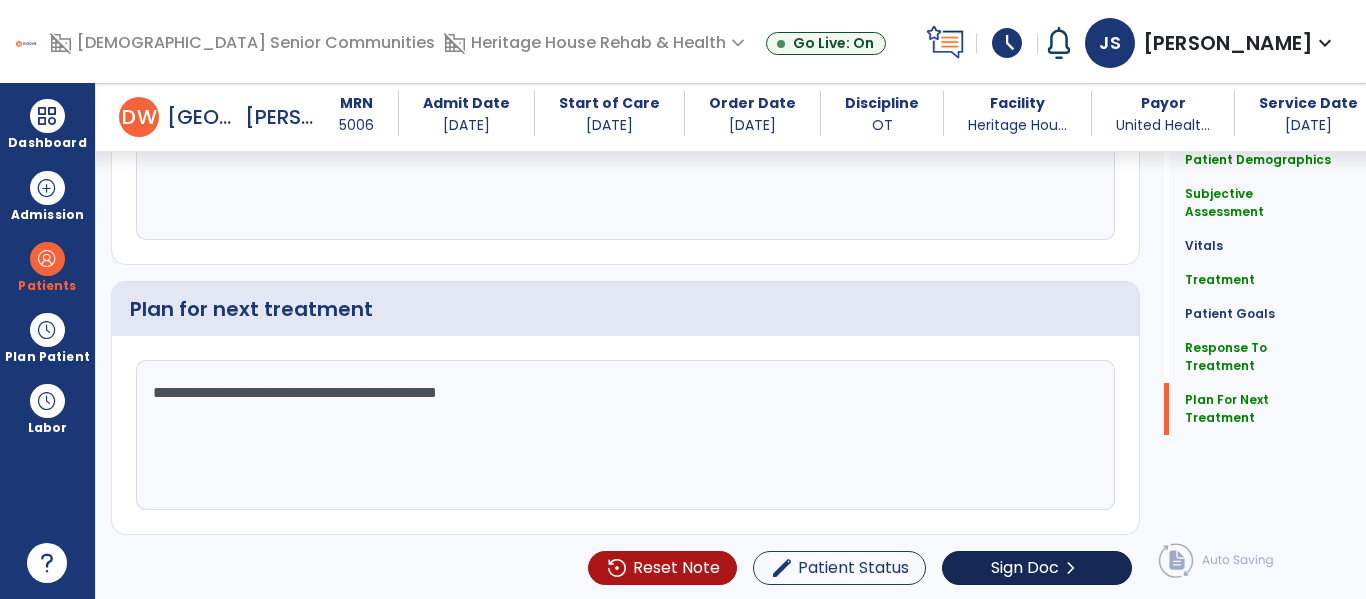 type on "**********" 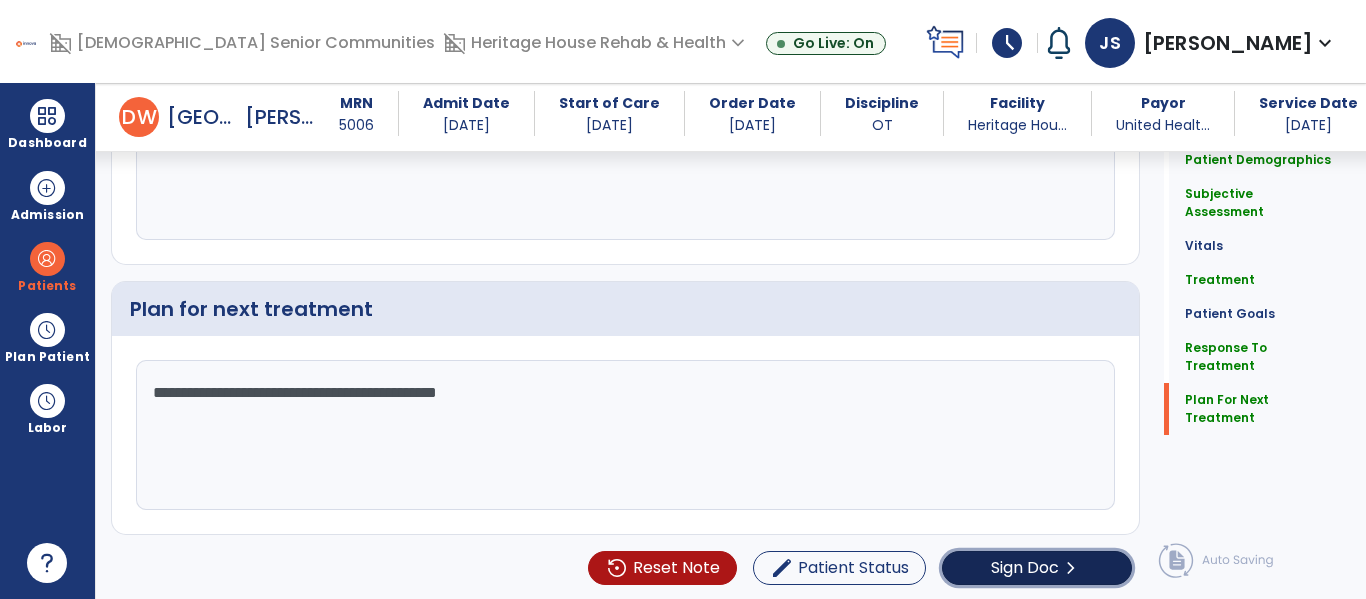 click on "Sign Doc" 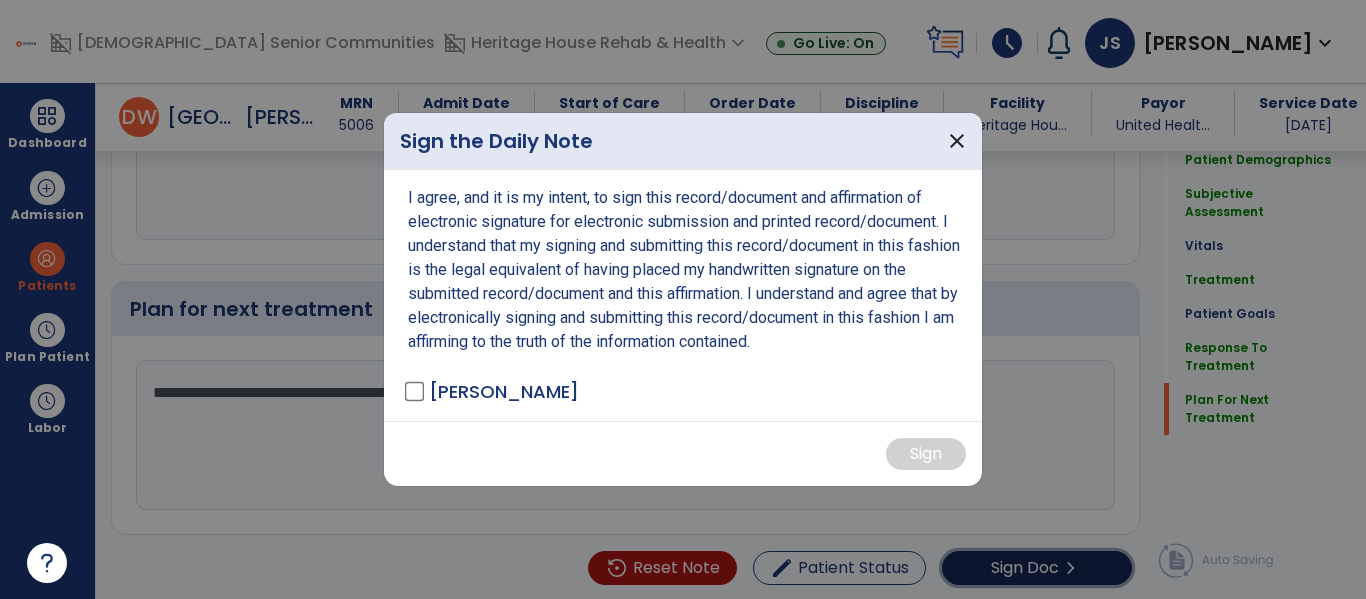 scroll, scrollTop: 3122, scrollLeft: 0, axis: vertical 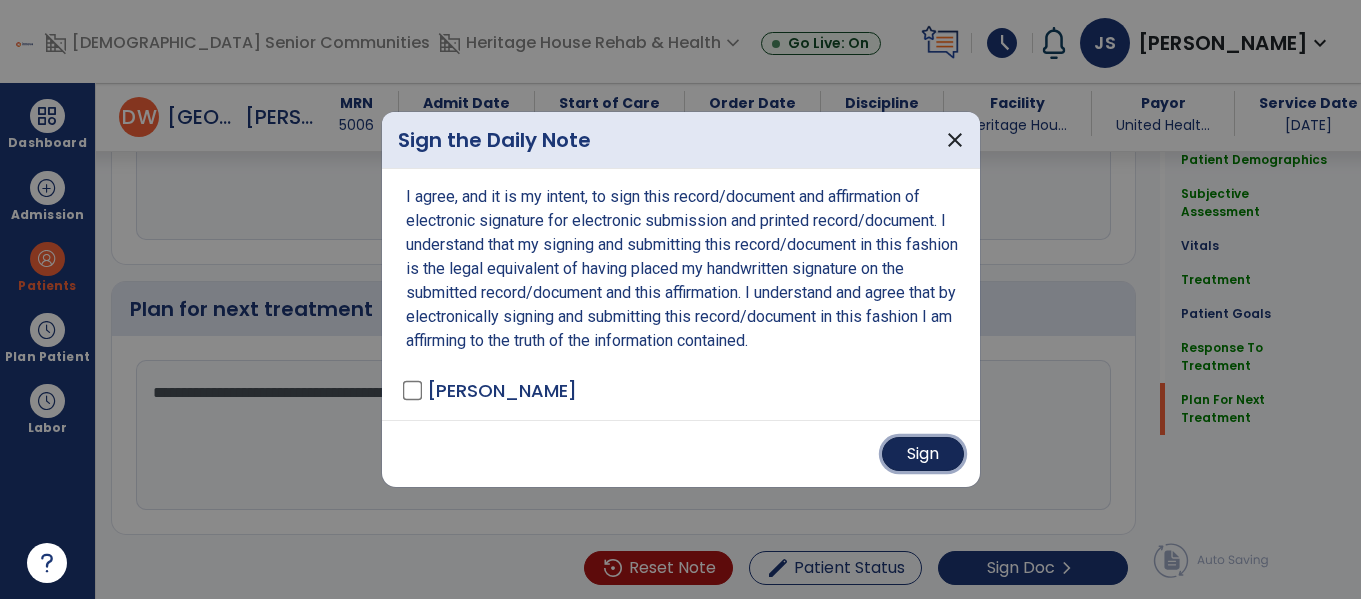 click on "Sign" at bounding box center [923, 454] 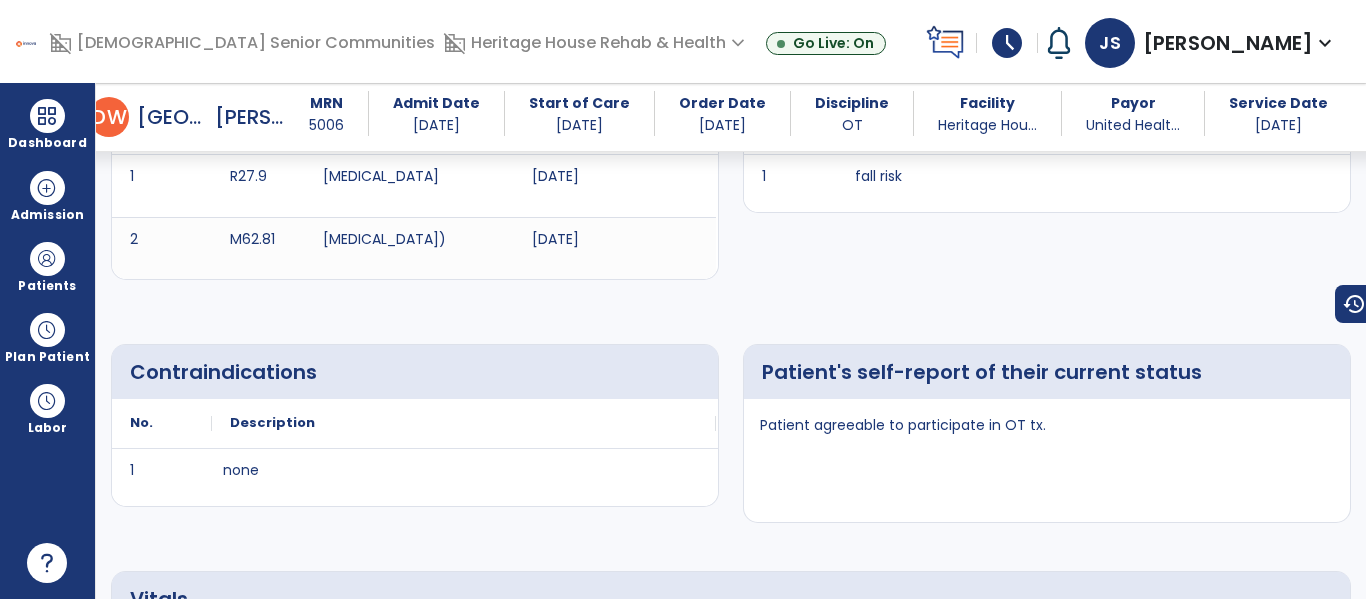 scroll, scrollTop: 0, scrollLeft: 0, axis: both 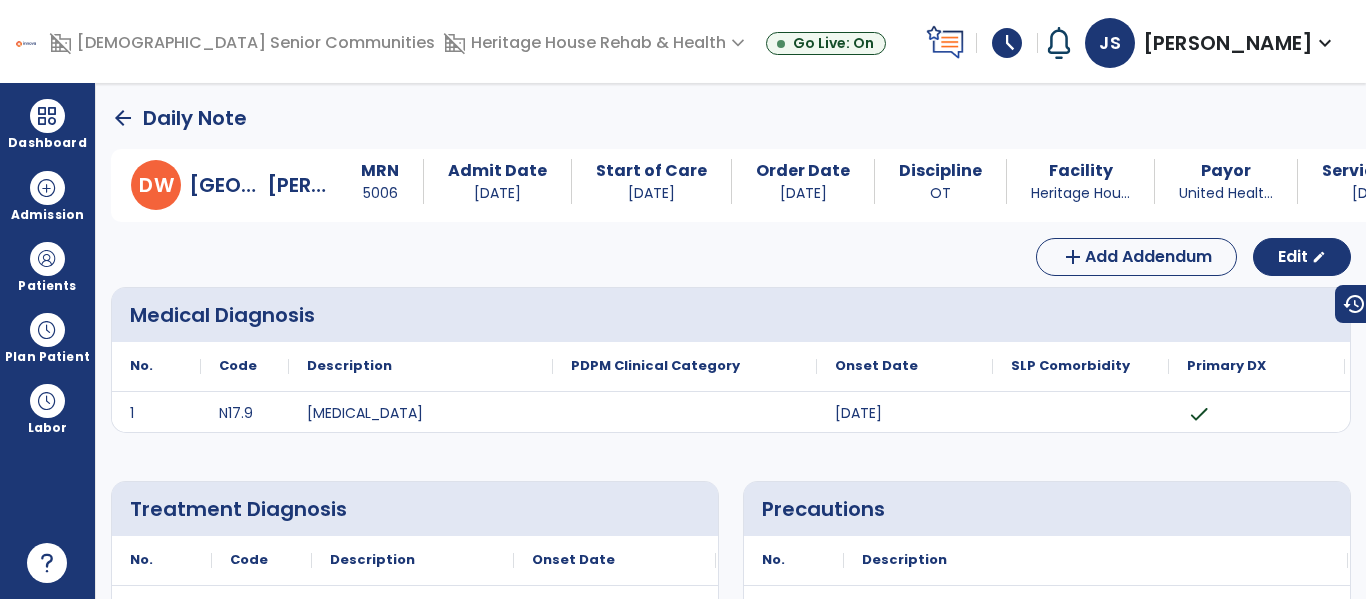 click on "arrow_back" 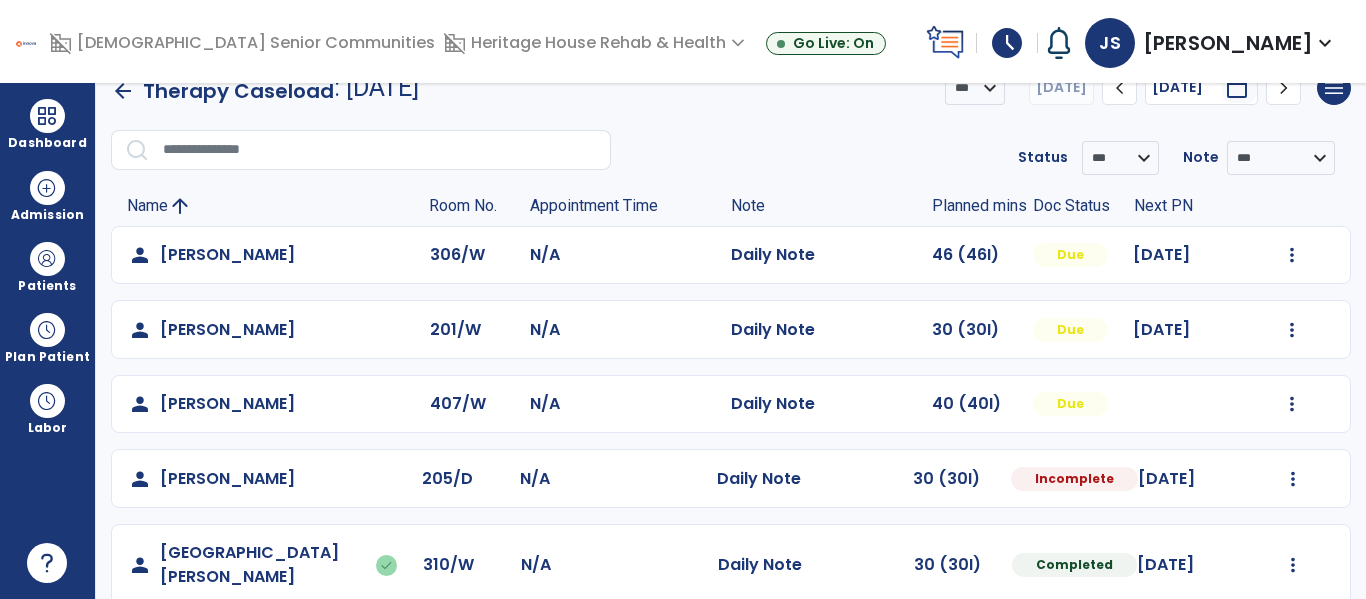 scroll, scrollTop: 58, scrollLeft: 0, axis: vertical 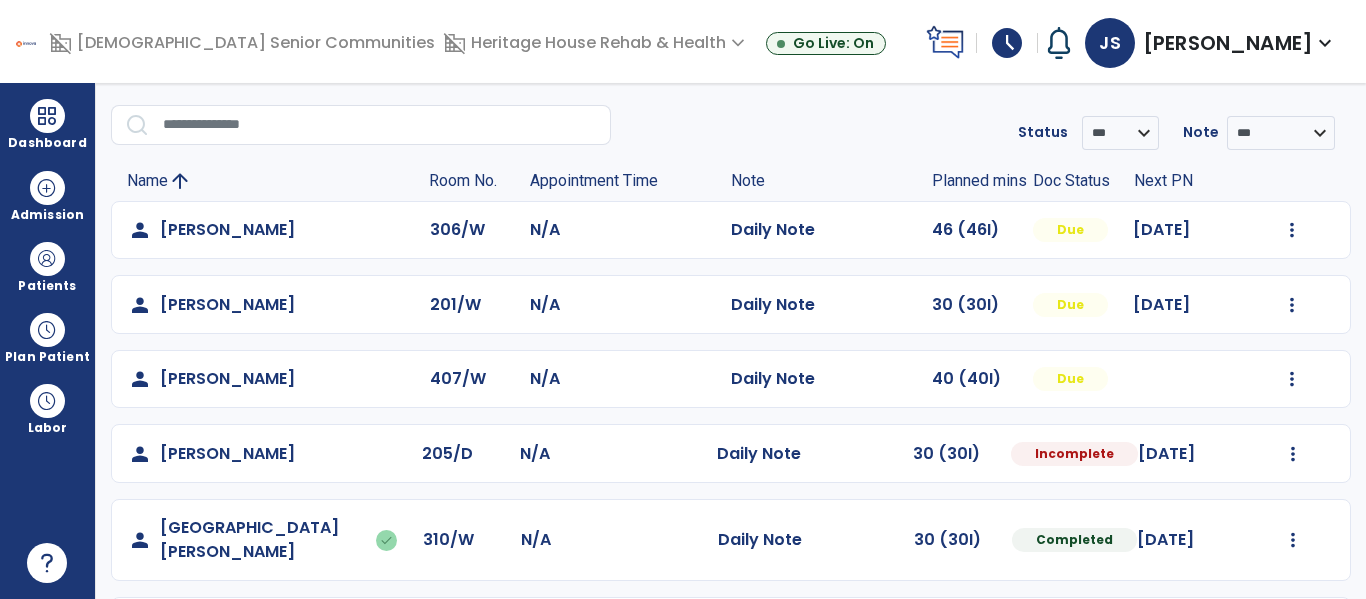 click on "Mark Visit As Complete   Reset Note   Open Document   G + C Mins" 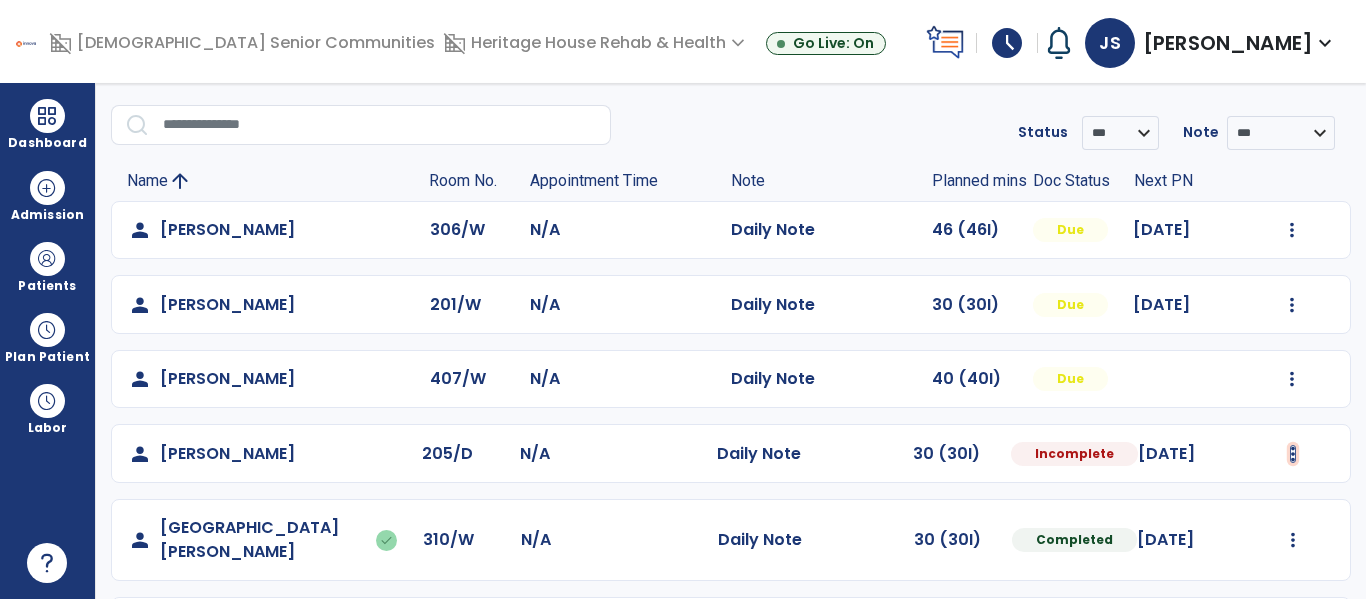 click at bounding box center (1292, 230) 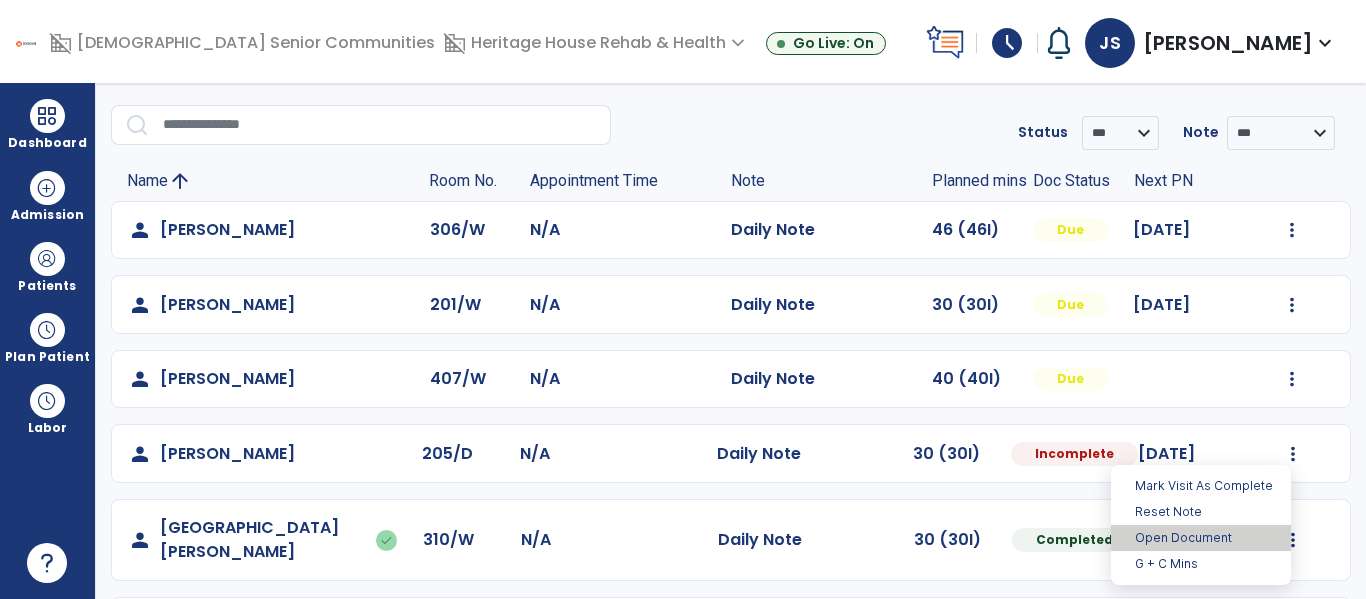 click on "Open Document" at bounding box center [1201, 538] 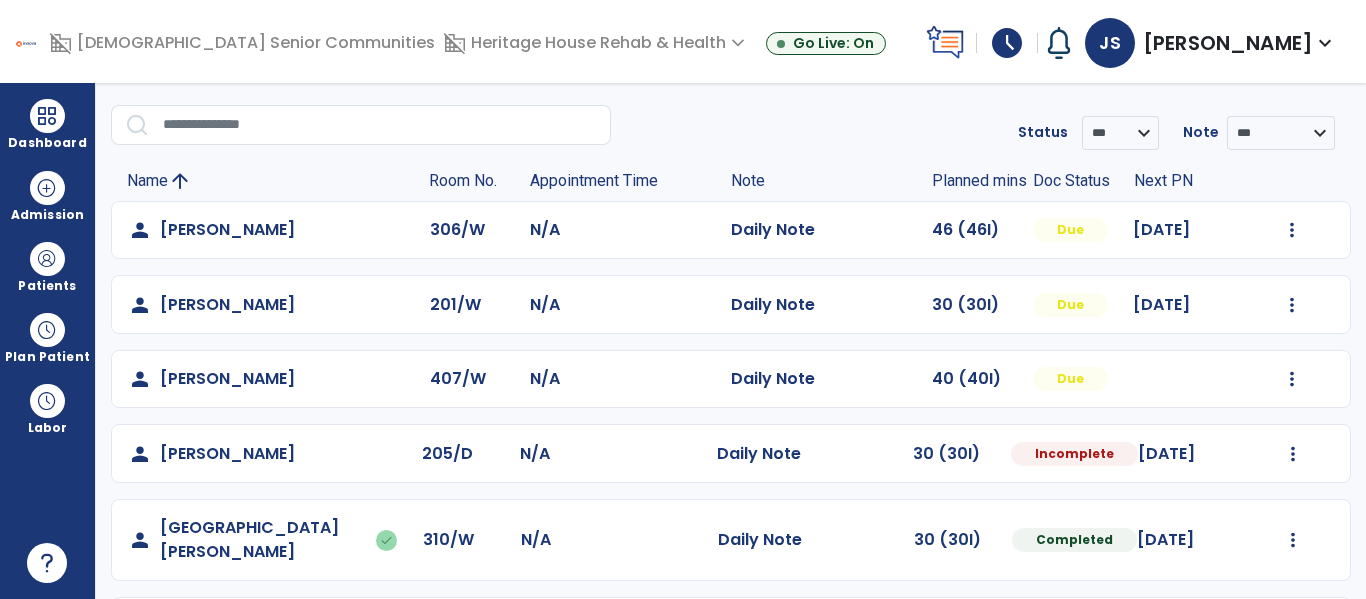 select on "*" 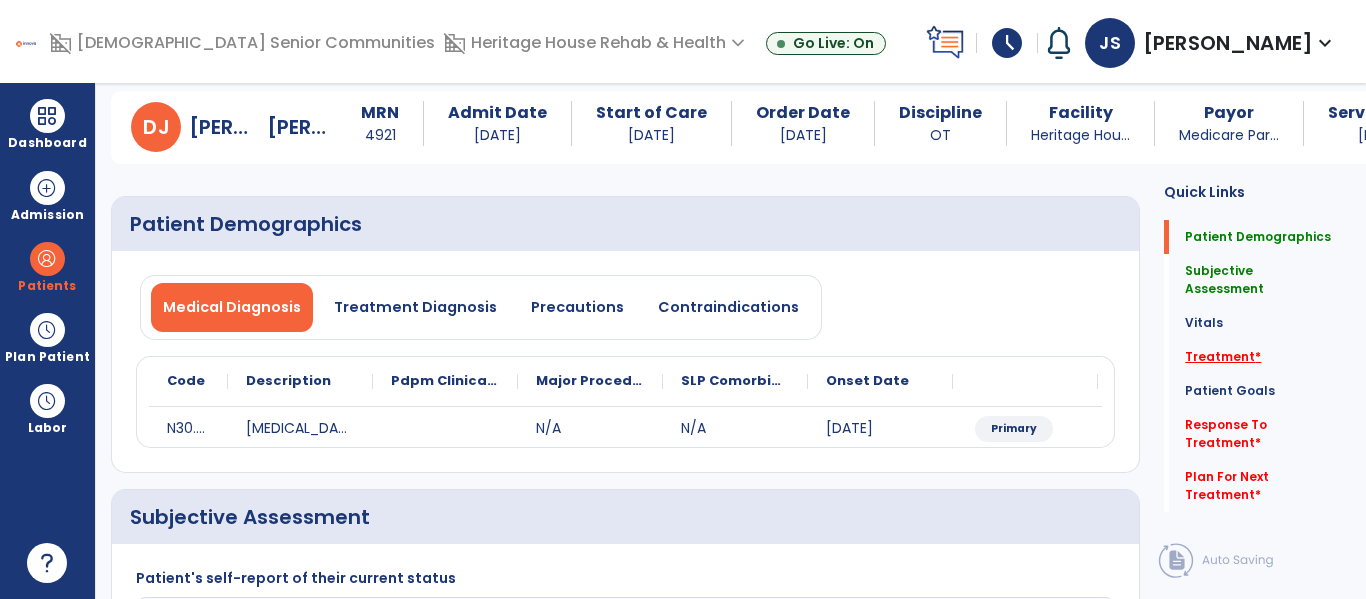 click on "Treatment   *" 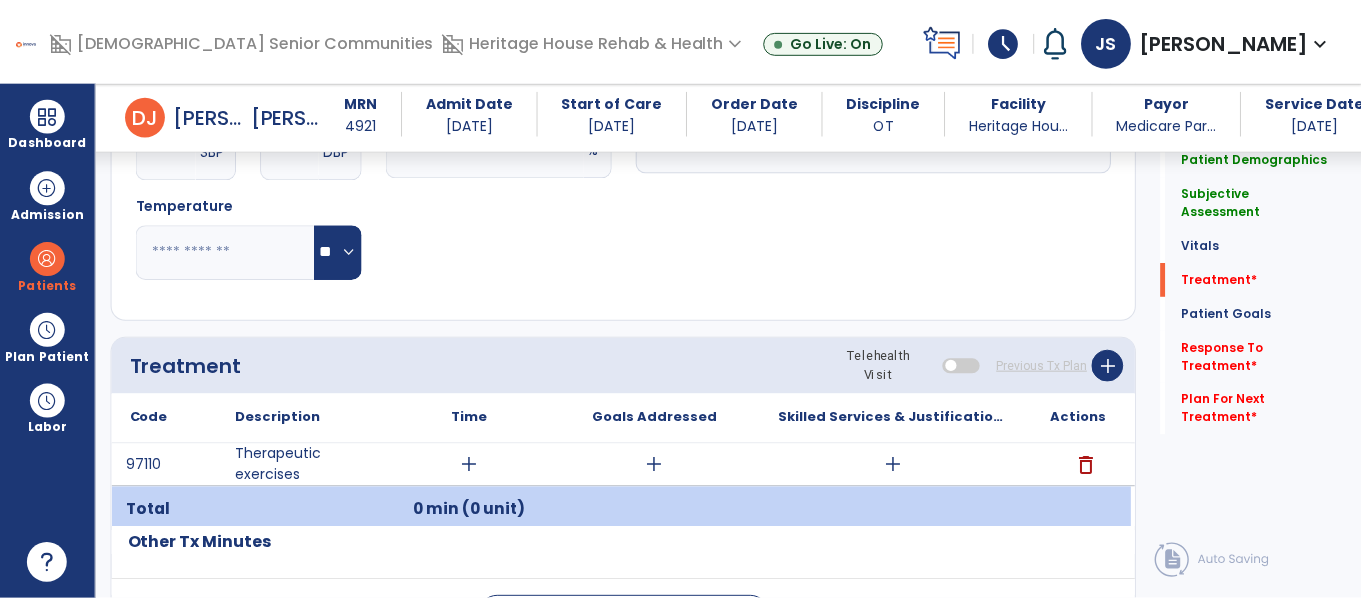 scroll, scrollTop: 1084, scrollLeft: 0, axis: vertical 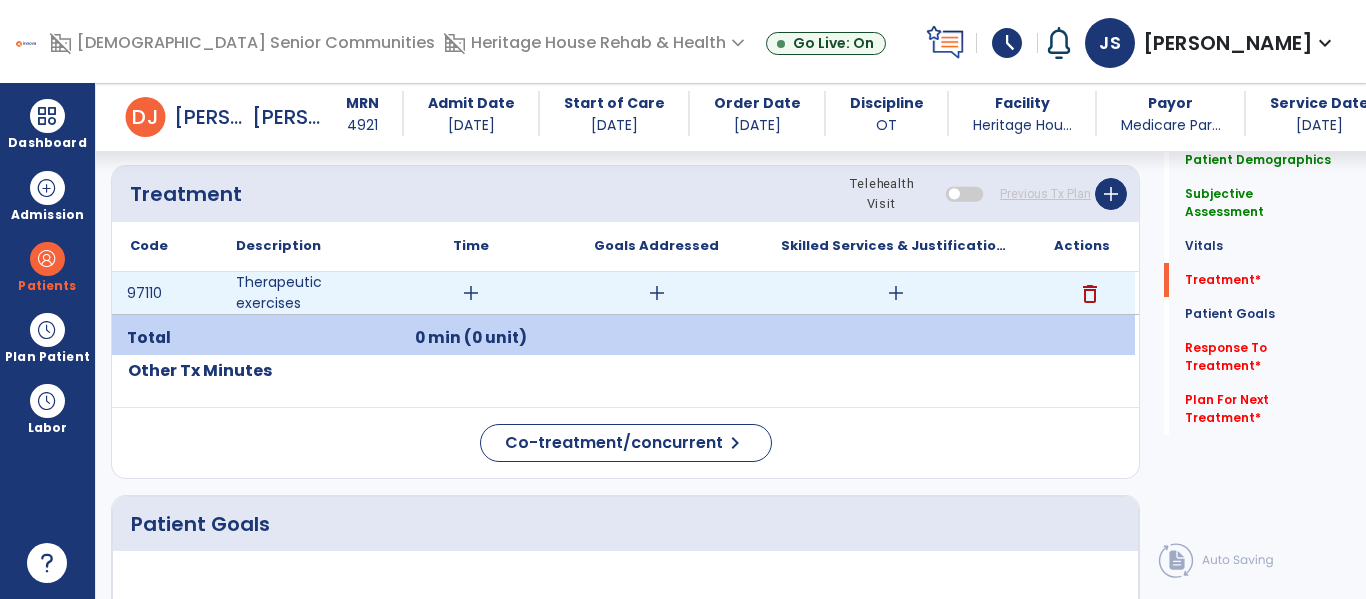 click on "add" at bounding box center (471, 293) 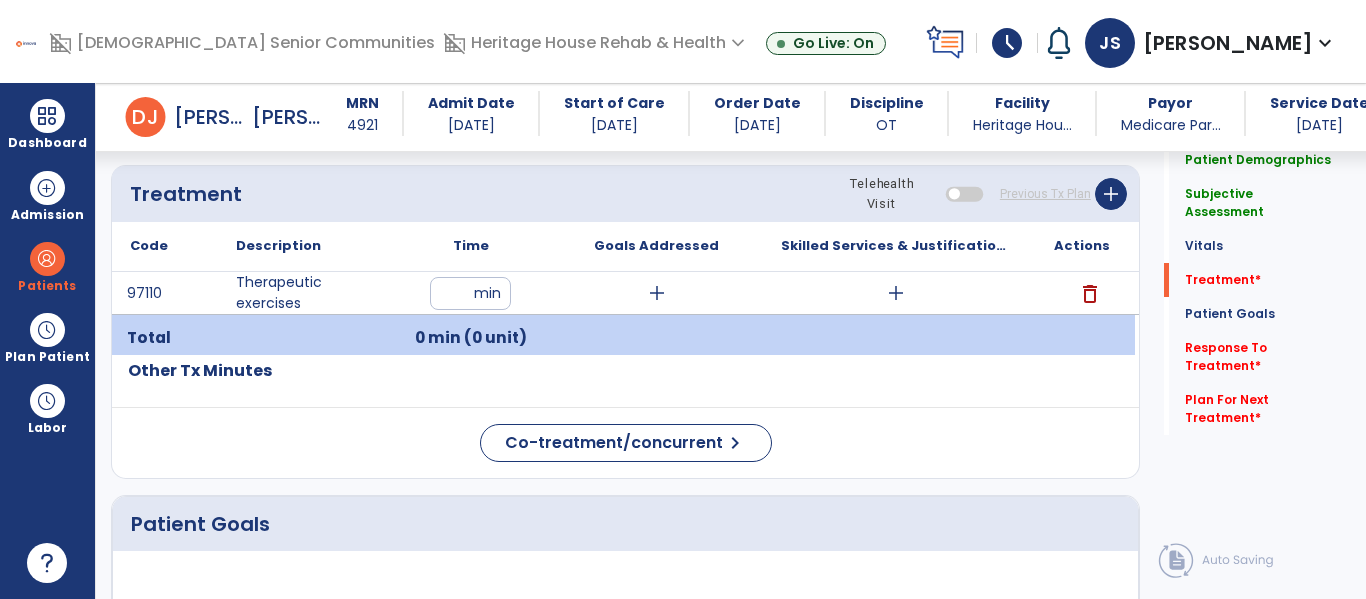 type on "**" 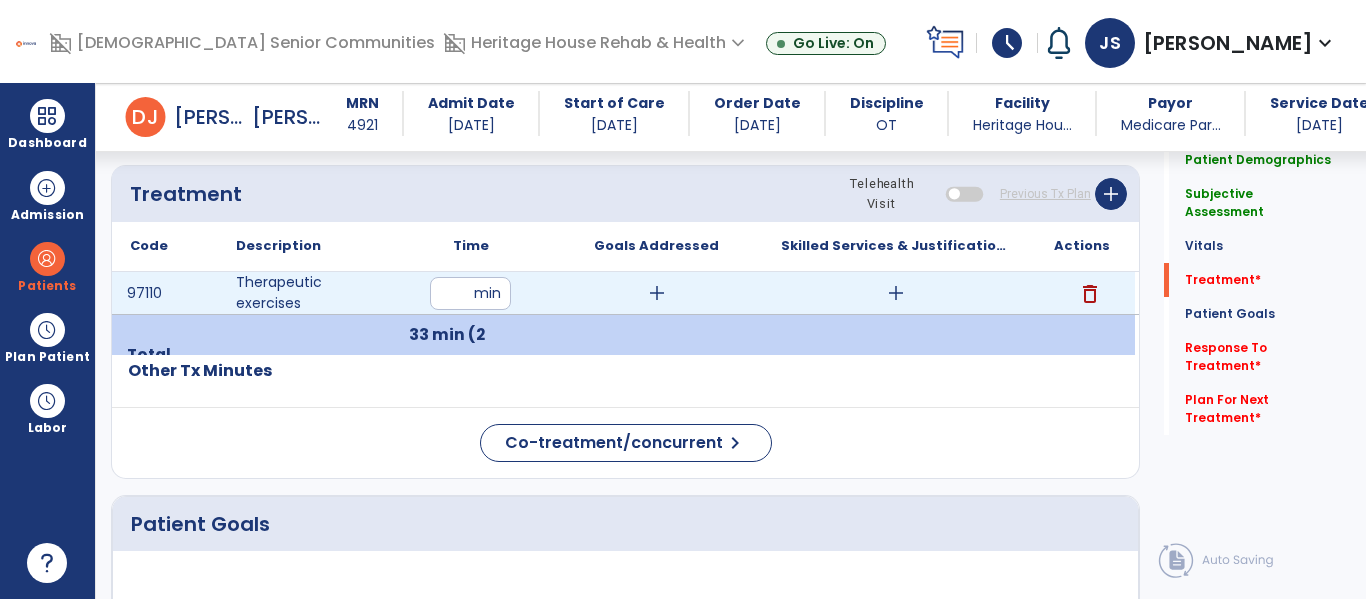 click on "add" at bounding box center (657, 293) 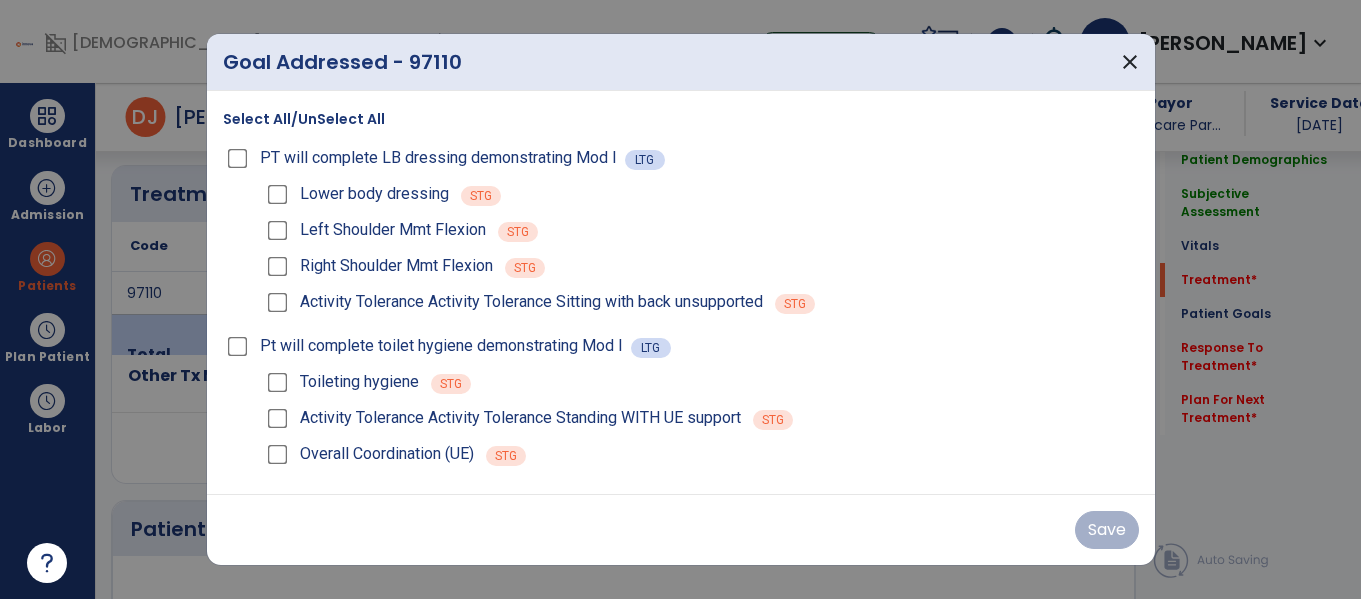 scroll, scrollTop: 1084, scrollLeft: 0, axis: vertical 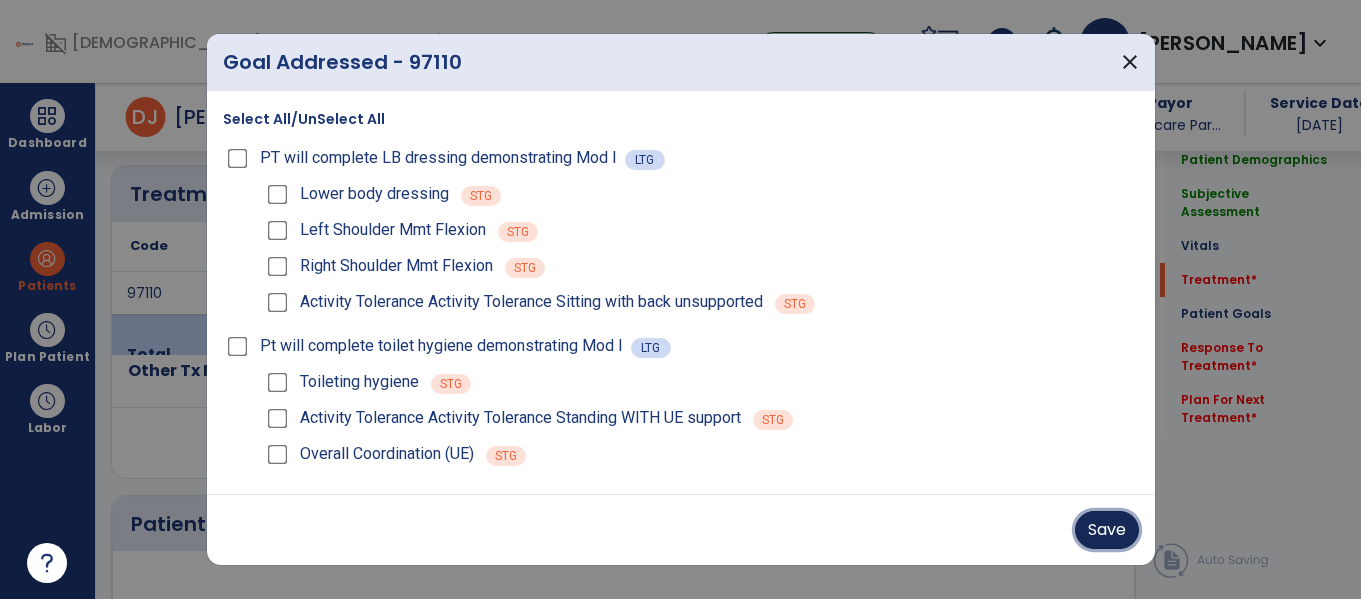 click on "Save" at bounding box center [1107, 530] 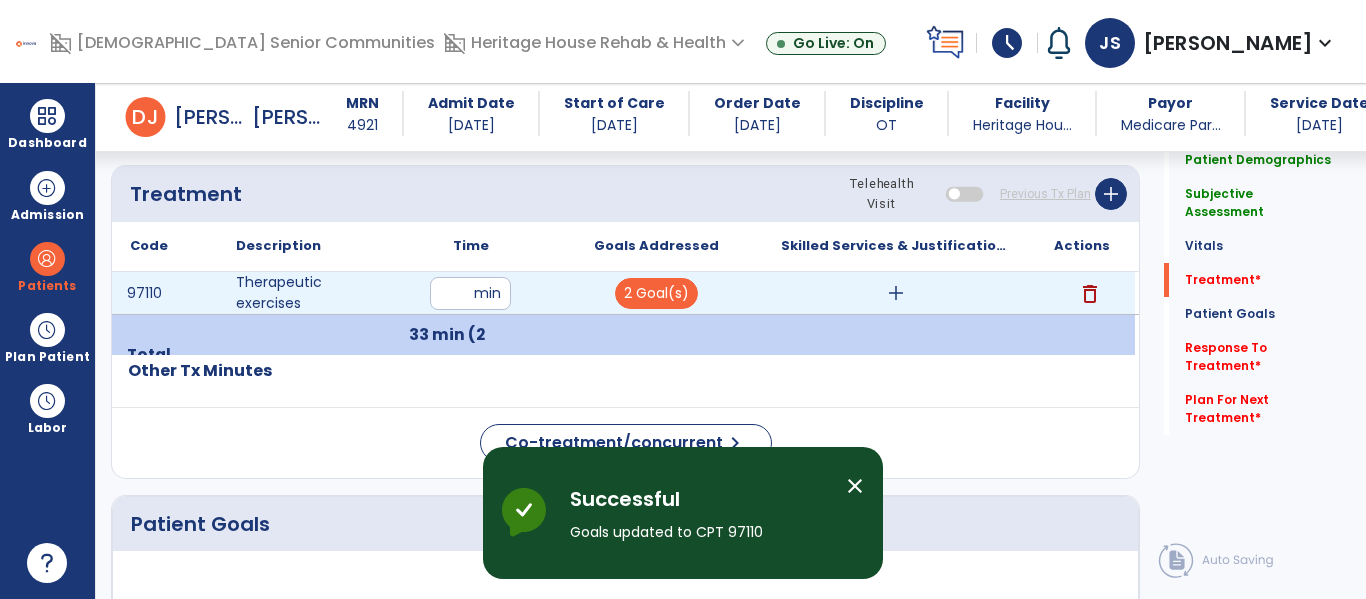 click on "add" at bounding box center (896, 293) 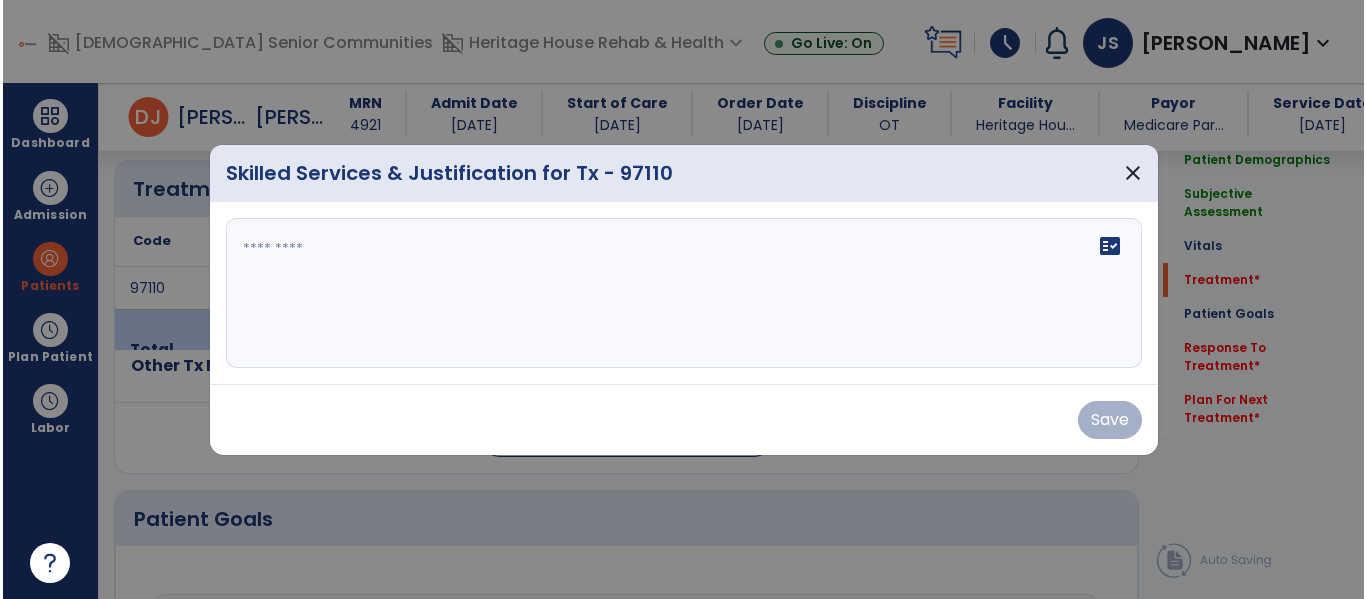 scroll, scrollTop: 1084, scrollLeft: 0, axis: vertical 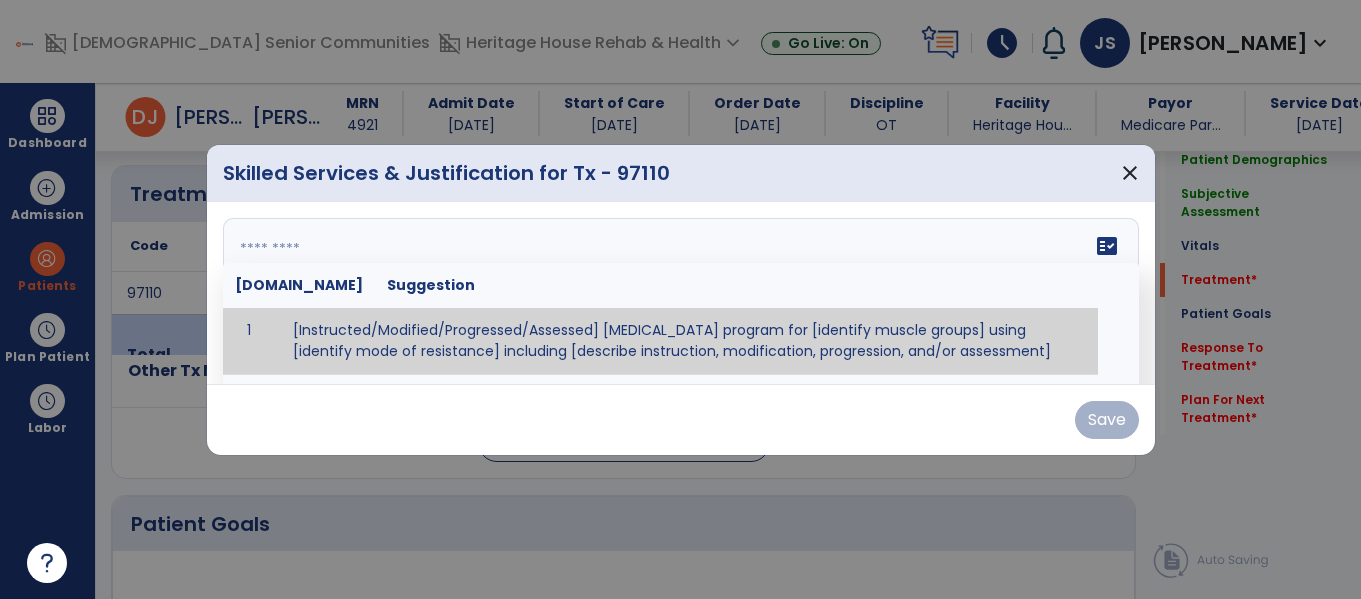 click at bounding box center (678, 293) 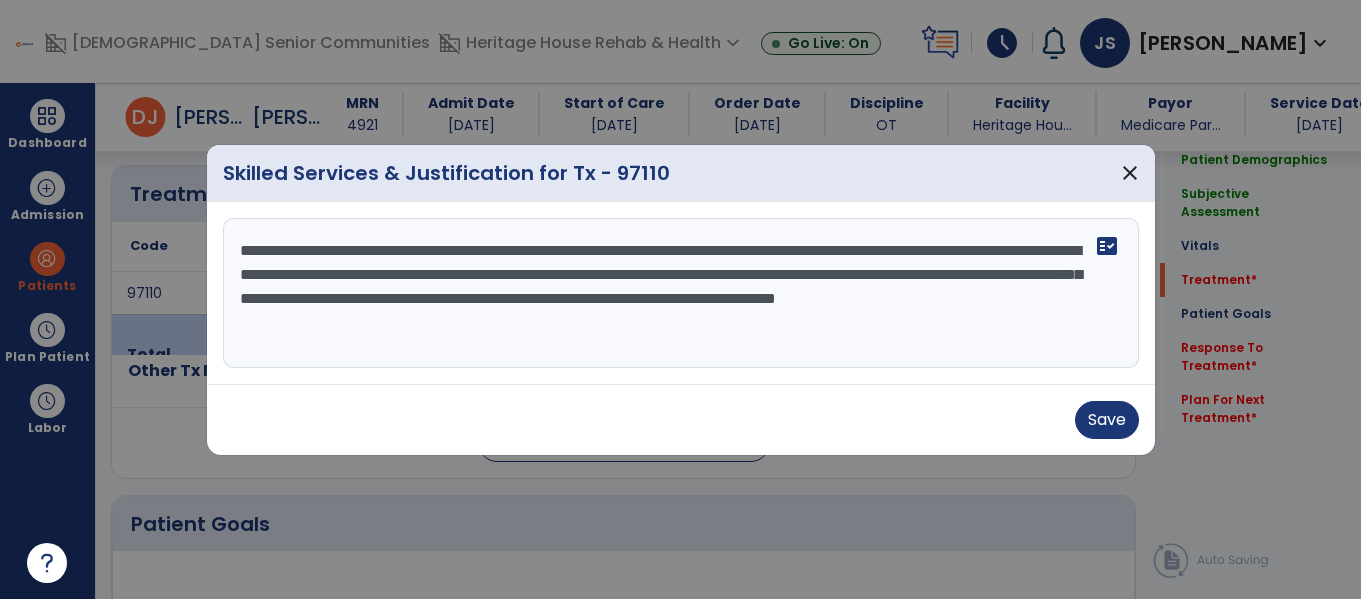 click on "**********" at bounding box center (681, 293) 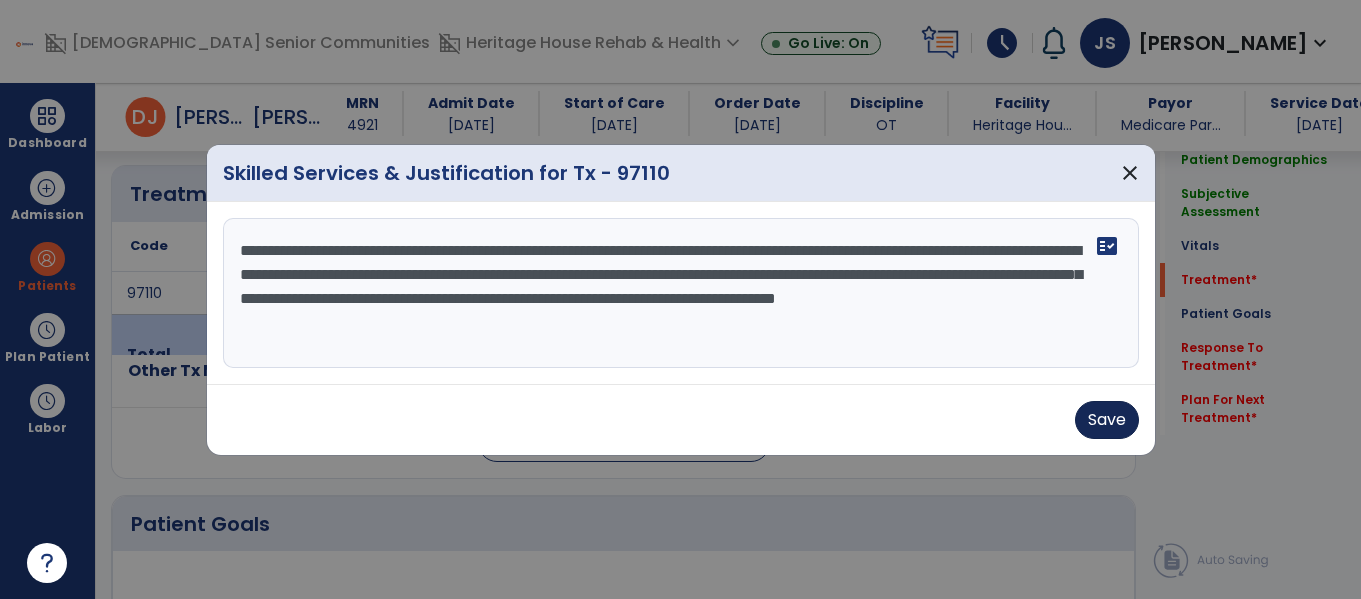 type on "**********" 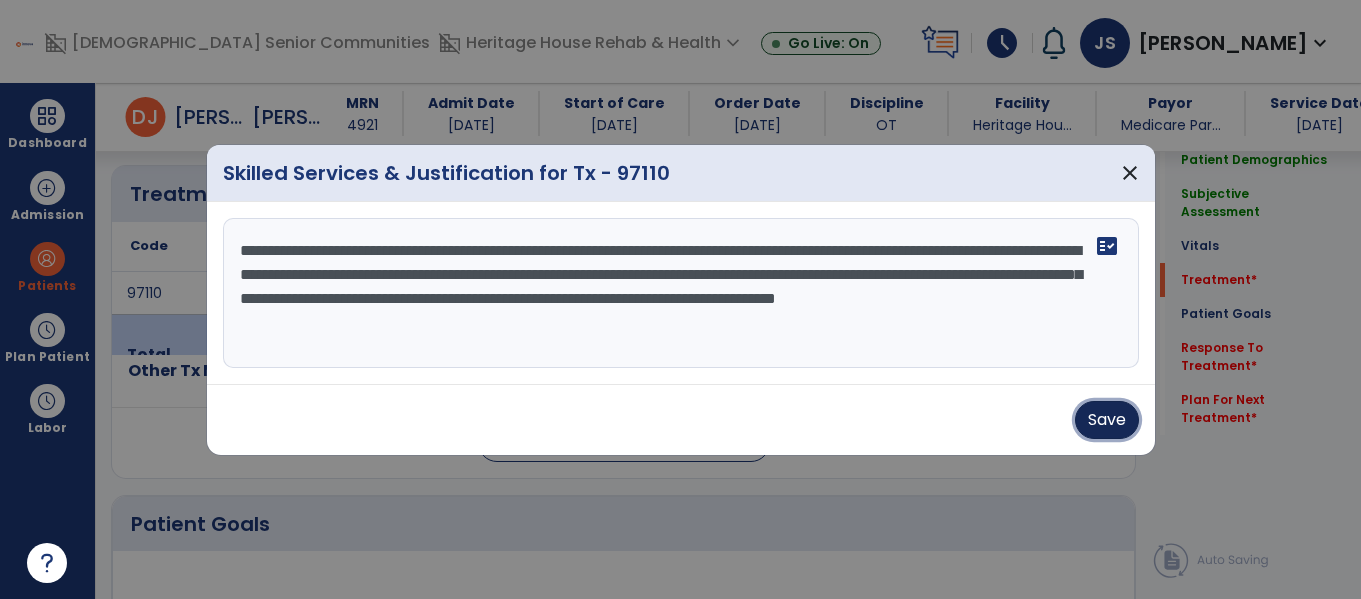 drag, startPoint x: 1107, startPoint y: 406, endPoint x: 1092, endPoint y: 409, distance: 15.297058 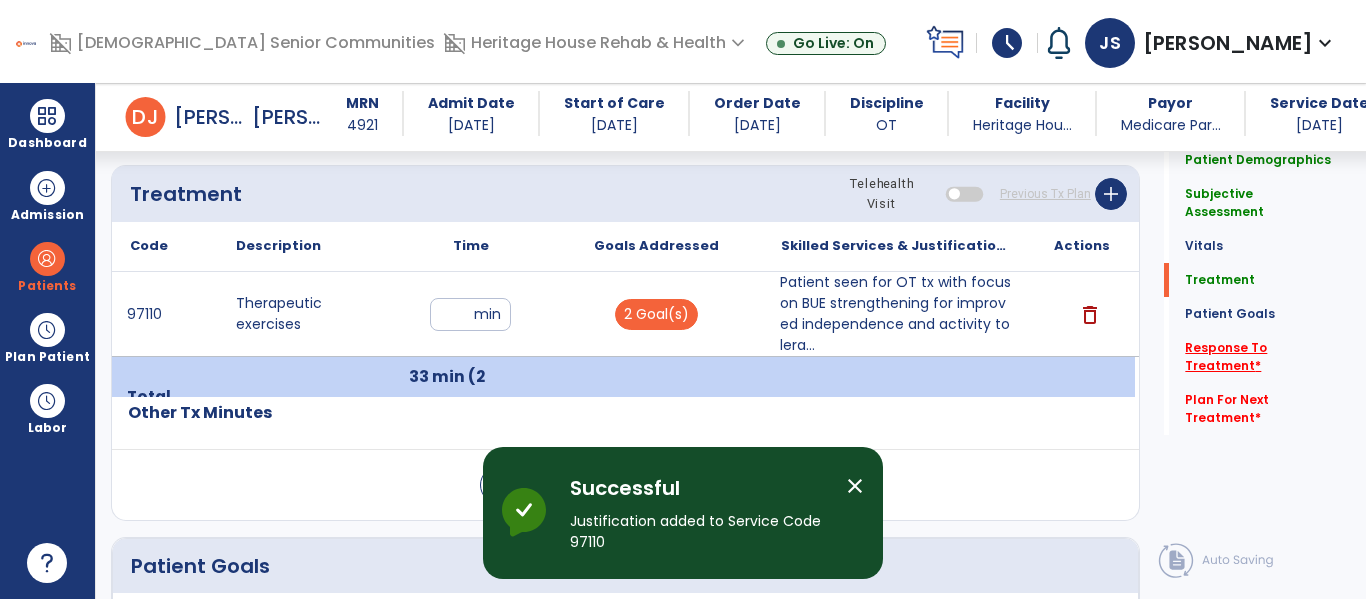 click on "Response To Treatment   *" 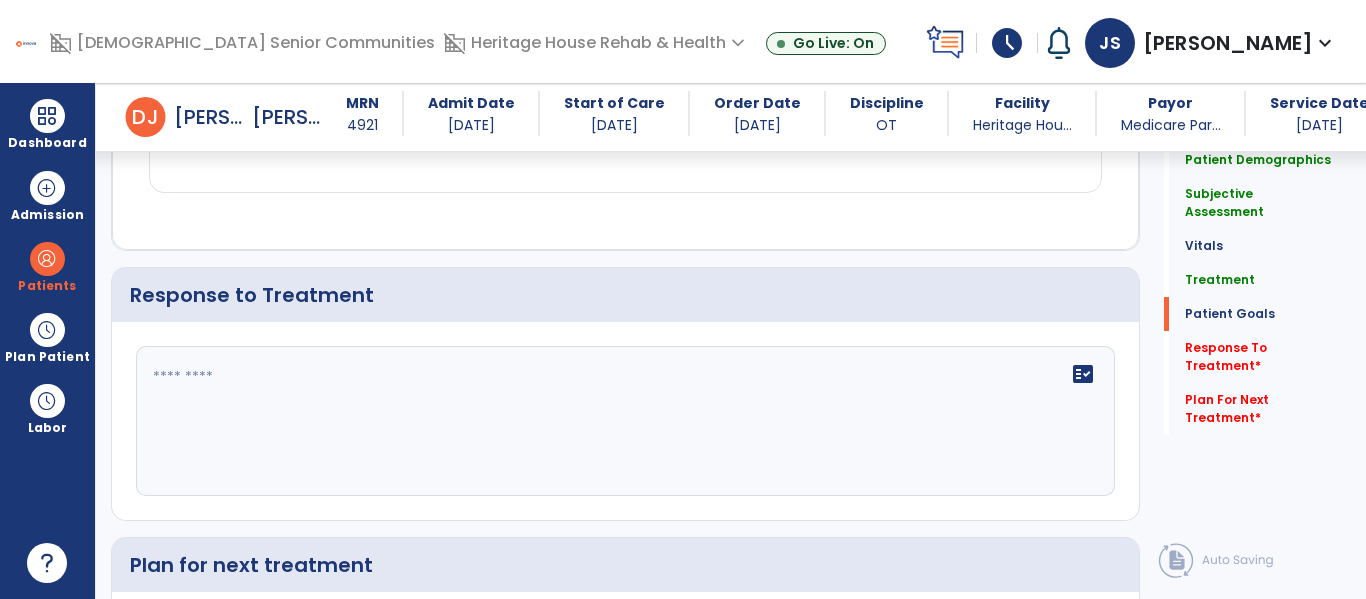 scroll, scrollTop: 2762, scrollLeft: 0, axis: vertical 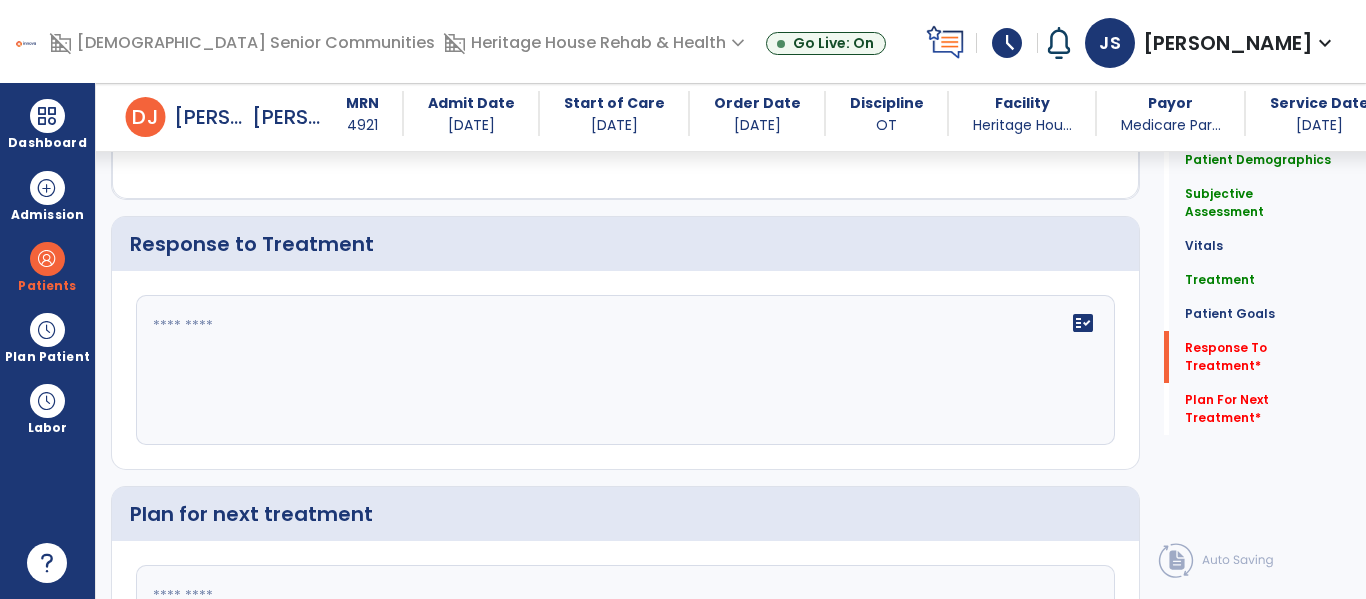 click 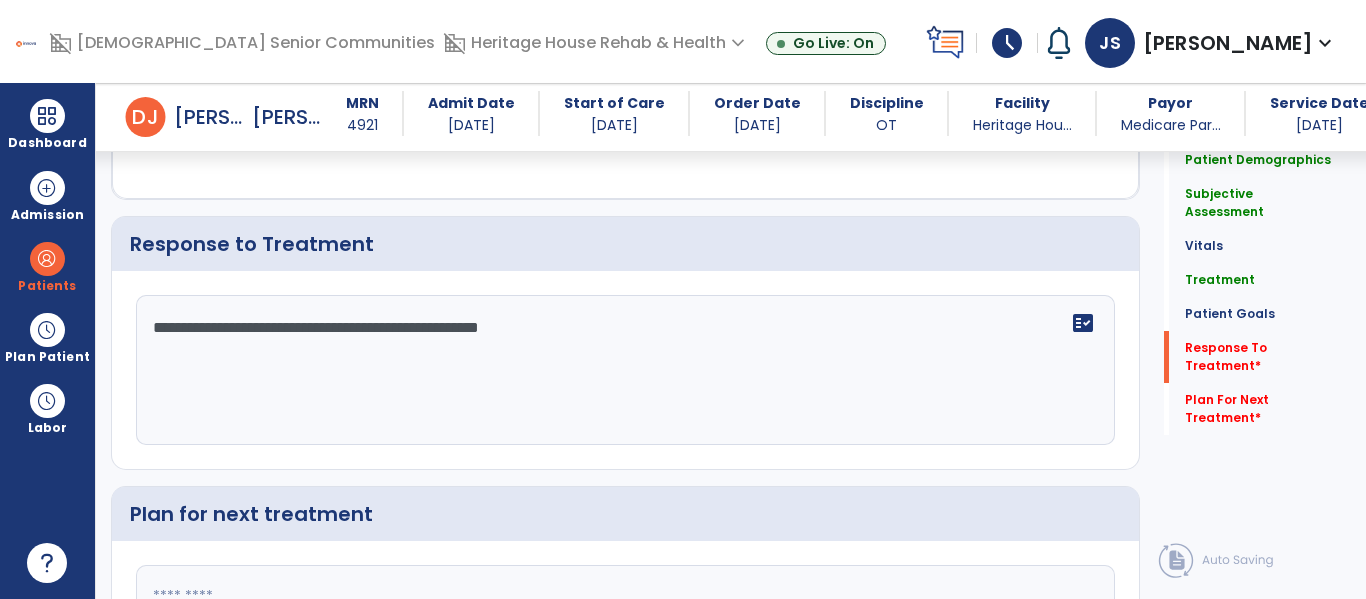 type on "**********" 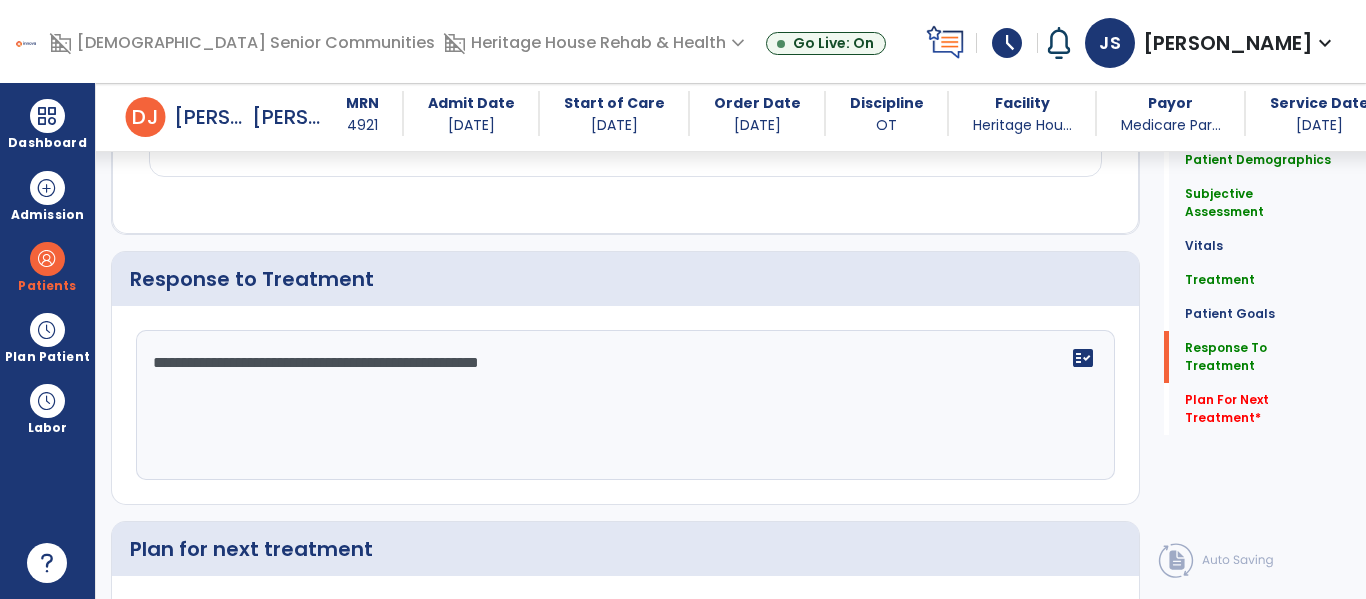 scroll, scrollTop: 2771, scrollLeft: 0, axis: vertical 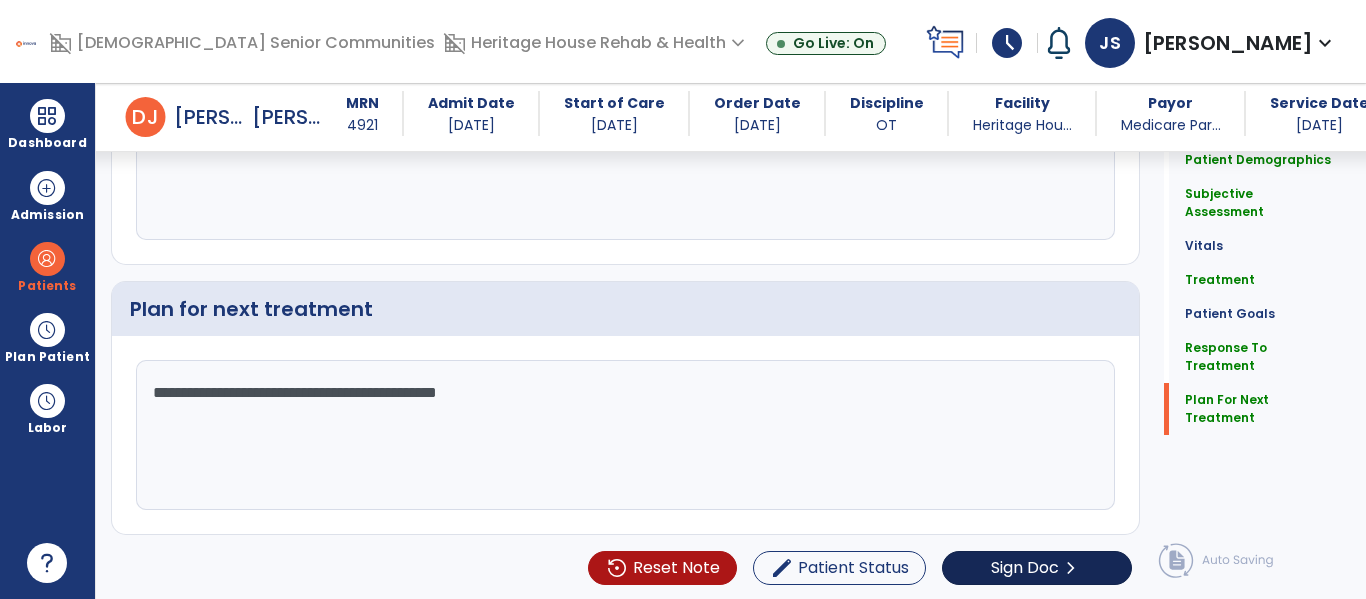 type on "**********" 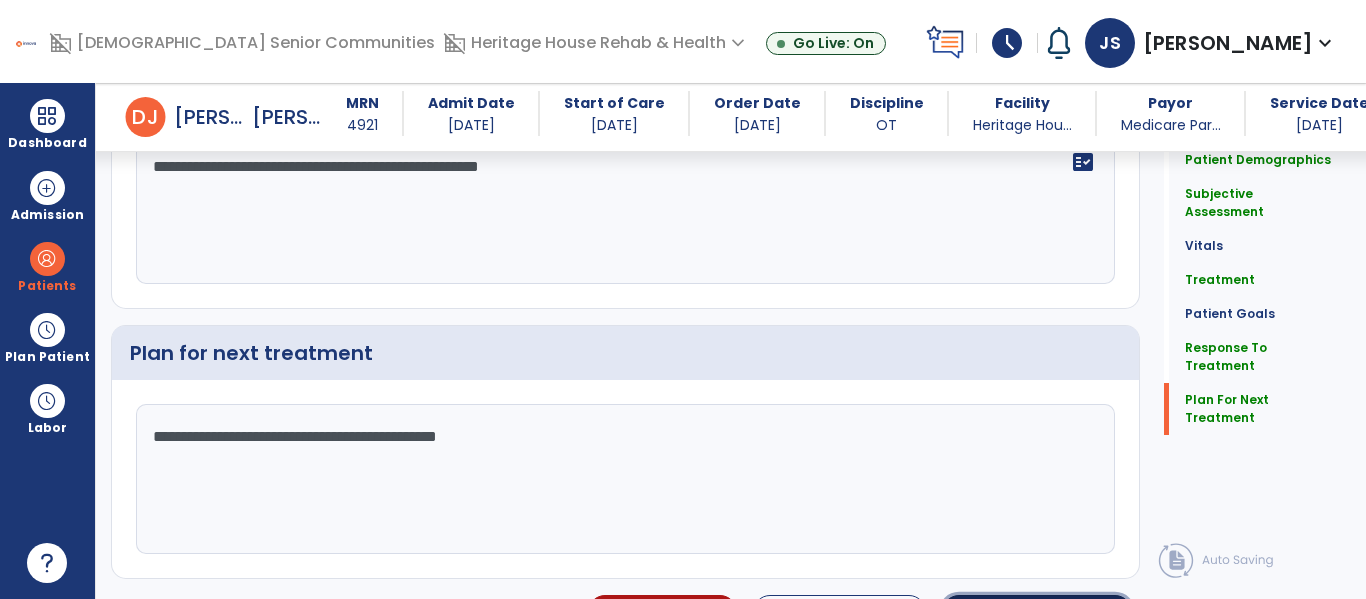 click on "Sign Doc" 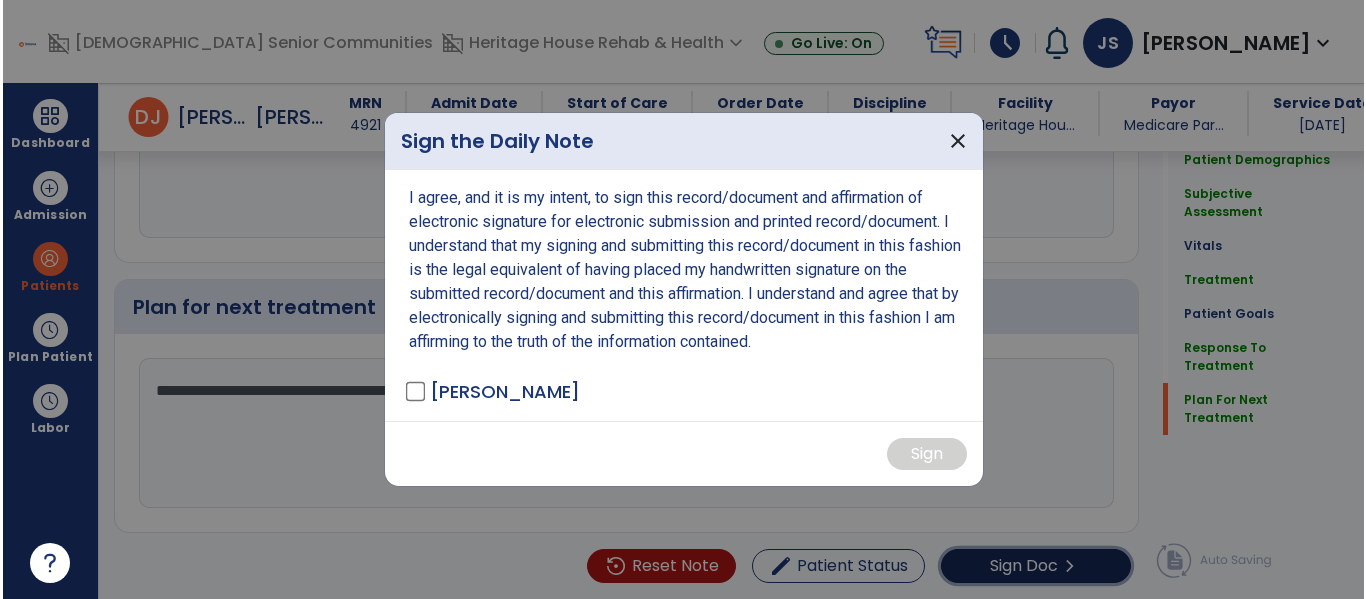 scroll, scrollTop: 2967, scrollLeft: 0, axis: vertical 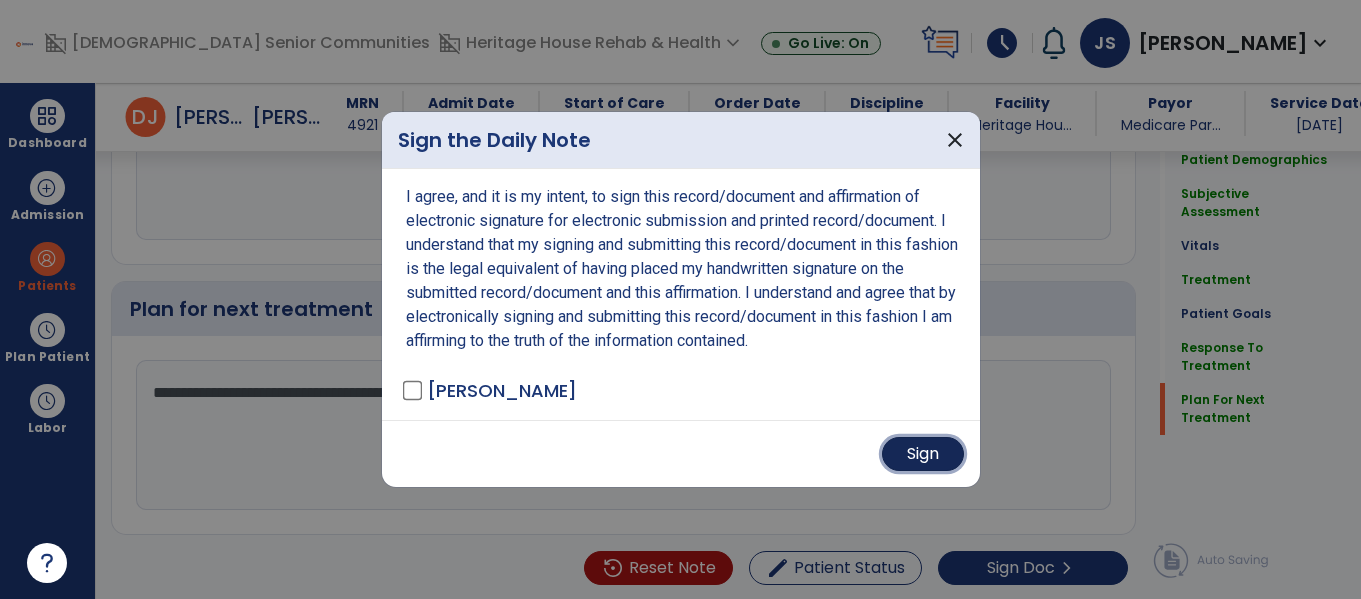 click on "Sign" at bounding box center [923, 454] 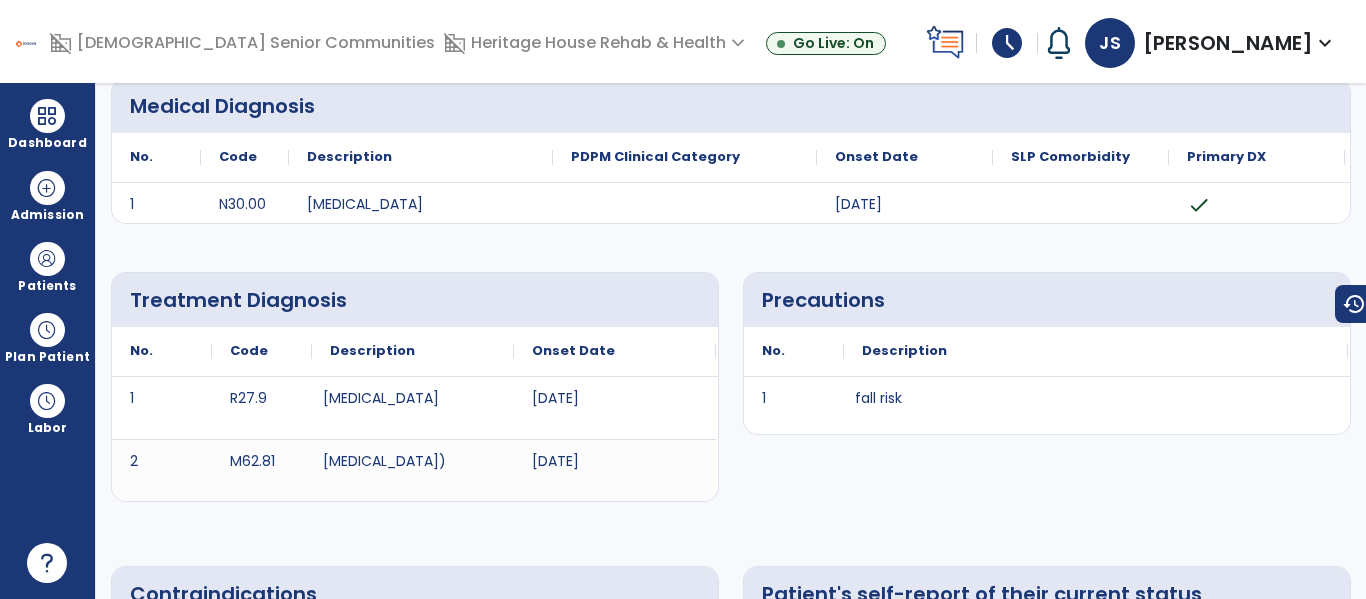 scroll, scrollTop: 0, scrollLeft: 0, axis: both 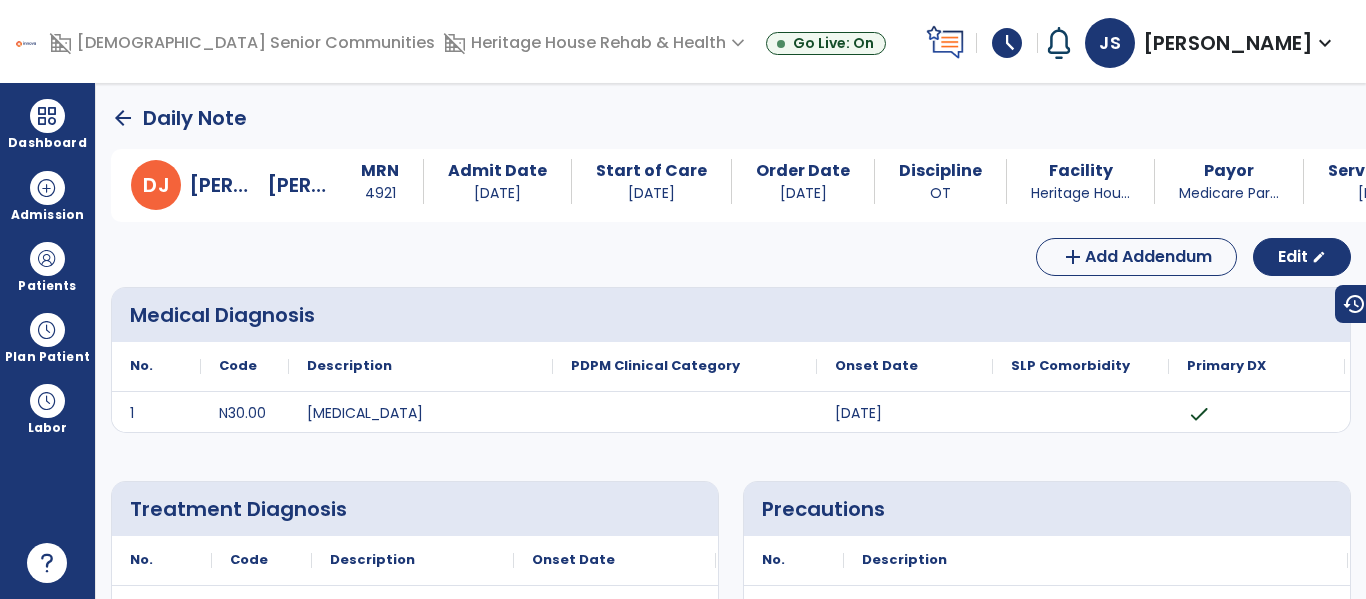 click on "arrow_back" 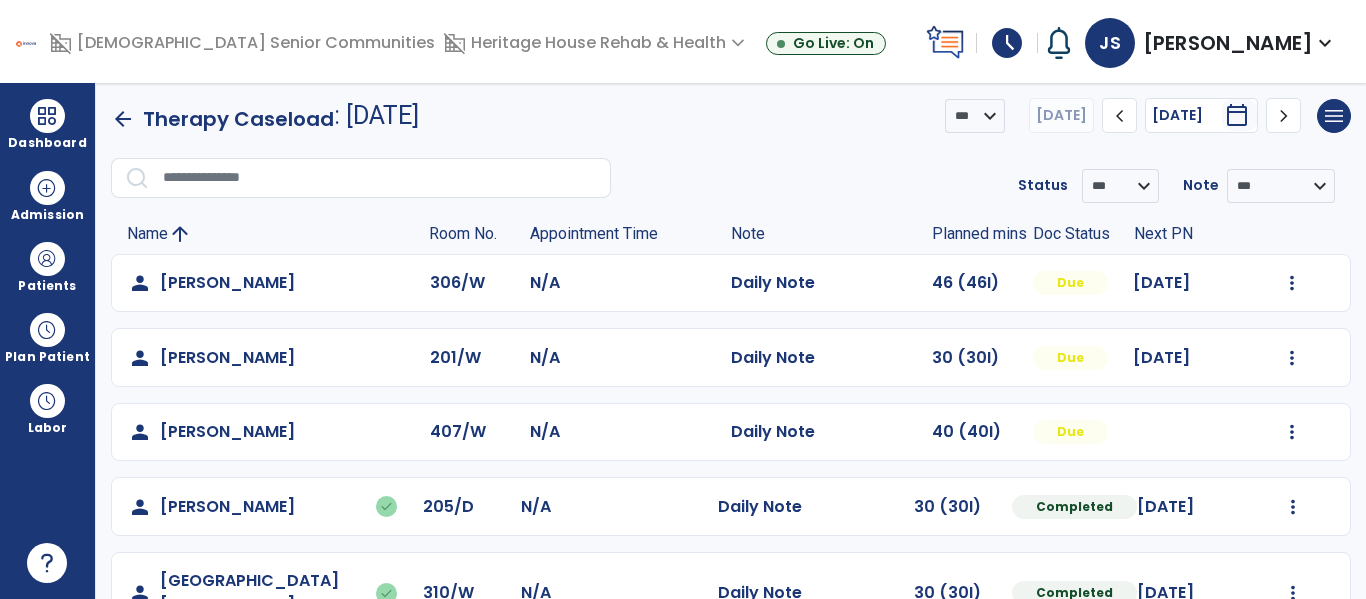scroll, scrollTop: 3, scrollLeft: 0, axis: vertical 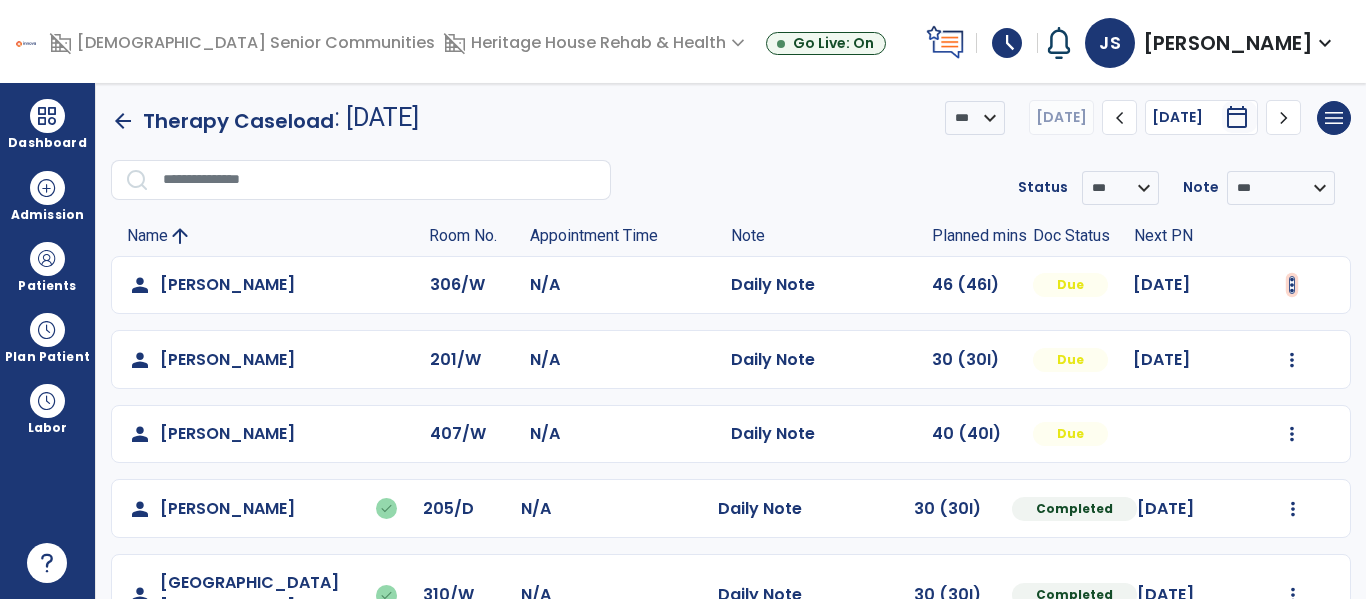 click at bounding box center [1292, 285] 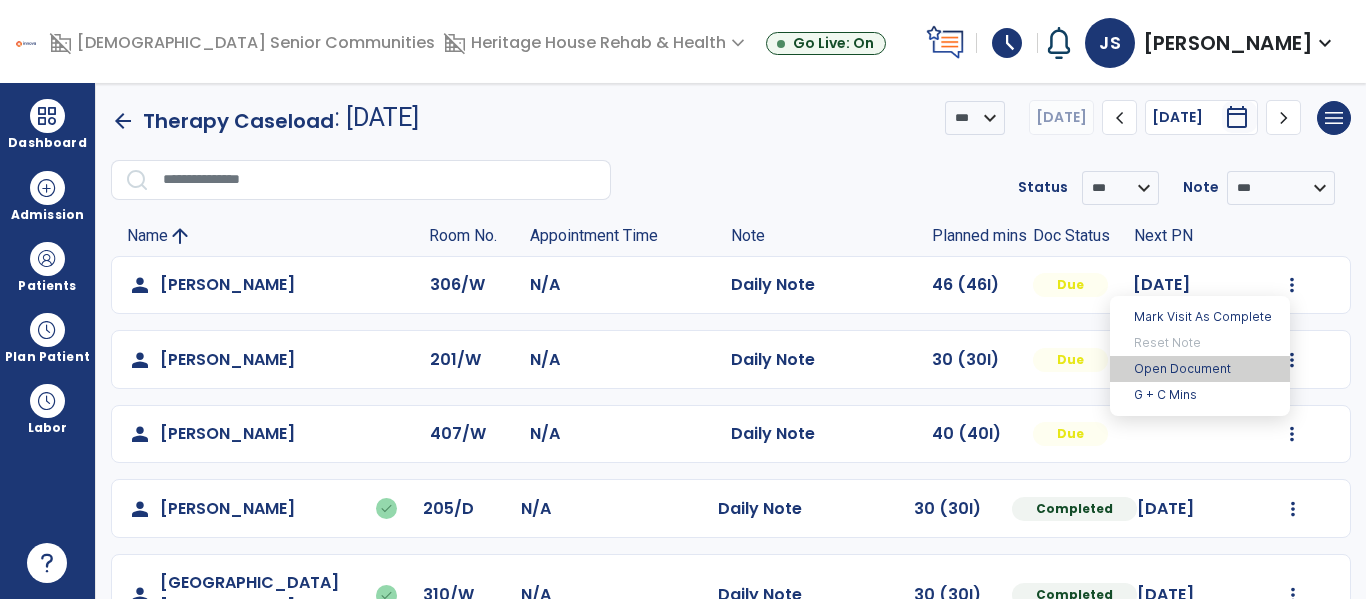 click on "Open Document" at bounding box center [1200, 369] 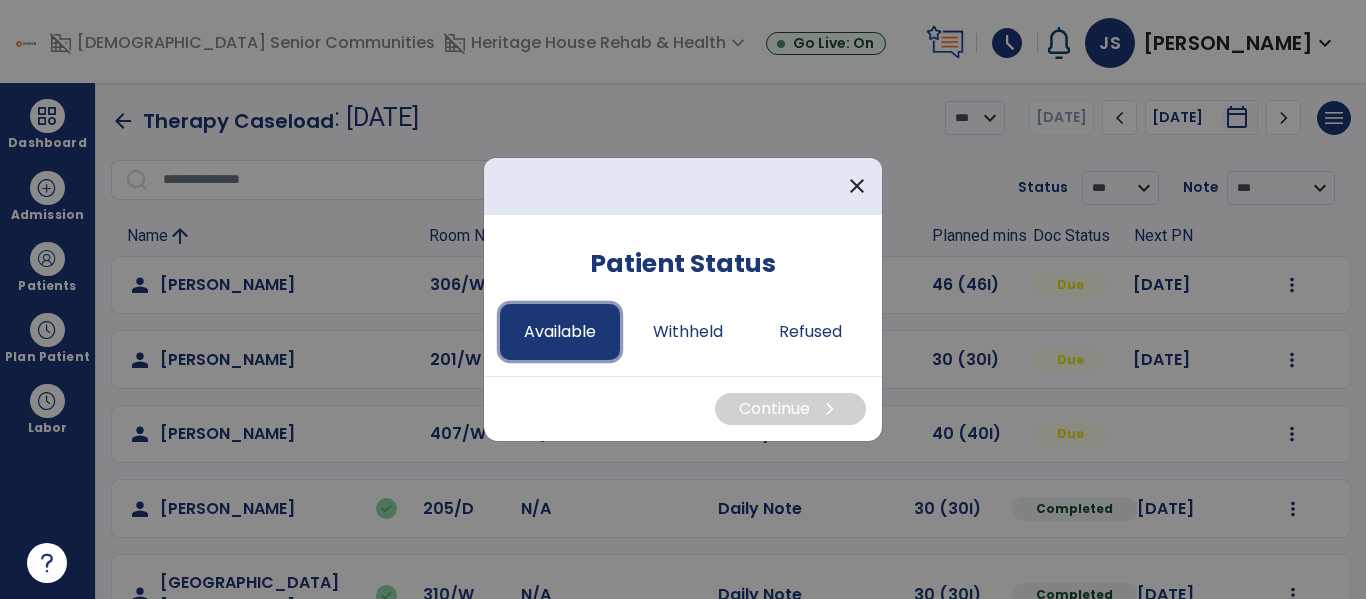 click on "Available" at bounding box center (560, 332) 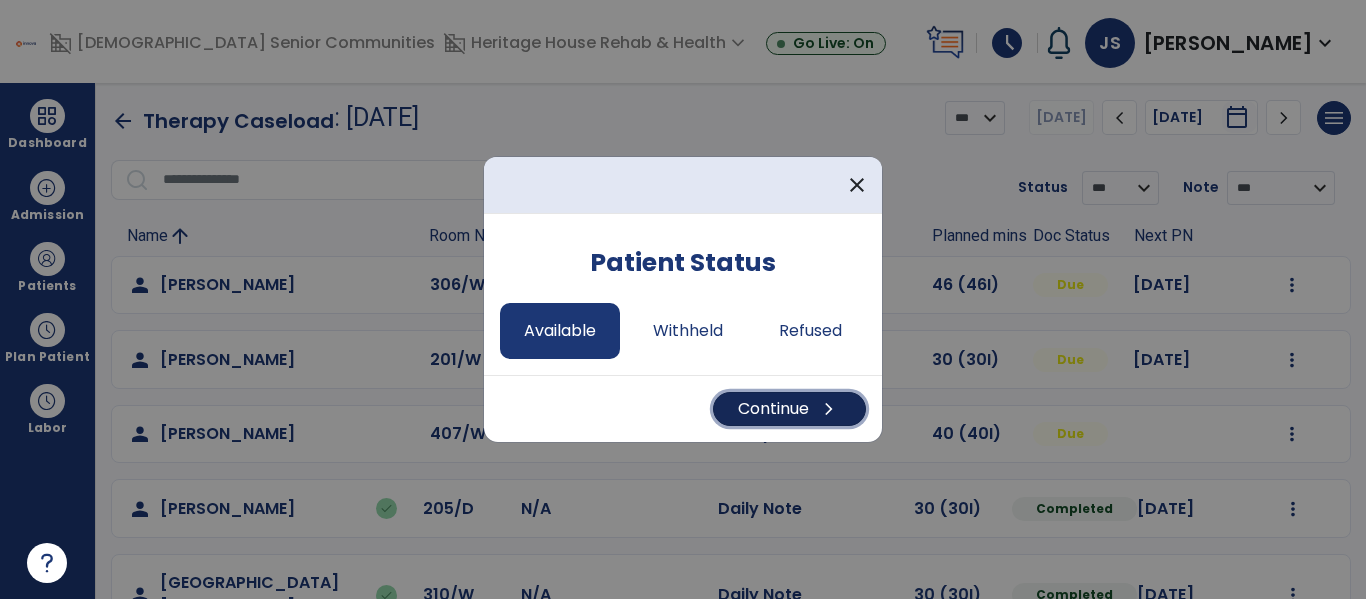 click on "Continue   chevron_right" at bounding box center [789, 409] 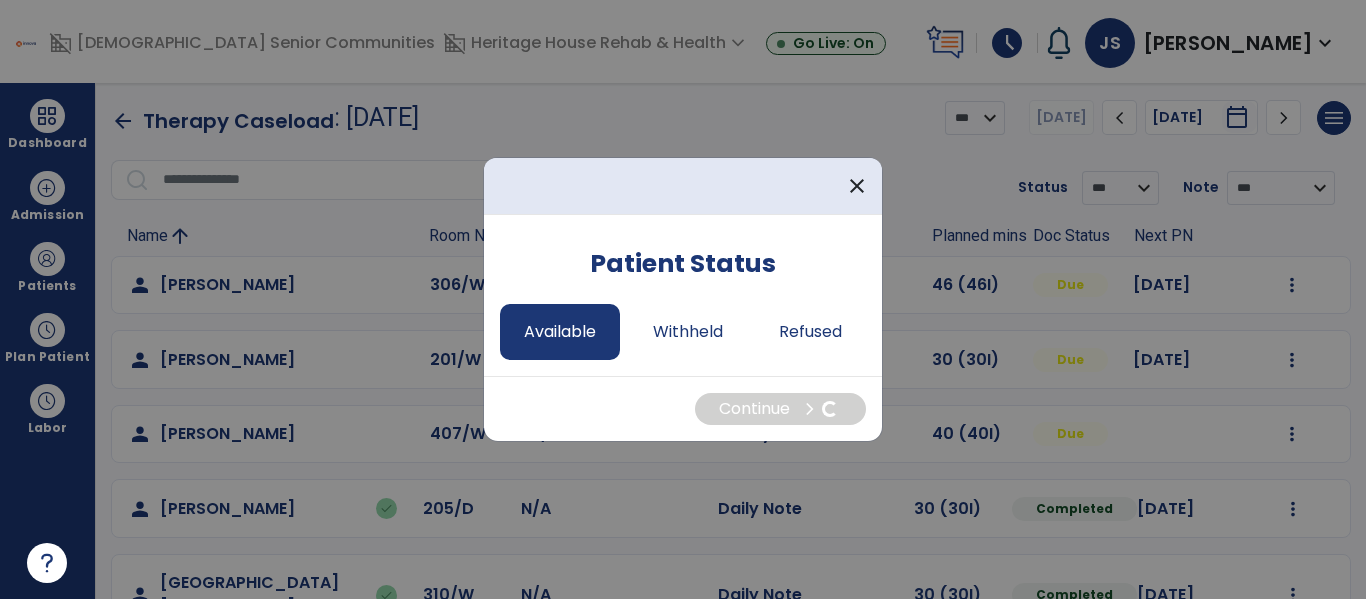 select on "*" 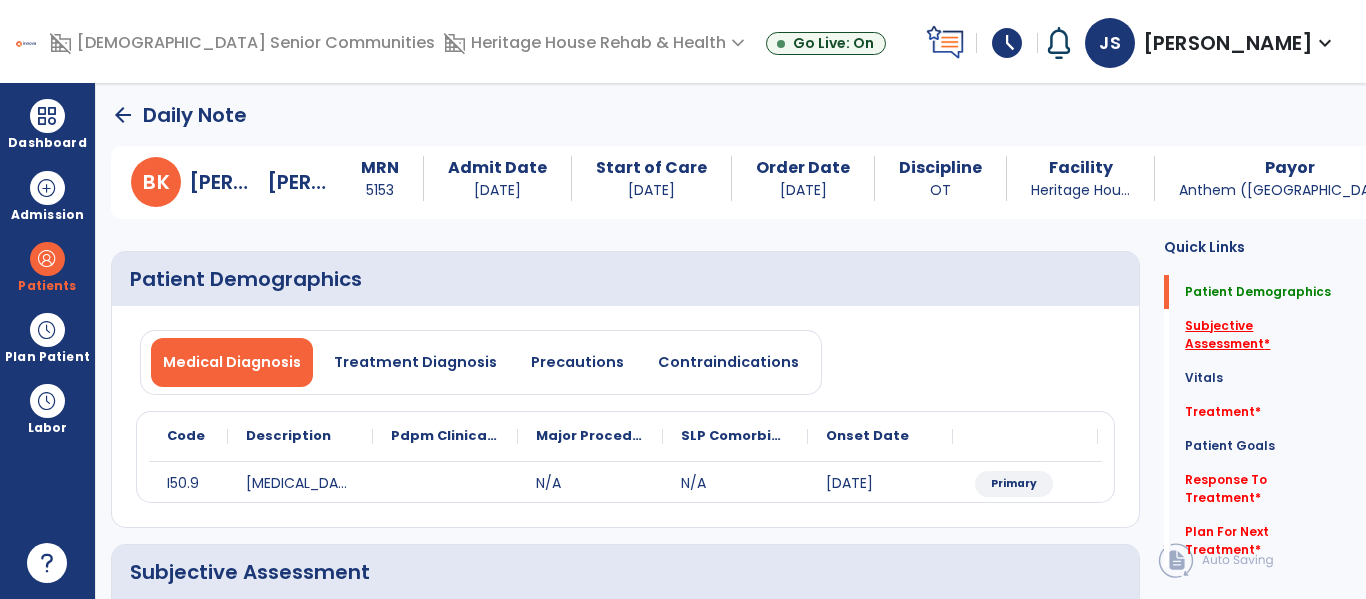 click on "Subjective Assessment   *" 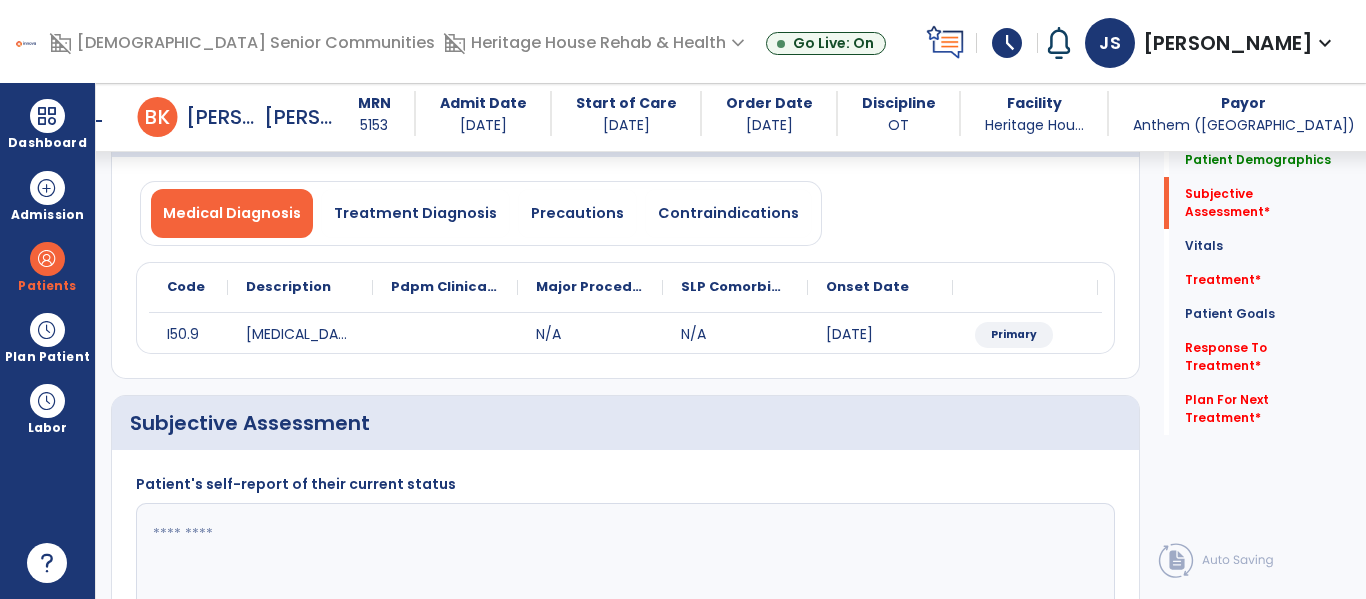 scroll, scrollTop: 347, scrollLeft: 0, axis: vertical 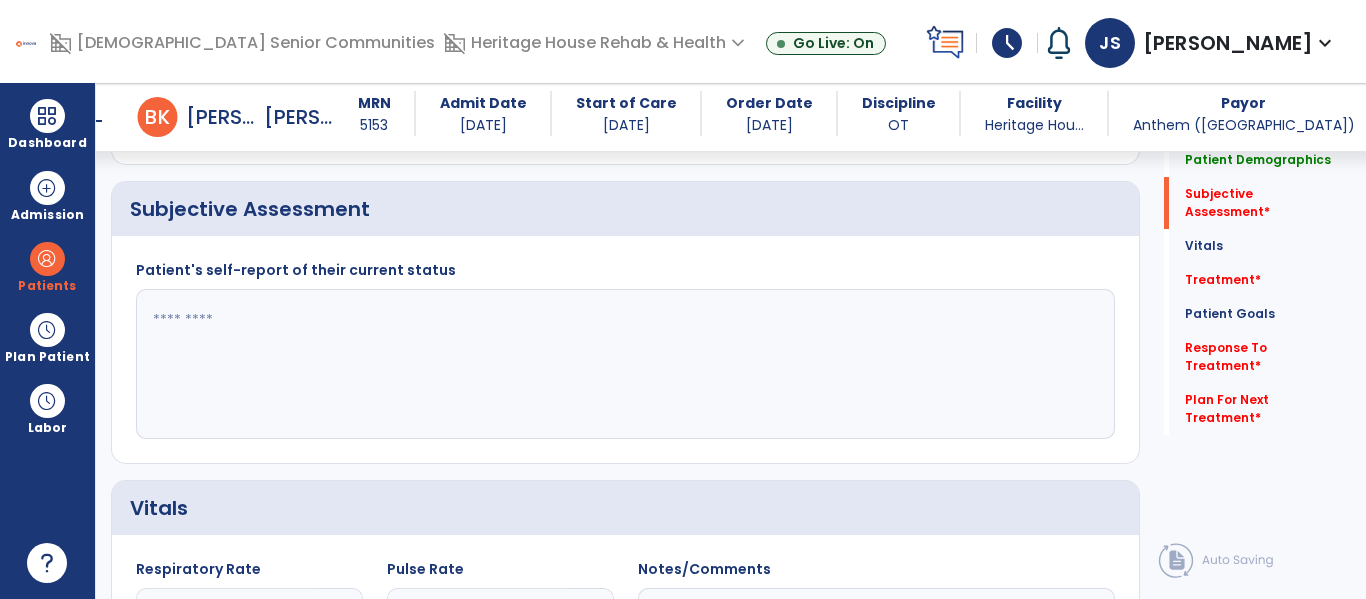 click 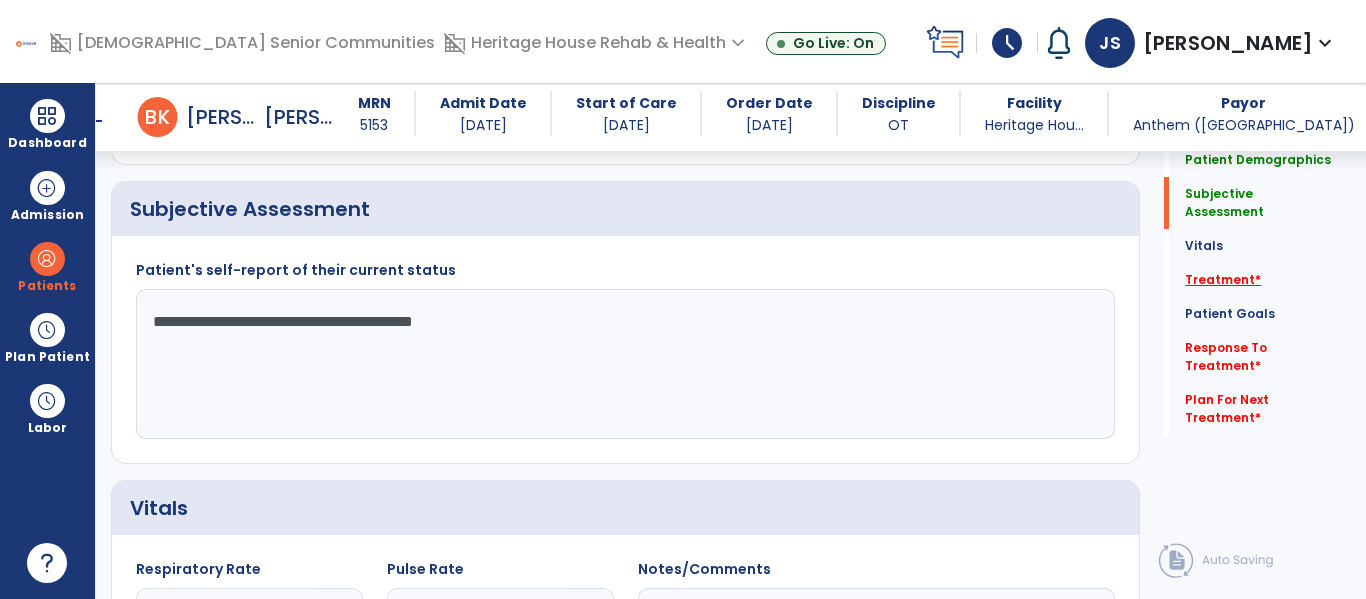 type on "**********" 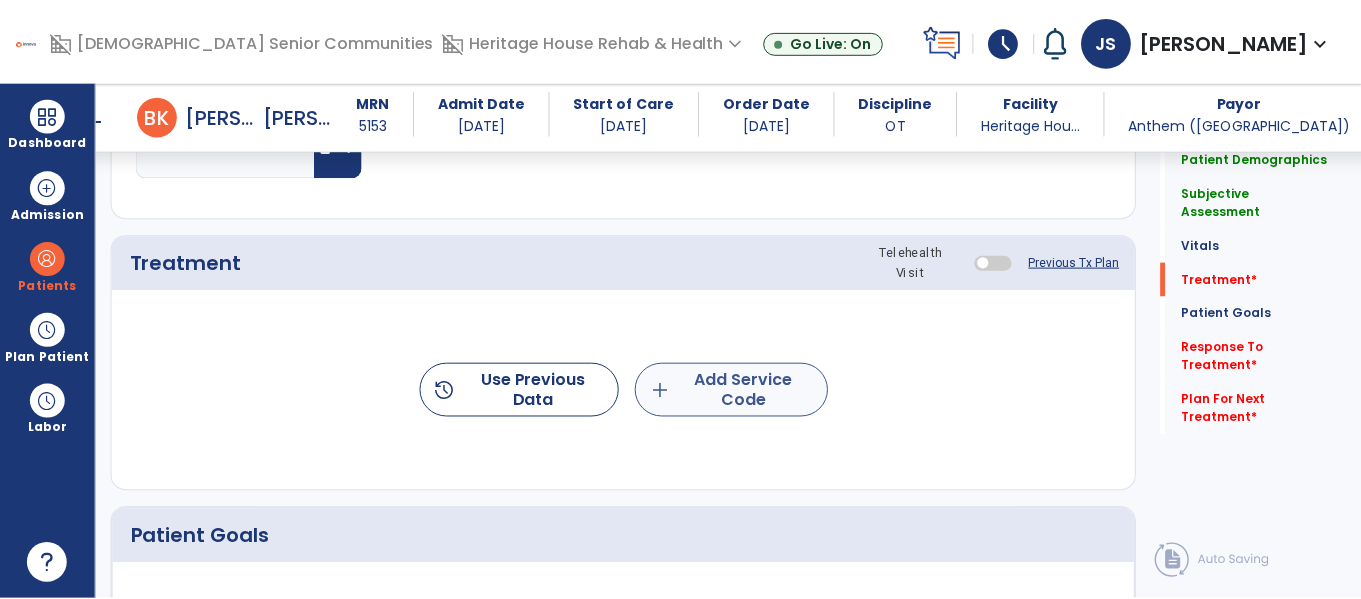 scroll, scrollTop: 1036, scrollLeft: 0, axis: vertical 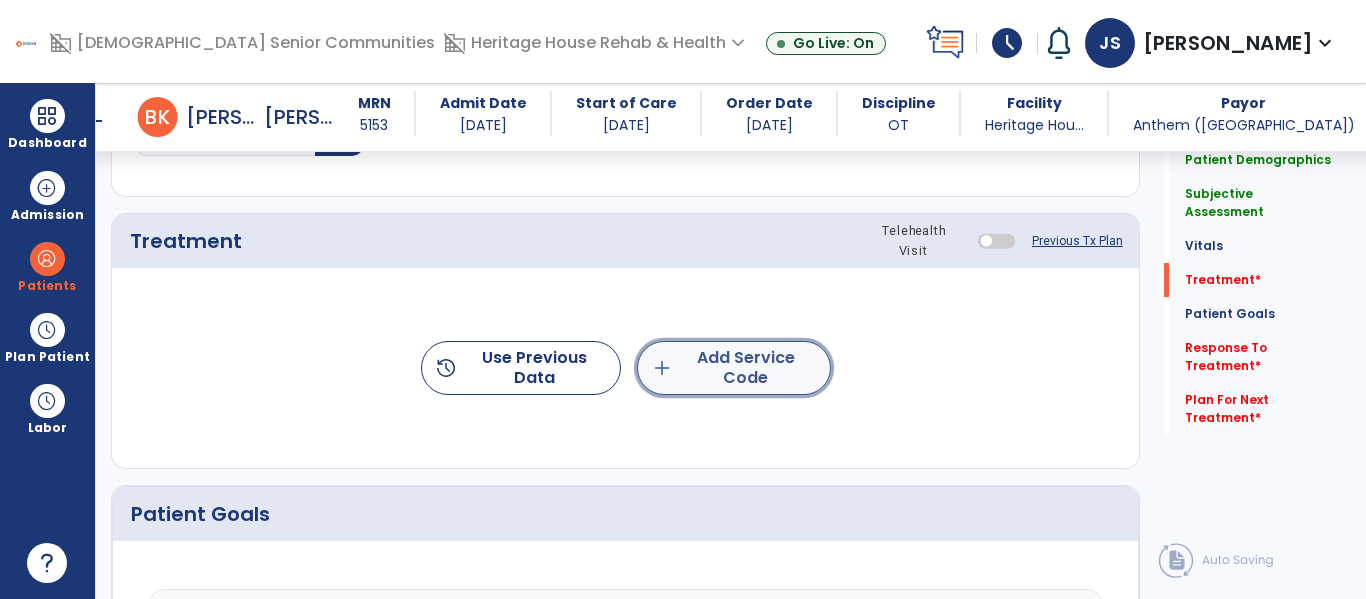 click on "add  Add Service Code" 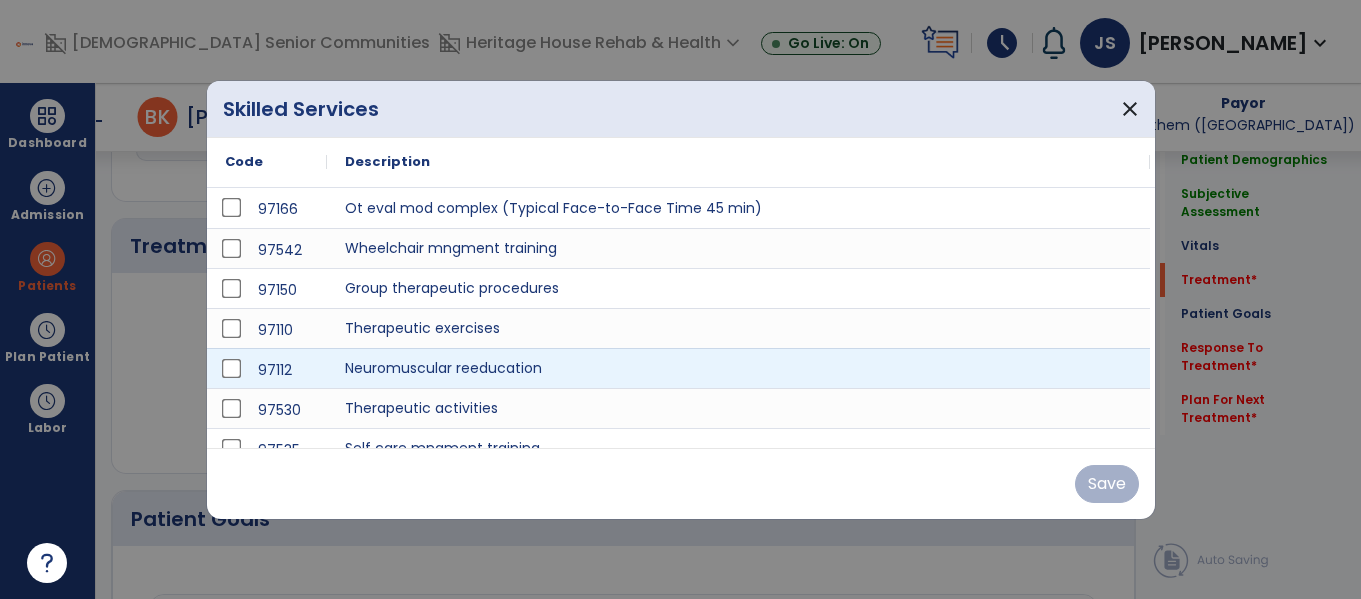 scroll, scrollTop: 1036, scrollLeft: 0, axis: vertical 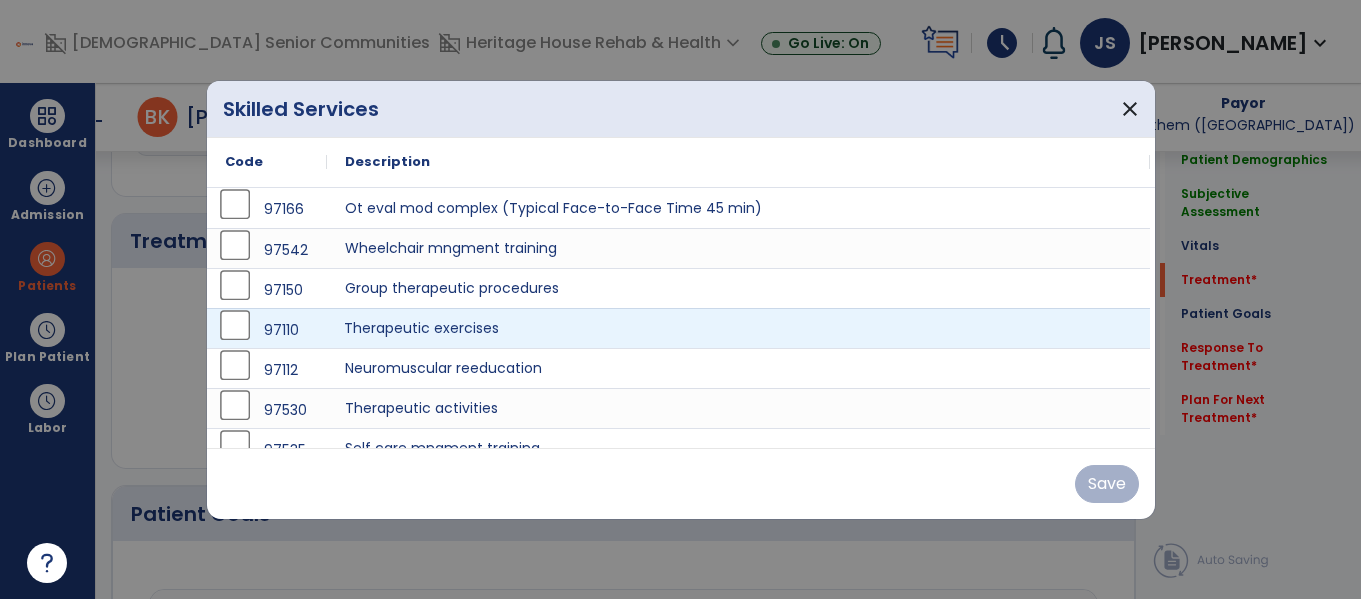 click on "Therapeutic exercises" at bounding box center (738, 328) 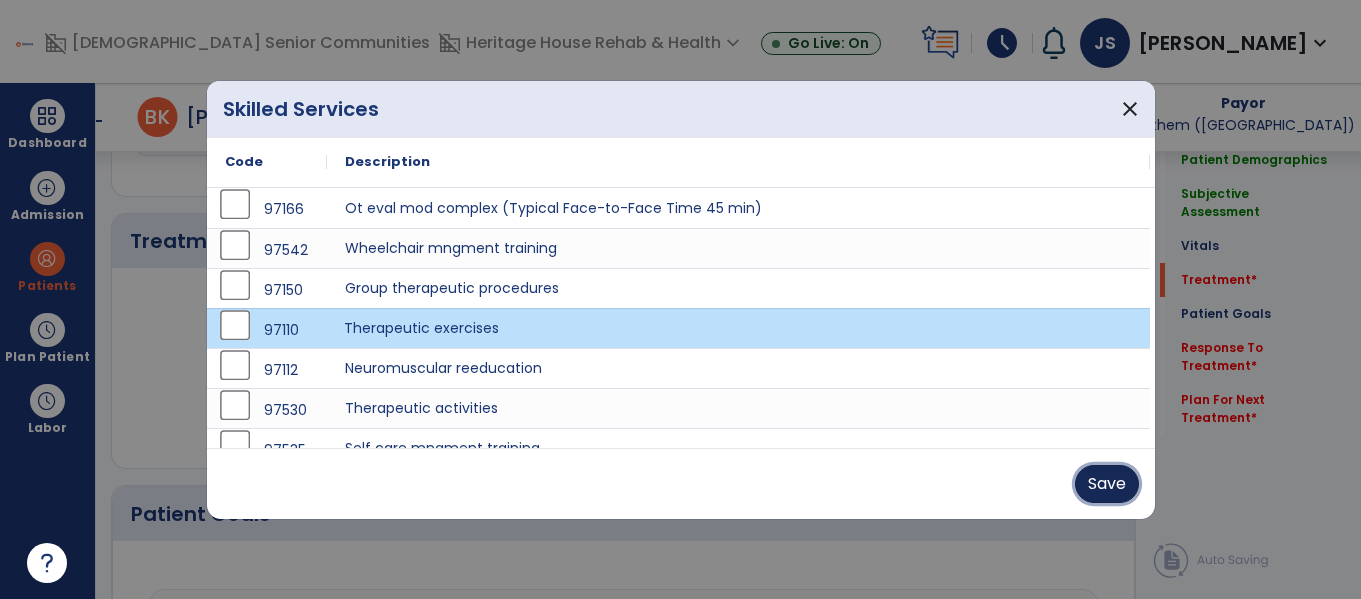 click on "Save" at bounding box center (1107, 484) 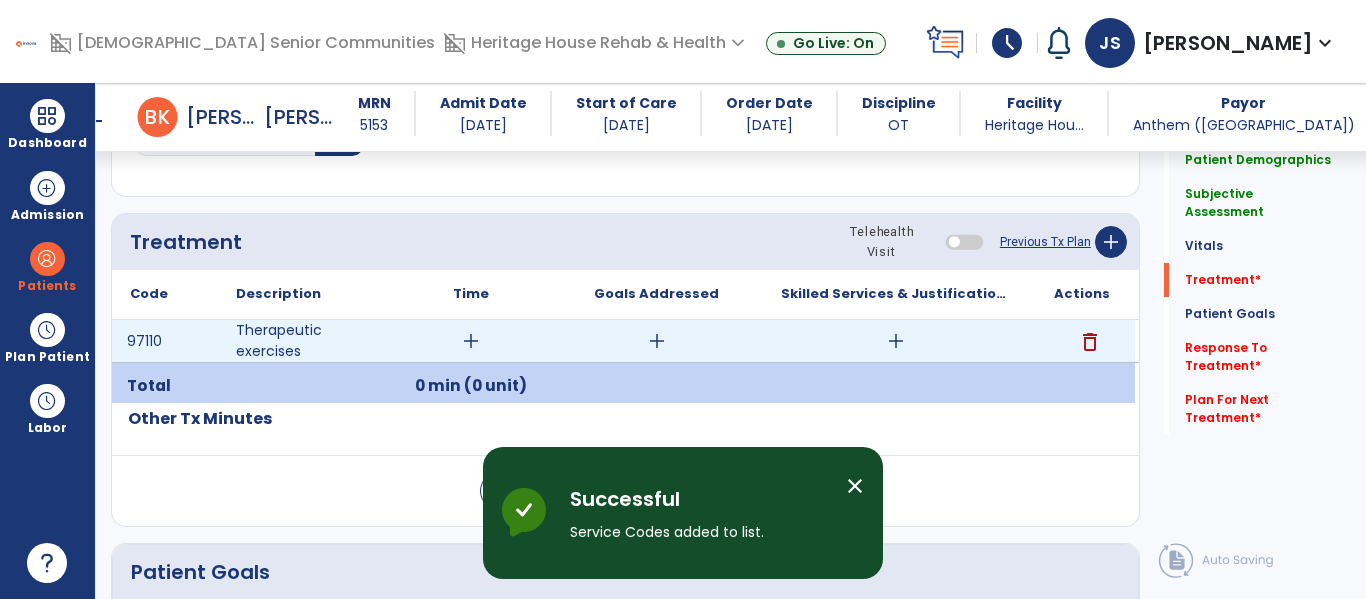 click on "add" at bounding box center [471, 341] 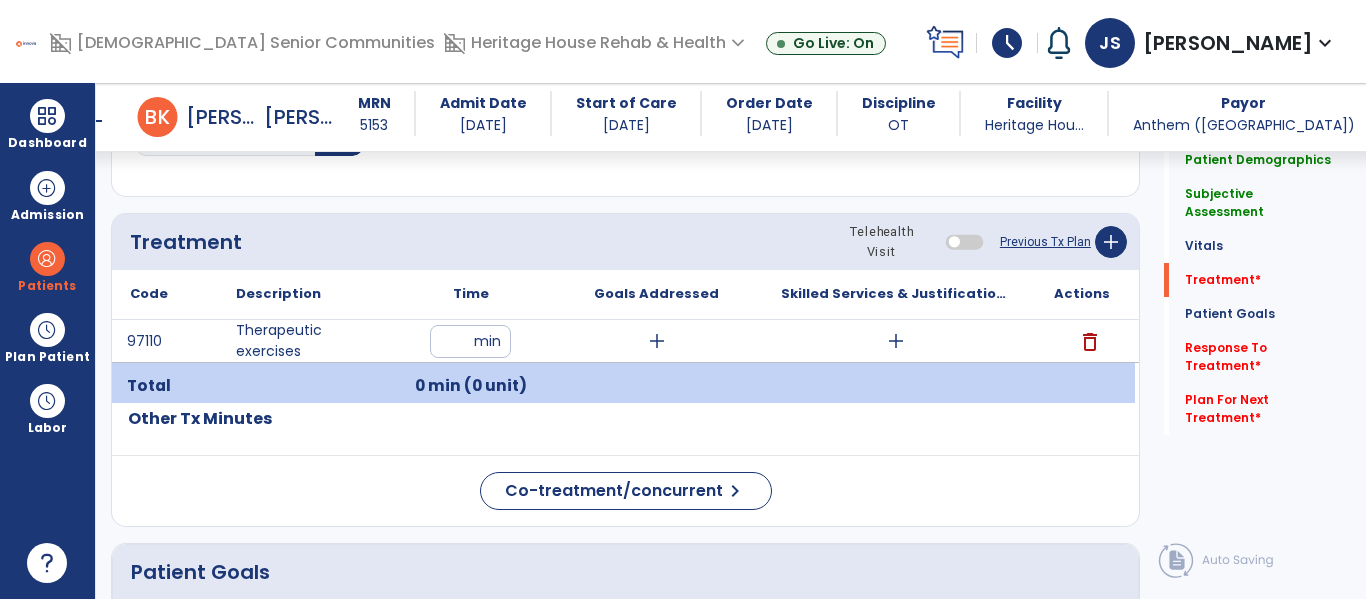 type on "*" 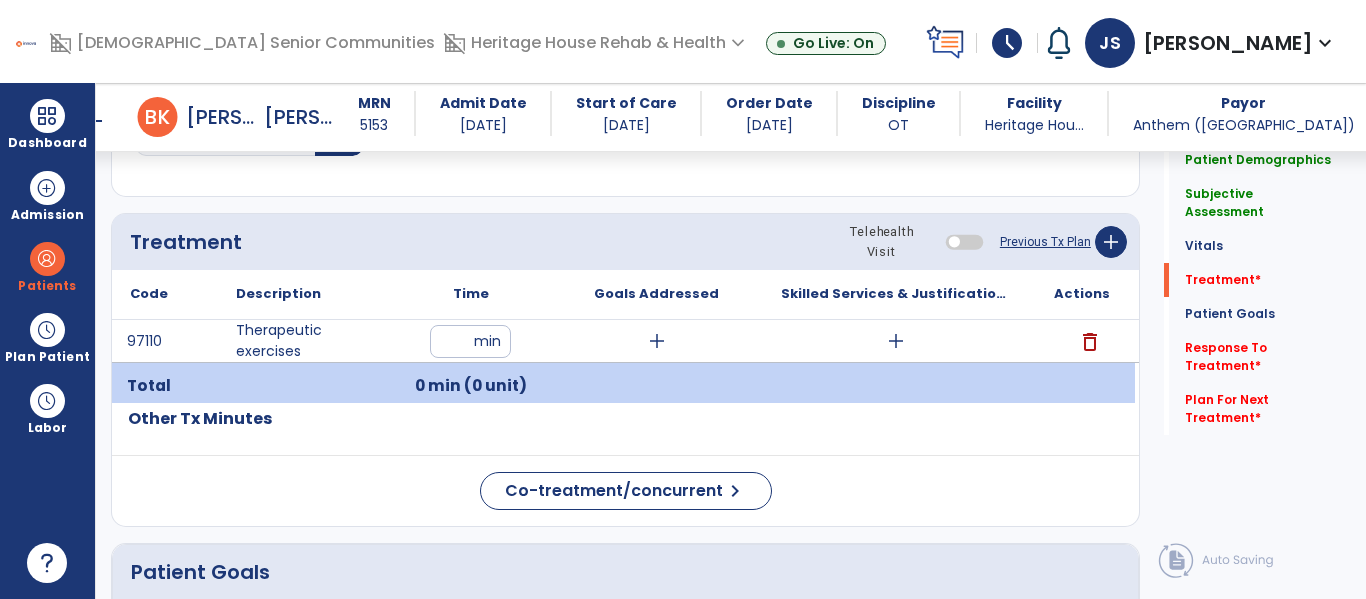 type on "**" 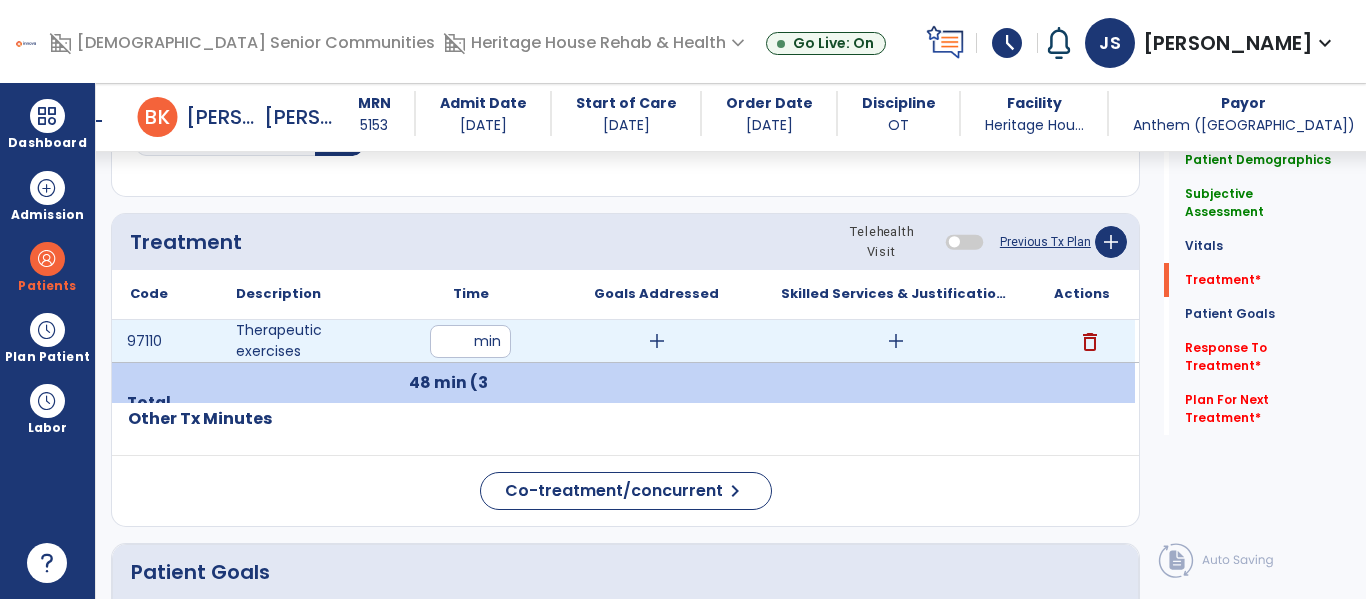 click on "add" at bounding box center (657, 341) 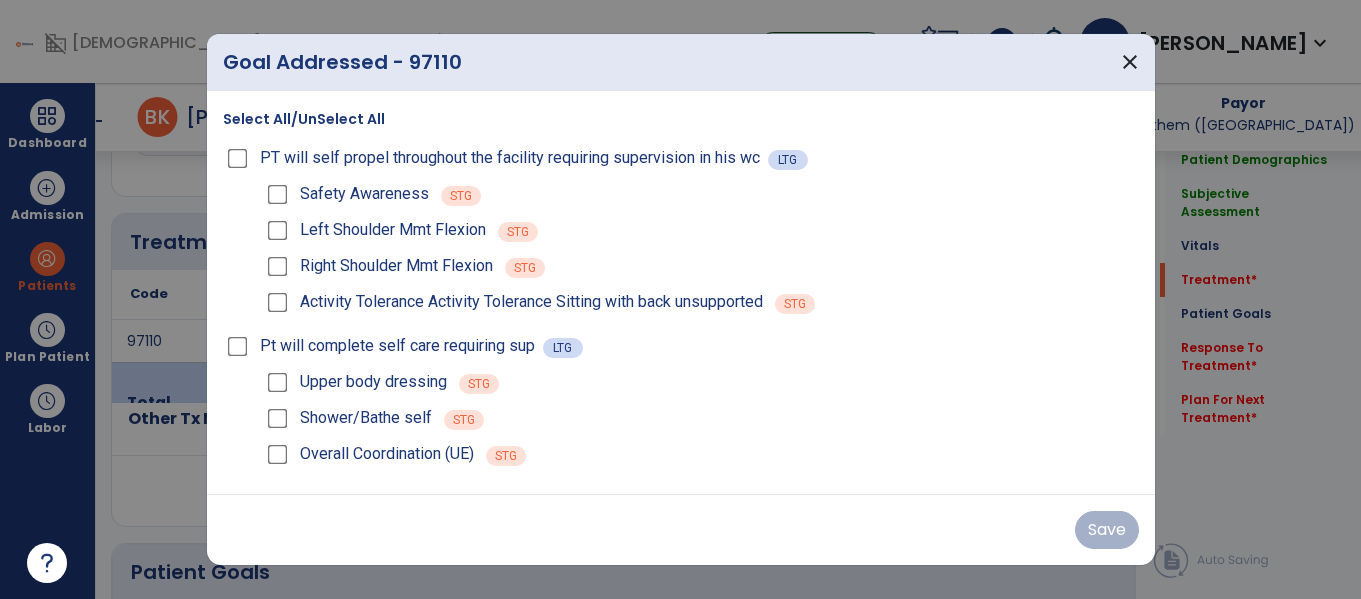 scroll, scrollTop: 1036, scrollLeft: 0, axis: vertical 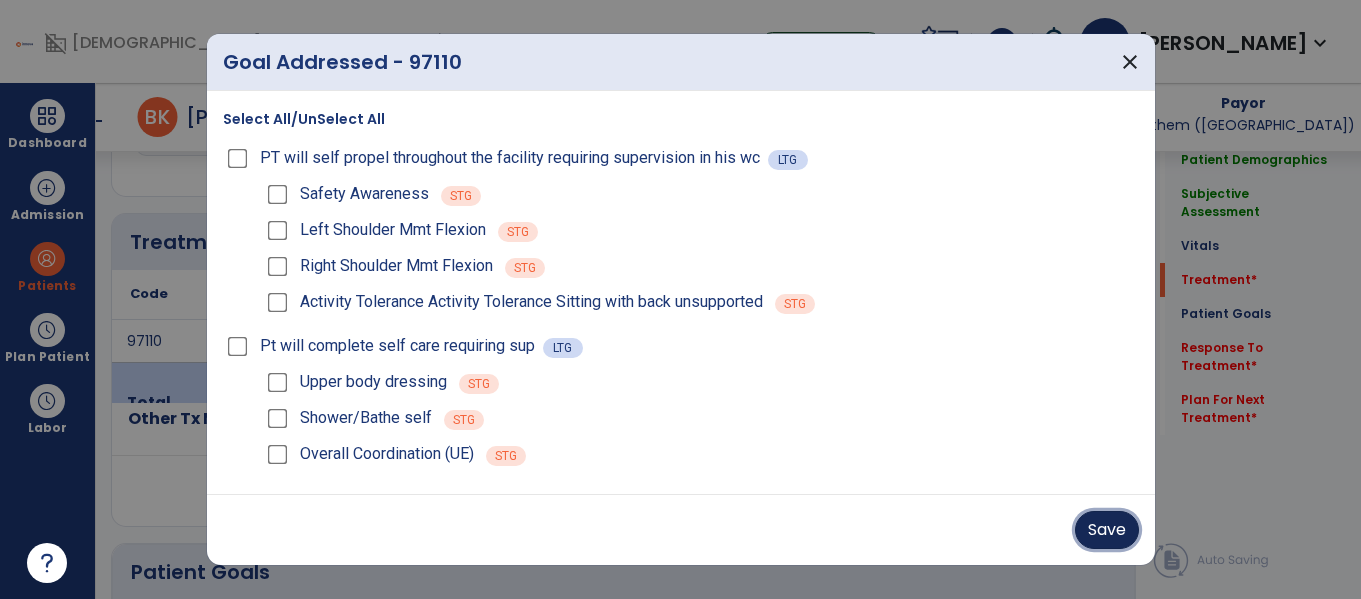 click on "Save" at bounding box center [1107, 530] 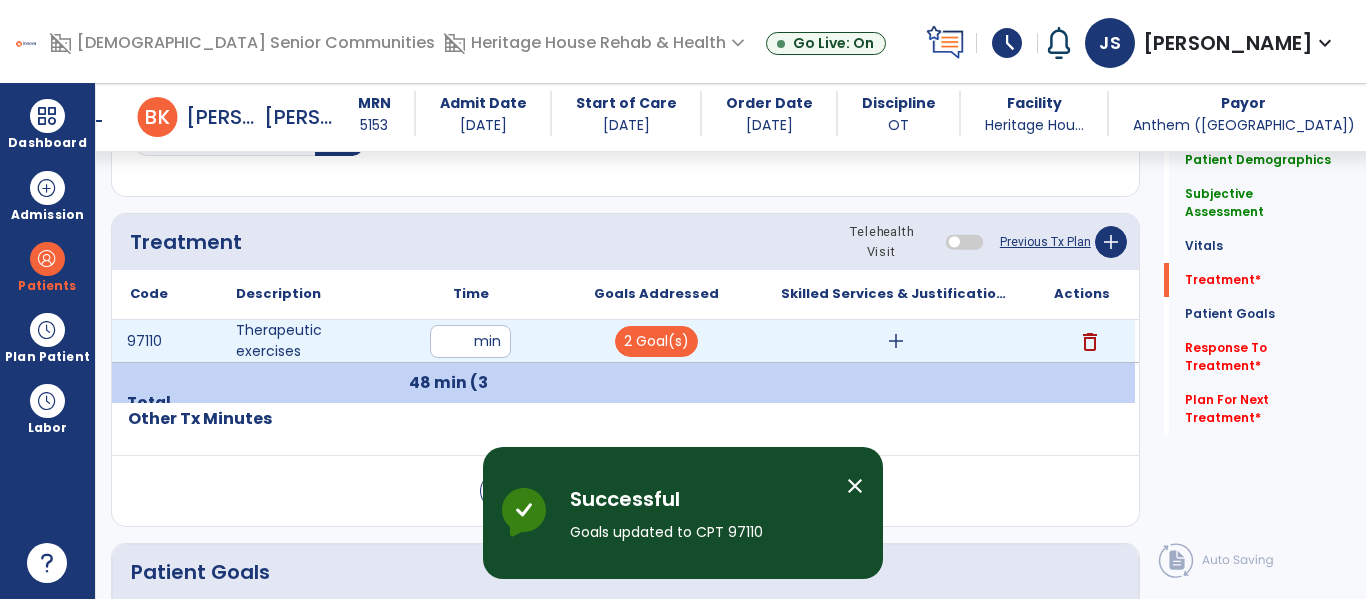 click on "add" at bounding box center [896, 341] 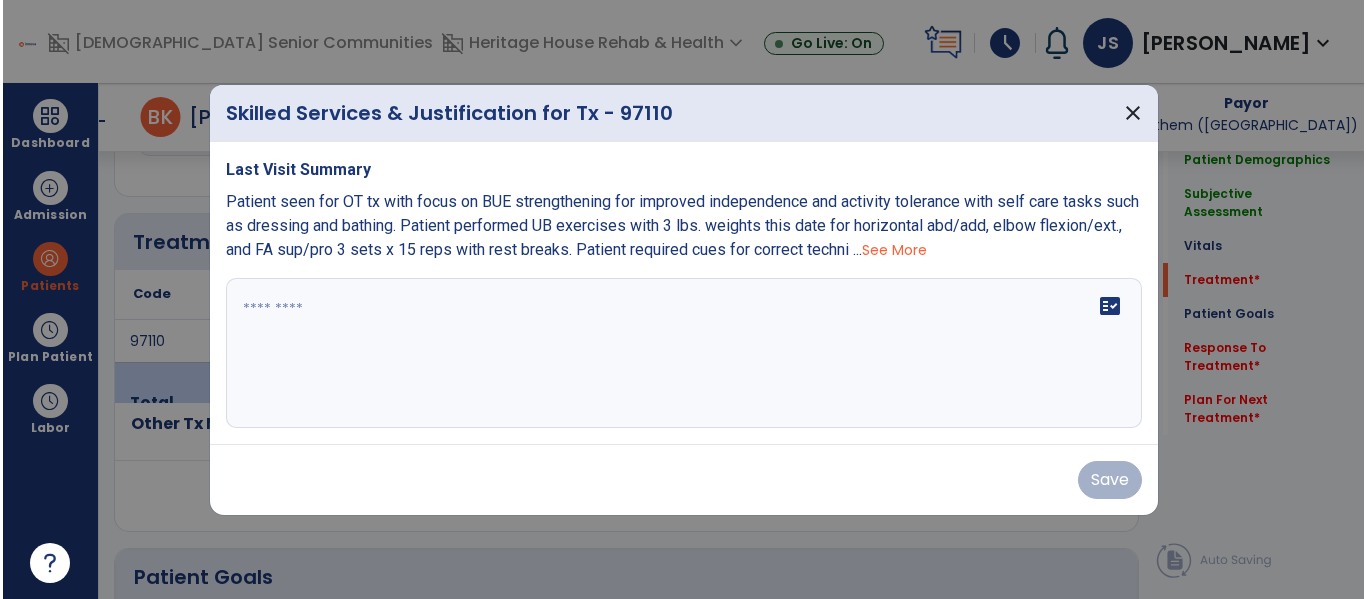 scroll, scrollTop: 1036, scrollLeft: 0, axis: vertical 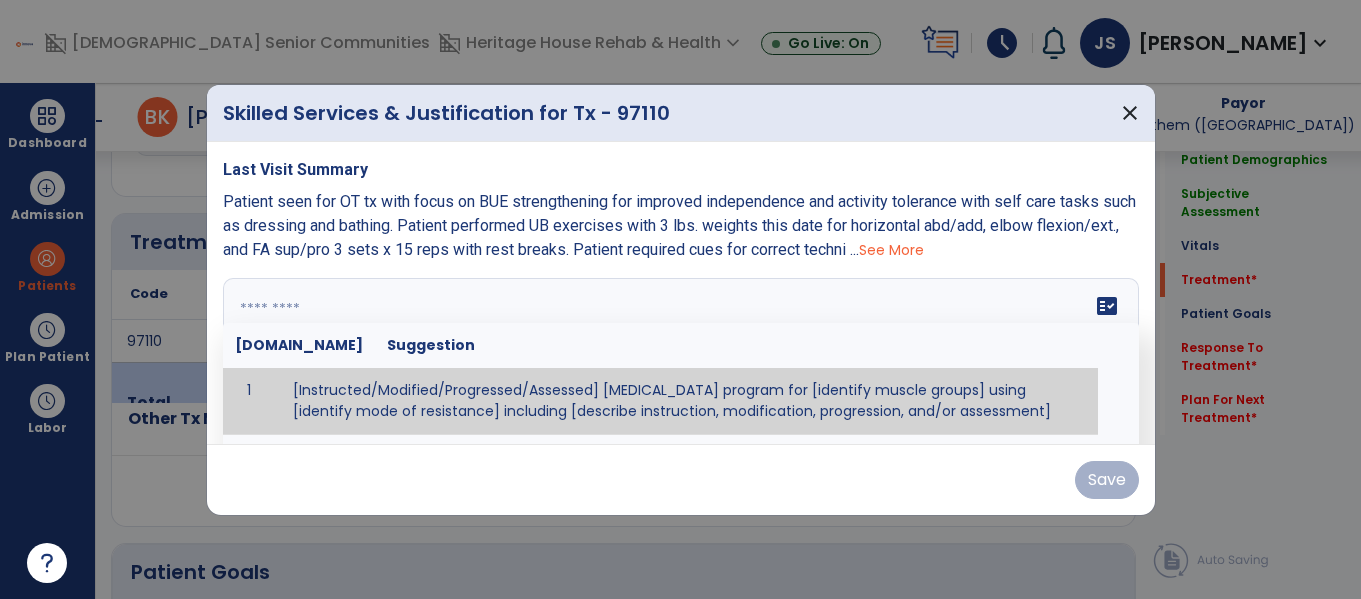 click on "fact_check  [DOMAIN_NAME] Suggestion 1 [Instructed/Modified/Progressed/Assessed] [MEDICAL_DATA] program for [identify muscle groups] using [identify mode of resistance] including [describe instruction, modification, progression, and/or assessment] 2 [Instructed/Modified/Progressed/Assessed] aerobic exercise program using [identify equipment/mode] including [describe instruction, modification,progression, and/or assessment] 3 [Instructed/Modified/Progressed/Assessed] [PROM/A/AROM/AROM] program for [identify joint movements] using [contract-relax, over-pressure, inhibitory techniques, other] 4 [Assessed/Tested] aerobic capacity with administration of [aerobic capacity test]" at bounding box center (681, 353) 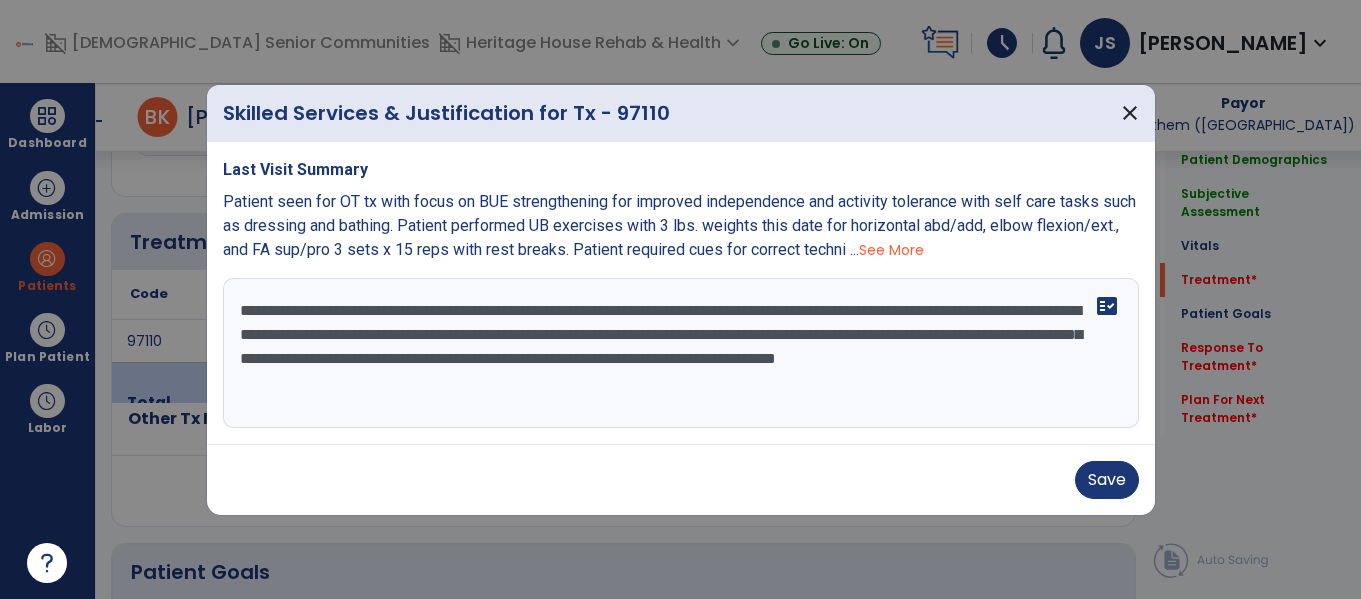 click on "**********" at bounding box center (681, 353) 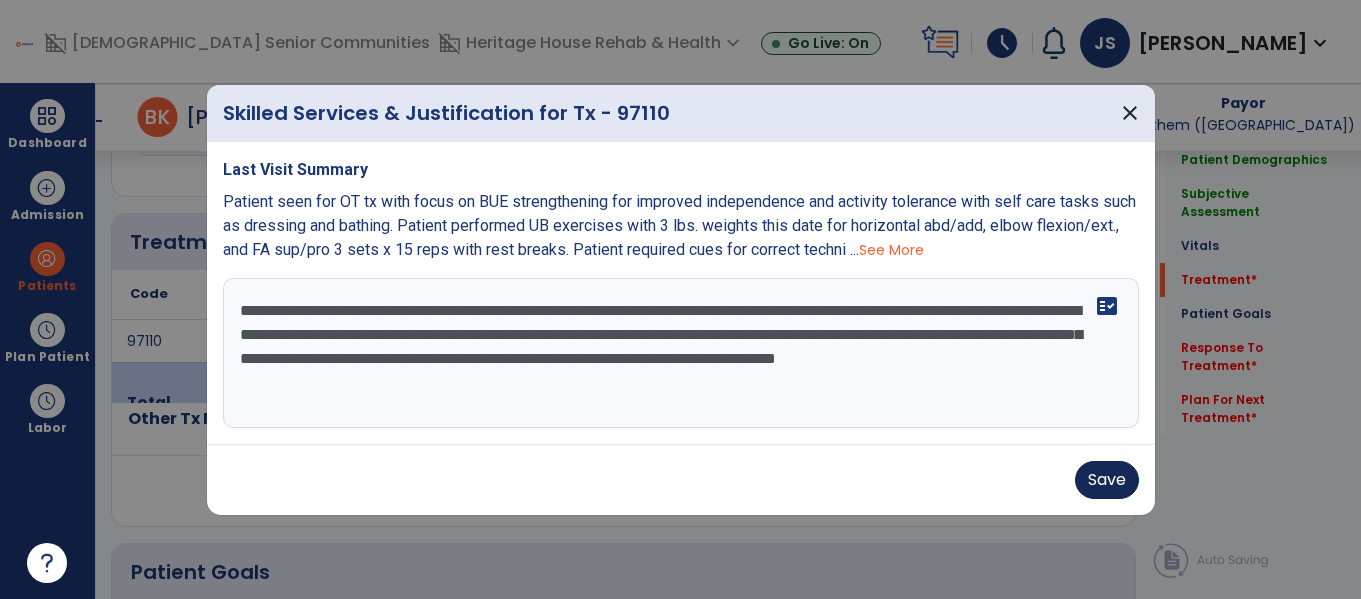 type on "**********" 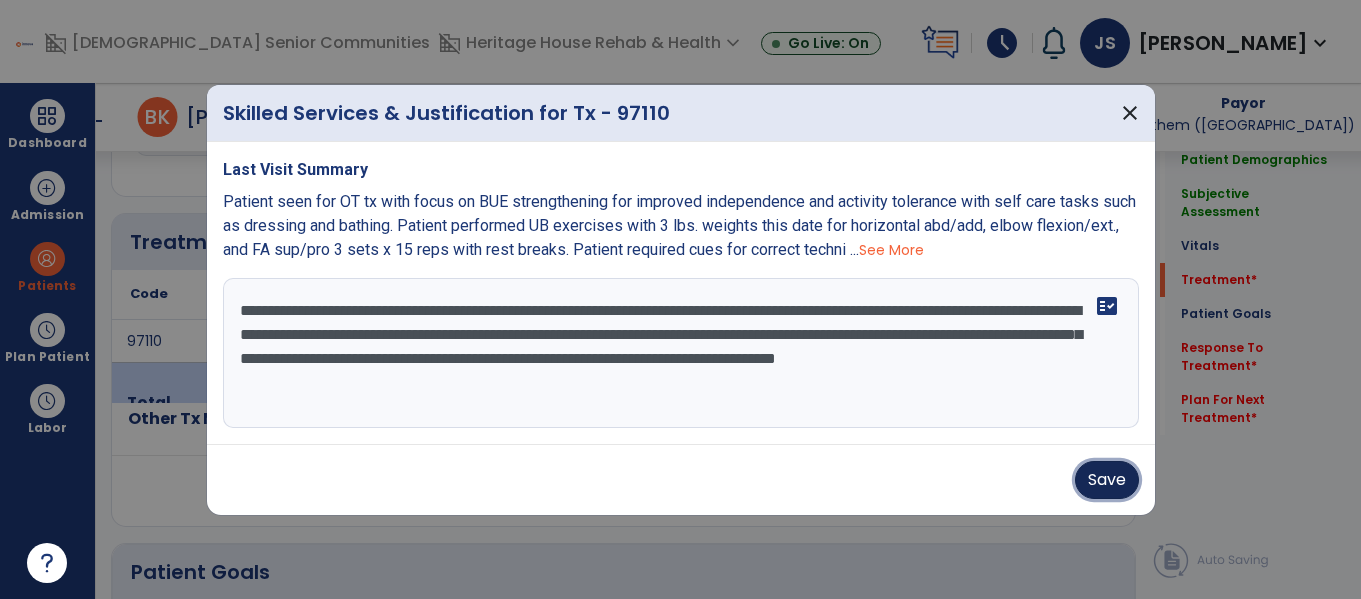 drag, startPoint x: 1104, startPoint y: 474, endPoint x: 1092, endPoint y: 466, distance: 14.422205 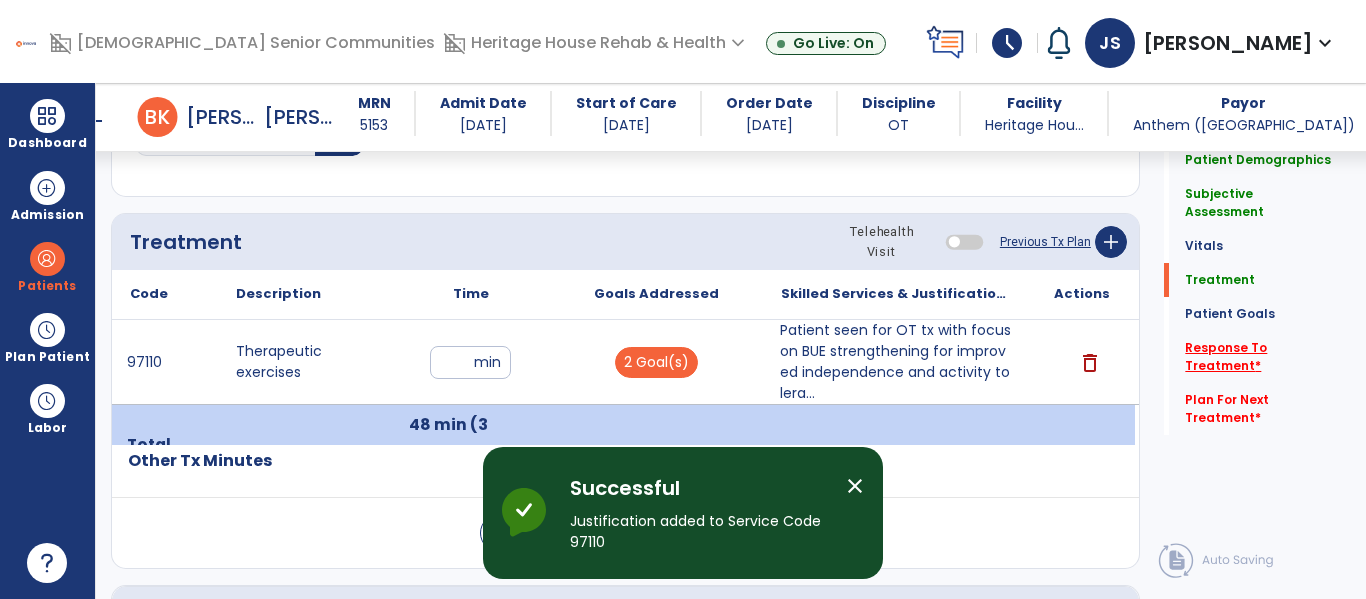 click on "Response To Treatment   *" 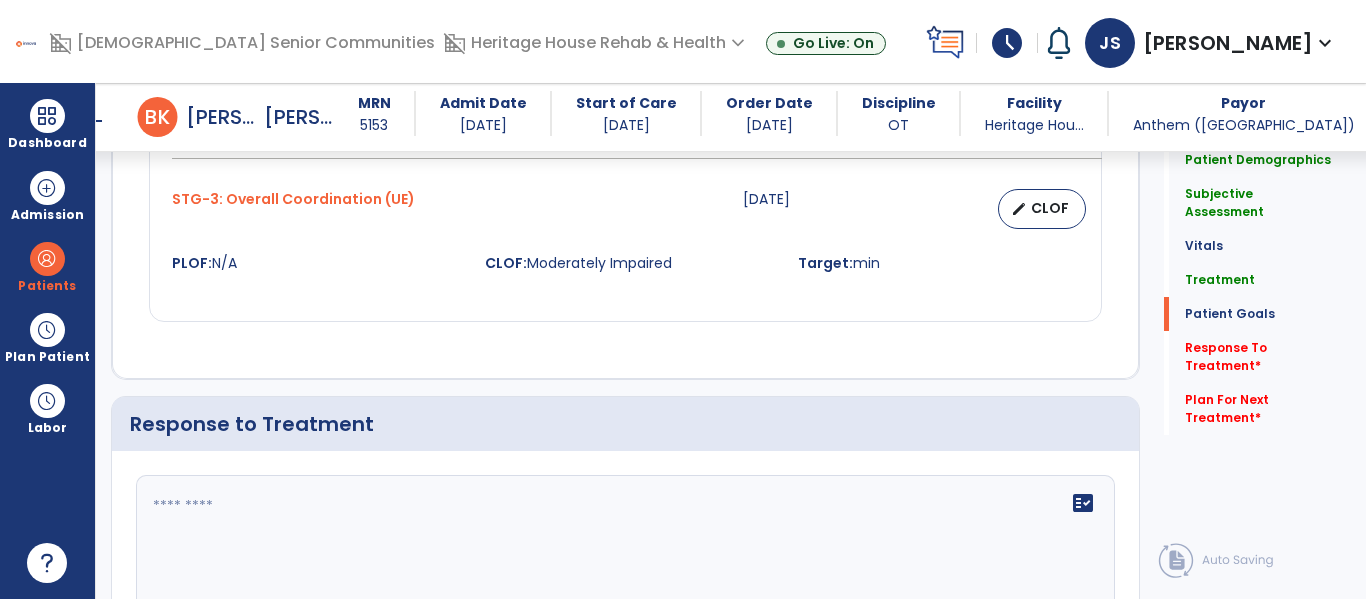scroll, scrollTop: 2741, scrollLeft: 0, axis: vertical 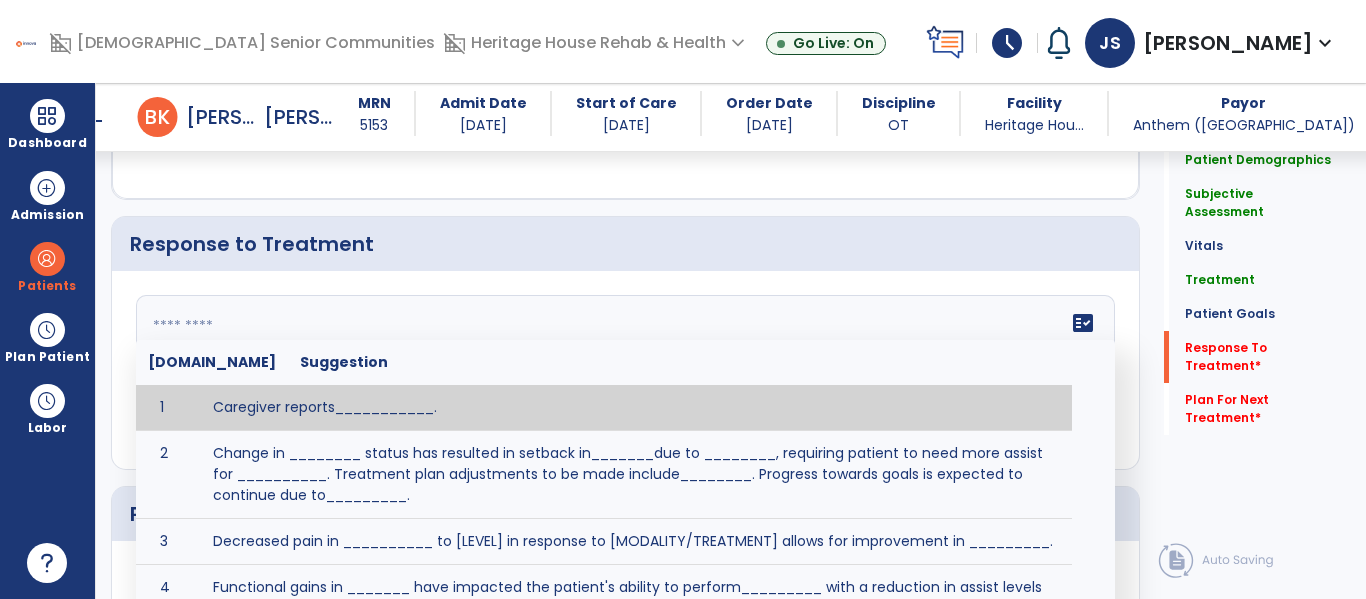 click 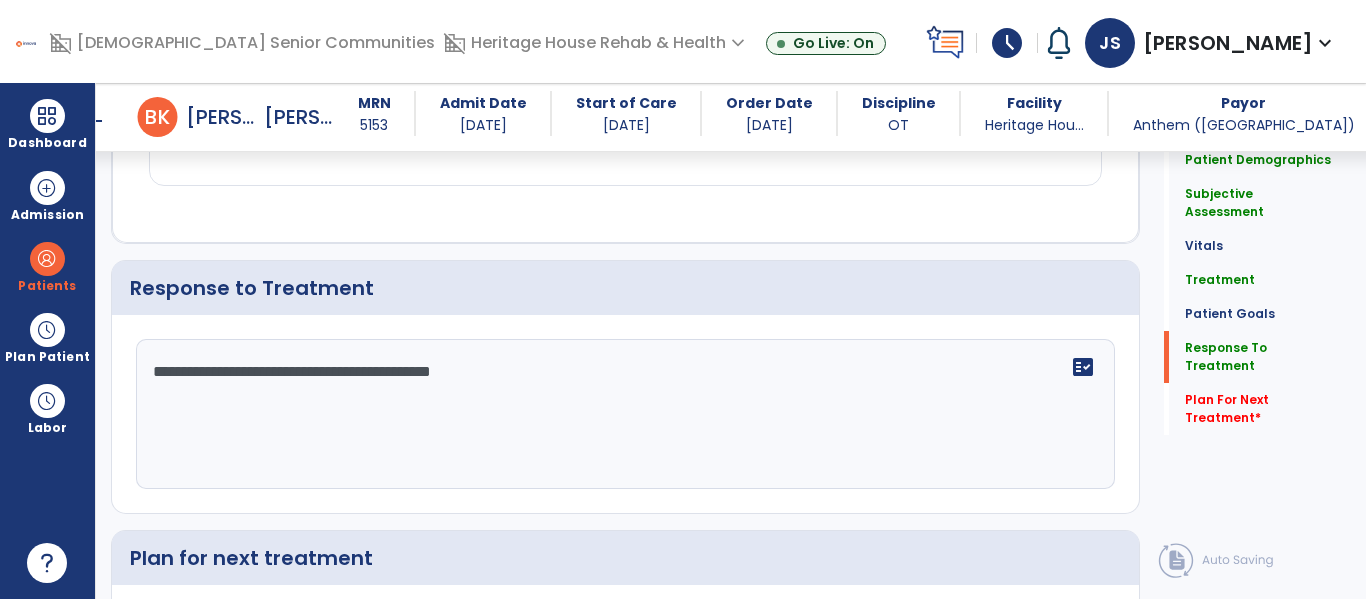 scroll, scrollTop: 2741, scrollLeft: 0, axis: vertical 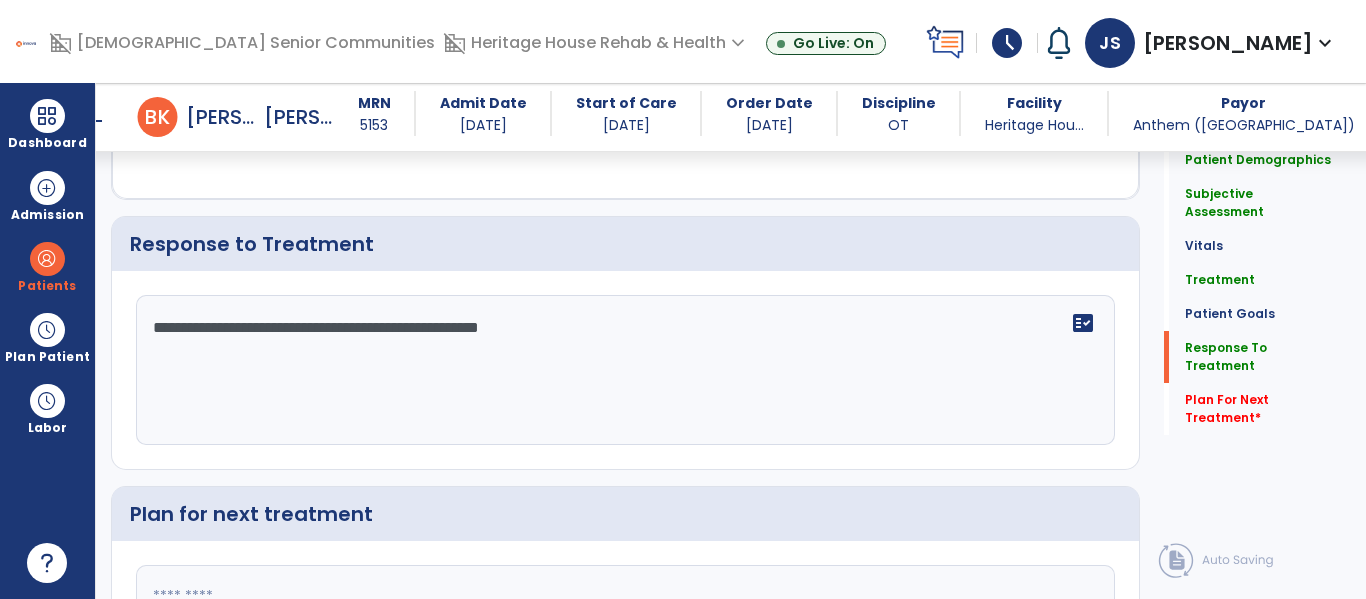 type on "**********" 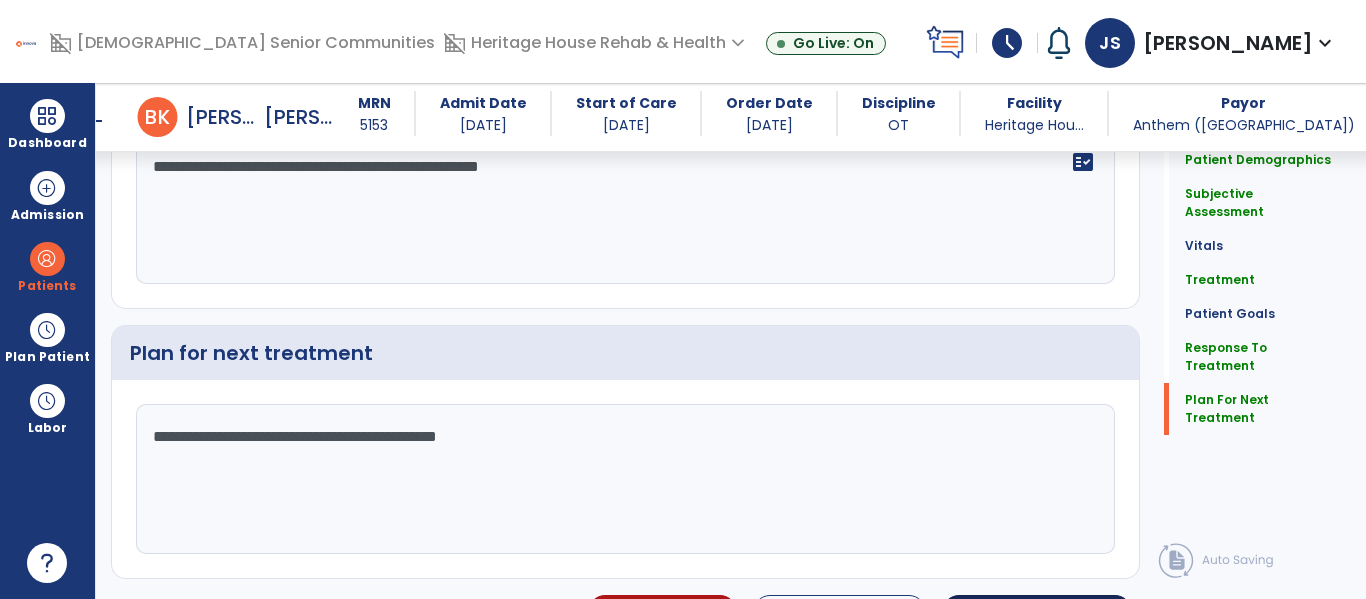 scroll, scrollTop: 2946, scrollLeft: 0, axis: vertical 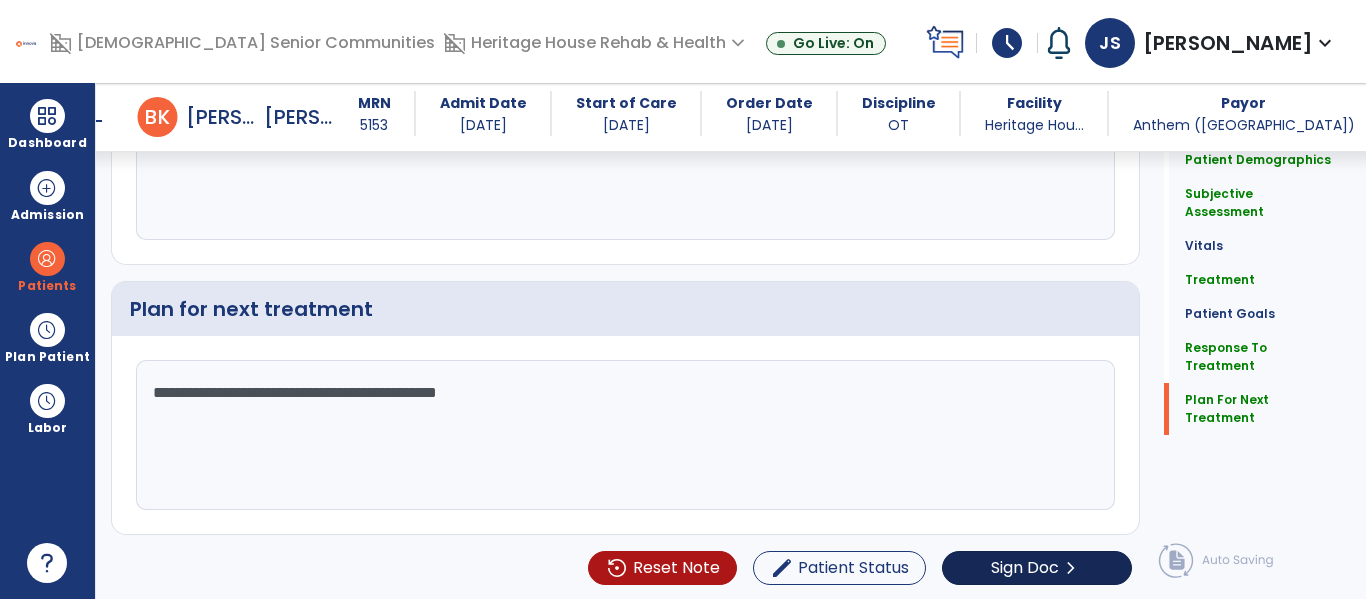 type on "**********" 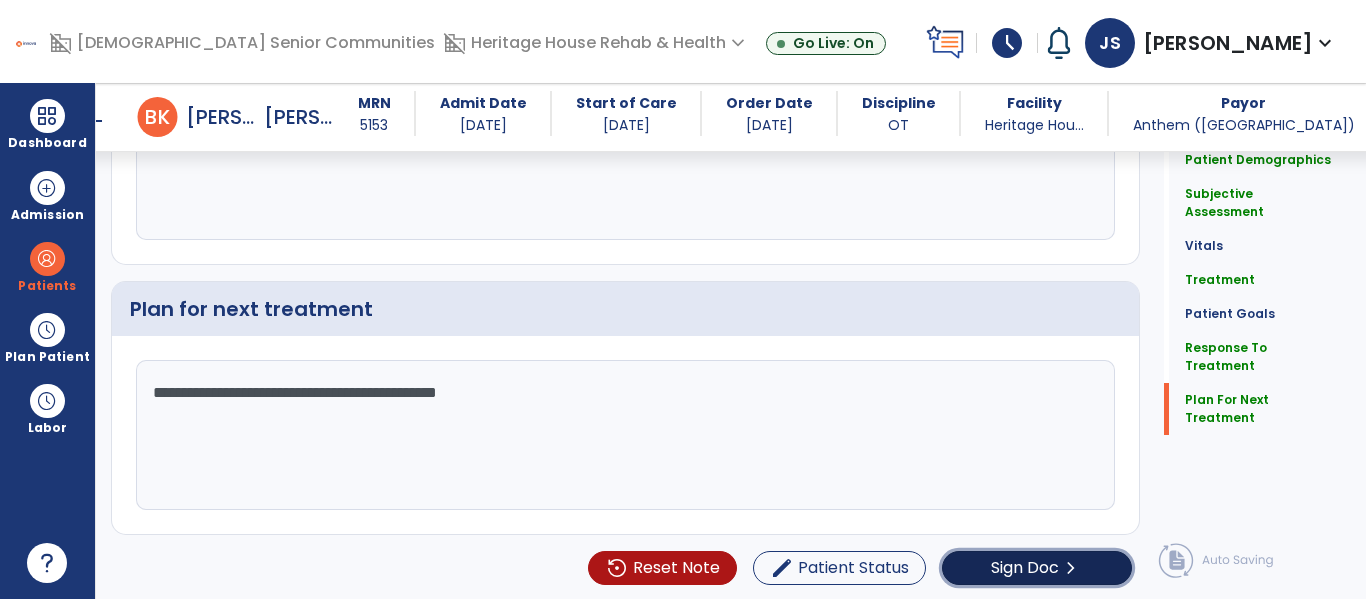 click on "Sign Doc" 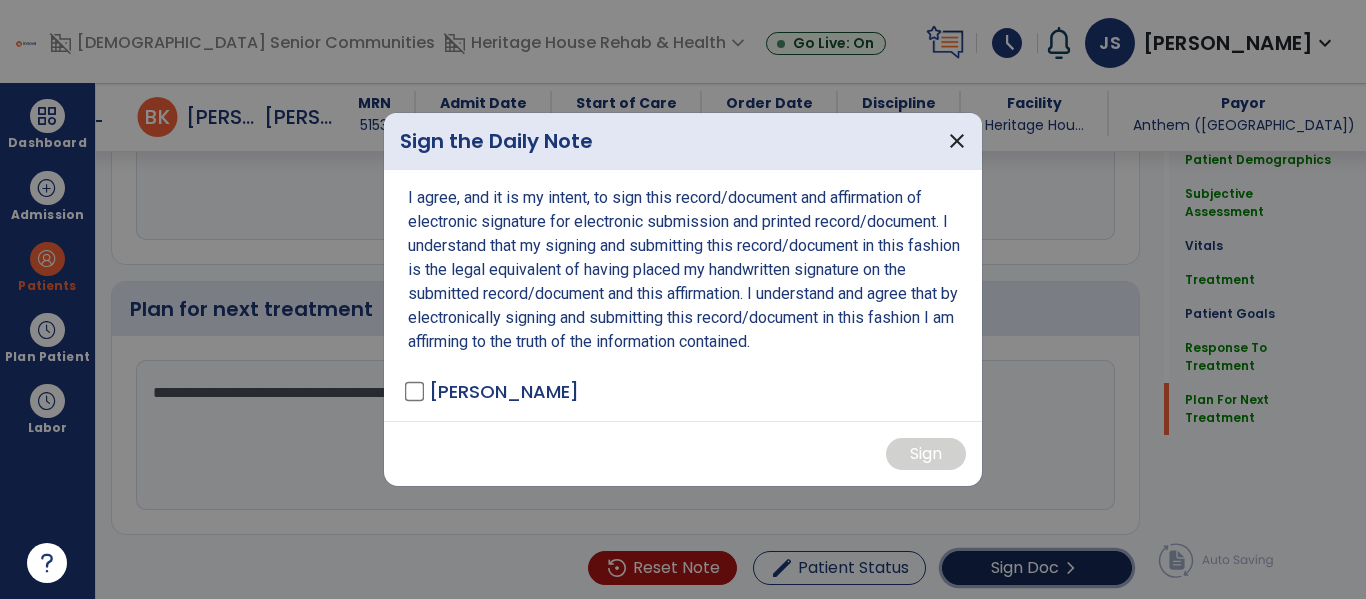 scroll, scrollTop: 2946, scrollLeft: 0, axis: vertical 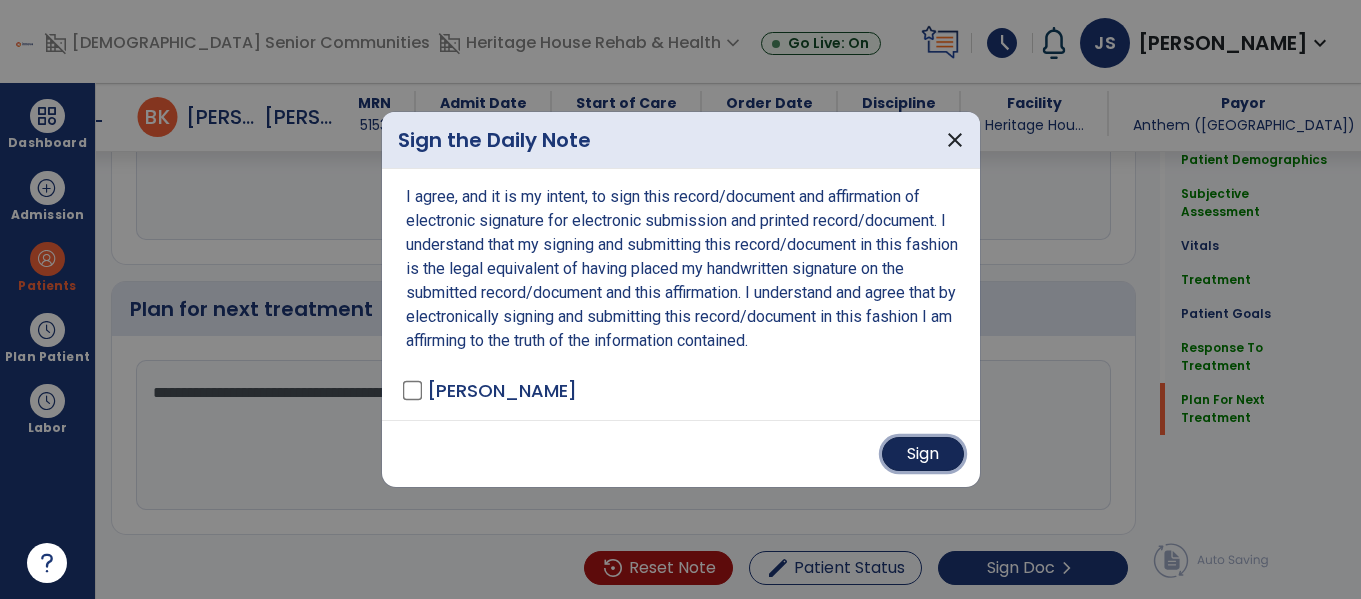 click on "Sign" at bounding box center (923, 454) 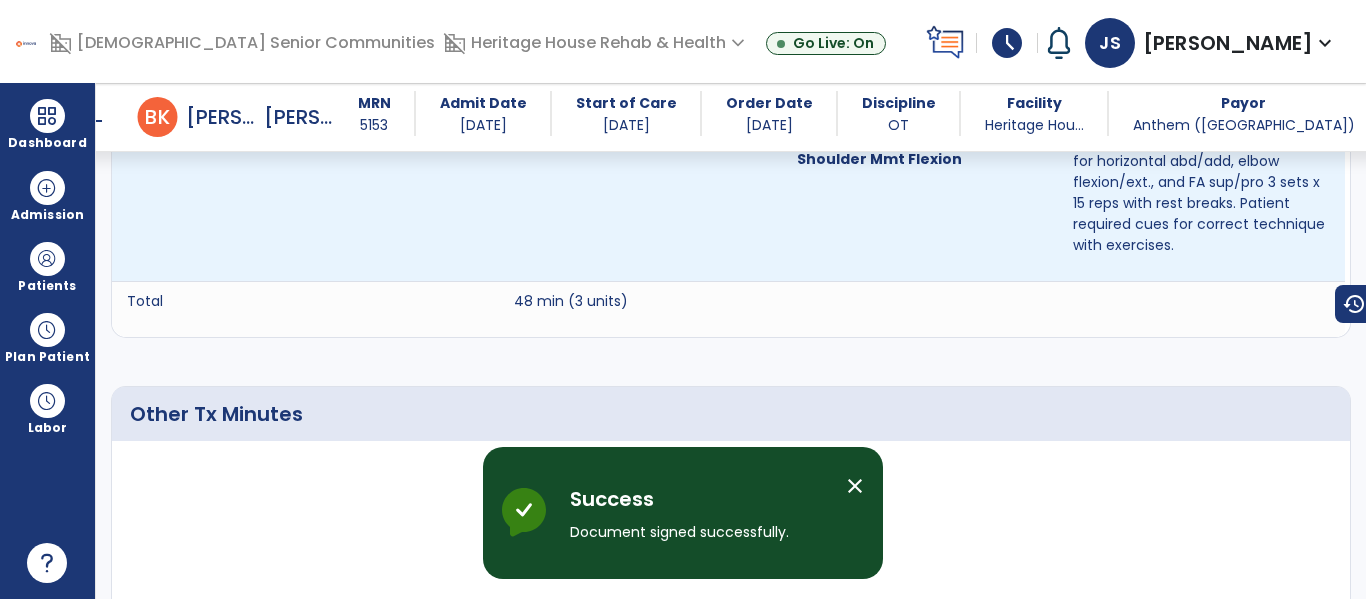 scroll, scrollTop: 792, scrollLeft: 0, axis: vertical 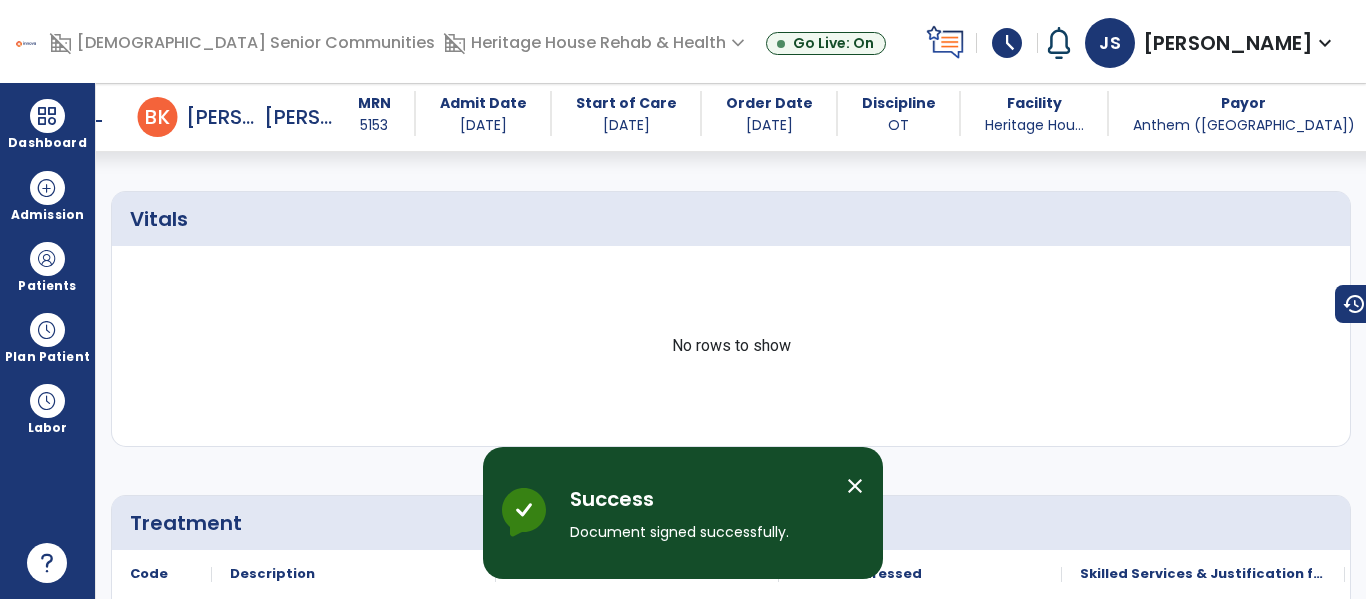 click on "arrow_back" at bounding box center (94, 121) 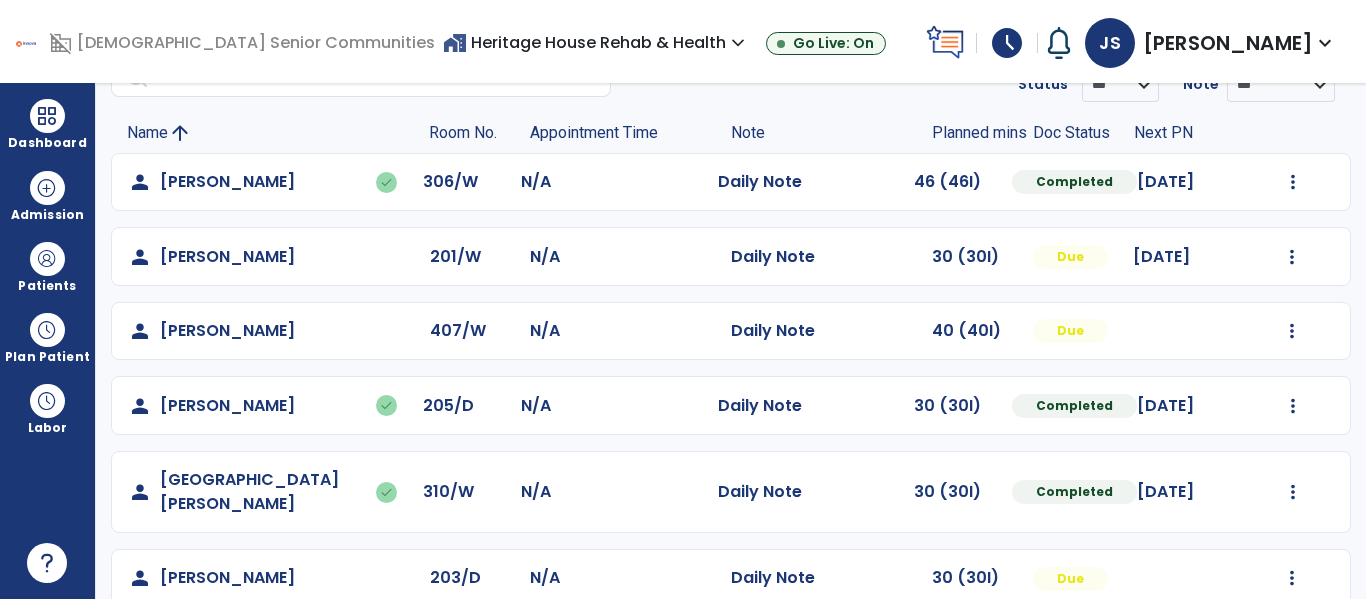 scroll, scrollTop: 105, scrollLeft: 0, axis: vertical 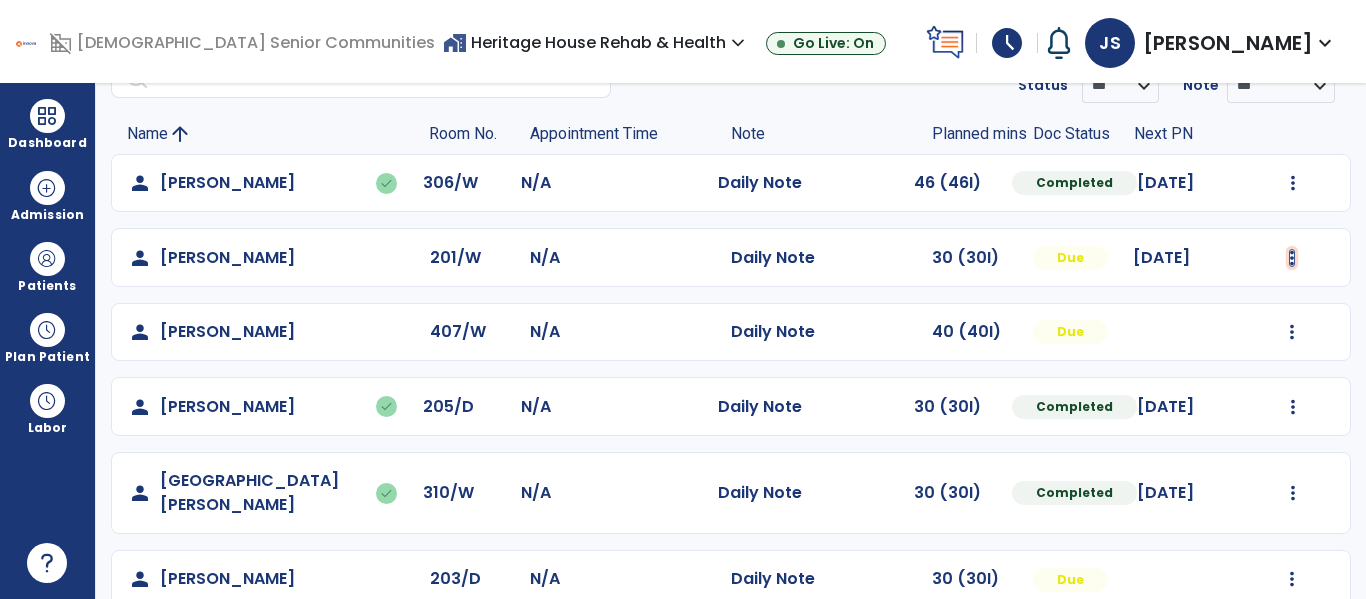 click at bounding box center (1293, 183) 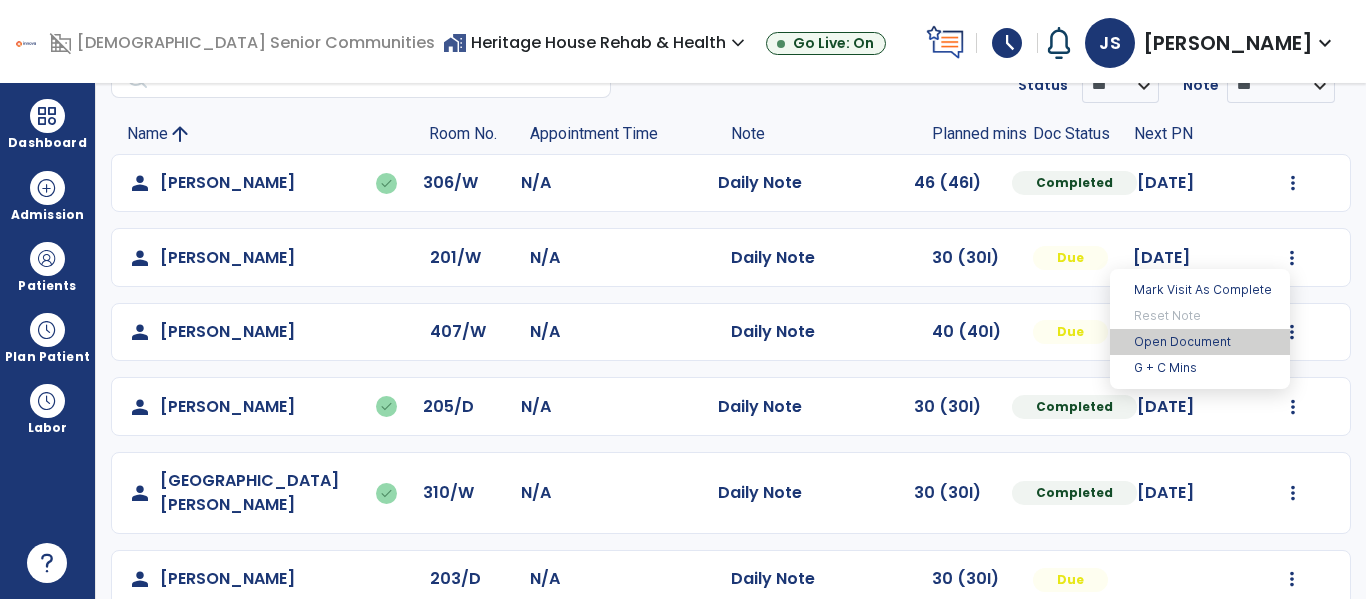click on "Open Document" at bounding box center [1200, 342] 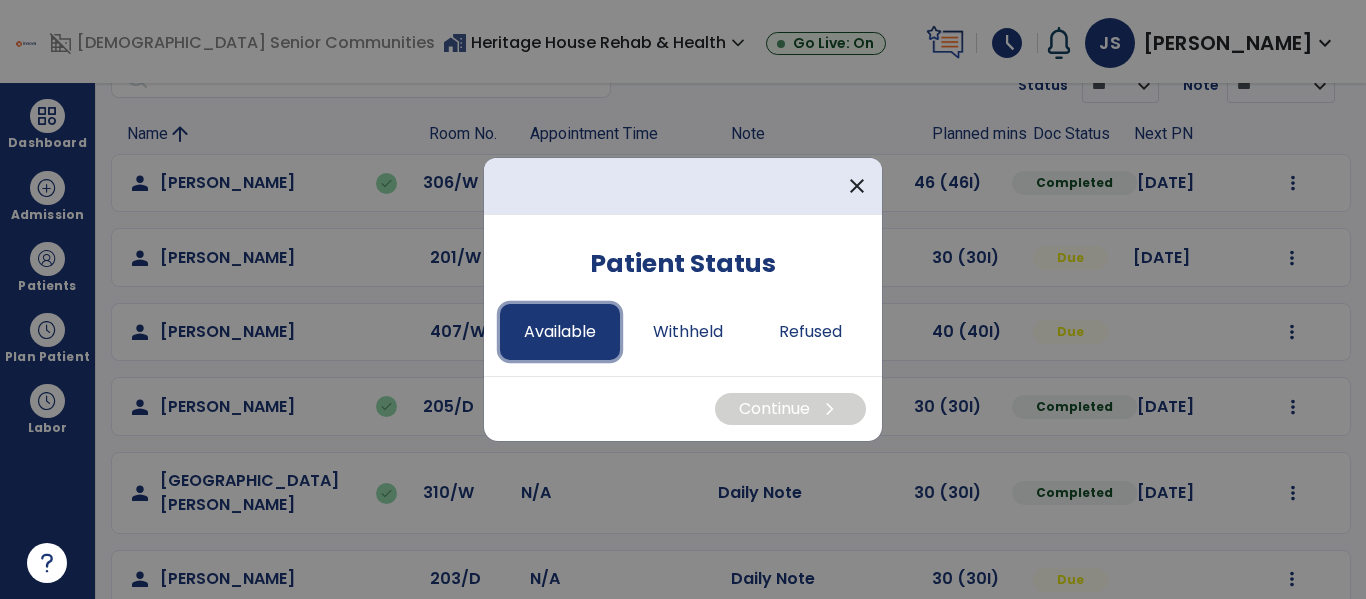 click on "Available" at bounding box center [560, 332] 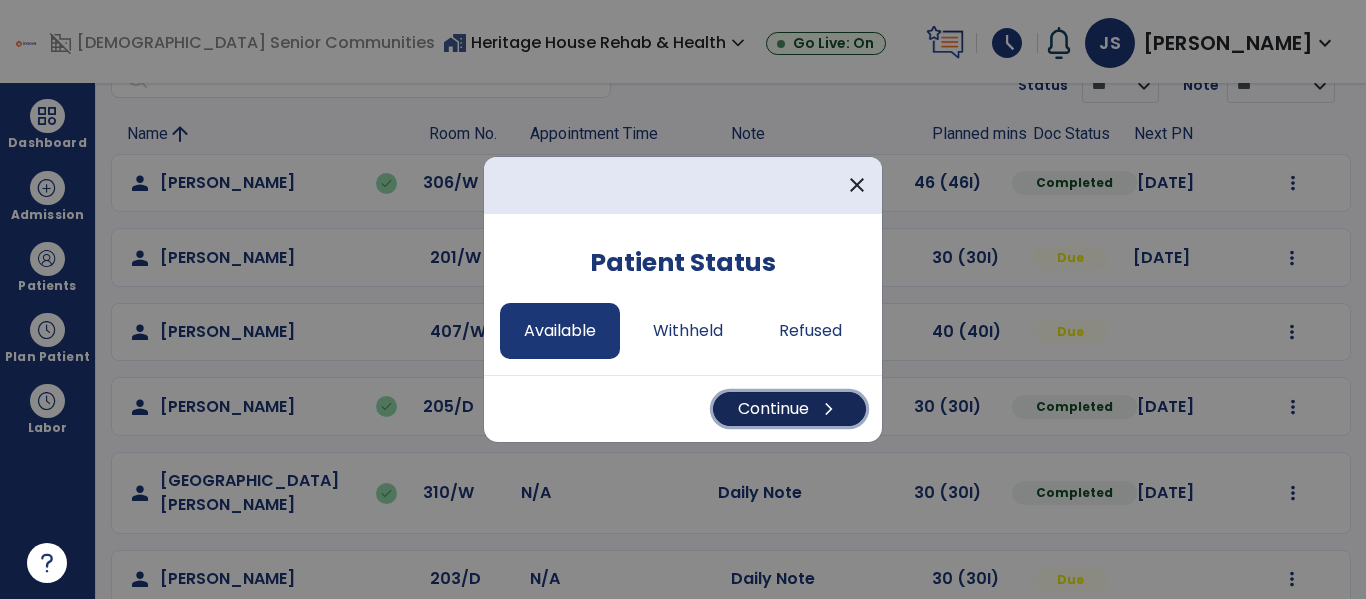 click on "Continue   chevron_right" at bounding box center (789, 409) 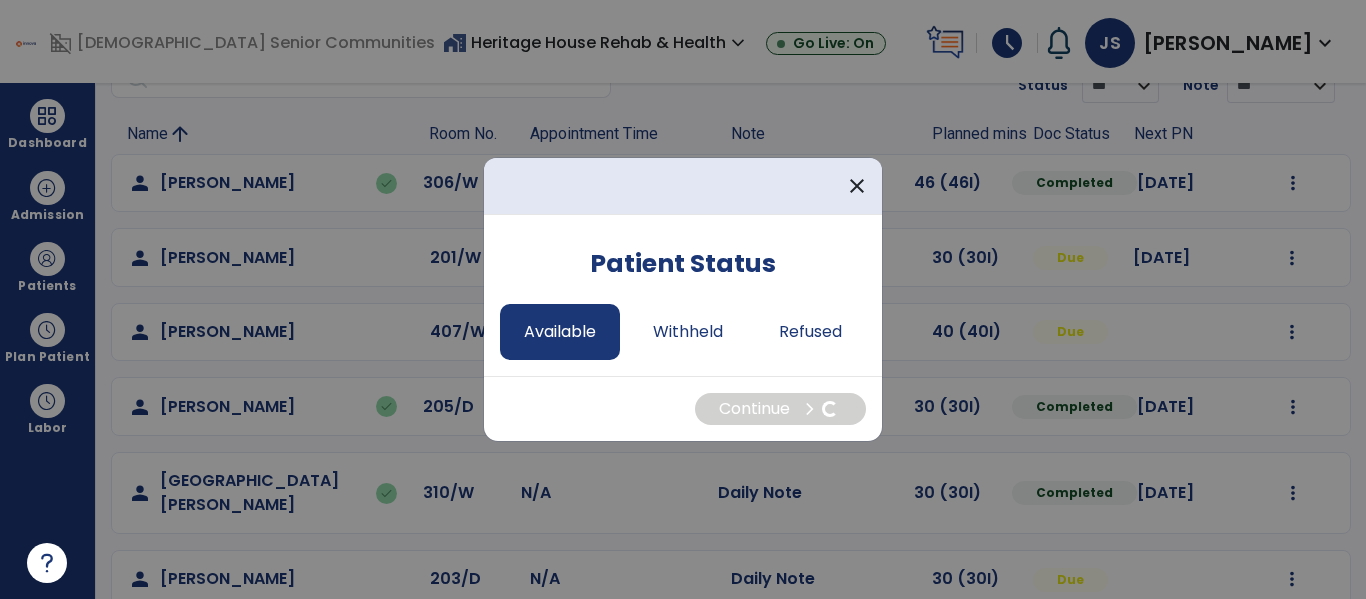 select on "*" 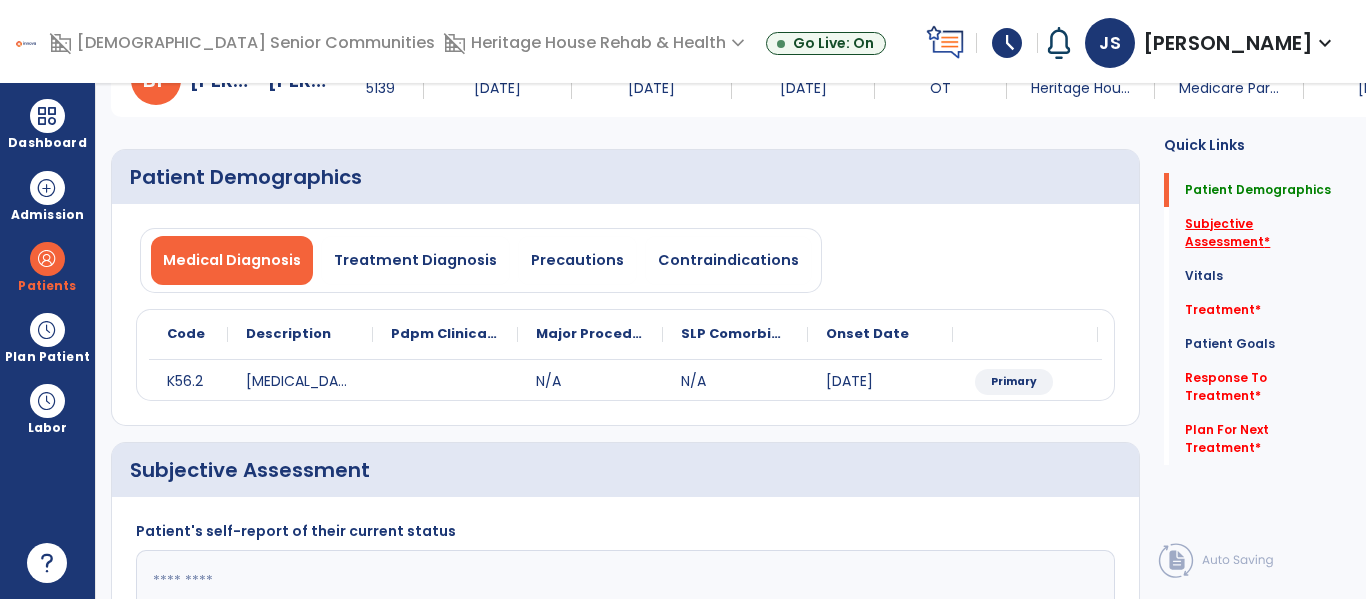 click on "Subjective Assessment   *" 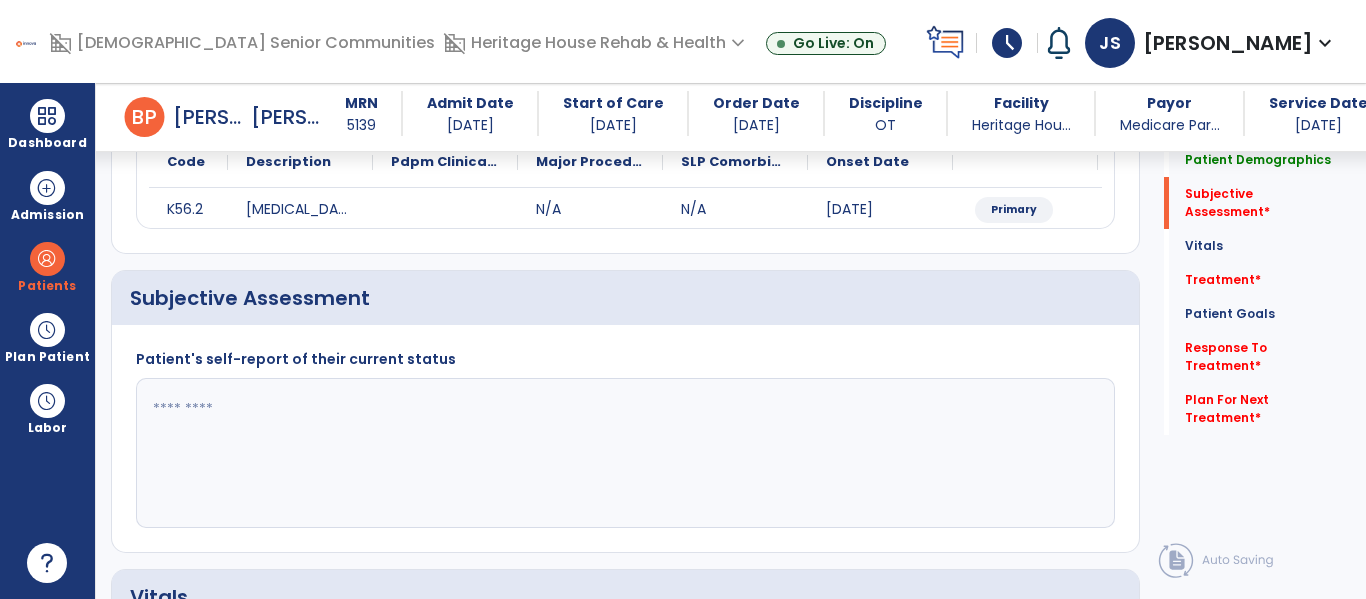 scroll, scrollTop: 347, scrollLeft: 0, axis: vertical 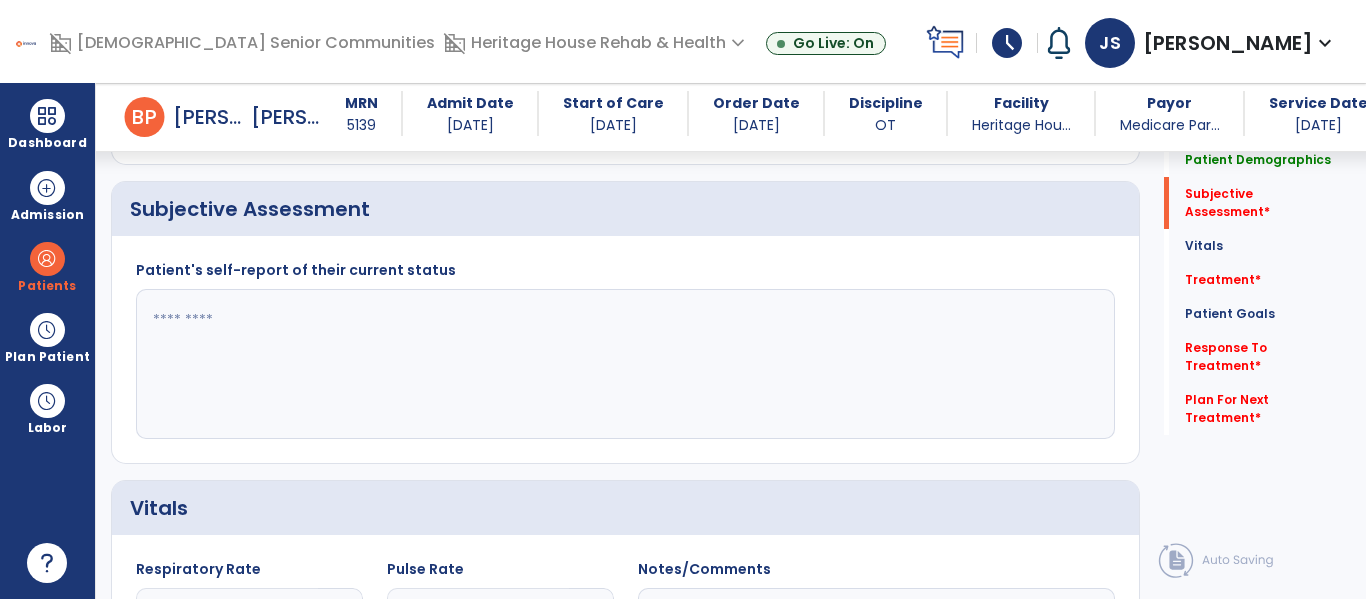 click 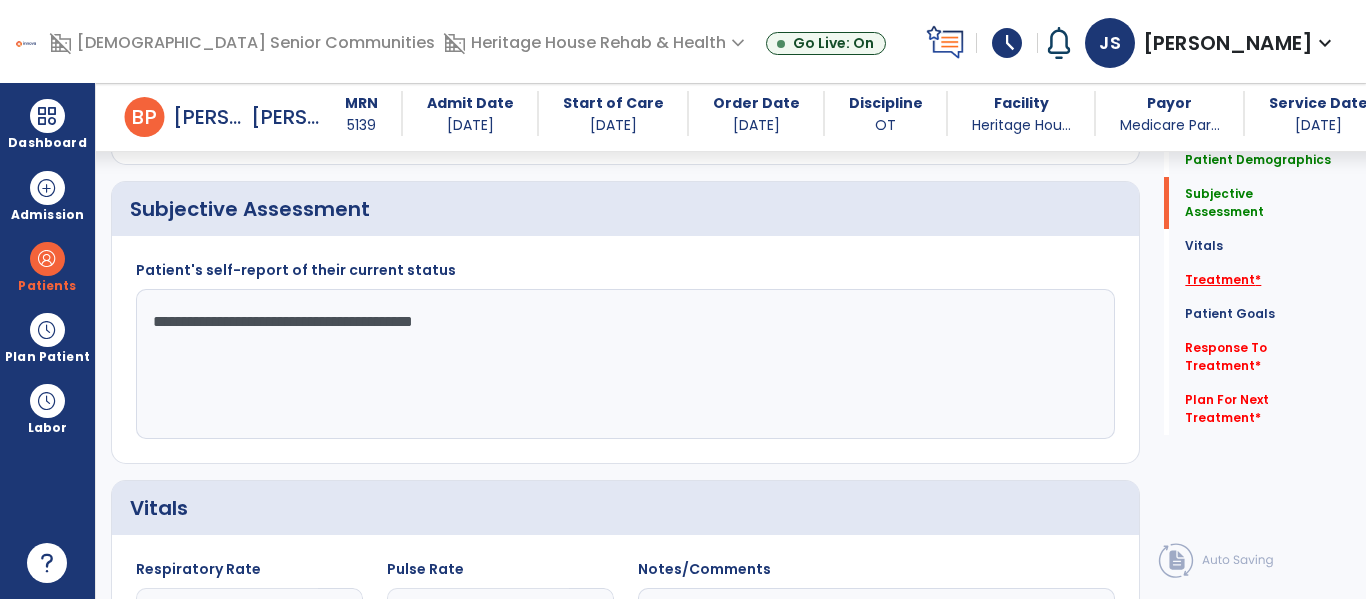 type on "**********" 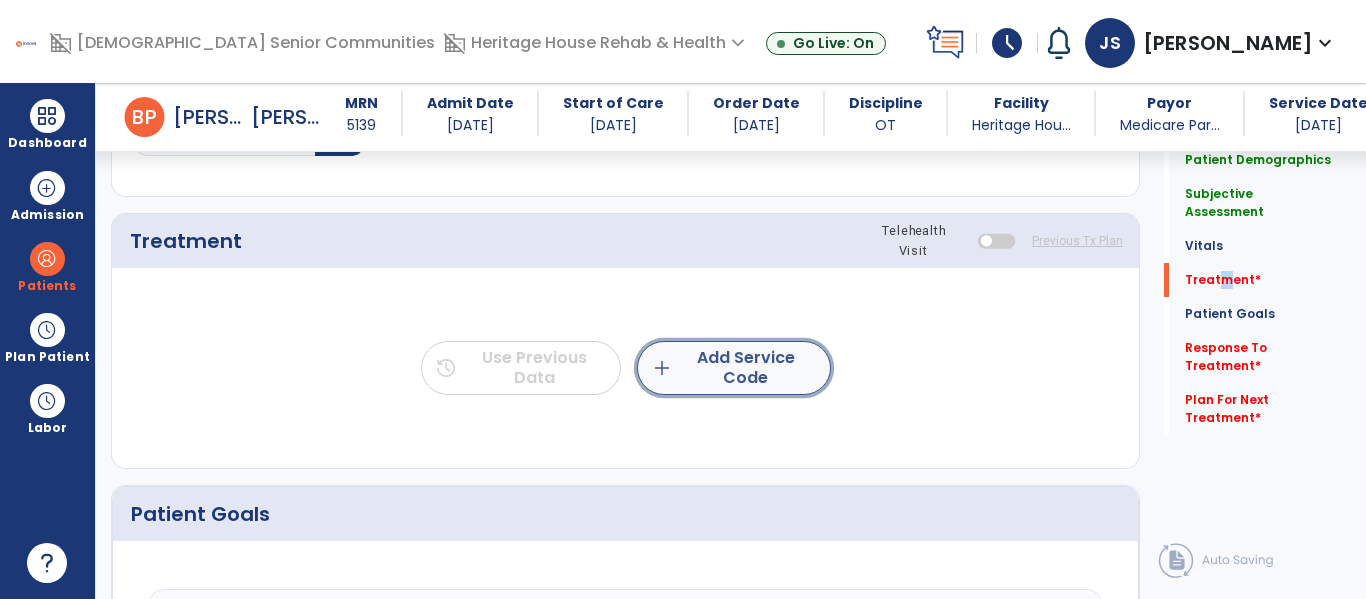 click on "add  Add Service Code" 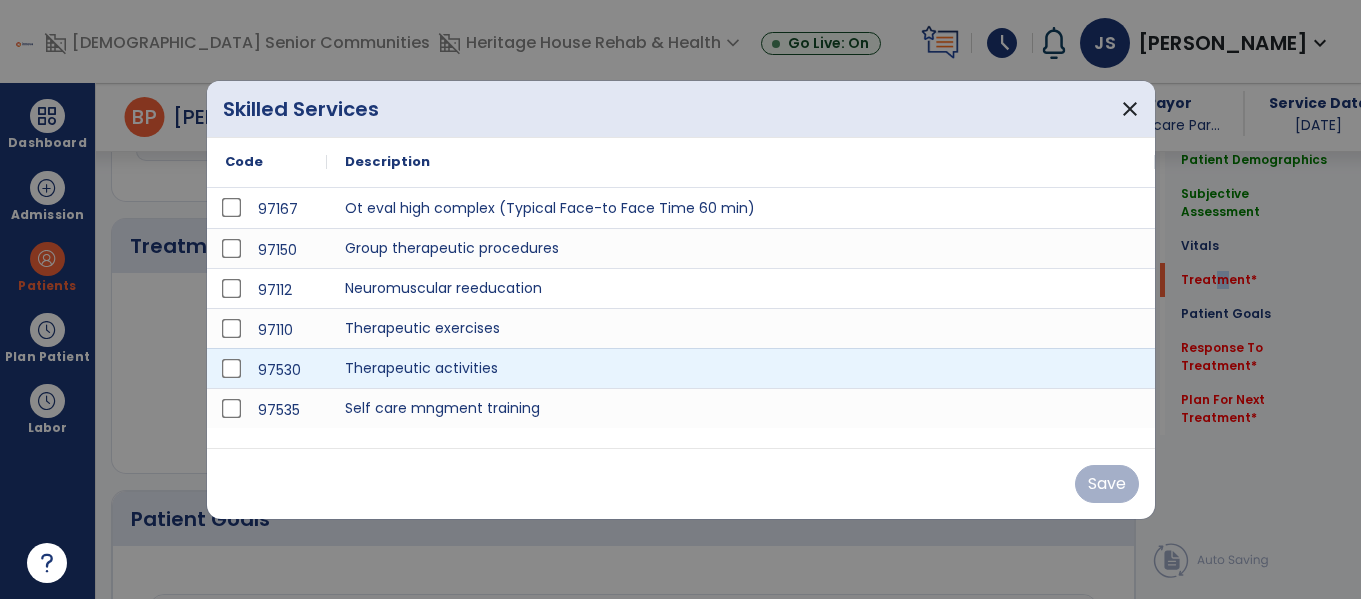 scroll, scrollTop: 1036, scrollLeft: 0, axis: vertical 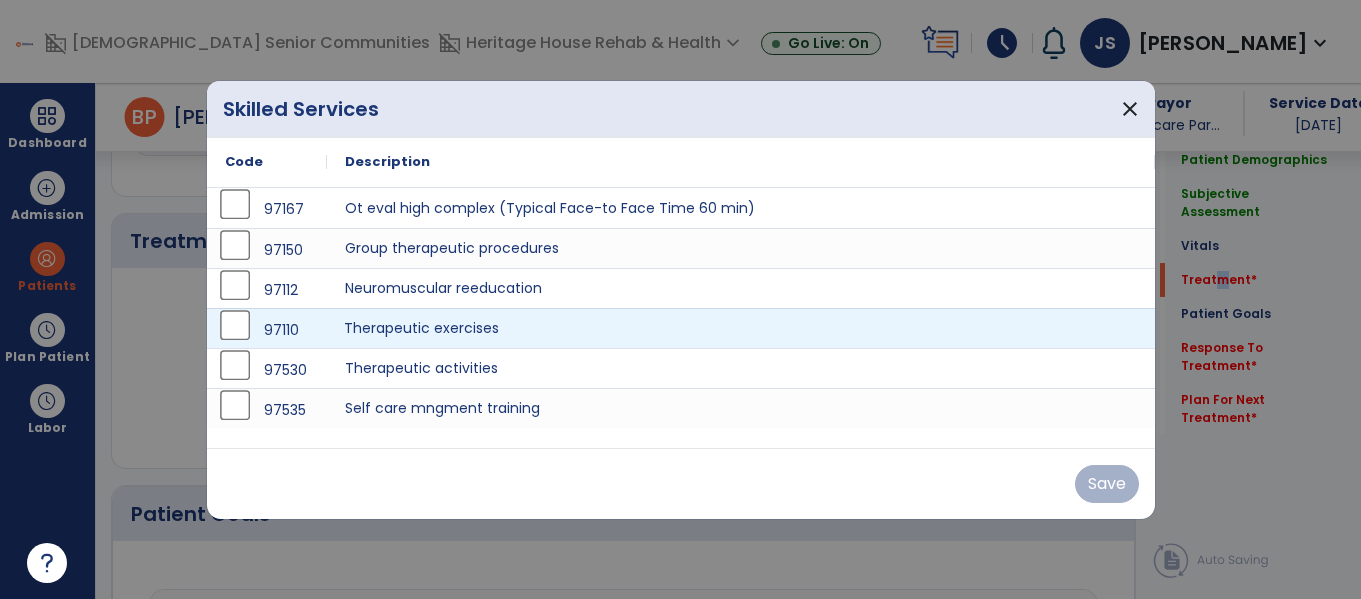 click on "Therapeutic exercises" at bounding box center (741, 328) 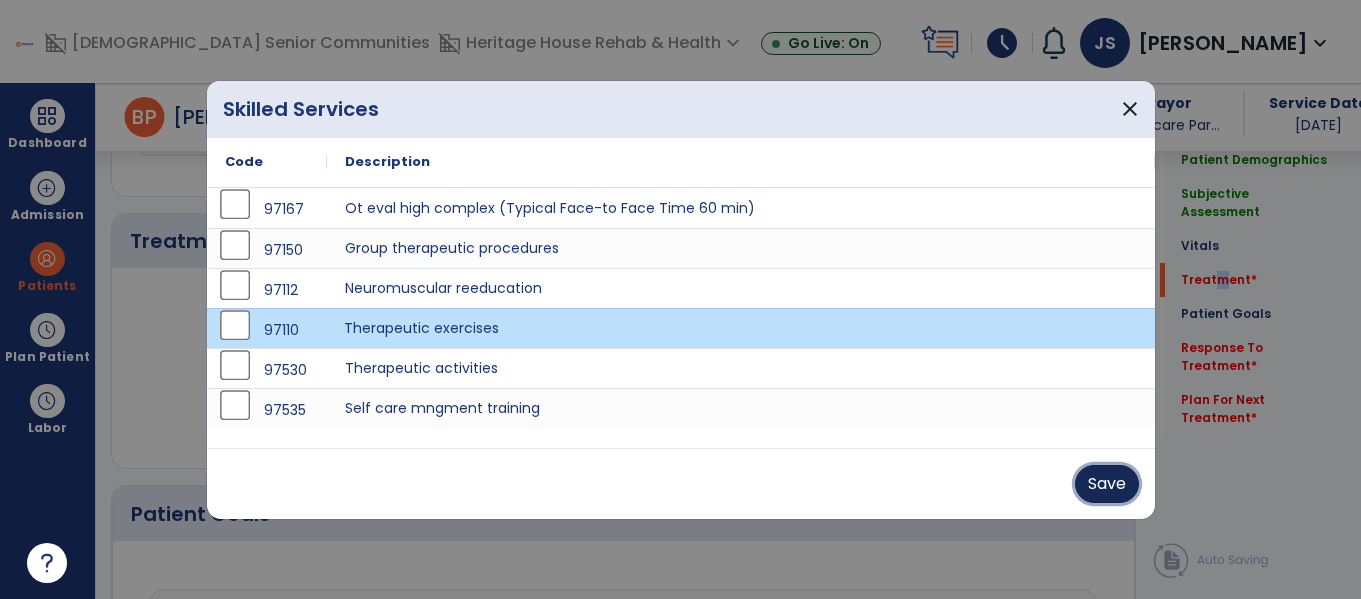 click on "Save" at bounding box center [1107, 484] 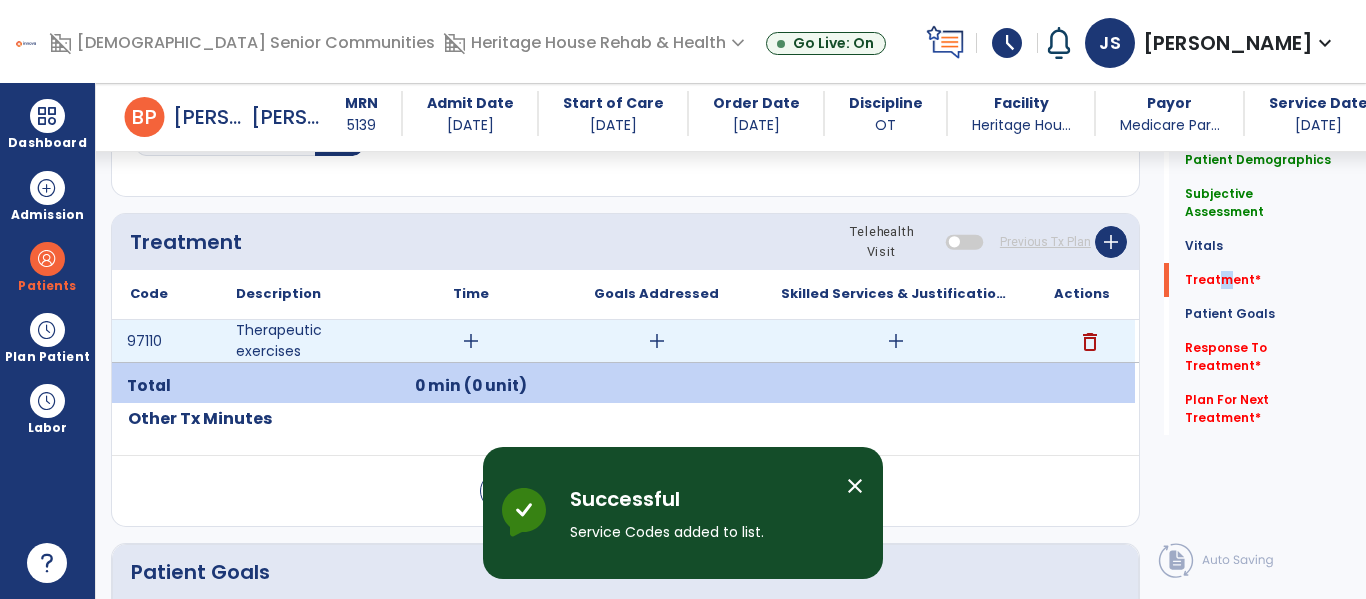 click on "add" at bounding box center (471, 341) 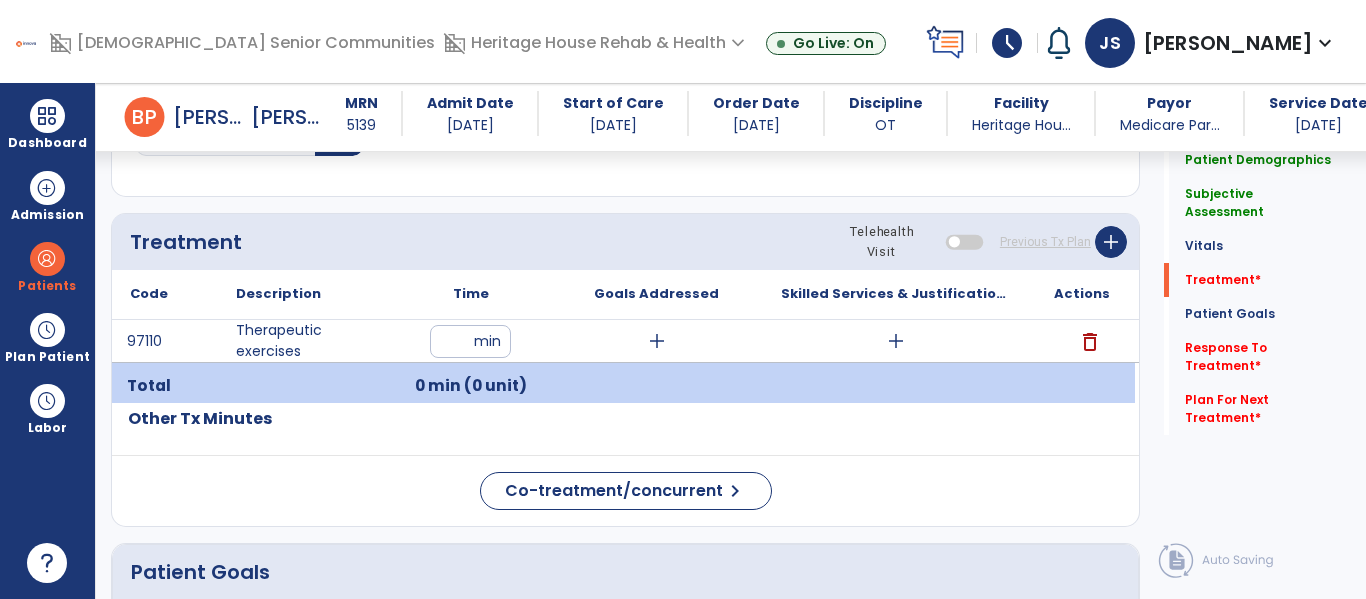 type on "**" 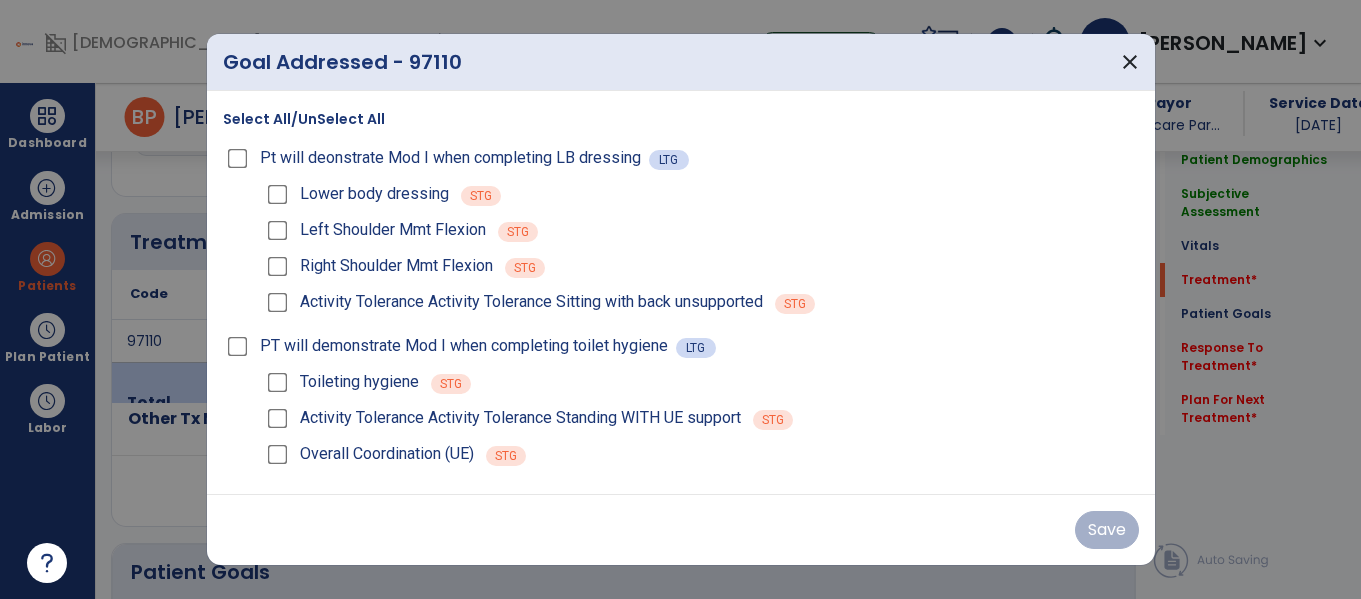 scroll, scrollTop: 1036, scrollLeft: 0, axis: vertical 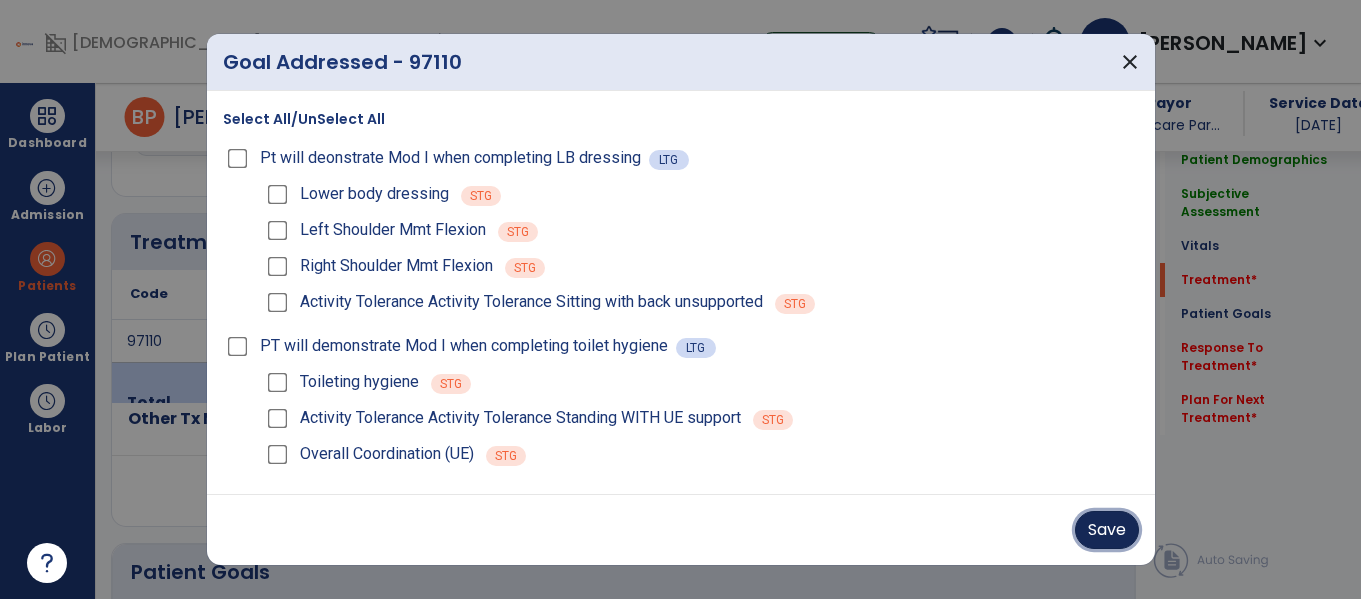 click on "Save" at bounding box center (1107, 530) 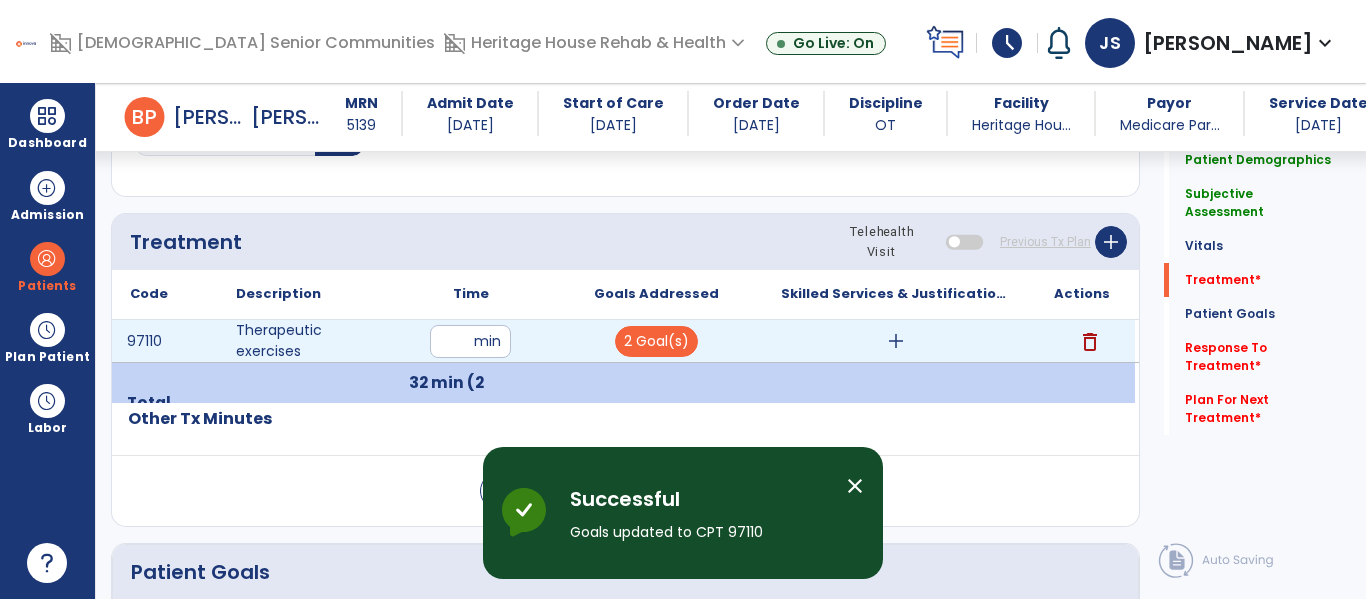click on "add" at bounding box center [896, 341] 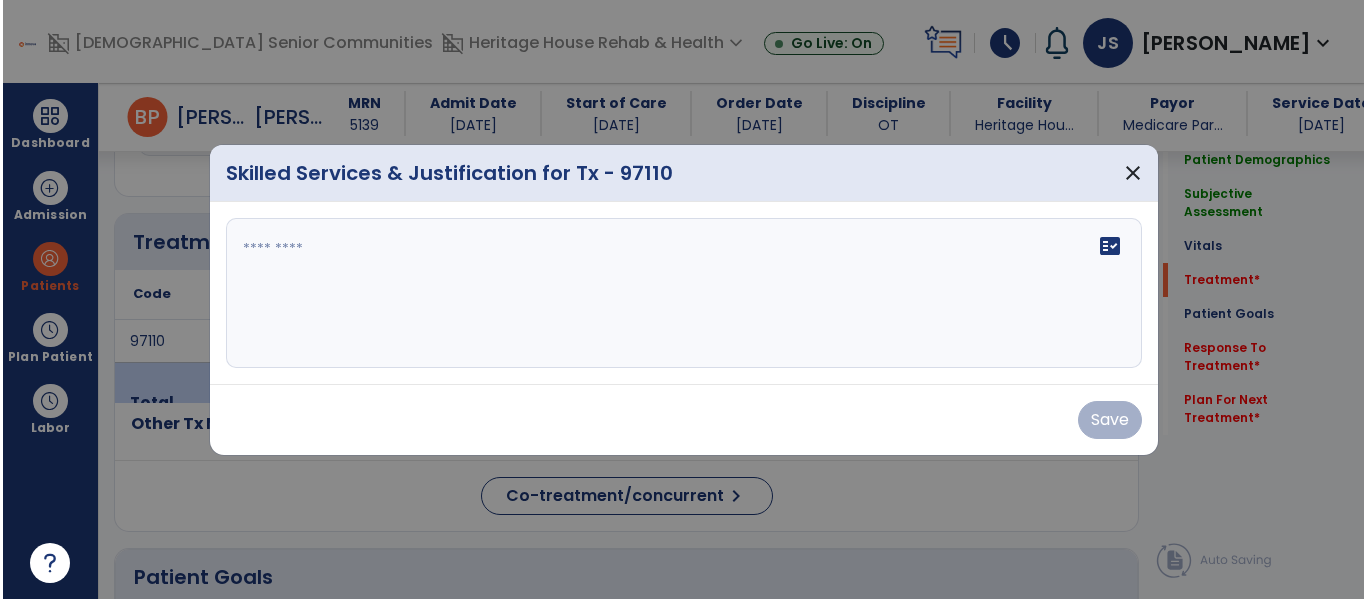 scroll, scrollTop: 1036, scrollLeft: 0, axis: vertical 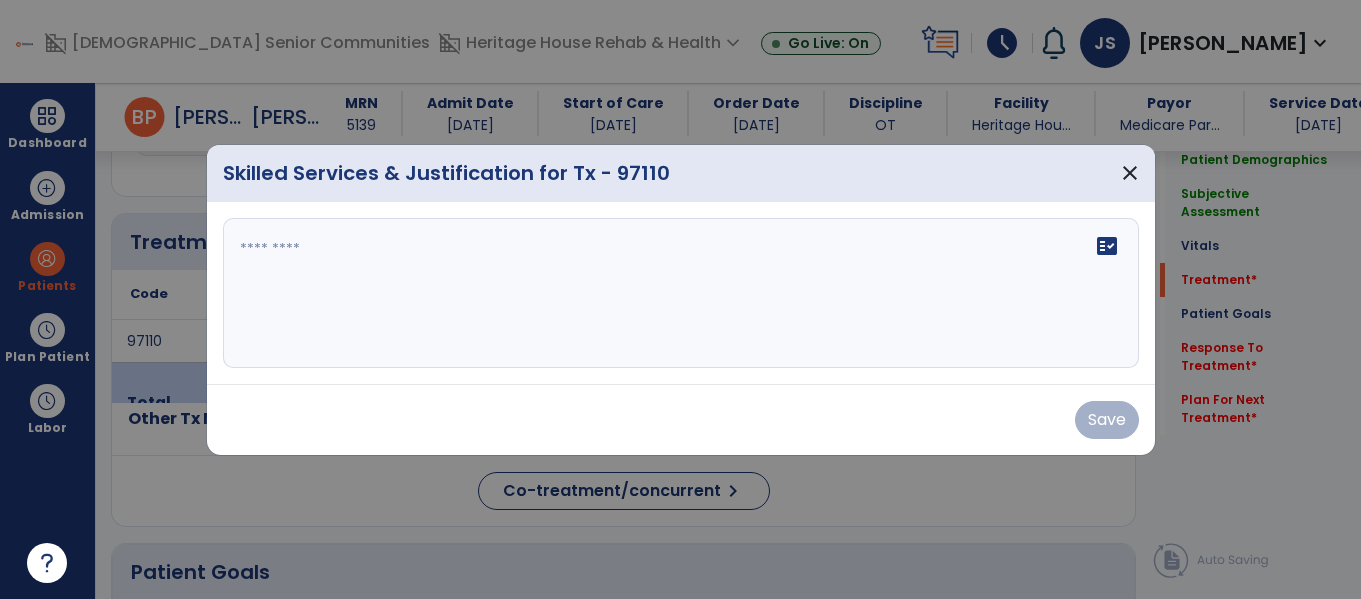 click at bounding box center [681, 293] 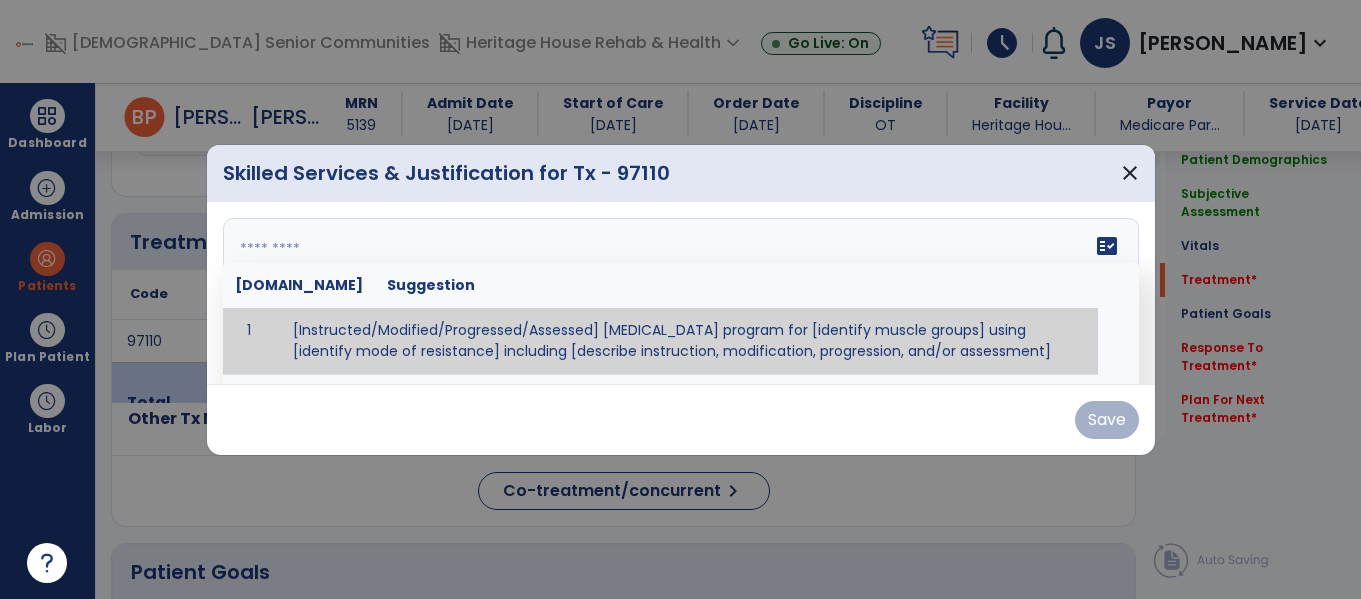 paste on "**********" 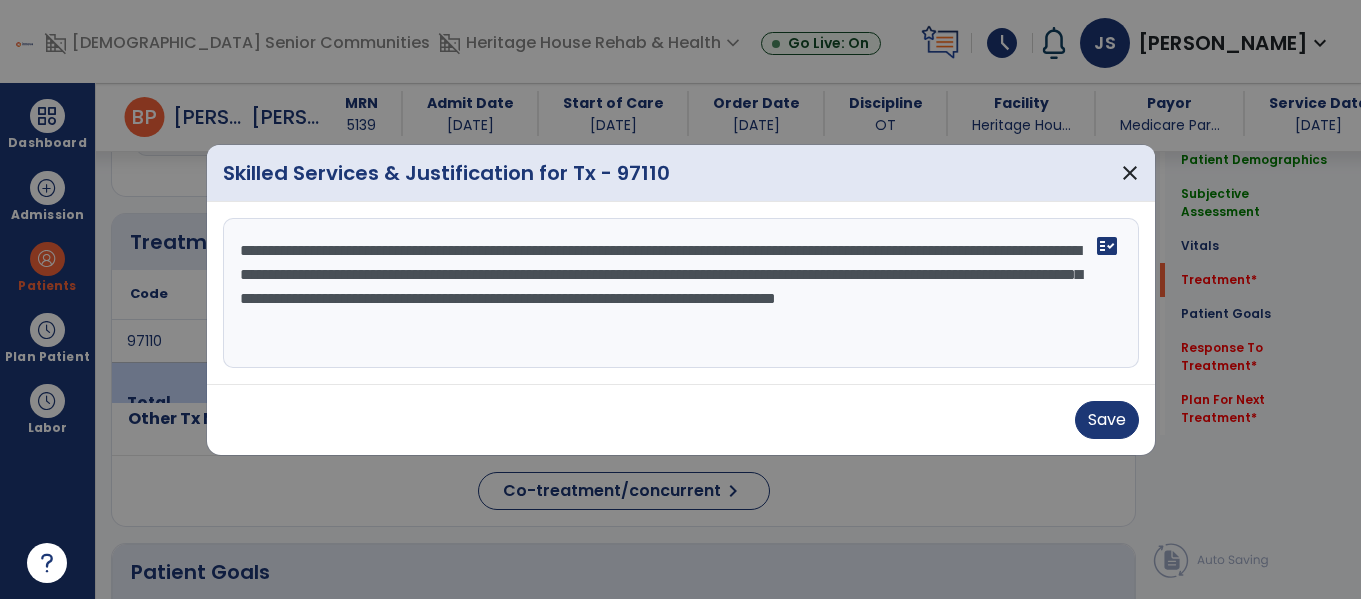 click on "**********" at bounding box center (681, 293) 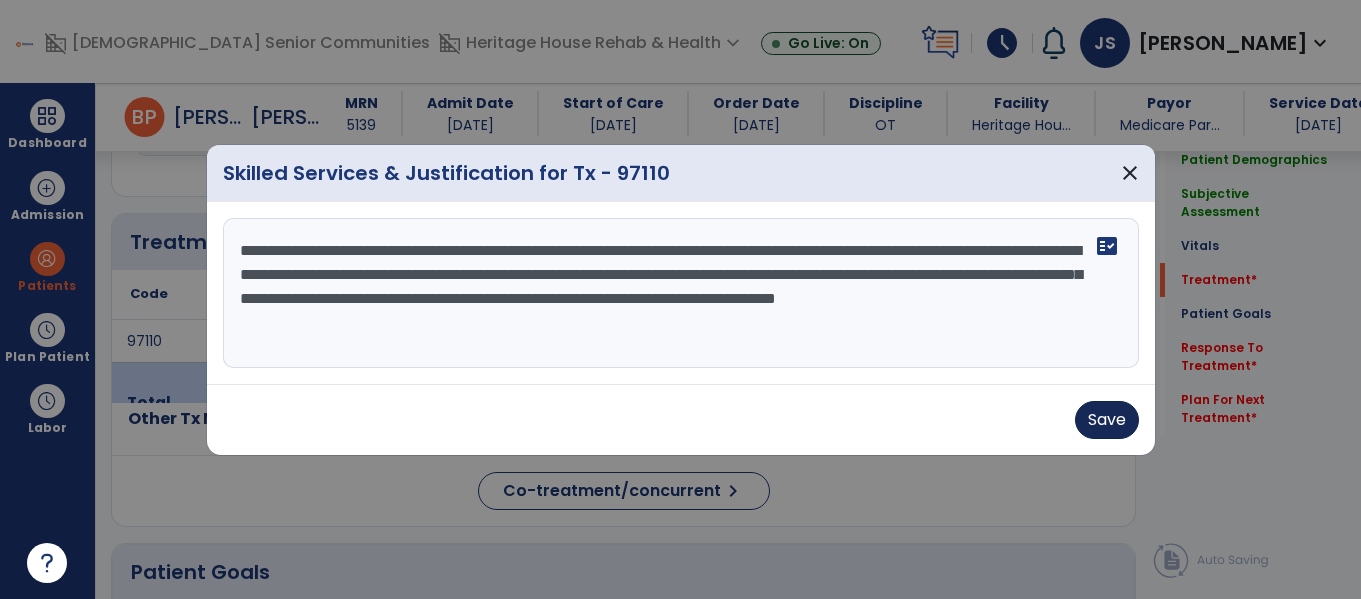 type on "**********" 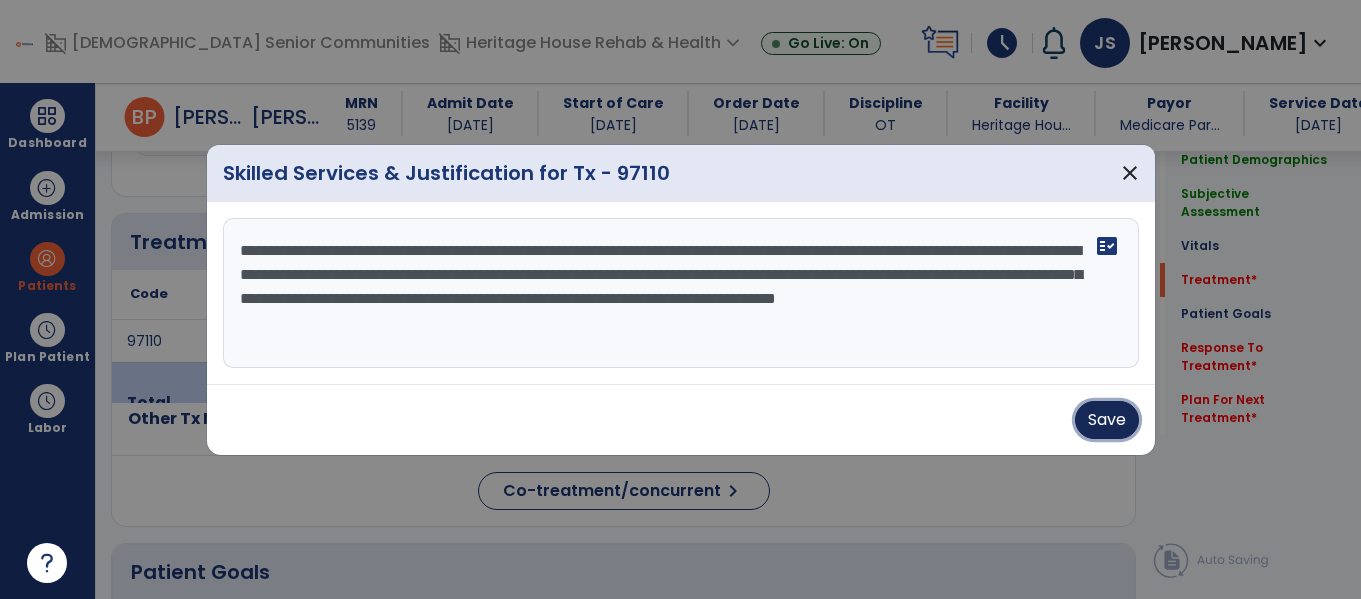 click on "Save" at bounding box center (1107, 420) 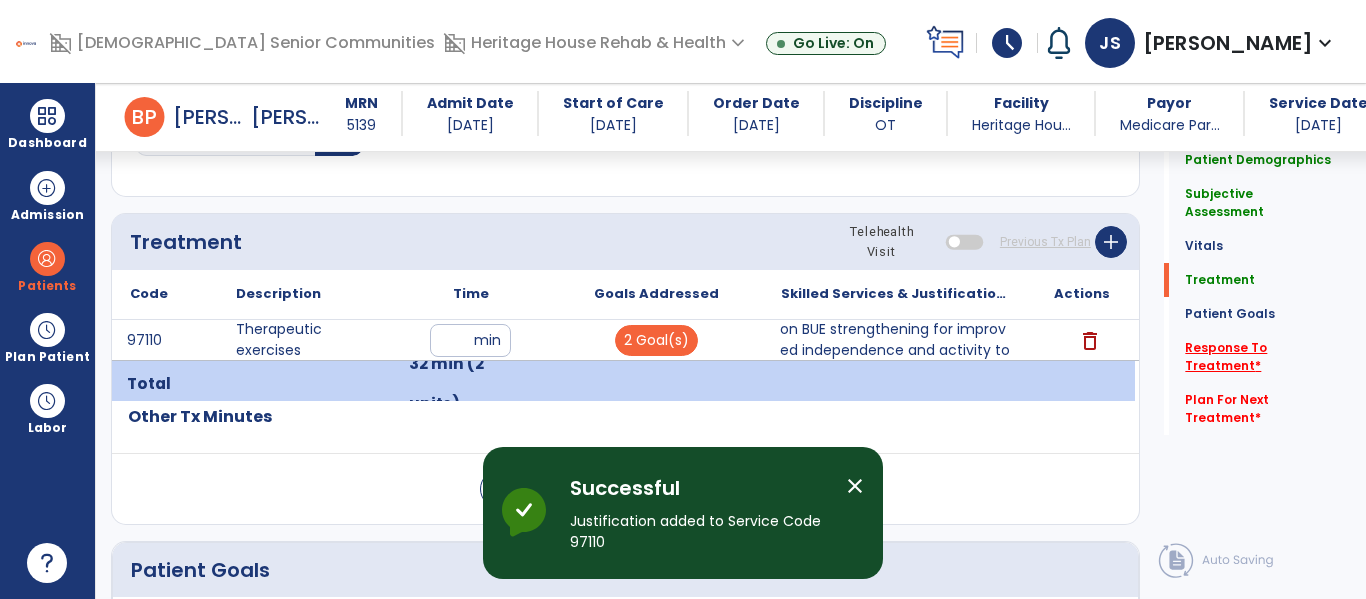 click on "Response To Treatment   *" 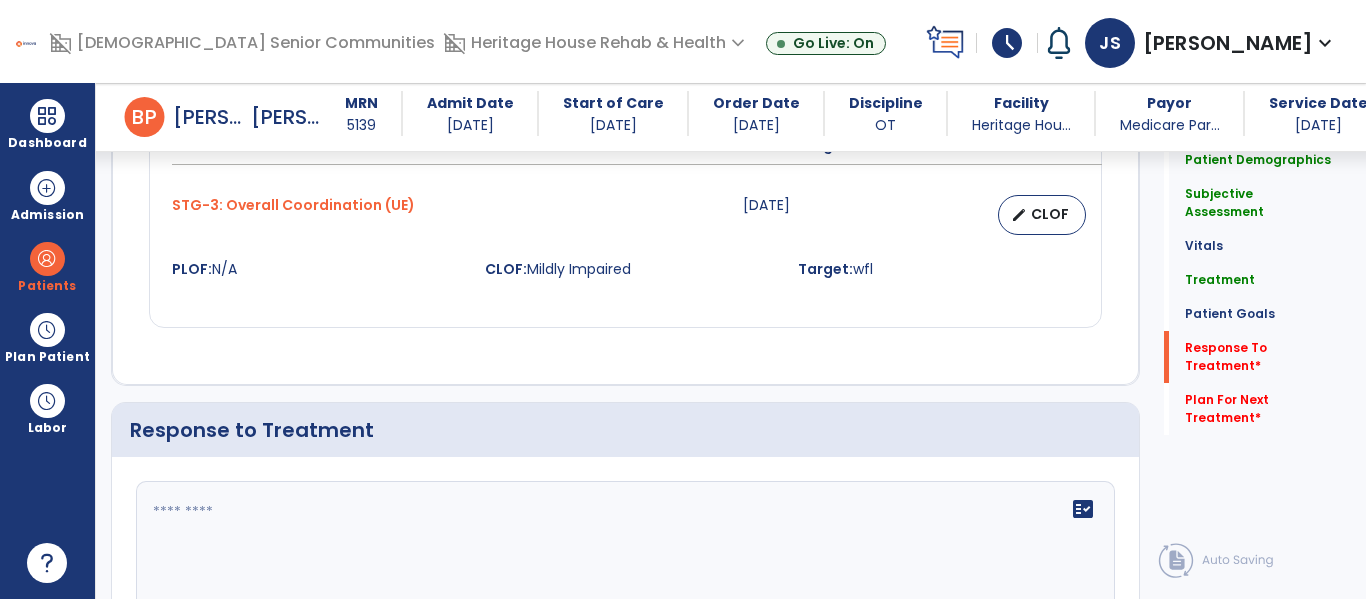 scroll, scrollTop: 2741, scrollLeft: 0, axis: vertical 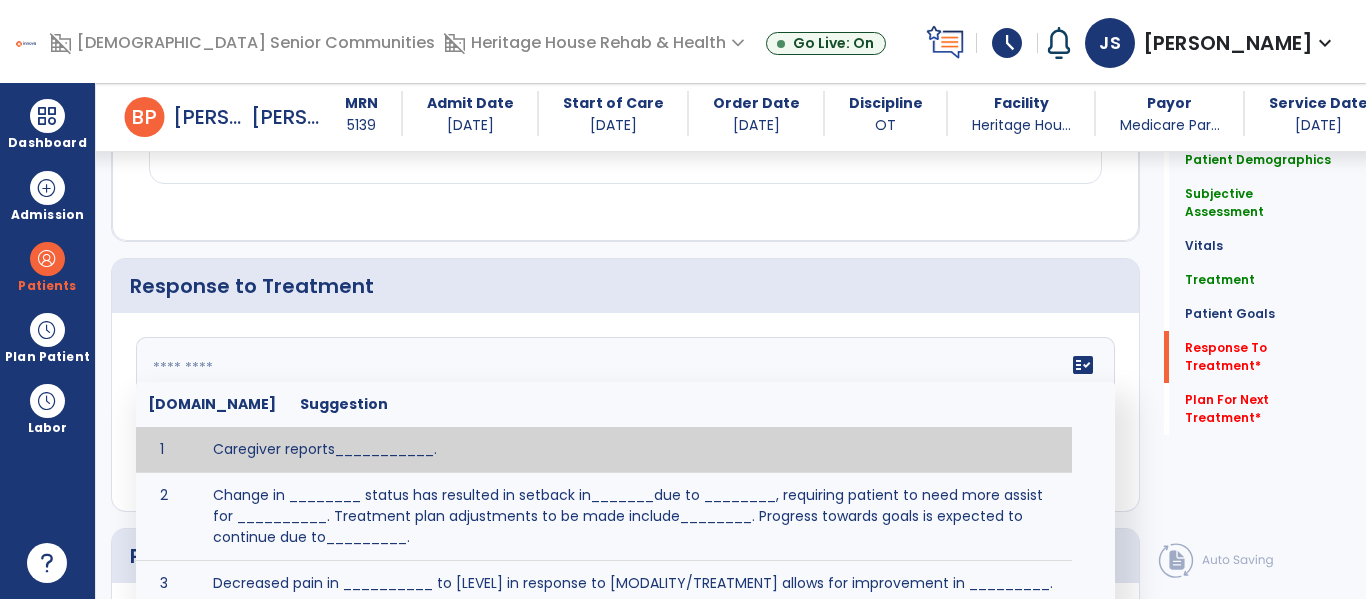click on "fact_check  [DOMAIN_NAME] Suggestion 1 Caregiver reports___________. 2 Change in ________ status has resulted in setback in_______due to ________, requiring patient to need more assist for __________.   Treatment plan adjustments to be made include________.  Progress towards goals is expected to continue due to_________. 3 Decreased pain in __________ to [LEVEL] in response to [MODALITY/TREATMENT] allows for improvement in _________. 4 Functional gains in _______ have impacted the patient's ability to perform_________ with a reduction in assist levels to_________. 5 Functional progress this week has been significant due to__________. 6 Gains in ________ have improved the patient's ability to perform ______with decreased levels of assist to___________. 7 Improvement in ________allows patient to tolerate higher levels of challenges in_________. 8 Pain in [AREA] has decreased to [LEVEL] in response to [TREATMENT/MODALITY], allowing fore ease in completing__________. 9 10 11 12 13 14 15 16 17 18 19 20 21" 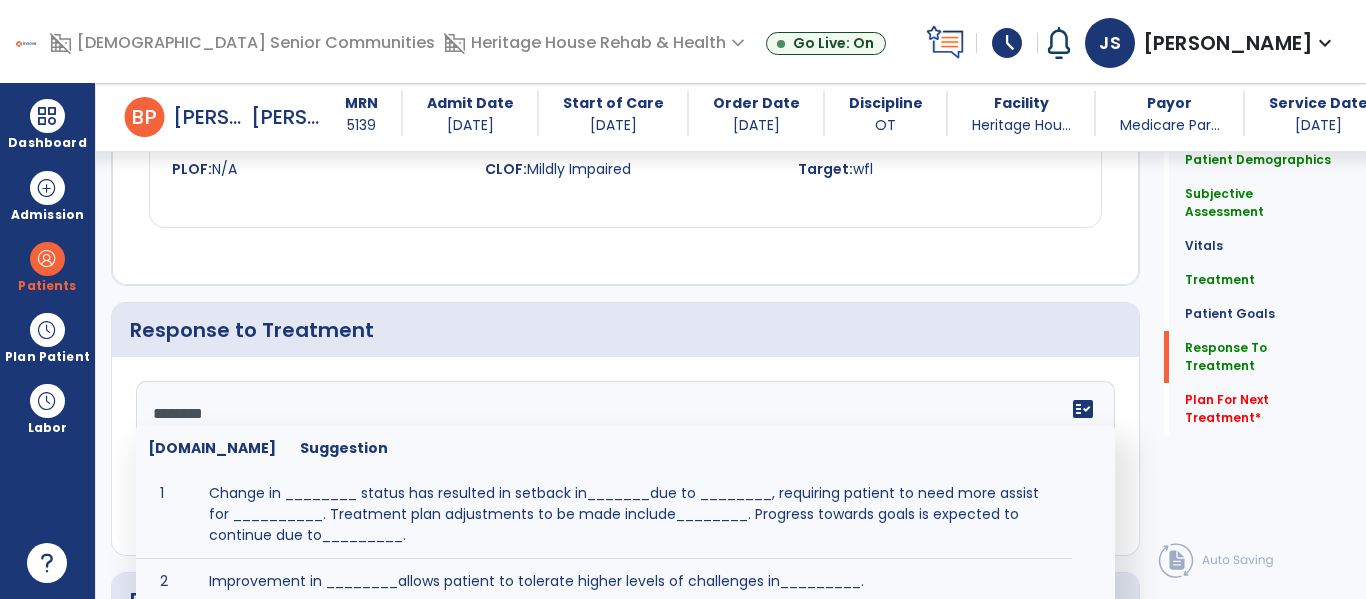 scroll, scrollTop: 2741, scrollLeft: 0, axis: vertical 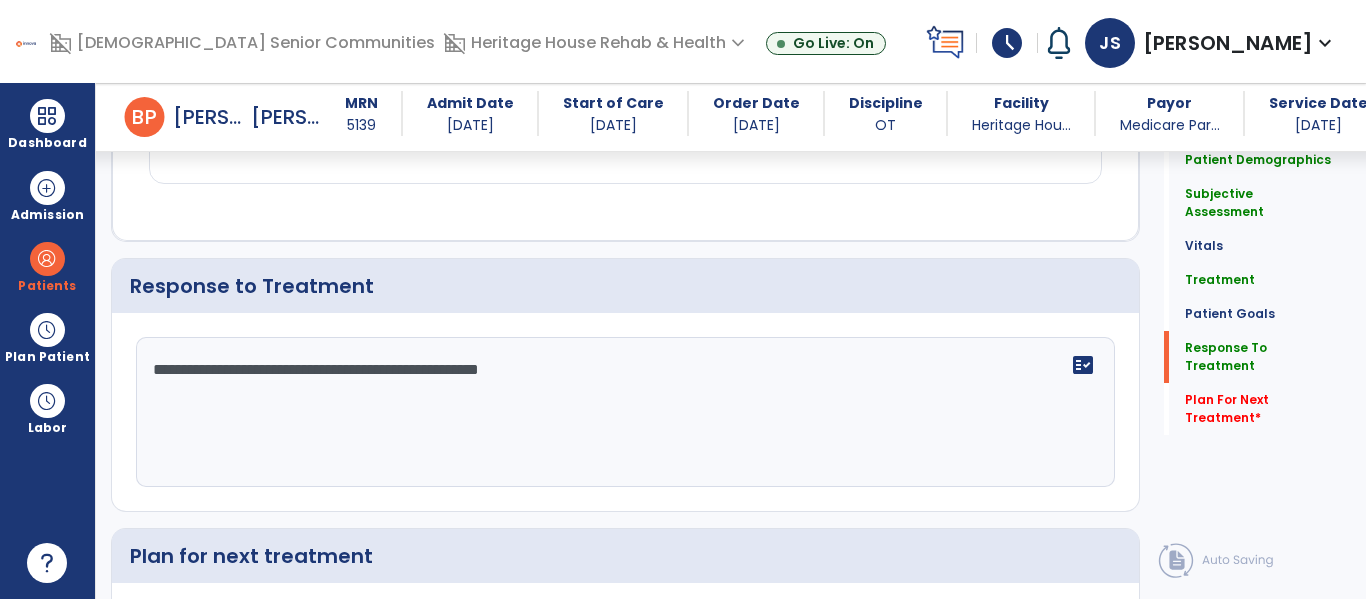 type on "**********" 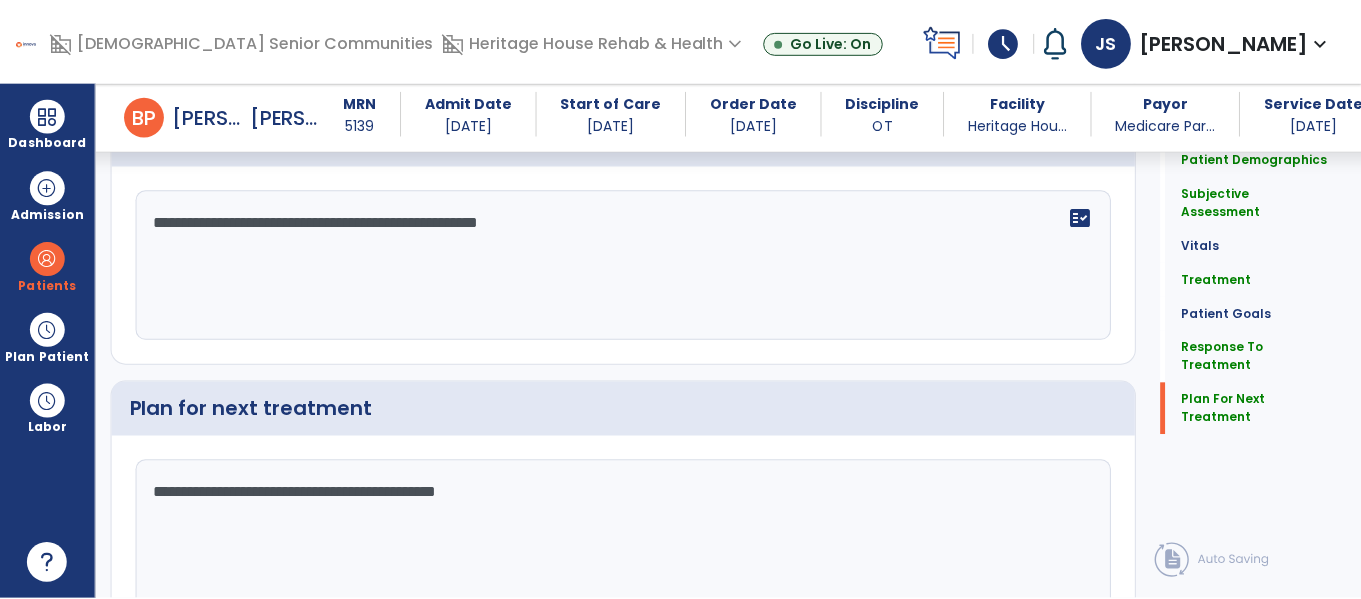 scroll, scrollTop: 2946, scrollLeft: 0, axis: vertical 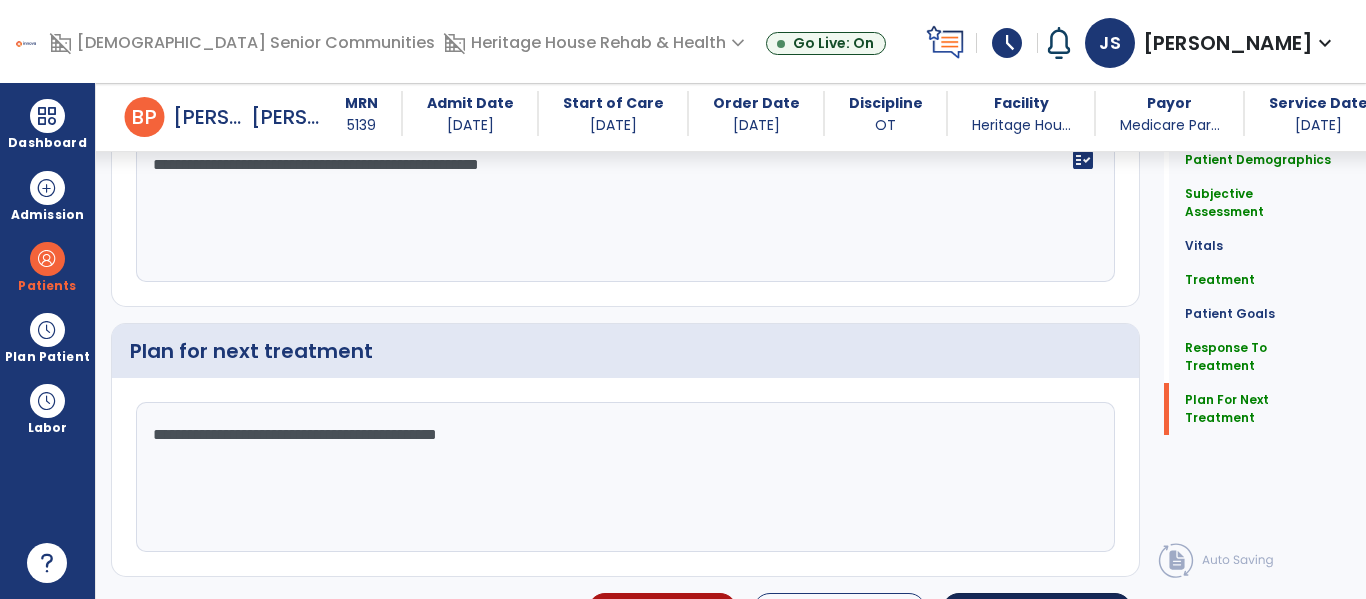 type on "**********" 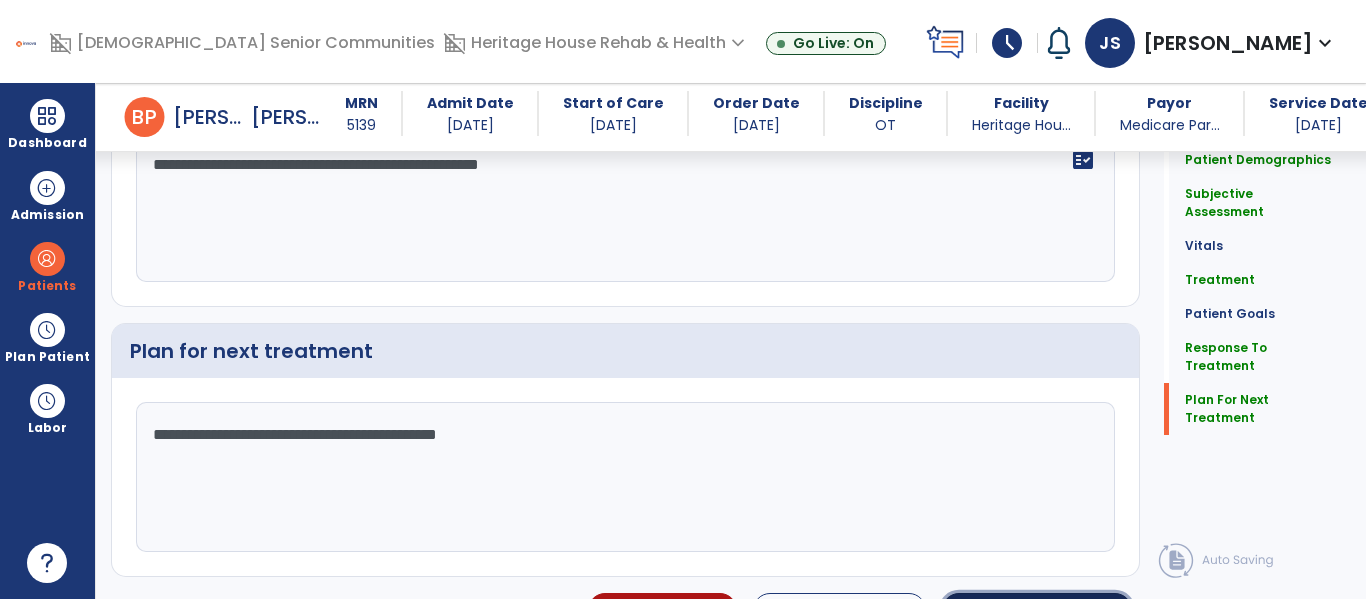 click on "chevron_right" 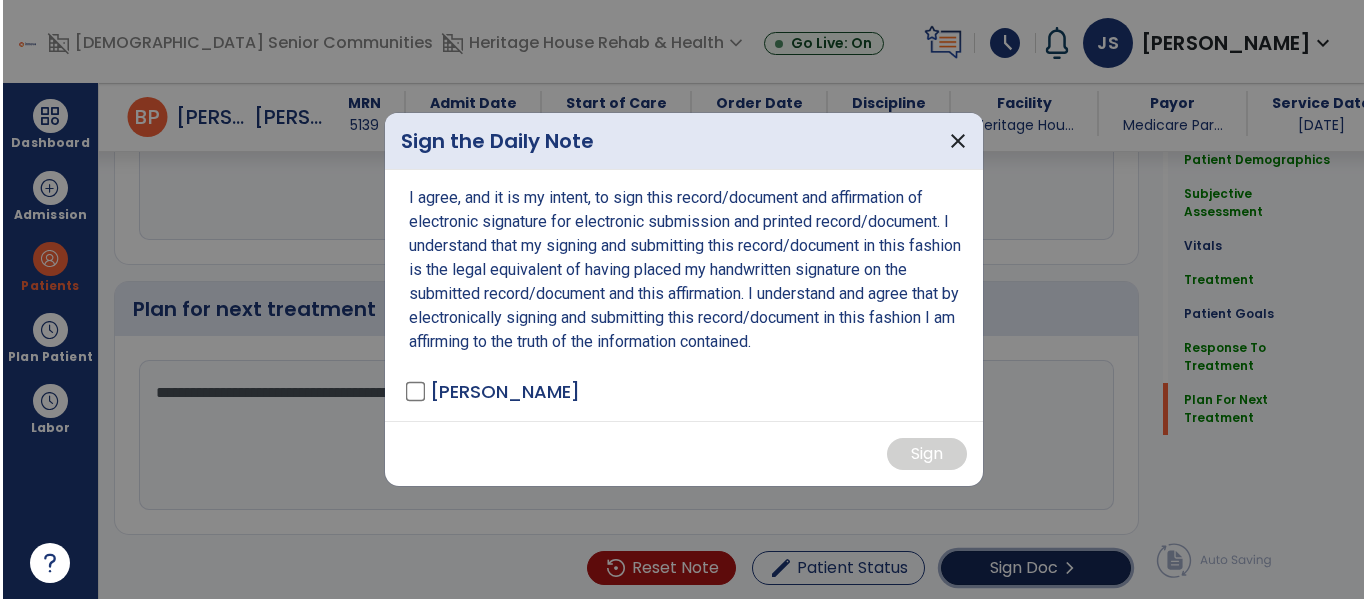 scroll, scrollTop: 2988, scrollLeft: 0, axis: vertical 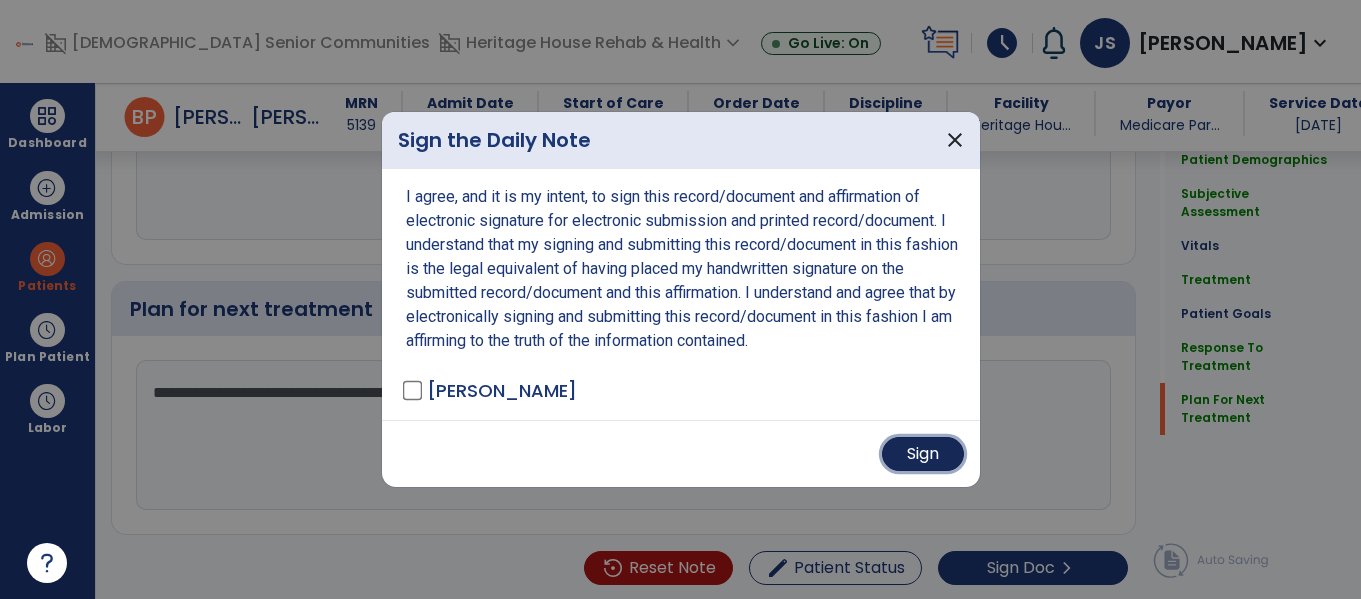 click on "Sign" at bounding box center [923, 454] 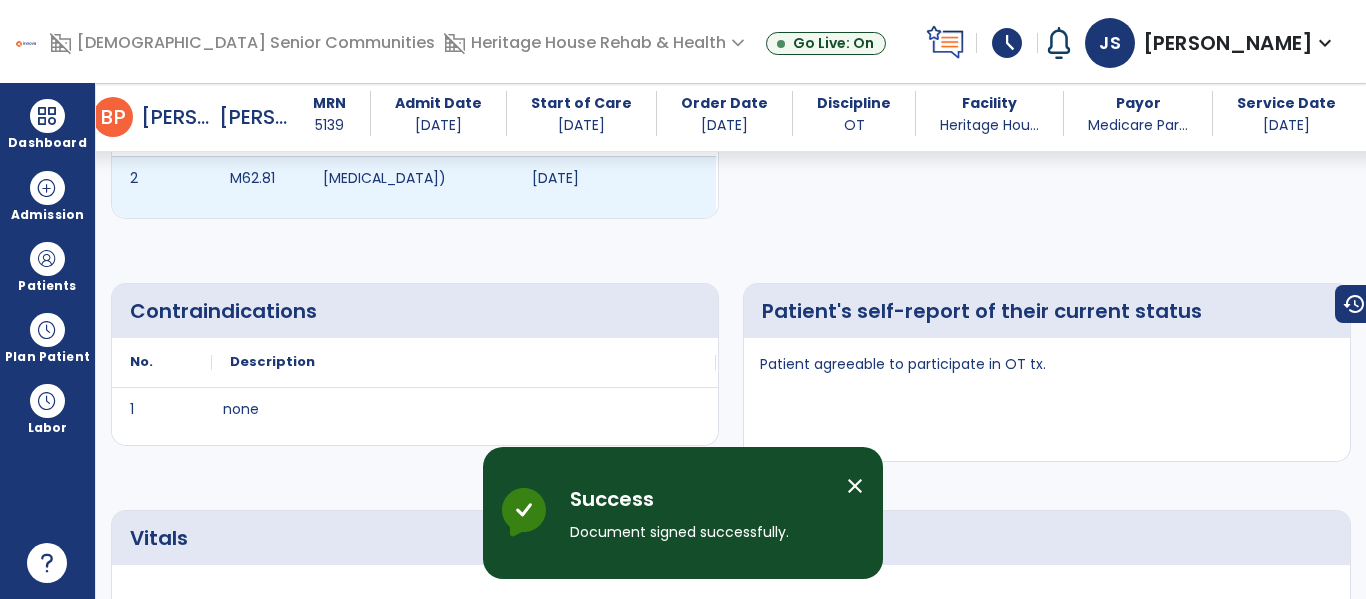 scroll, scrollTop: 0, scrollLeft: 0, axis: both 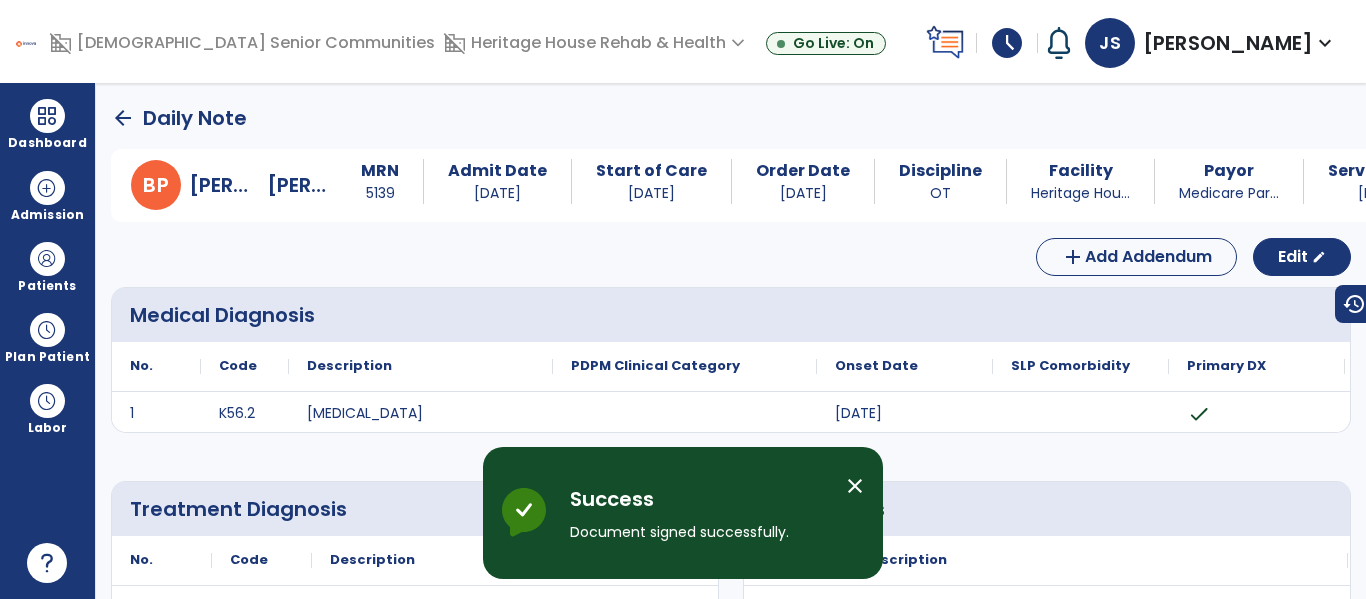 click on "arrow_back" 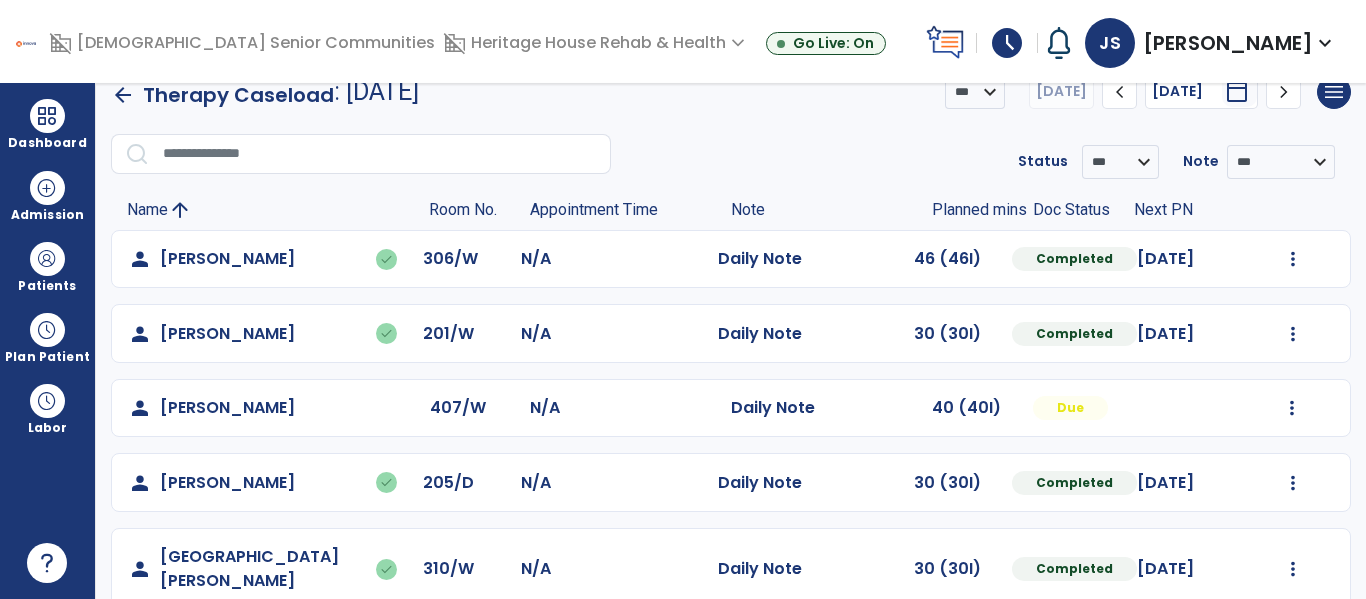scroll, scrollTop: 83, scrollLeft: 0, axis: vertical 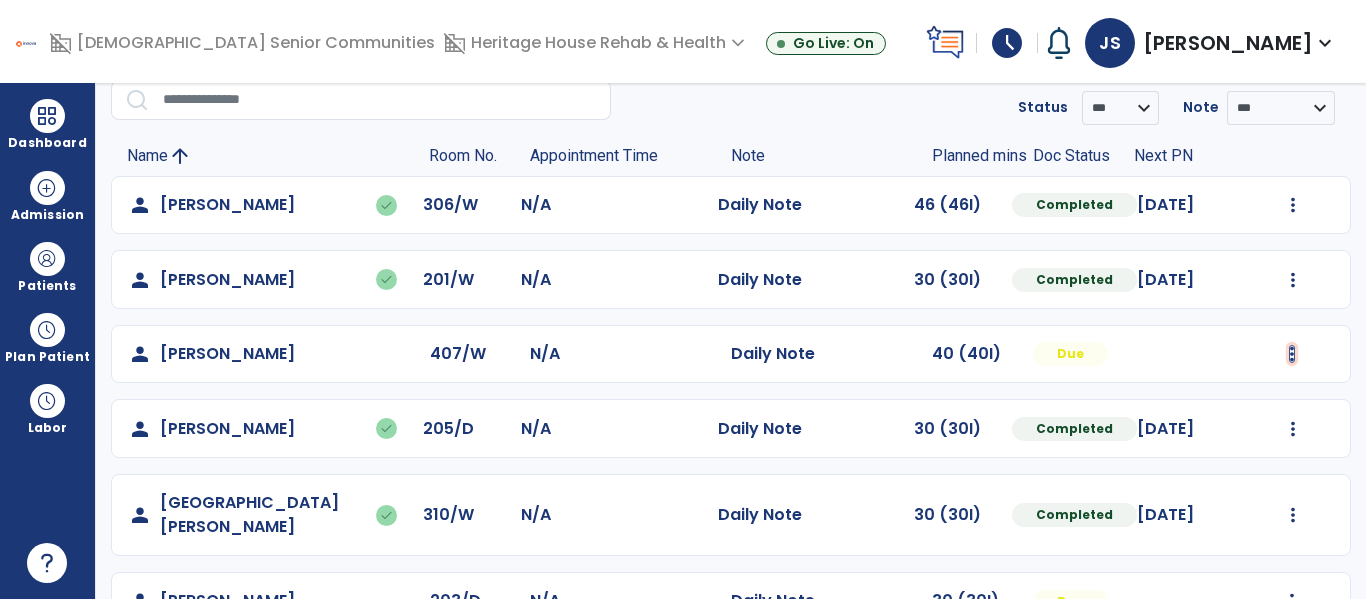 click at bounding box center [1293, 205] 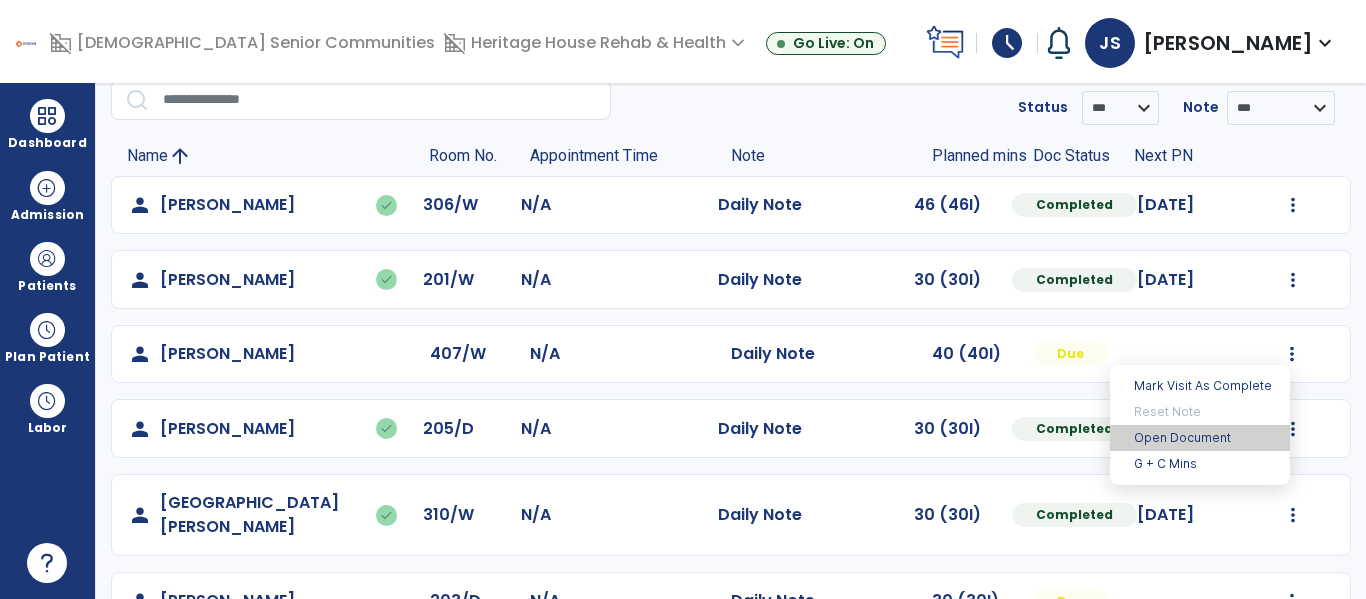 click on "Open Document" at bounding box center (1200, 438) 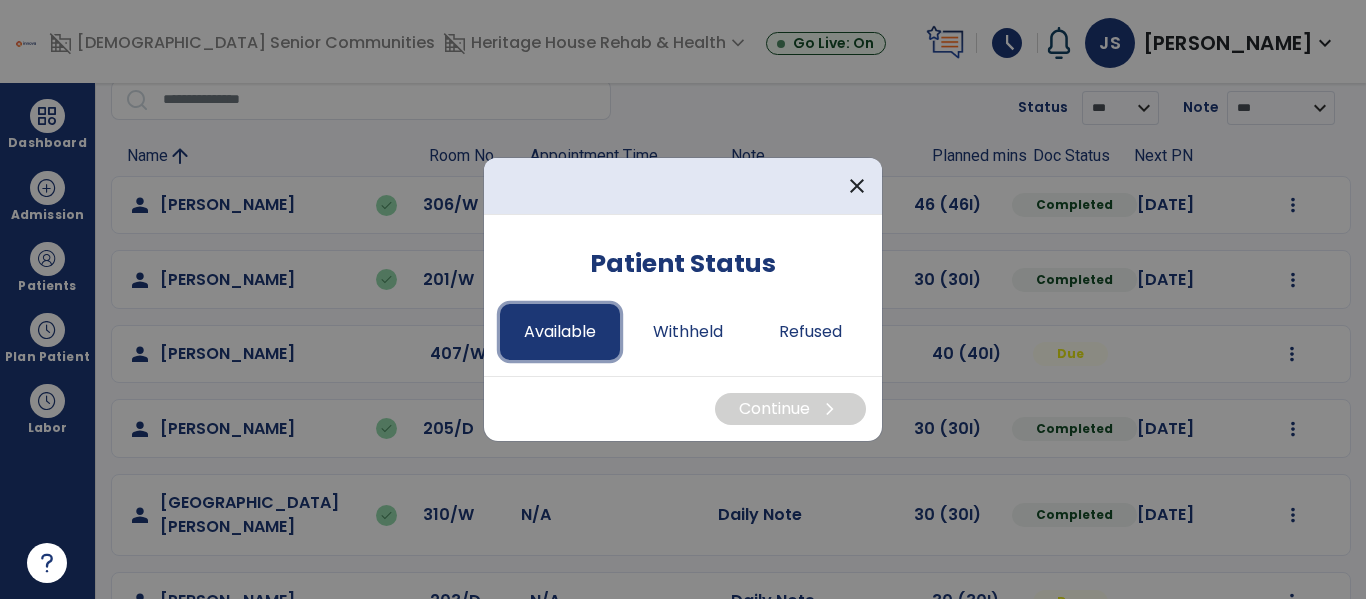 click on "Available" at bounding box center [560, 332] 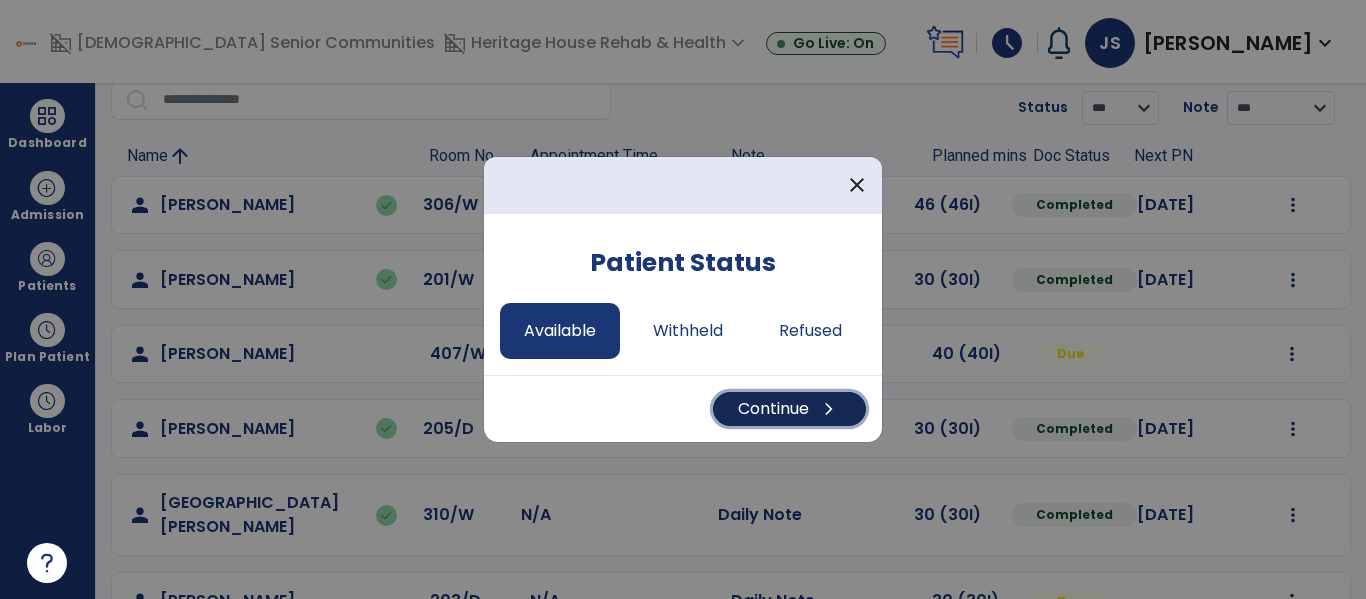 click on "Continue   chevron_right" at bounding box center [789, 409] 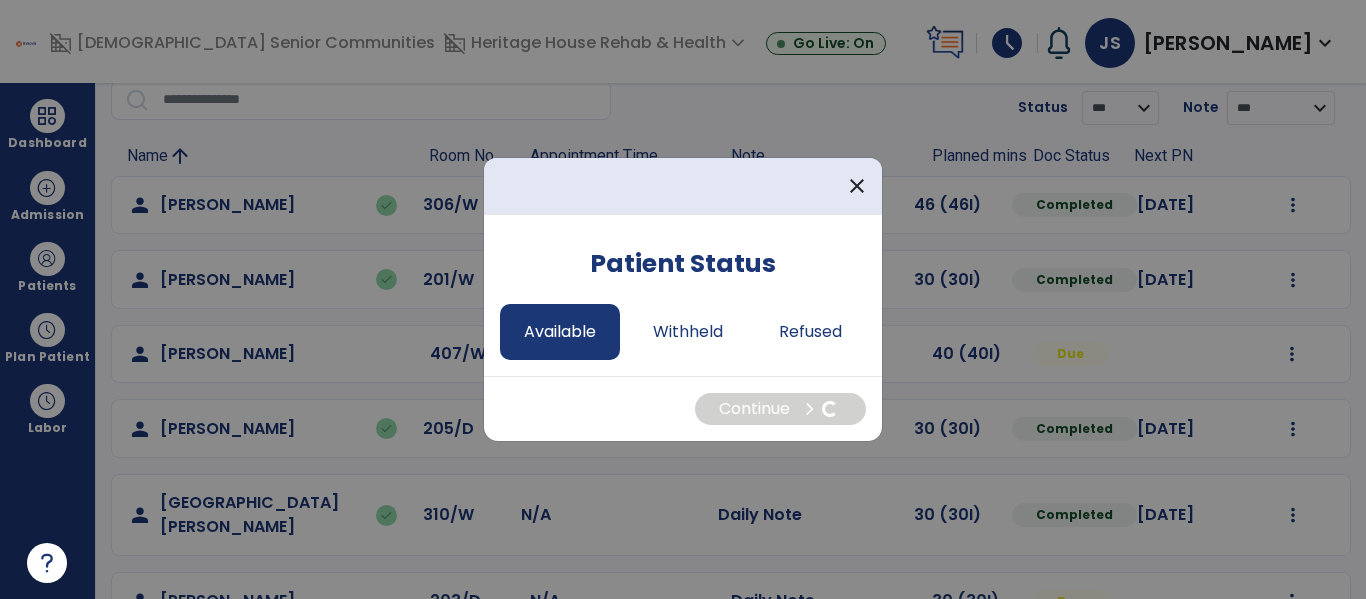 select on "*" 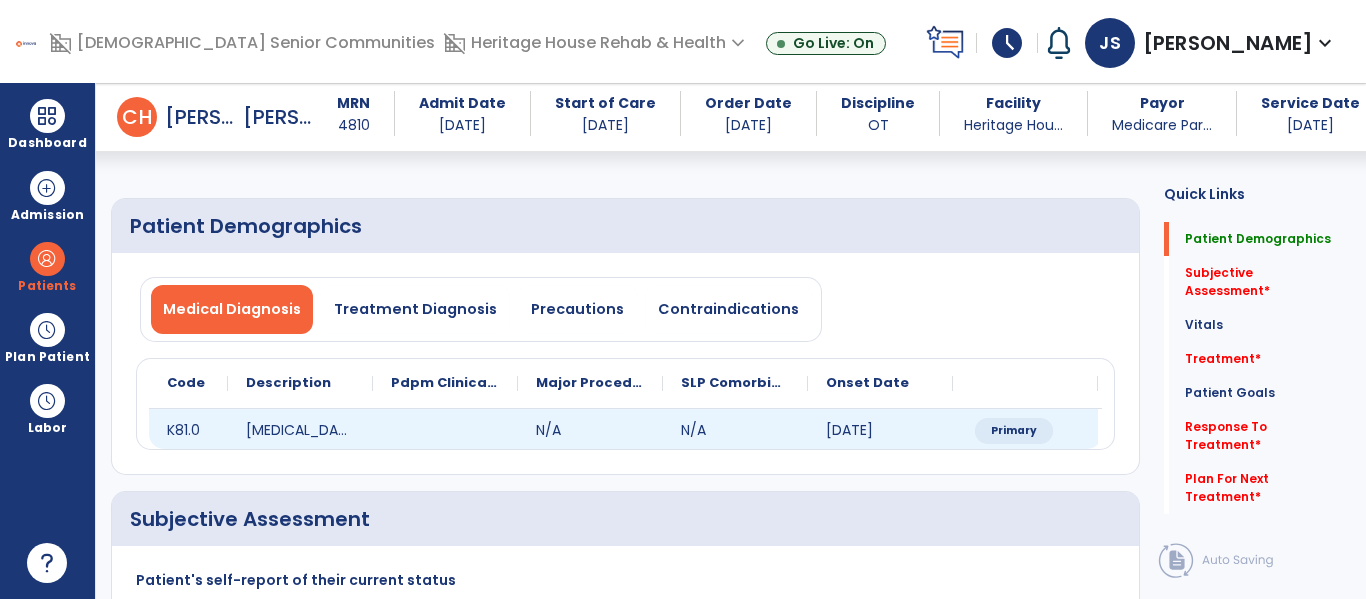 scroll, scrollTop: 194, scrollLeft: 0, axis: vertical 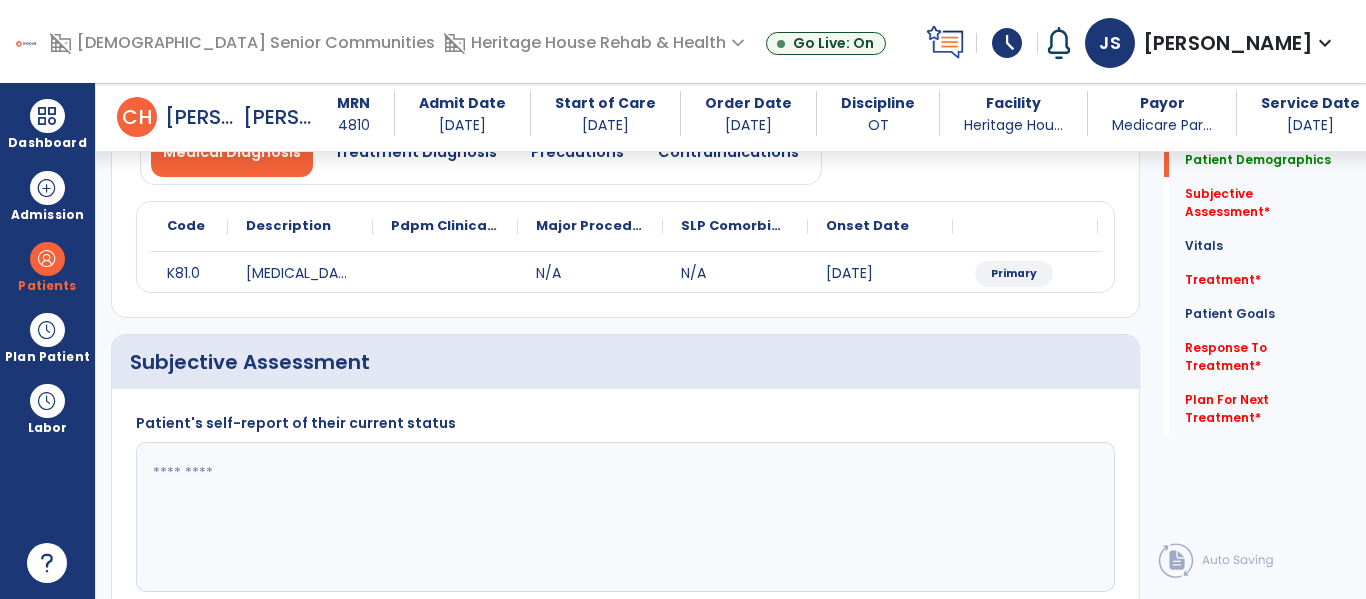 click 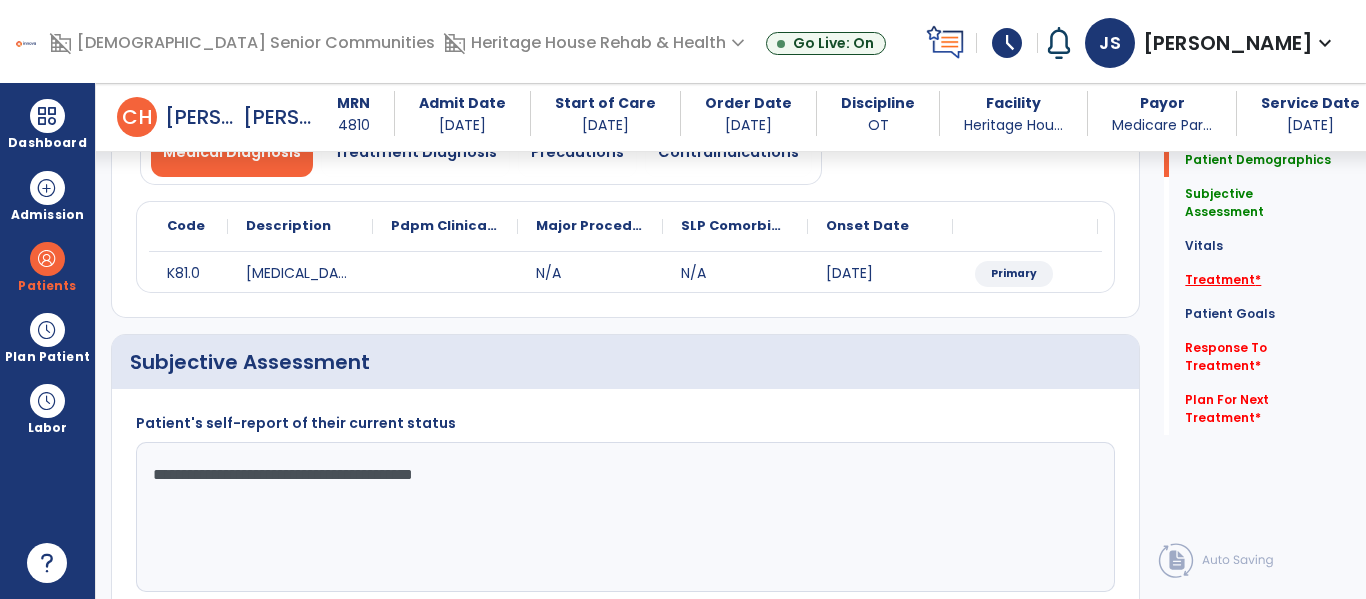 type on "**********" 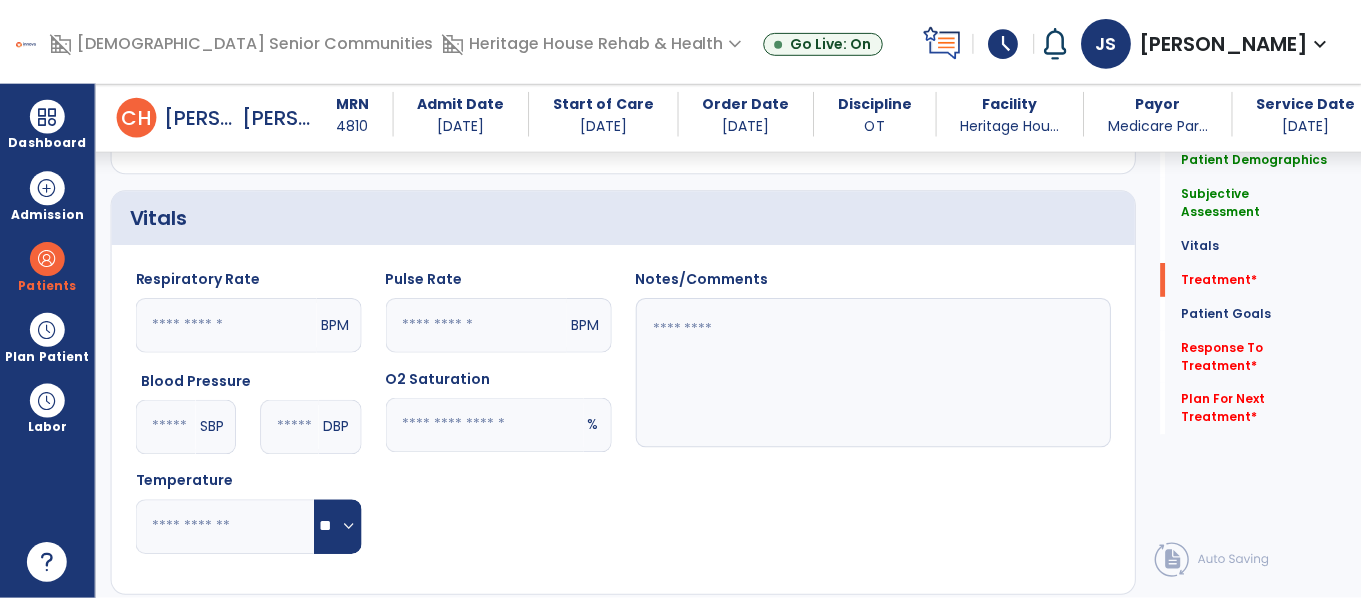 scroll, scrollTop: 1036, scrollLeft: 0, axis: vertical 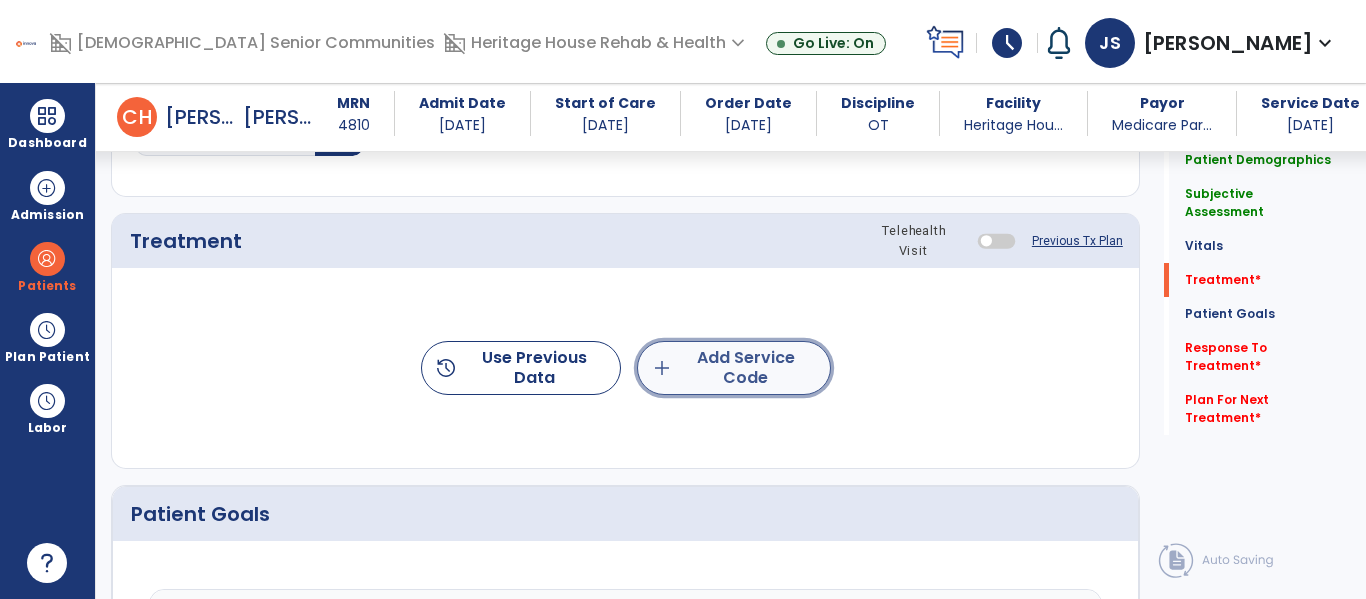 click on "add  Add Service Code" 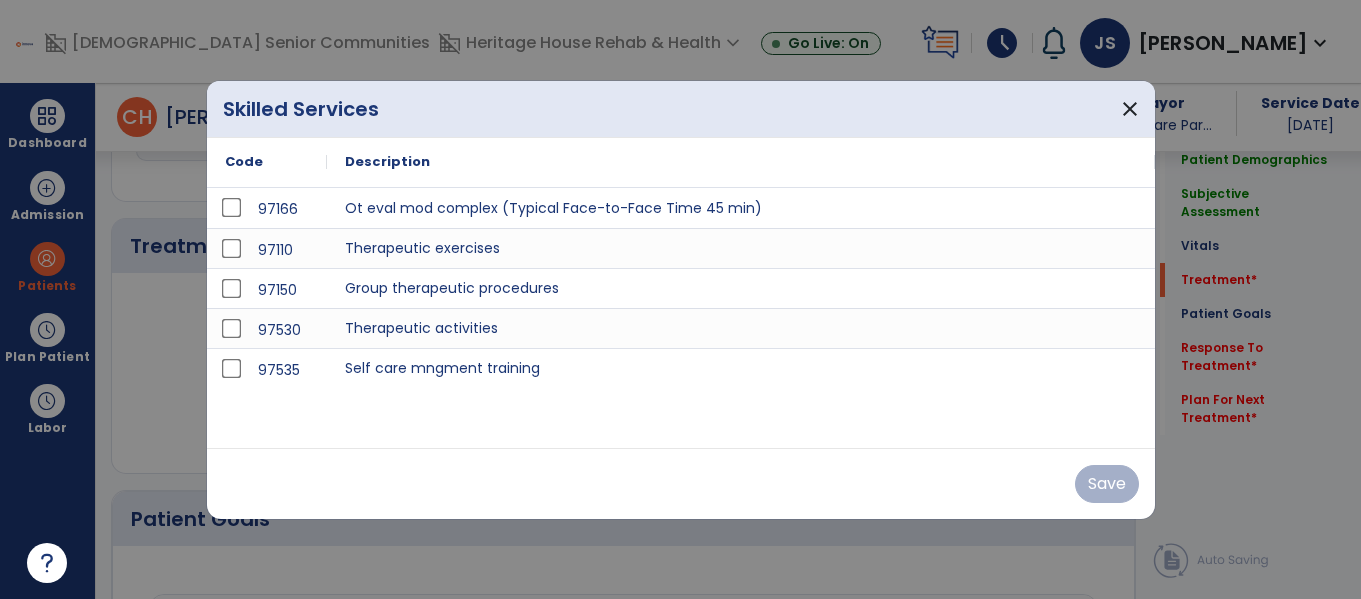 scroll, scrollTop: 1036, scrollLeft: 0, axis: vertical 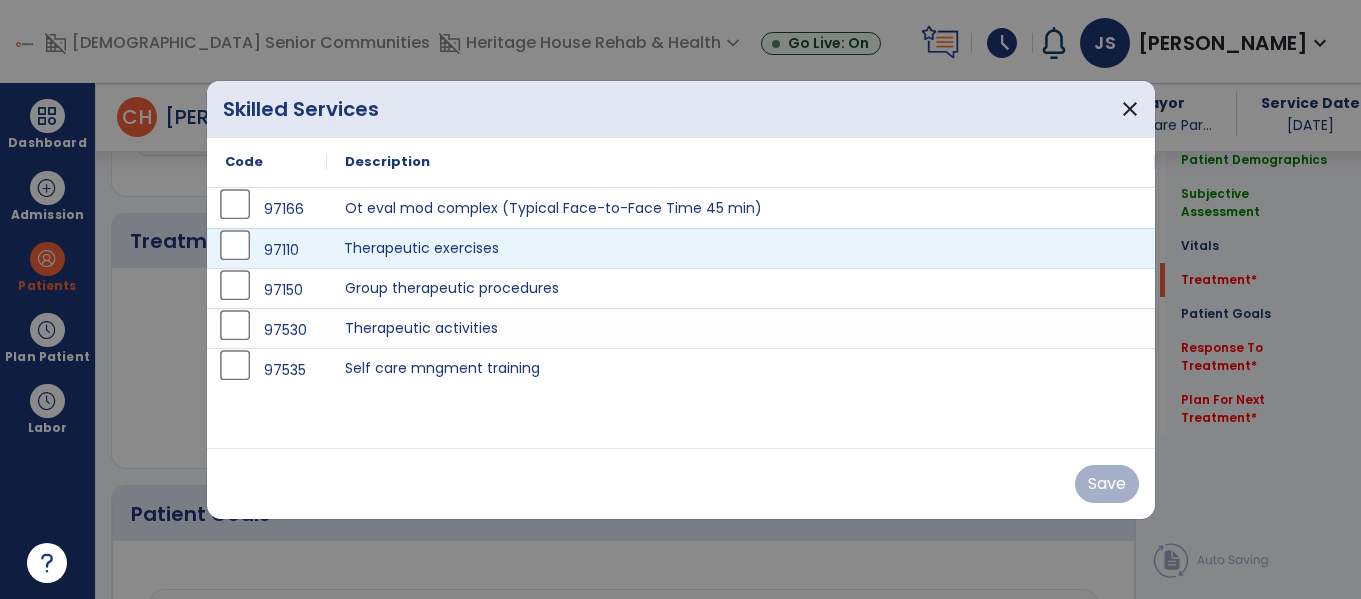 click on "Therapeutic exercises" at bounding box center (741, 248) 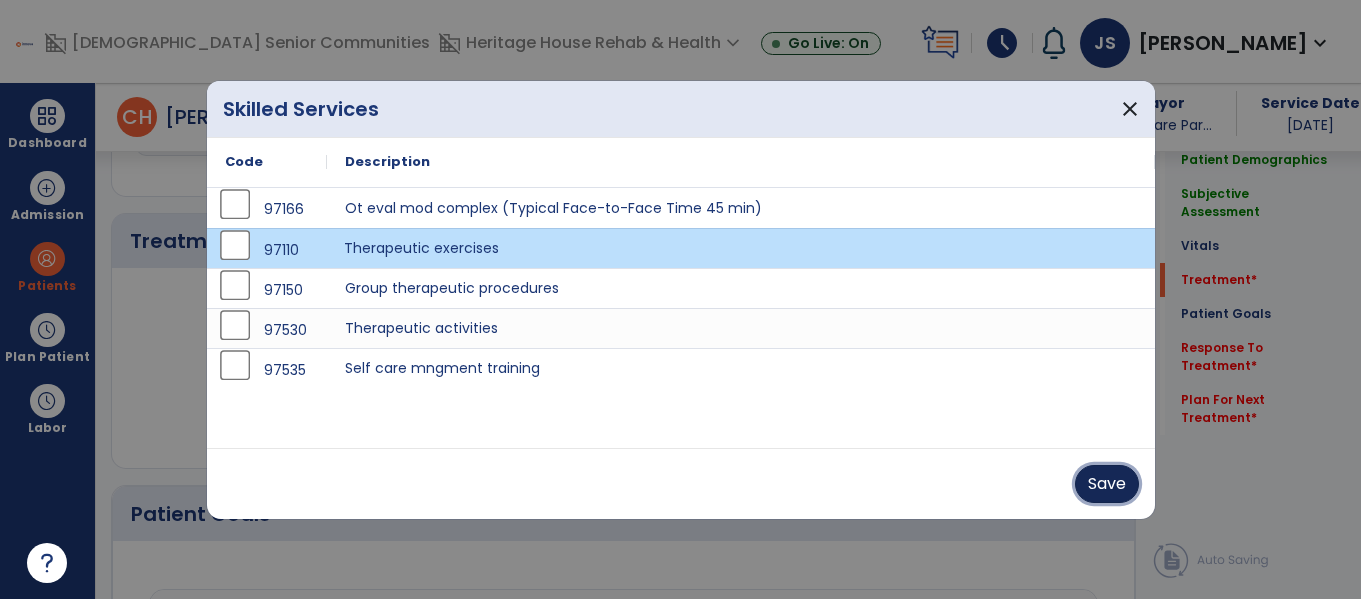click on "Save" at bounding box center (1107, 484) 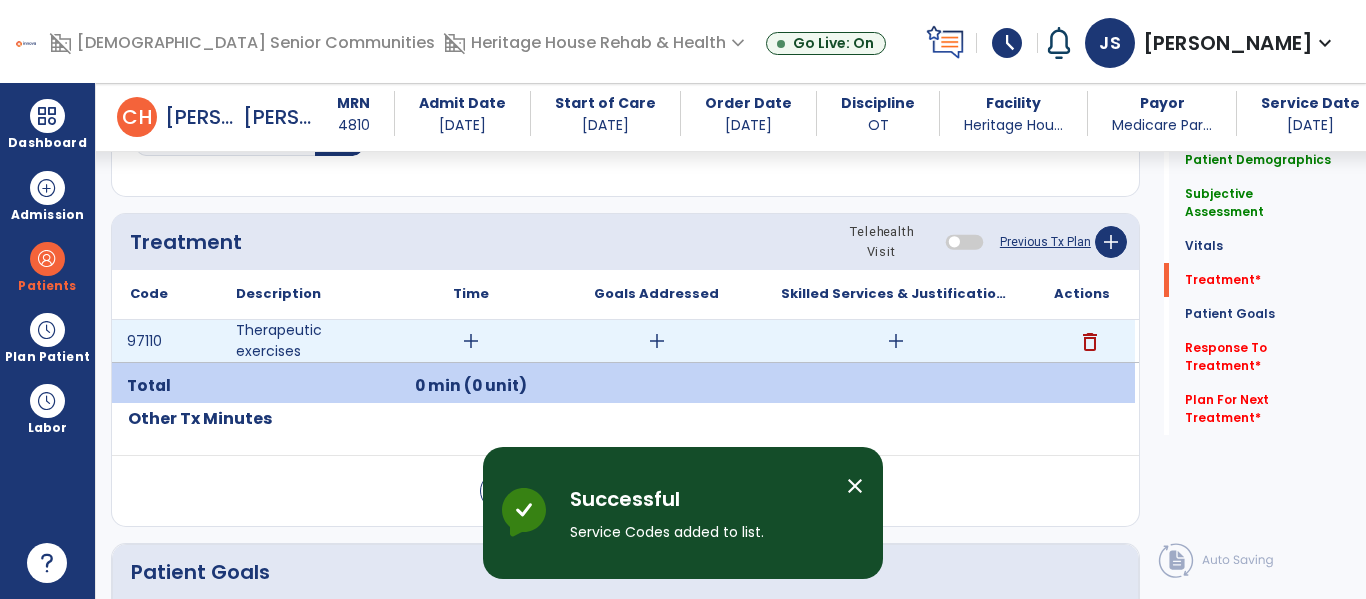 click on "add" at bounding box center (471, 341) 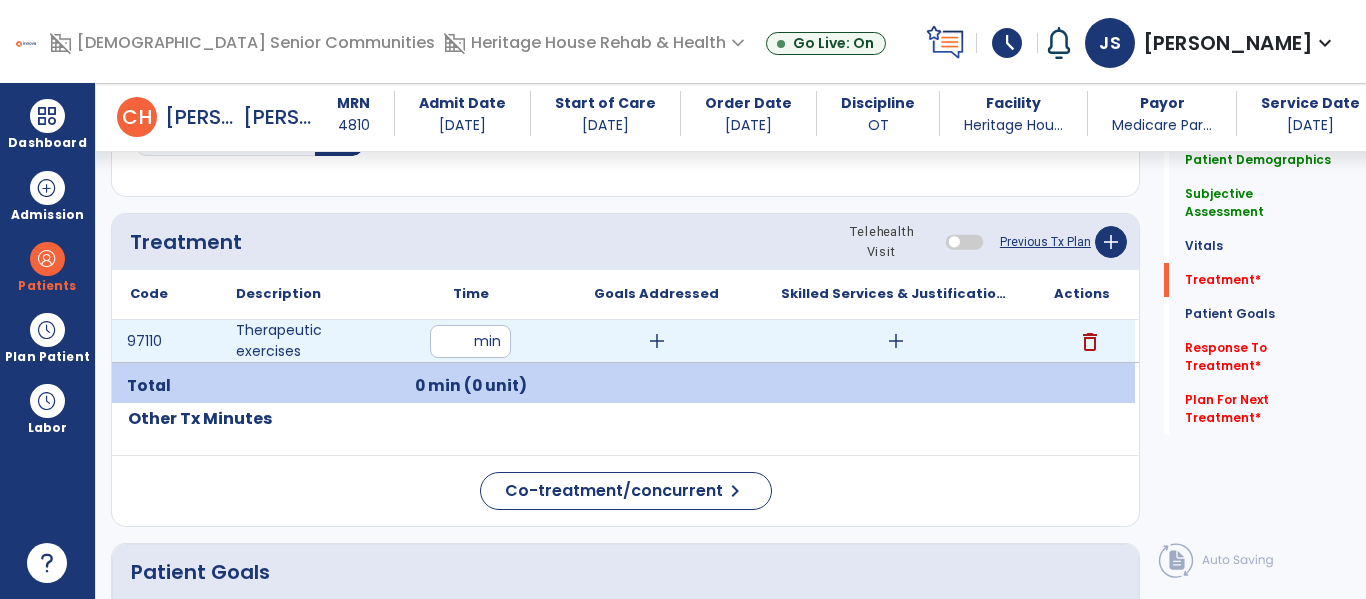 type on "**" 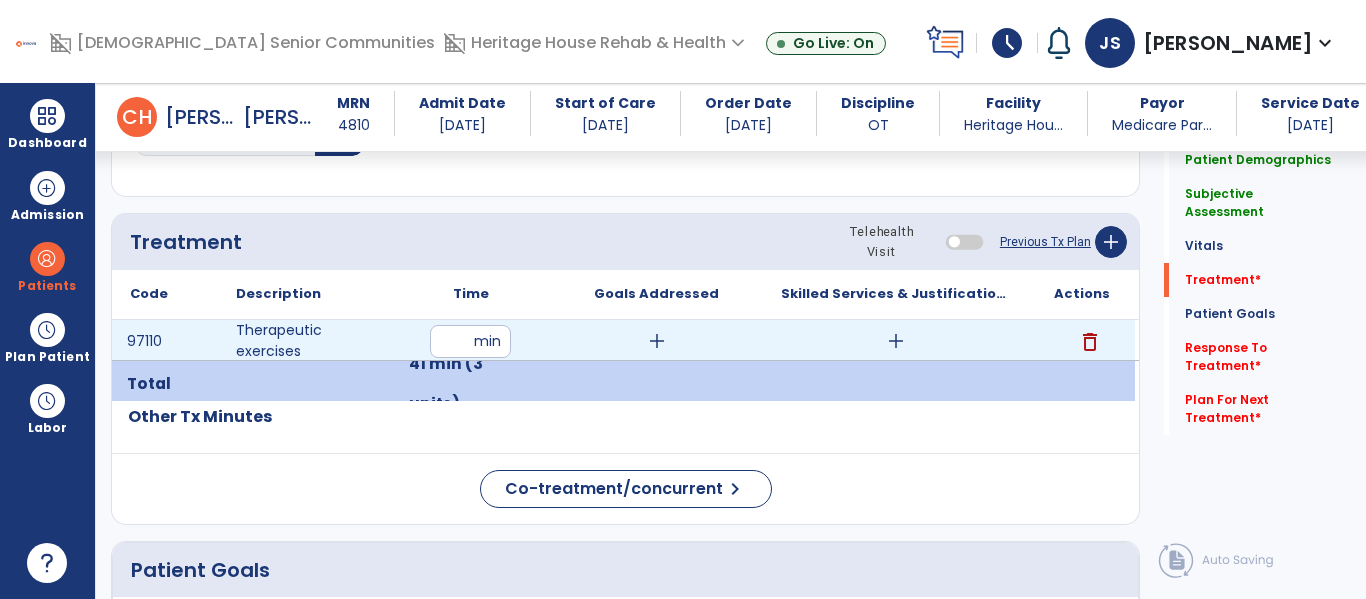click on "add" at bounding box center [657, 341] 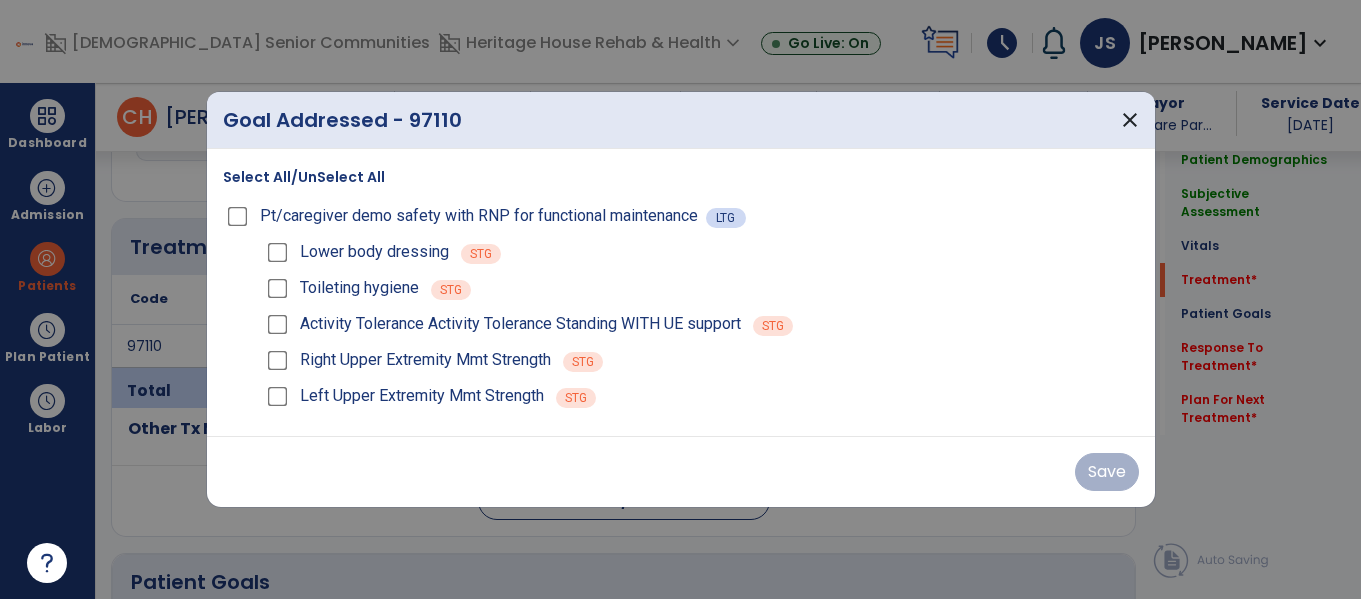scroll, scrollTop: 1036, scrollLeft: 0, axis: vertical 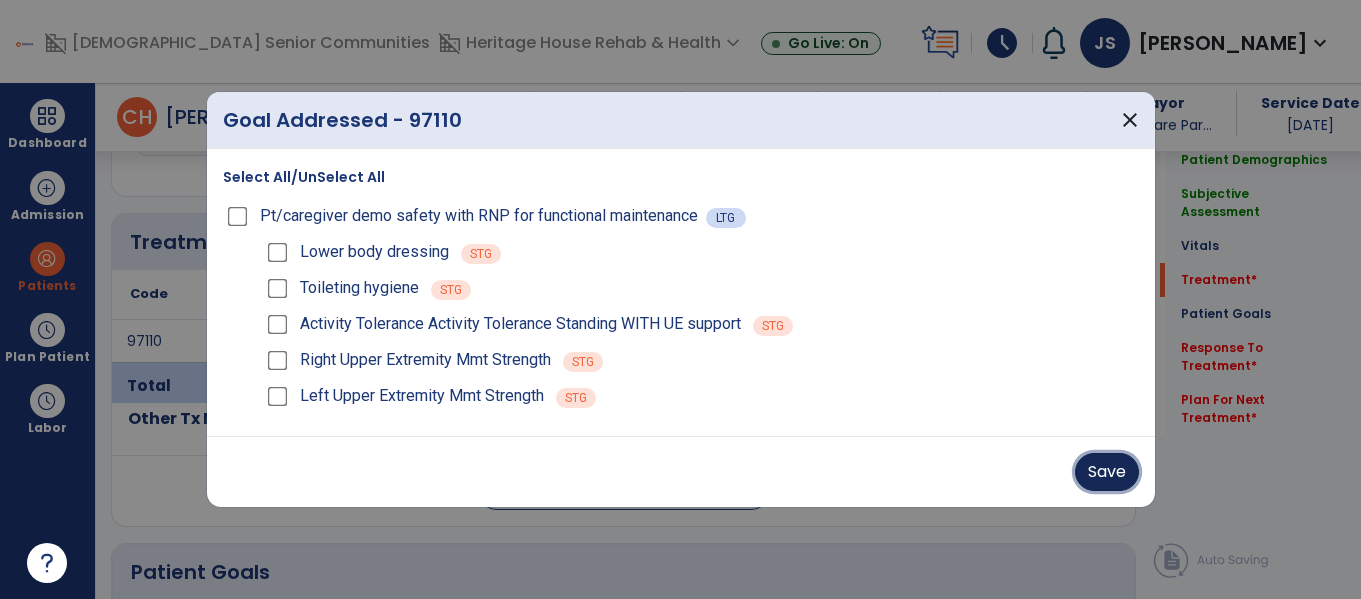drag, startPoint x: 1111, startPoint y: 473, endPoint x: 782, endPoint y: 433, distance: 331.4227 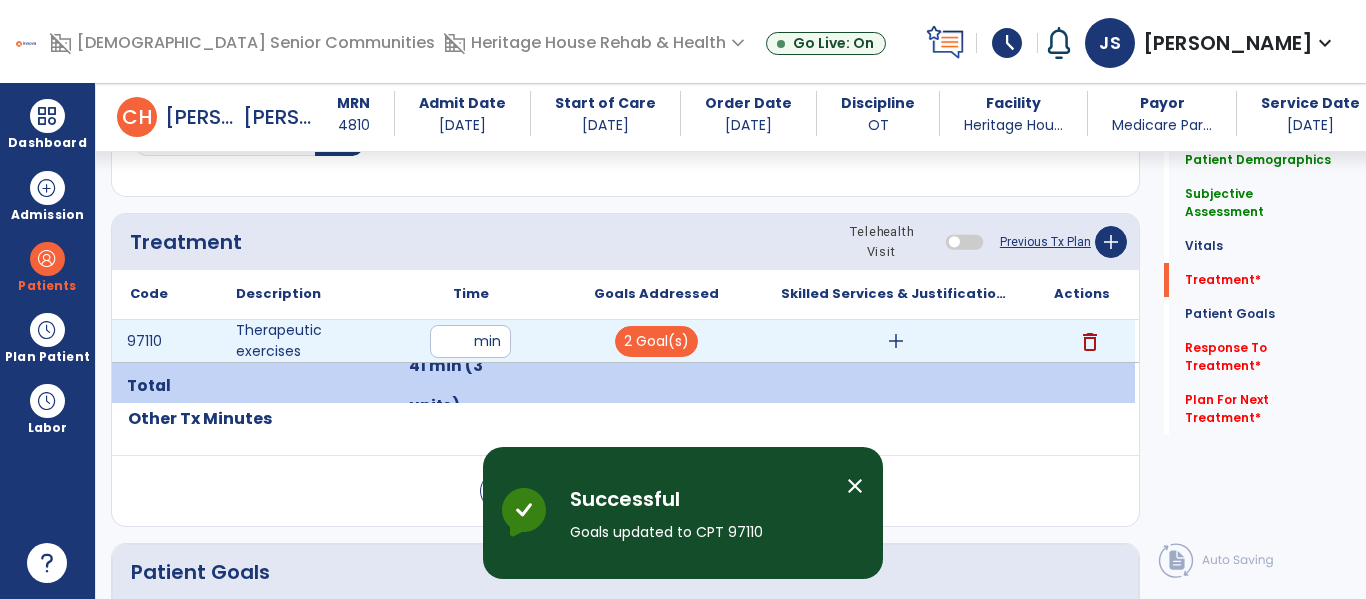click on "add" at bounding box center [896, 341] 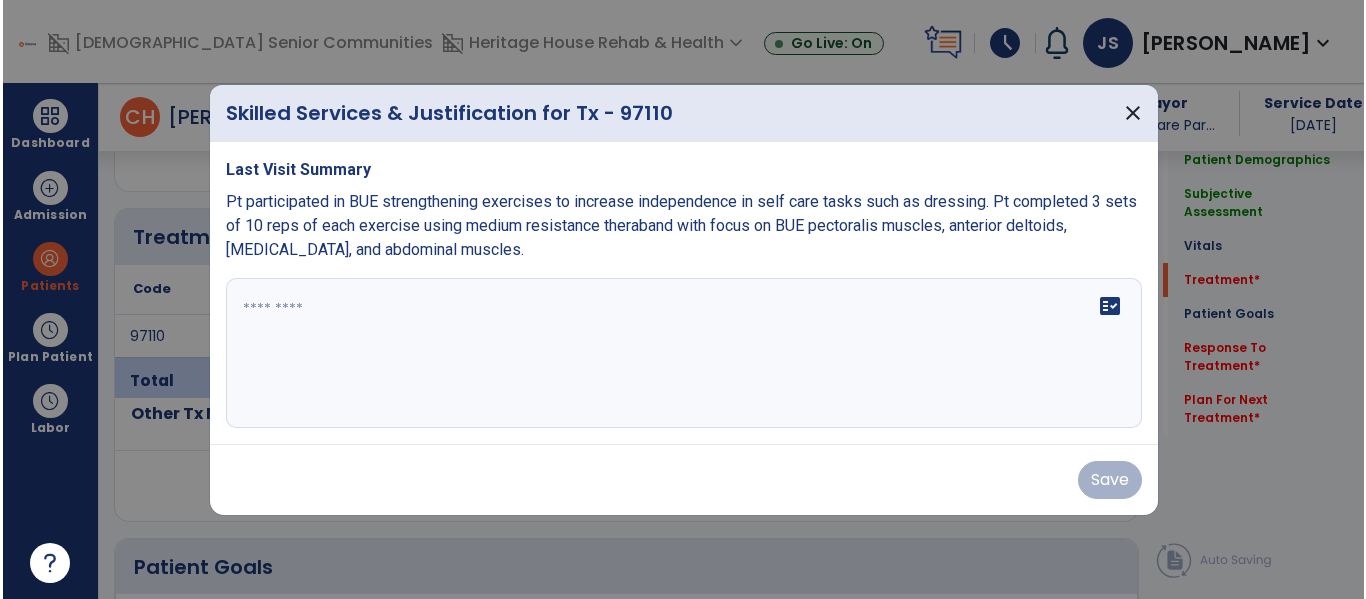 scroll, scrollTop: 1036, scrollLeft: 0, axis: vertical 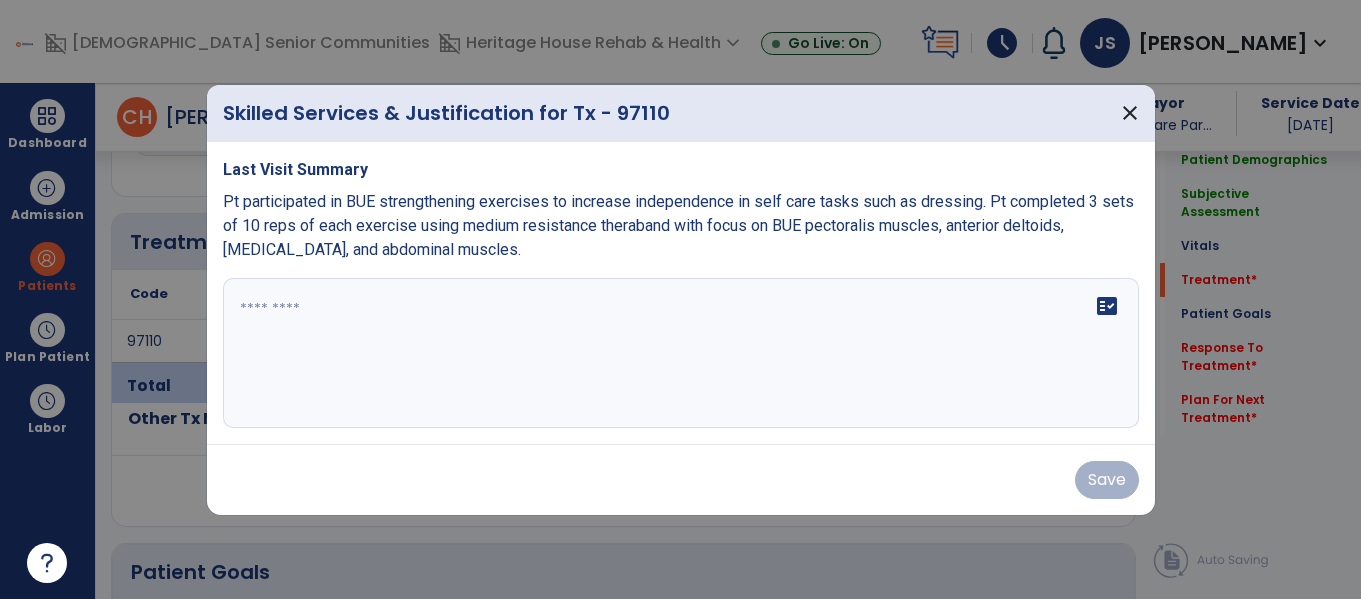 click on "fact_check" at bounding box center (681, 353) 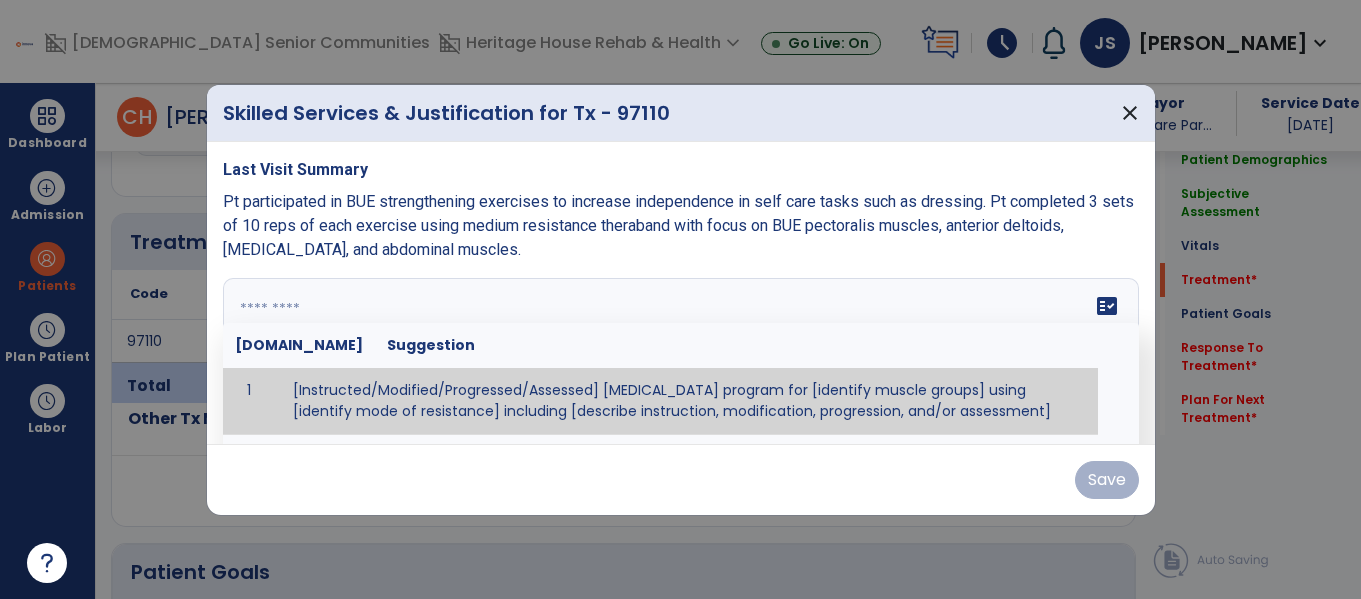 paste on "**********" 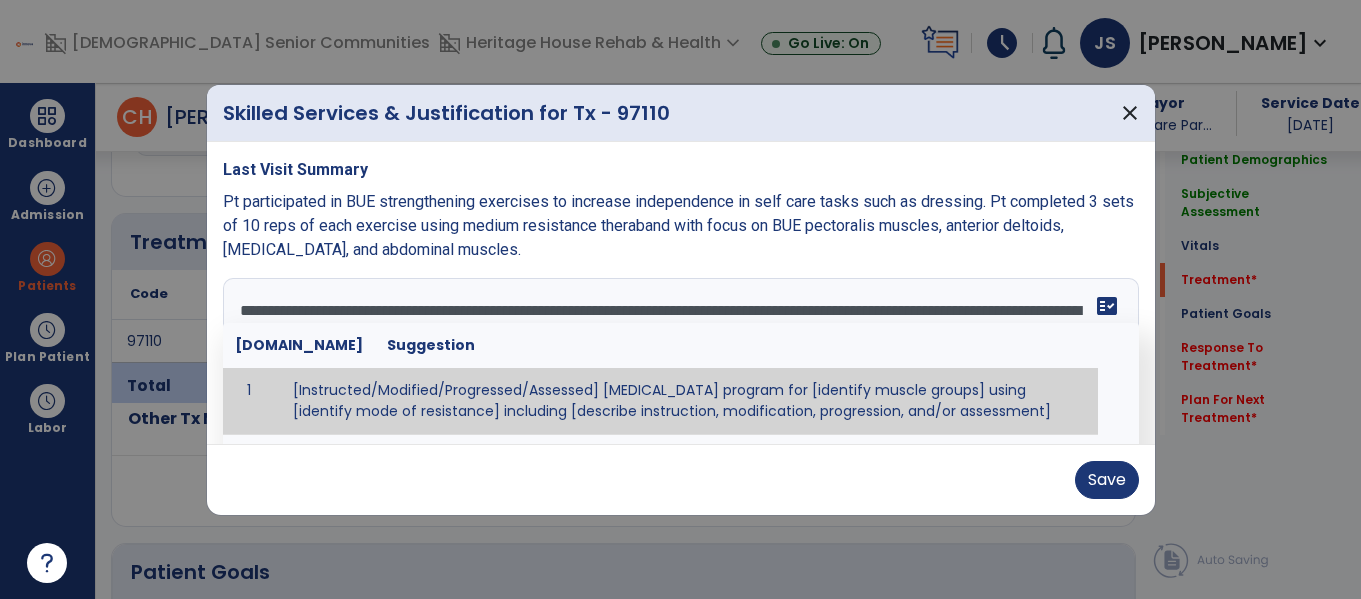 type on "**********" 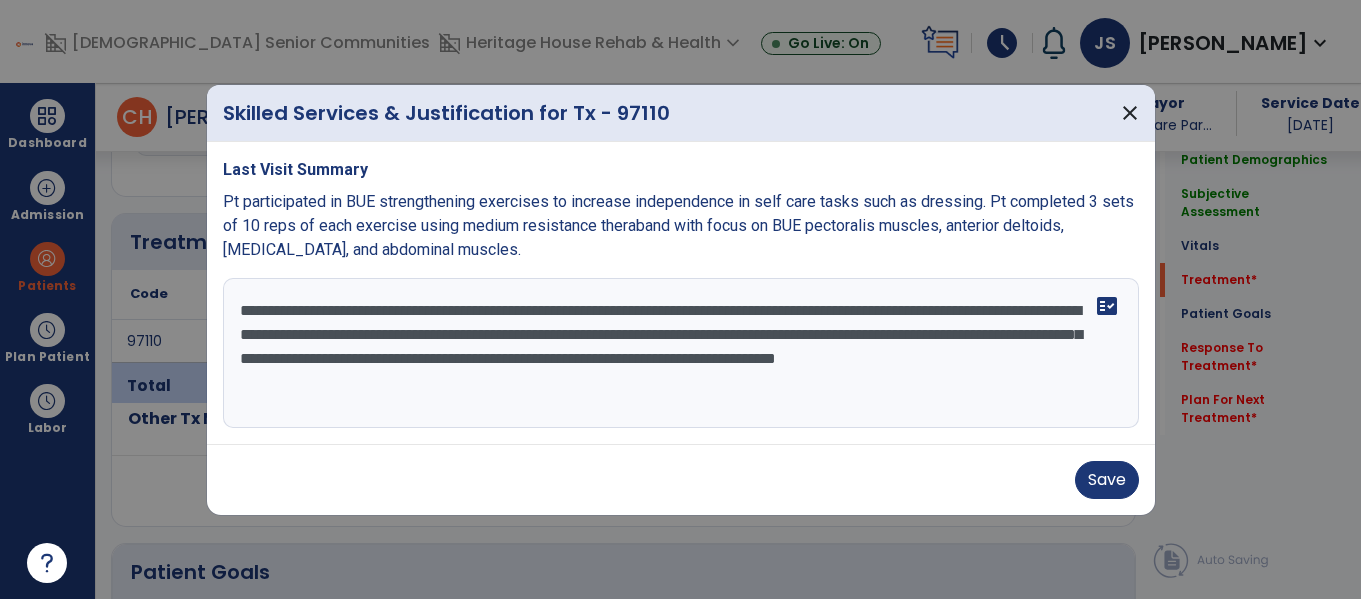 click on "**********" at bounding box center (681, 353) 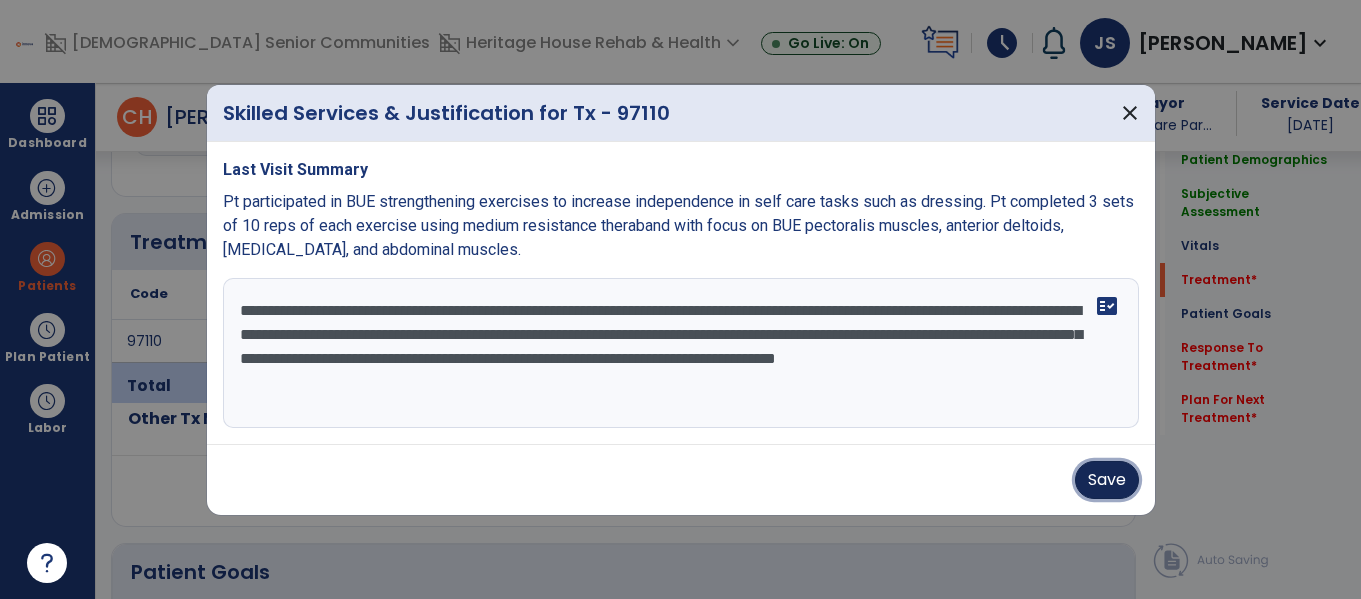 click on "Save" at bounding box center [1107, 480] 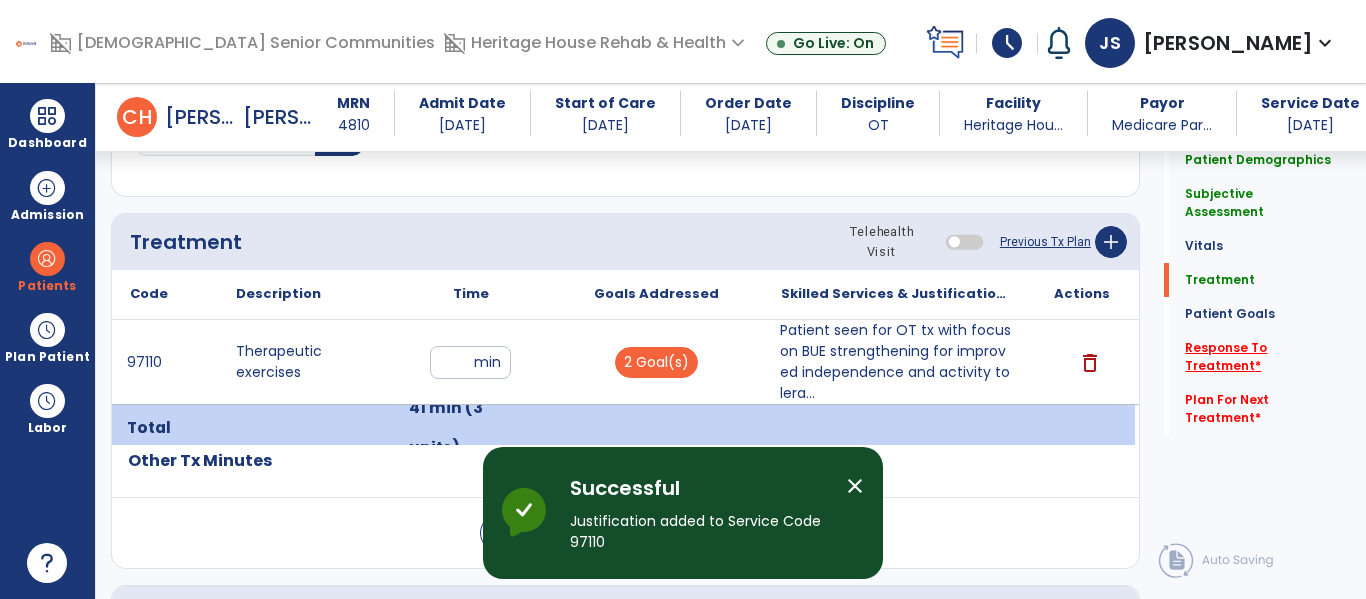 drag, startPoint x: 1285, startPoint y: 336, endPoint x: 1256, endPoint y: 348, distance: 31.38471 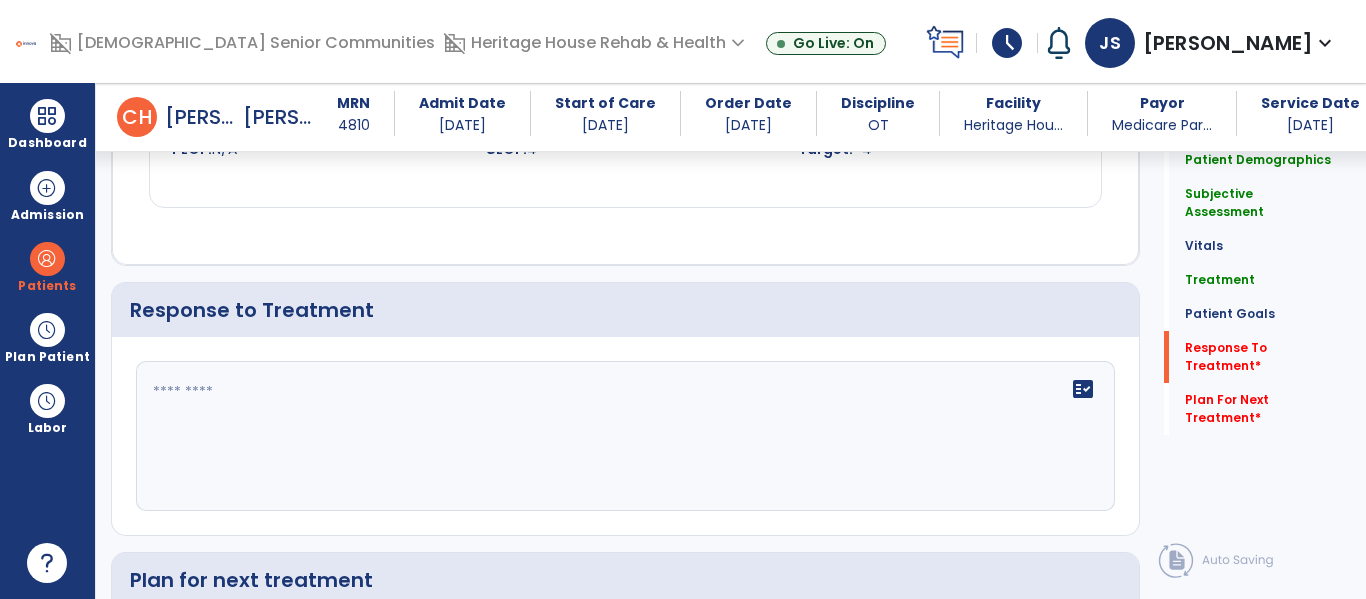 scroll, scrollTop: 2387, scrollLeft: 0, axis: vertical 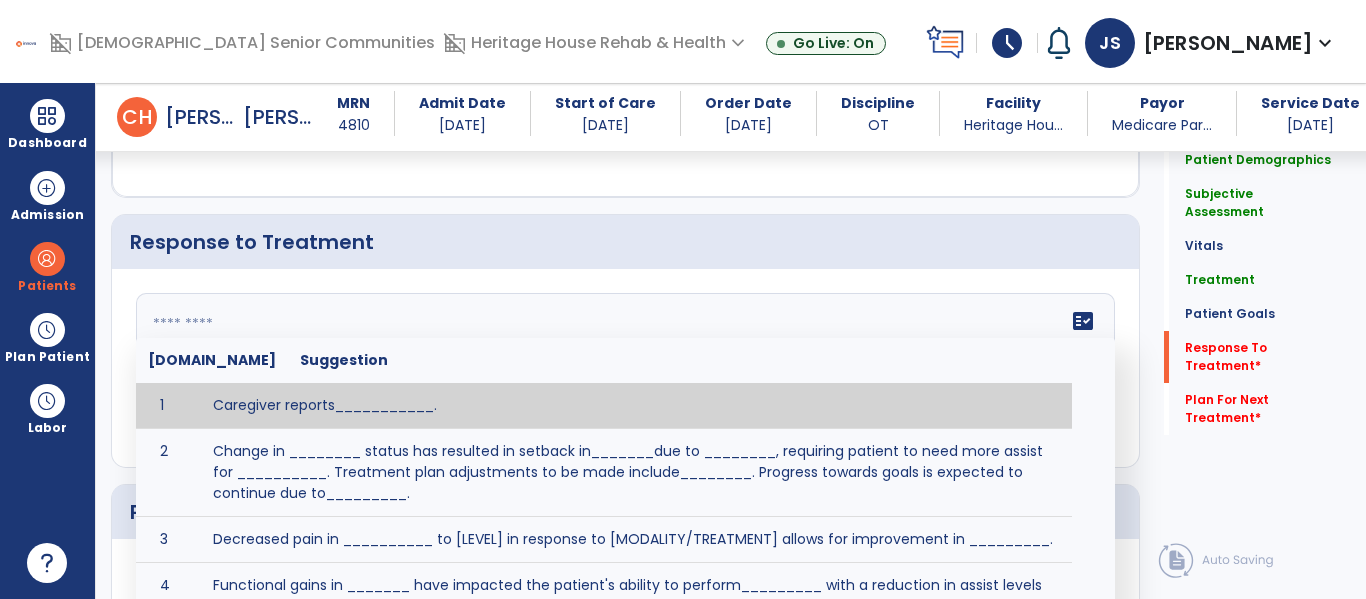 click on "fact_check  [DOMAIN_NAME] Suggestion 1 Caregiver reports___________. 2 Change in ________ status has resulted in setback in_______due to ________, requiring patient to need more assist for __________.   Treatment plan adjustments to be made include________.  Progress towards goals is expected to continue due to_________. 3 Decreased pain in __________ to [LEVEL] in response to [MODALITY/TREATMENT] allows for improvement in _________. 4 Functional gains in _______ have impacted the patient's ability to perform_________ with a reduction in assist levels to_________. 5 Functional progress this week has been significant due to__________. 6 Gains in ________ have improved the patient's ability to perform ______with decreased levels of assist to___________. 7 Improvement in ________allows patient to tolerate higher levels of challenges in_________. 8 Pain in [AREA] has decreased to [LEVEL] in response to [TREATMENT/MODALITY], allowing fore ease in completing__________. 9 10 11 12 13 14 15 16 17 18 19 20 21" 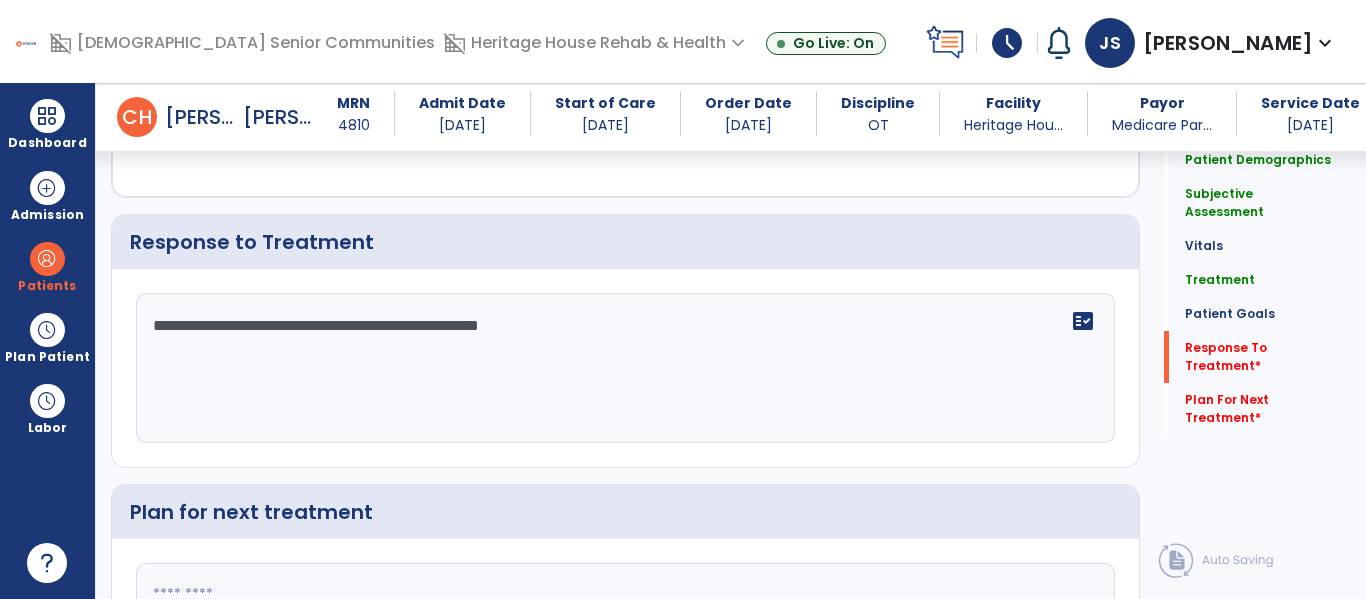 type on "**********" 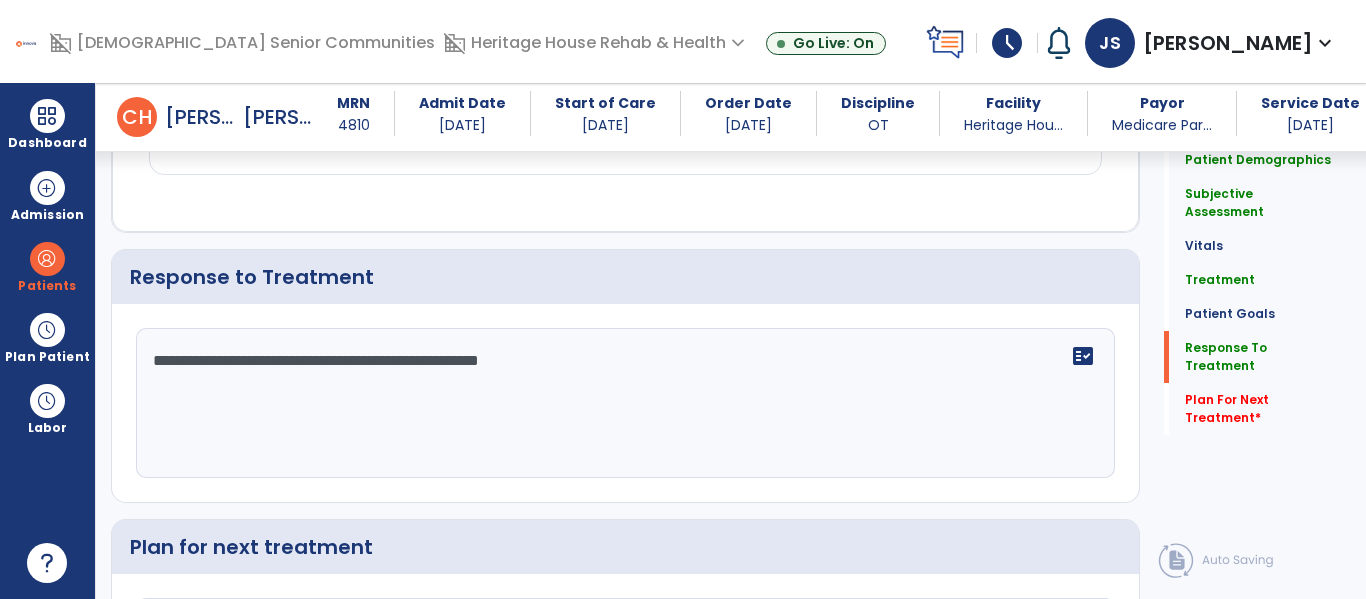 type on "*" 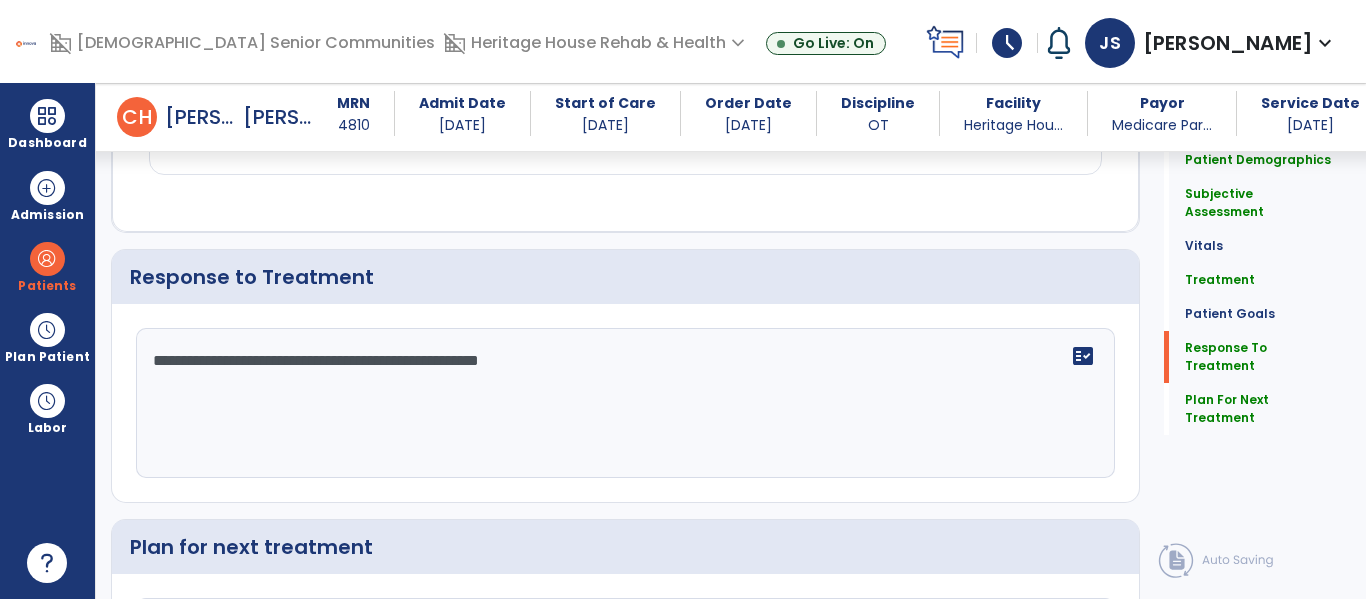 scroll, scrollTop: 2396, scrollLeft: 0, axis: vertical 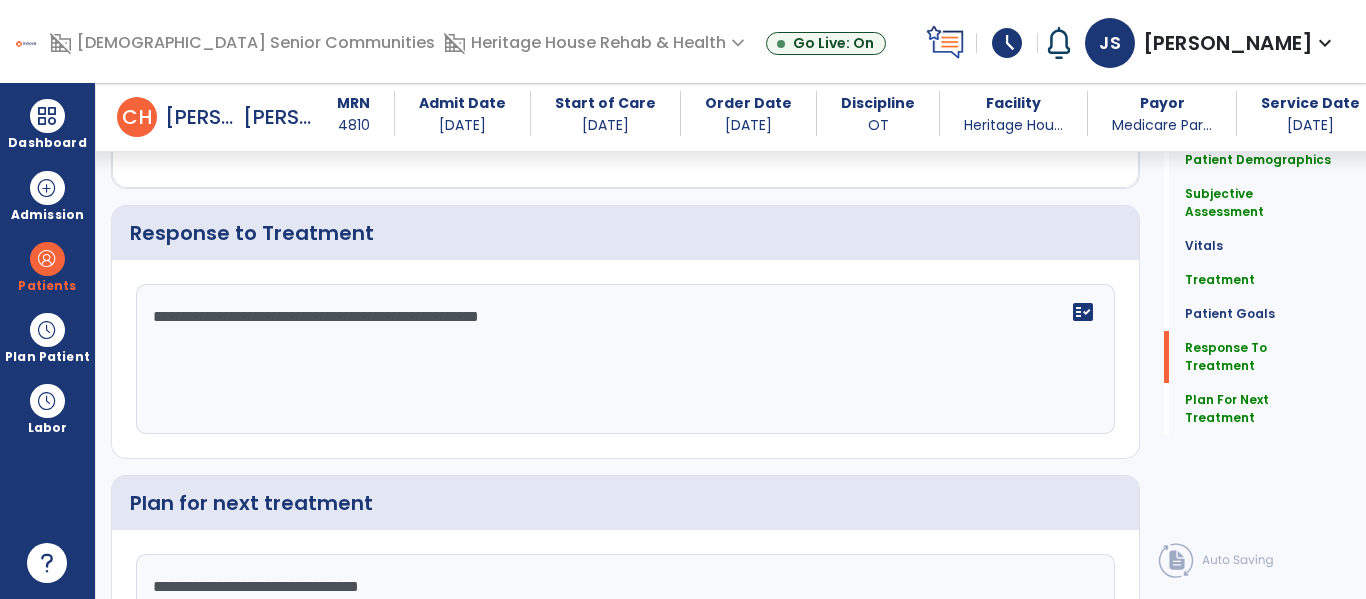 type on "**********" 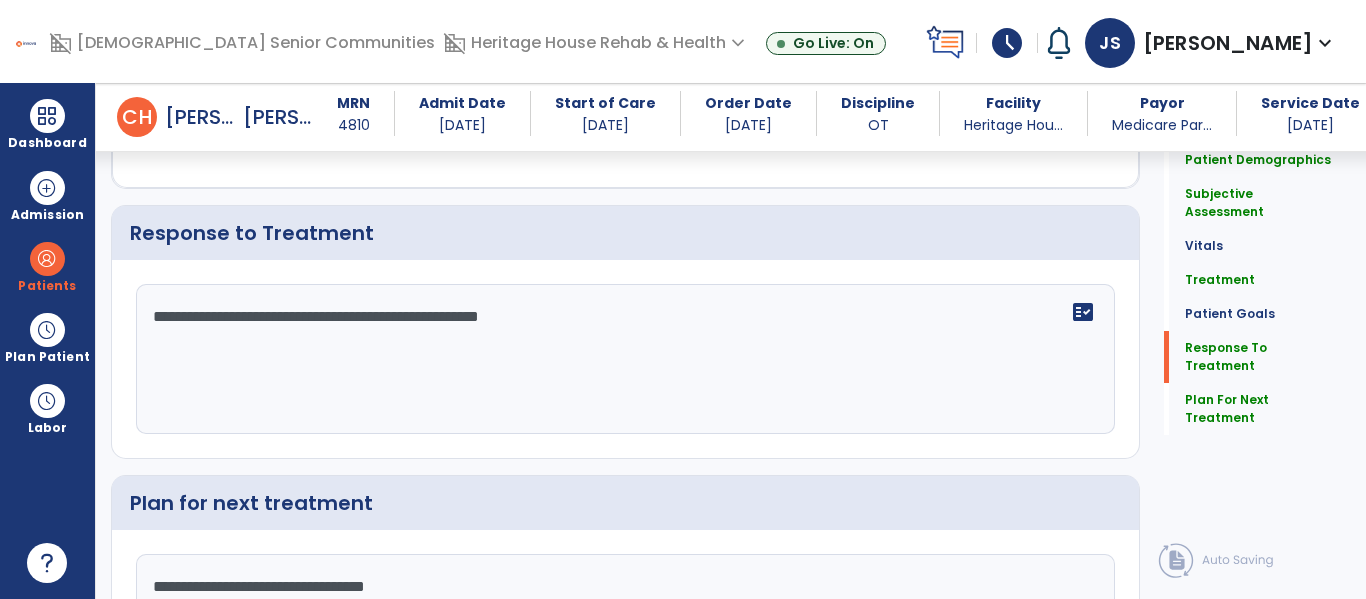 click on "**********" 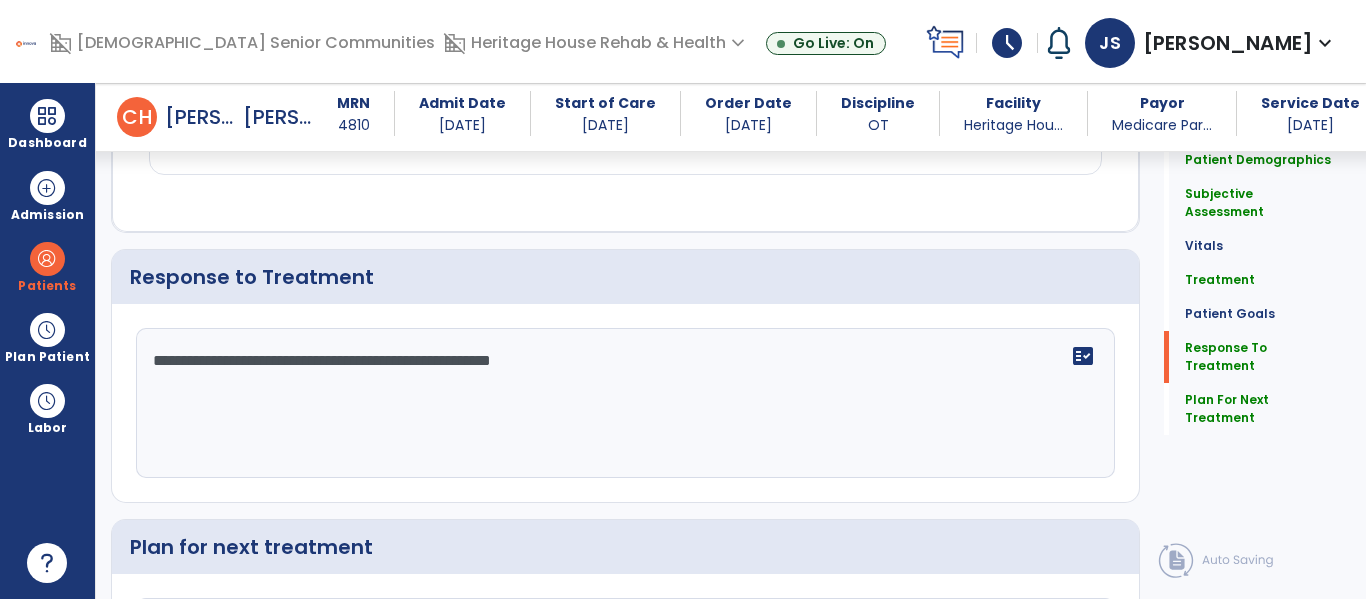 scroll, scrollTop: 2396, scrollLeft: 0, axis: vertical 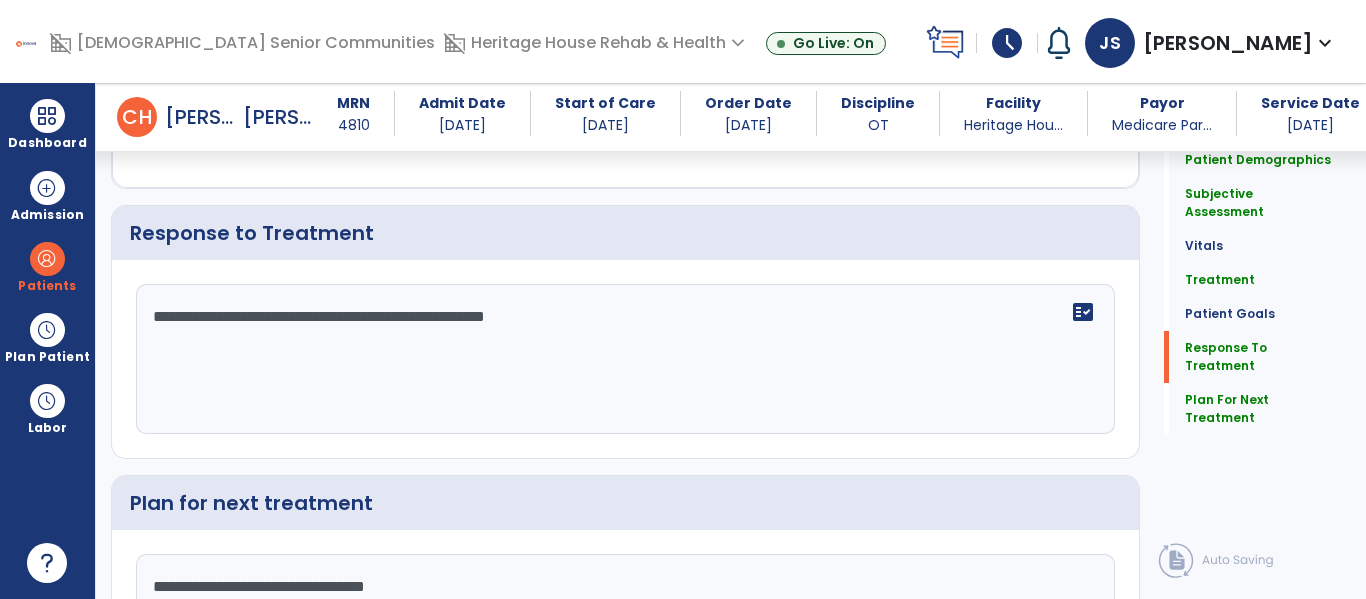 type on "**********" 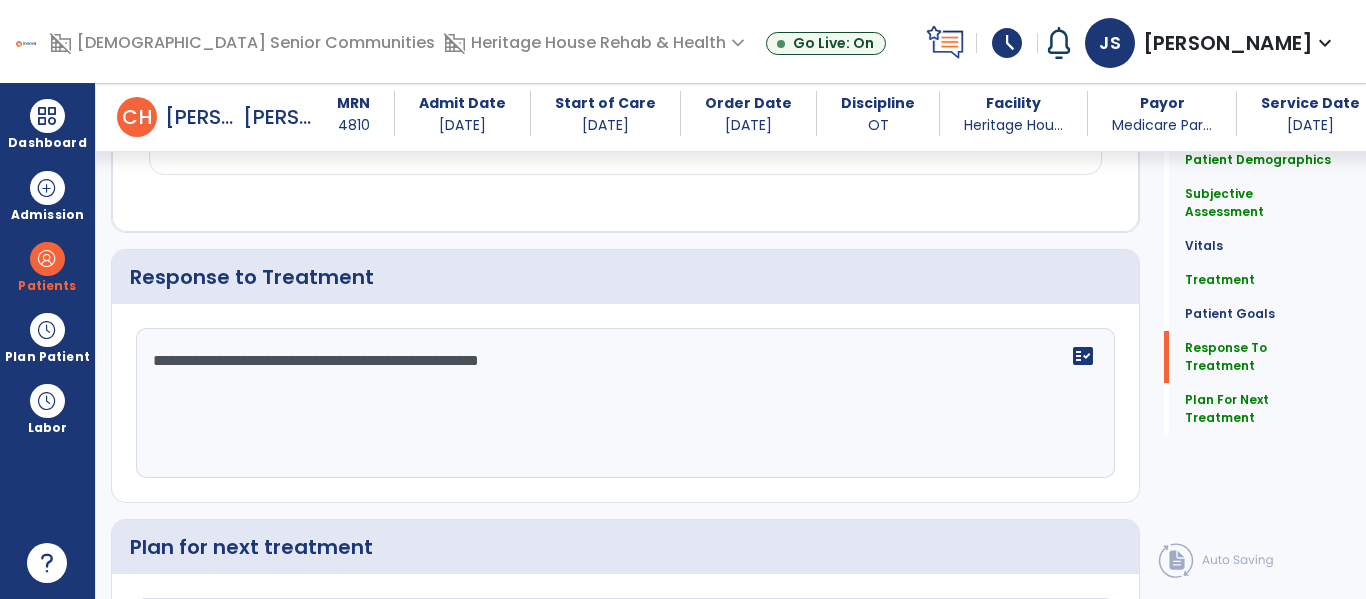 scroll, scrollTop: 2396, scrollLeft: 0, axis: vertical 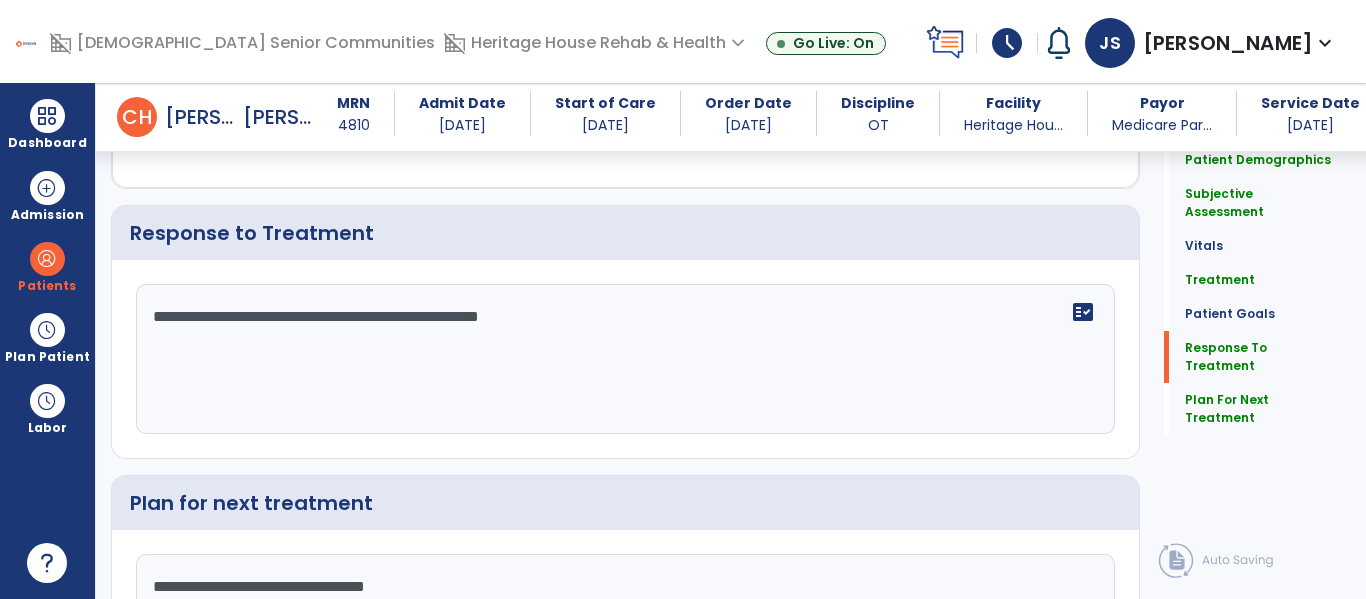 click on "**********" 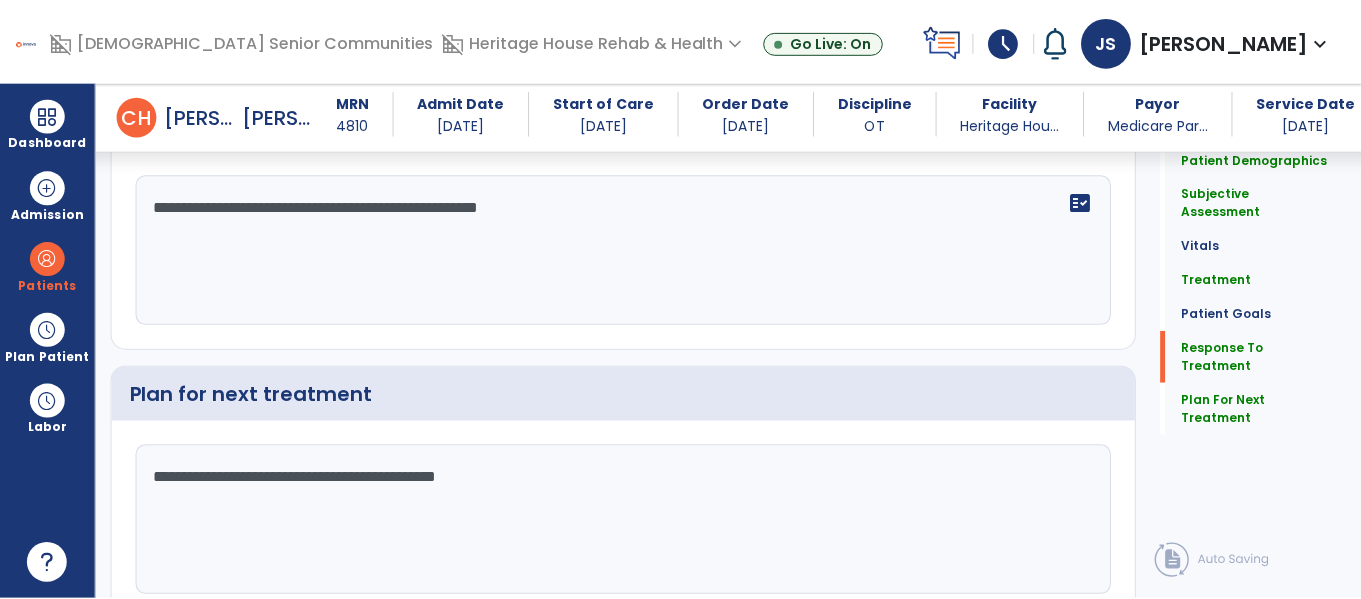 scroll, scrollTop: 2592, scrollLeft: 0, axis: vertical 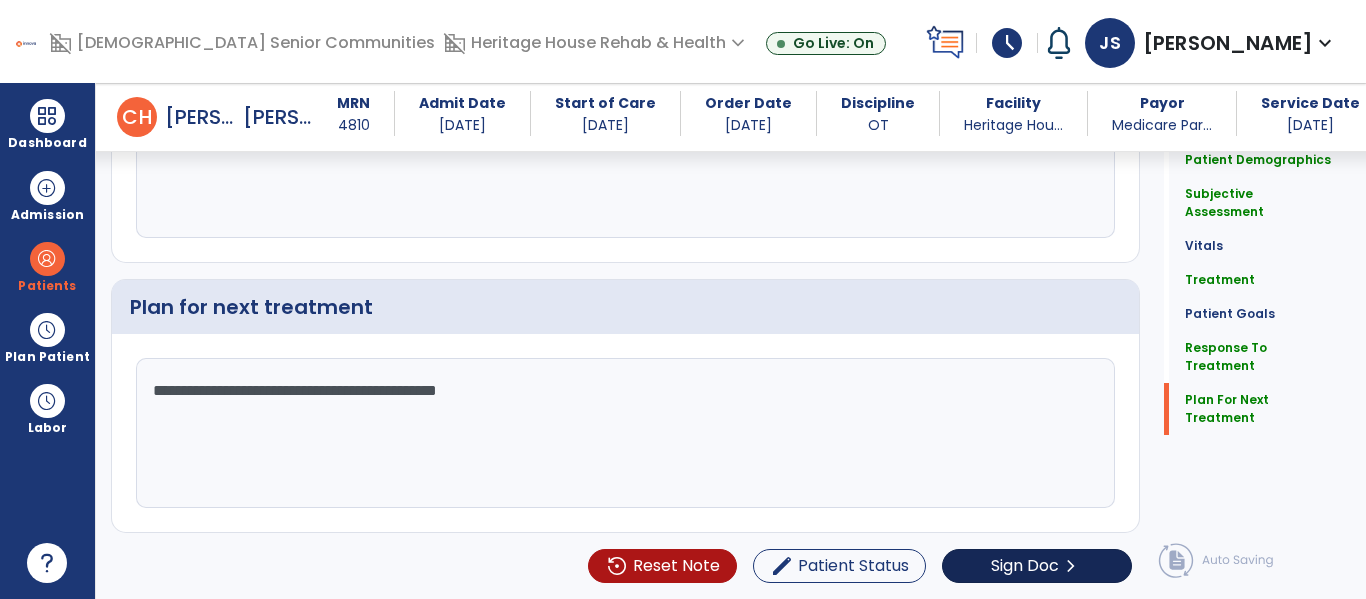 type on "**********" 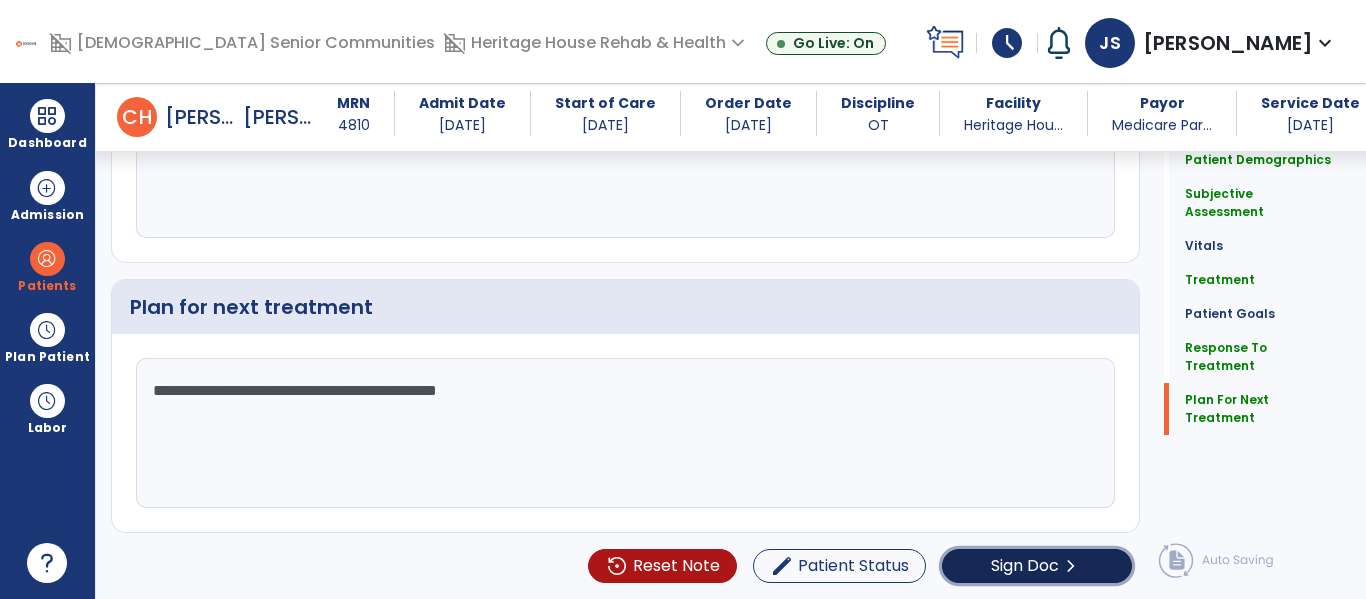click on "Sign Doc" 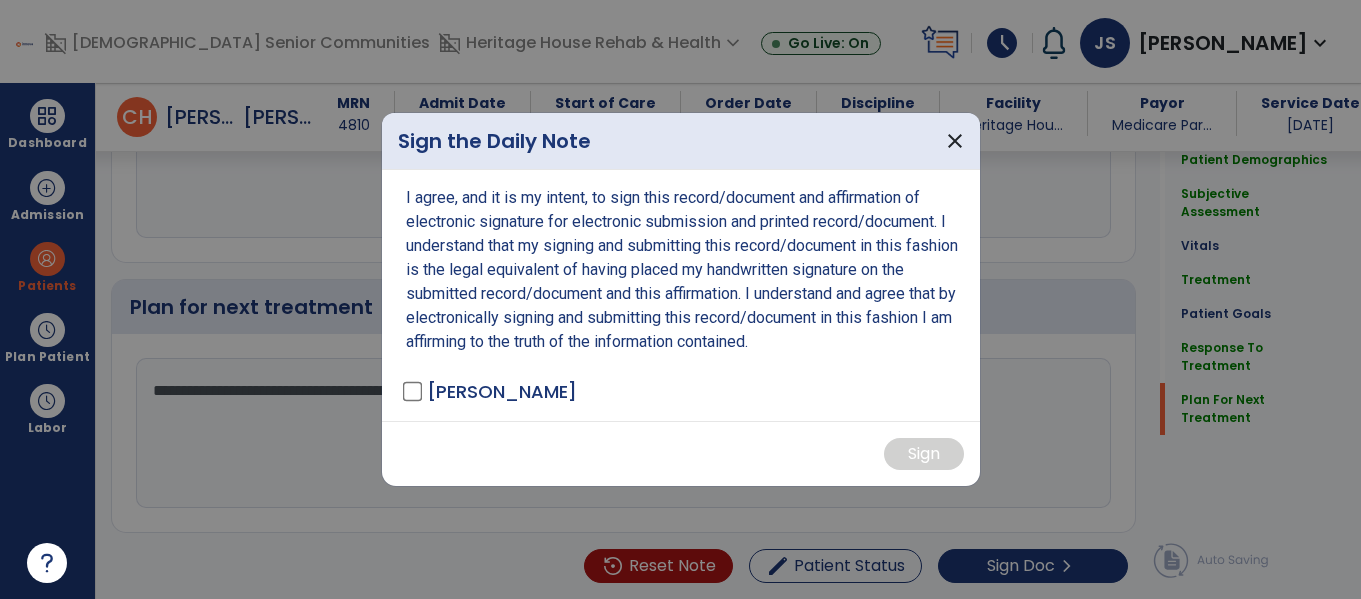 click at bounding box center [680, 299] 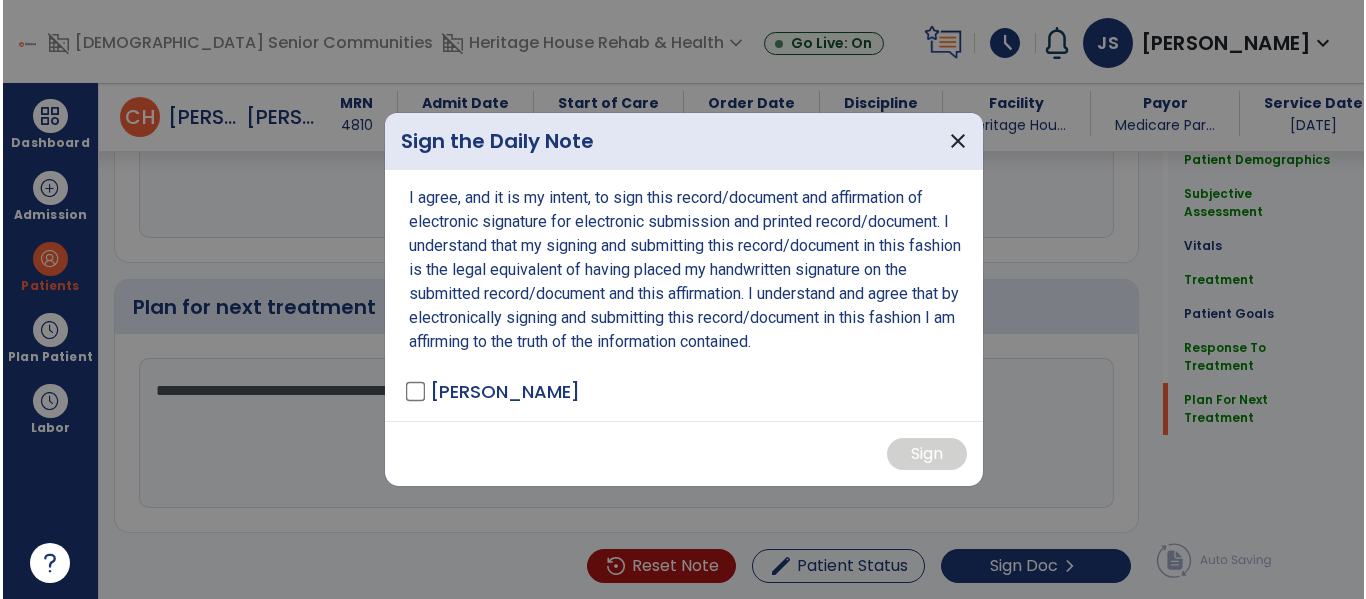 scroll, scrollTop: 2592, scrollLeft: 0, axis: vertical 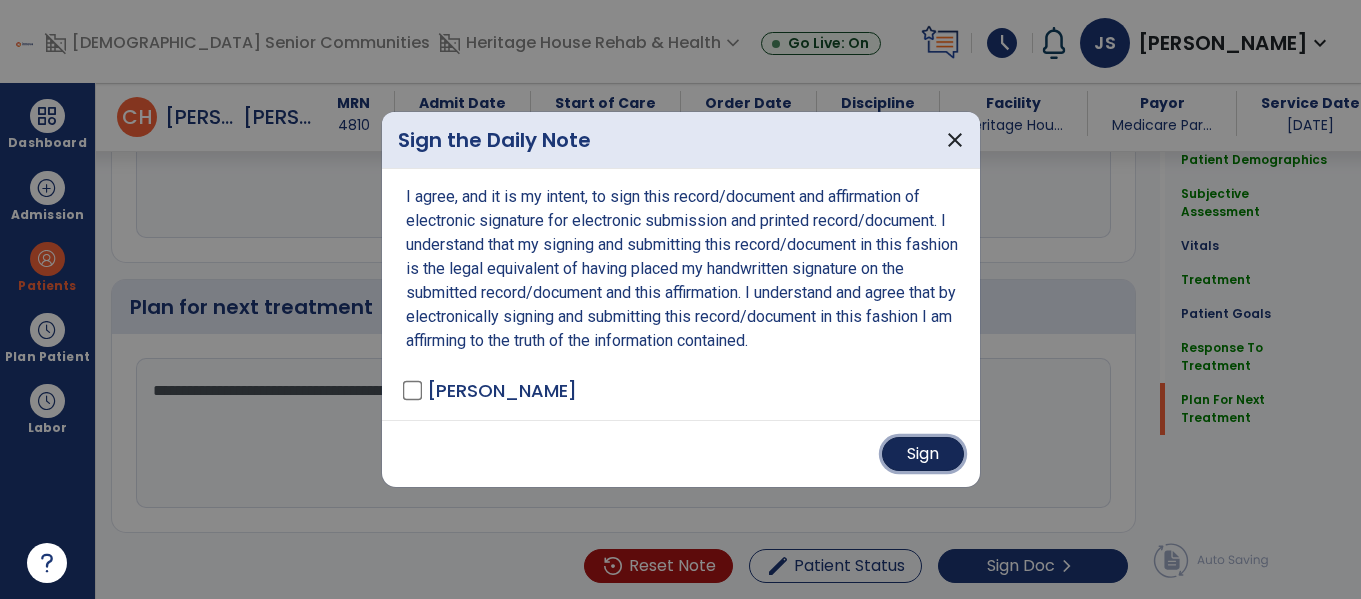 click on "Sign" at bounding box center (923, 454) 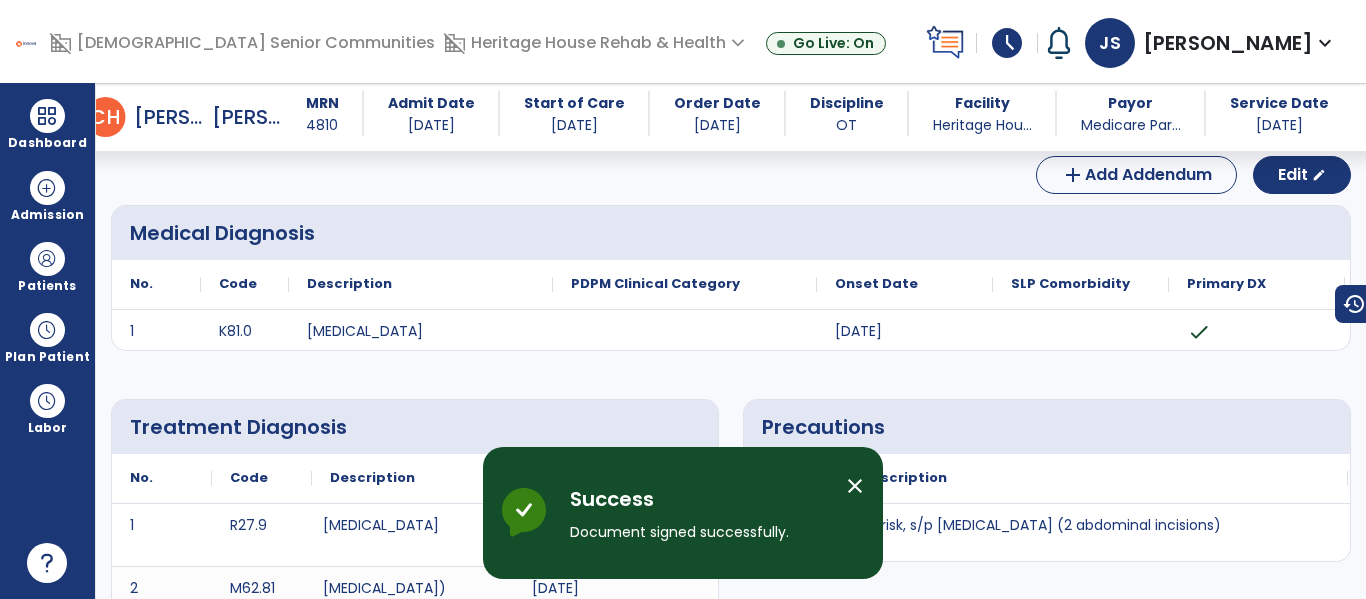 scroll, scrollTop: 0, scrollLeft: 0, axis: both 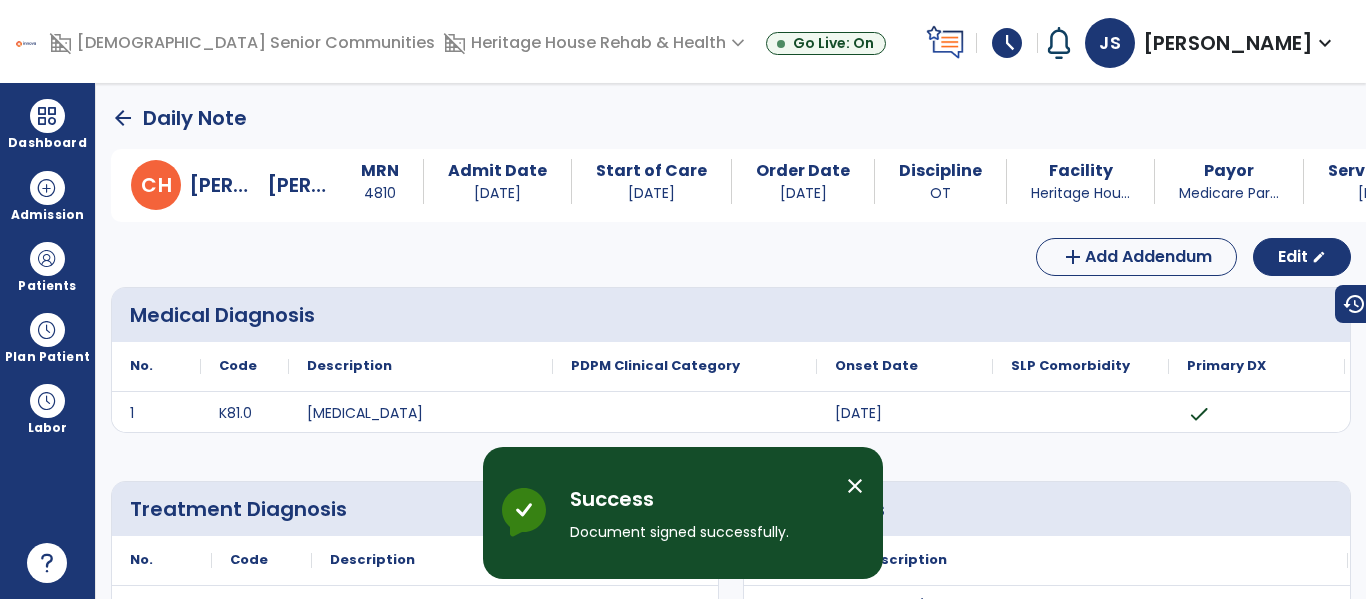 click on "arrow_back" 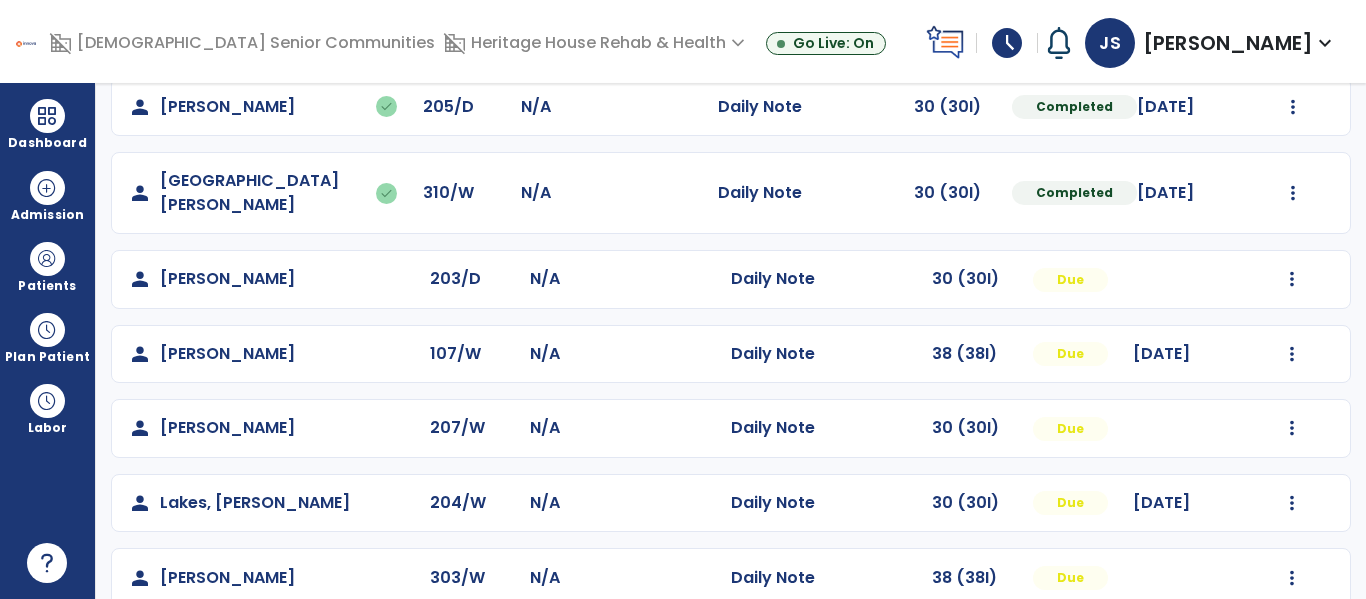 scroll, scrollTop: 380, scrollLeft: 0, axis: vertical 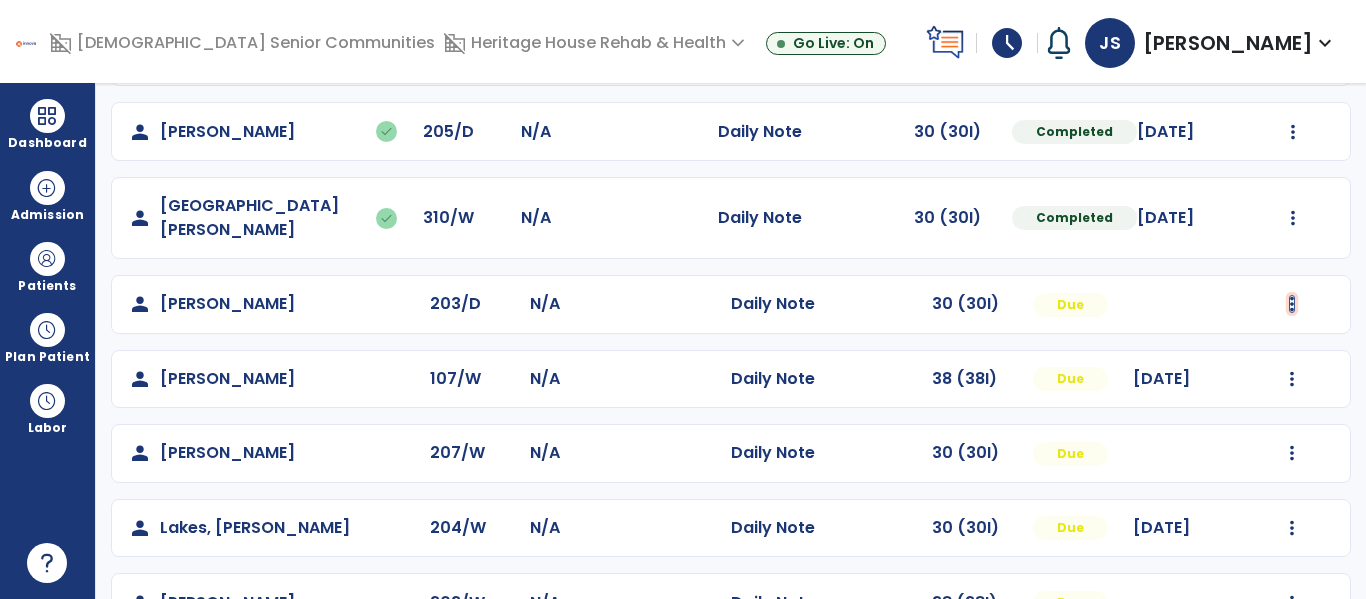 click at bounding box center (1293, -92) 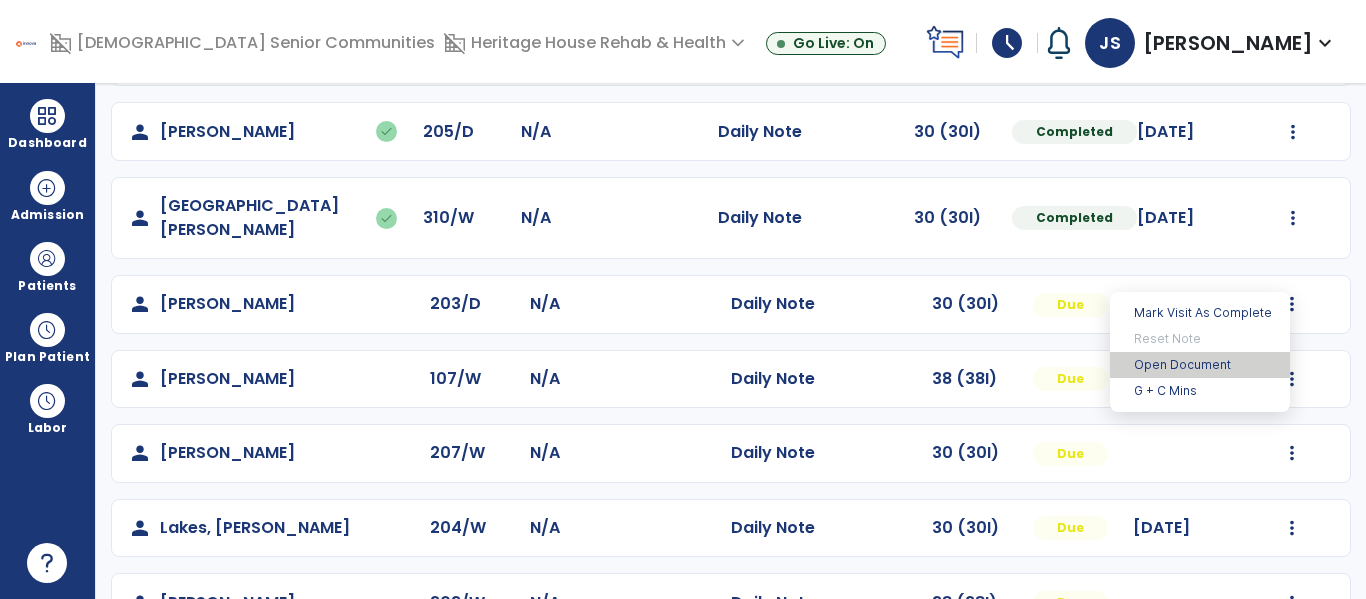 click on "Open Document" at bounding box center (1200, 365) 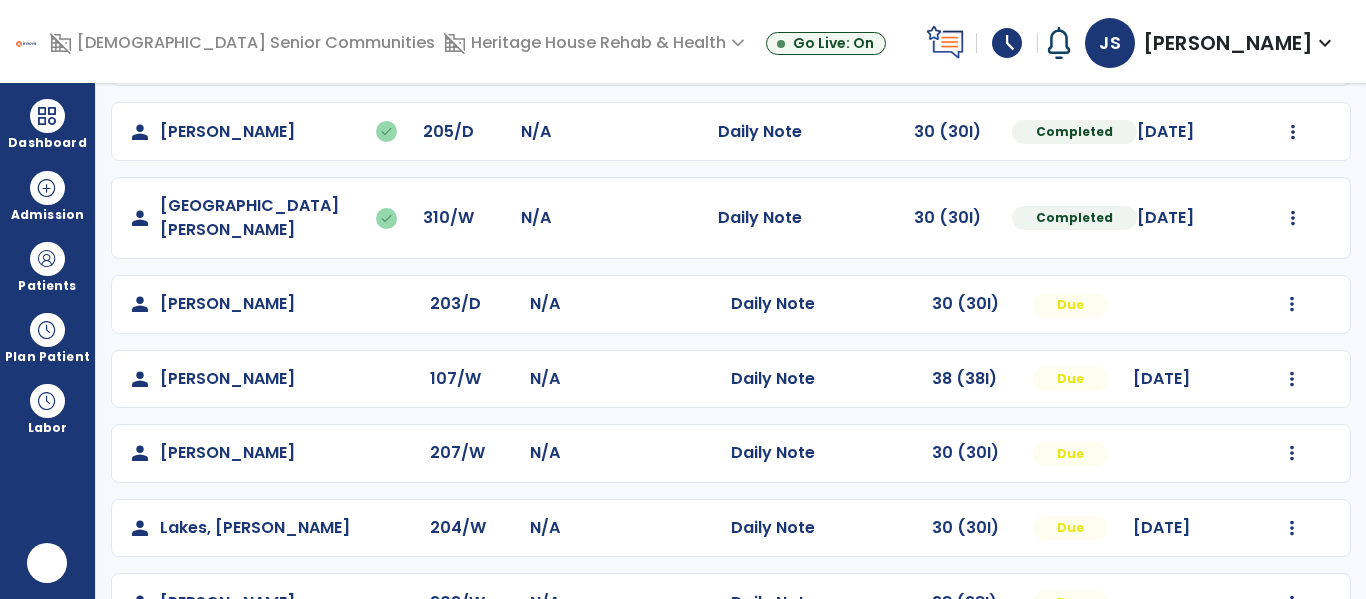 scroll, scrollTop: 0, scrollLeft: 0, axis: both 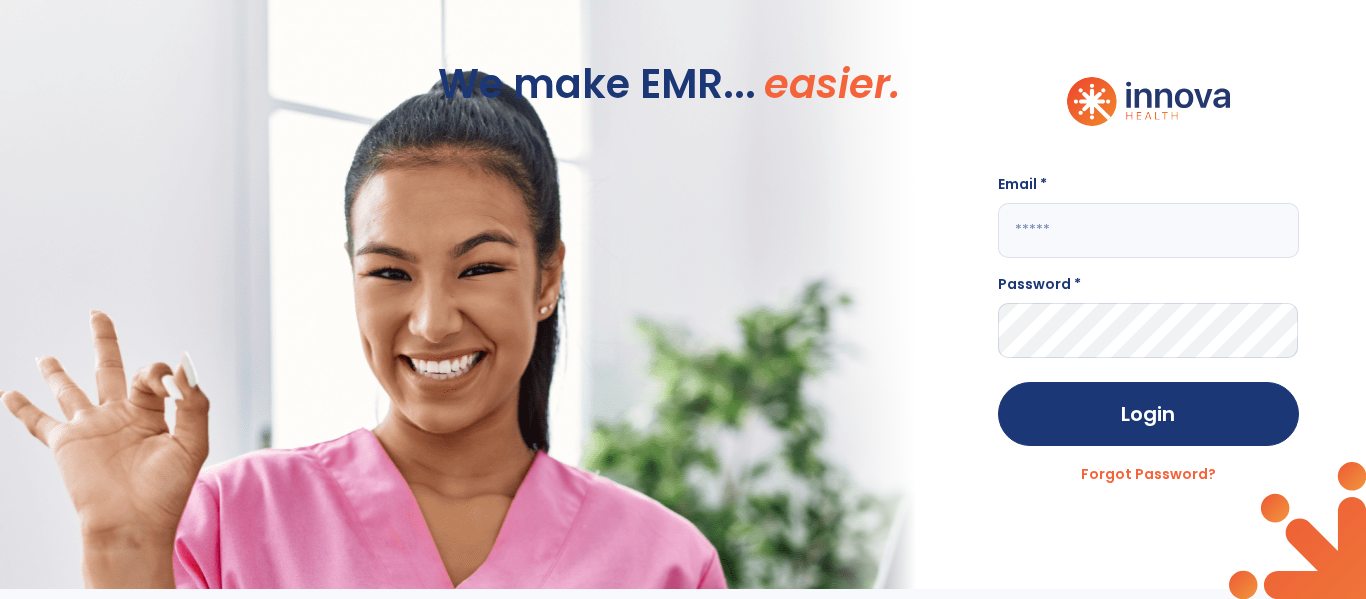 click 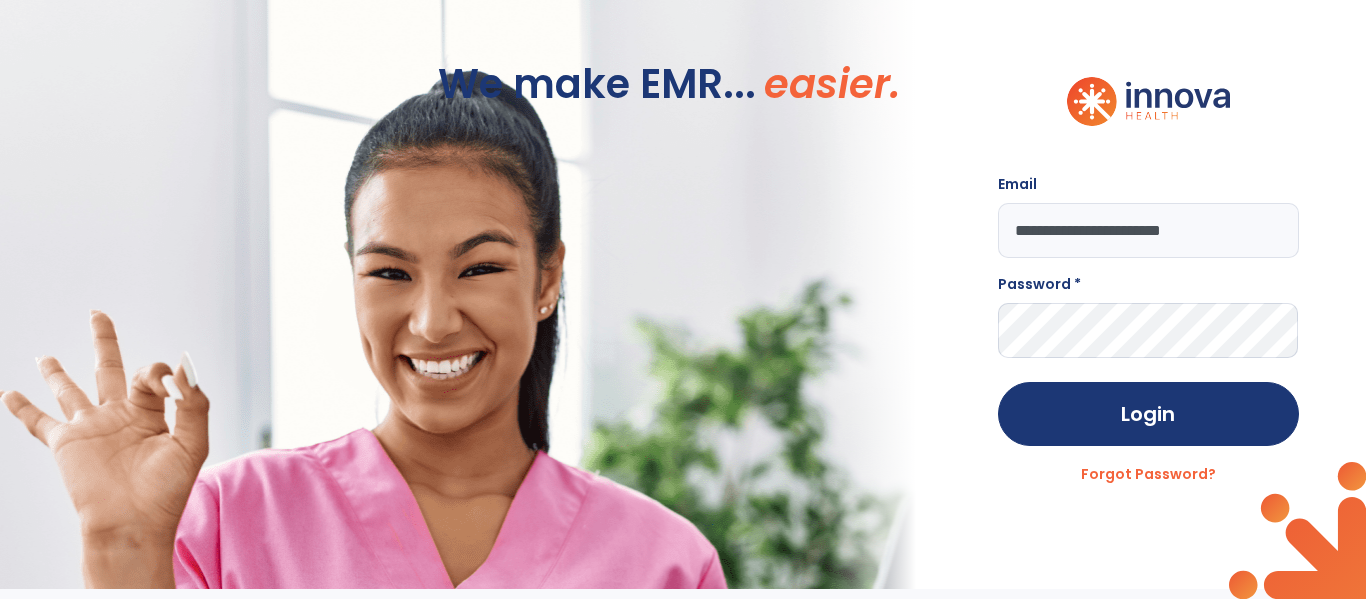 type on "**********" 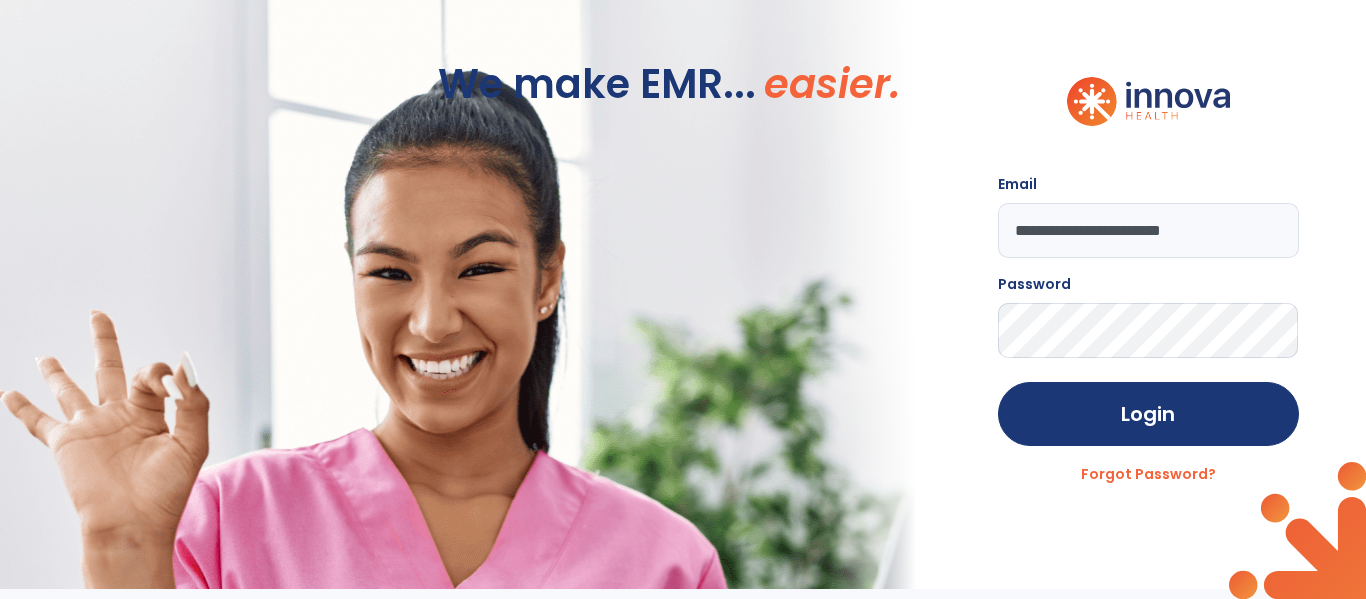 click on "Login" 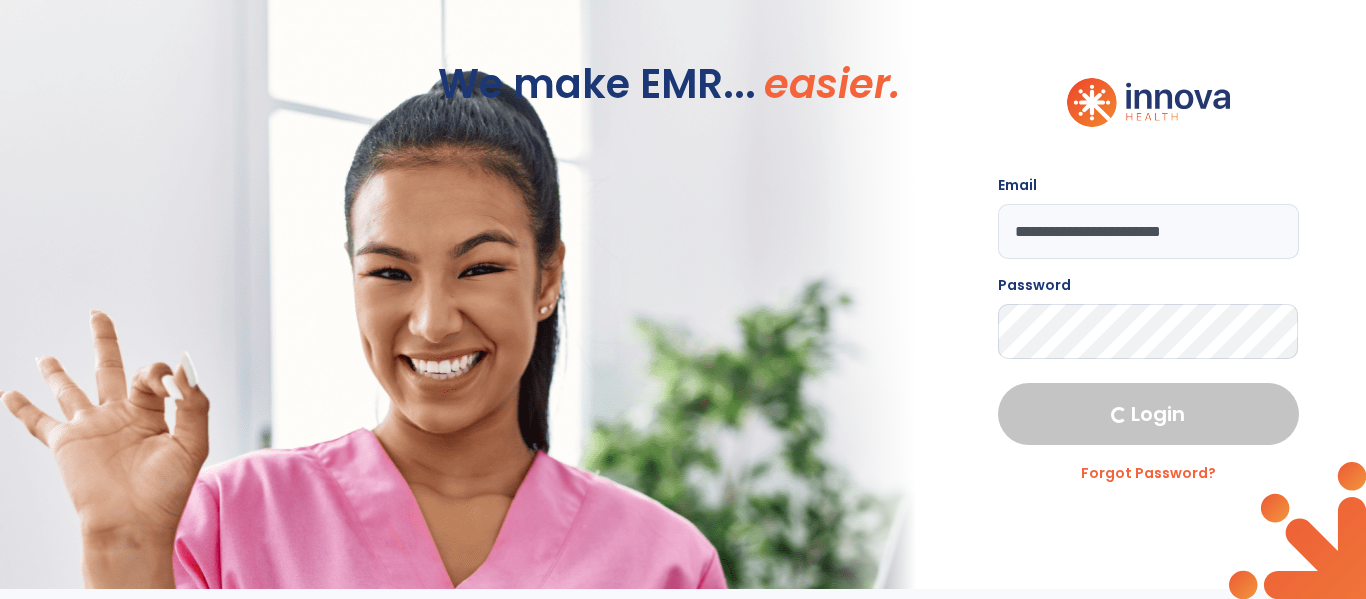 select on "****" 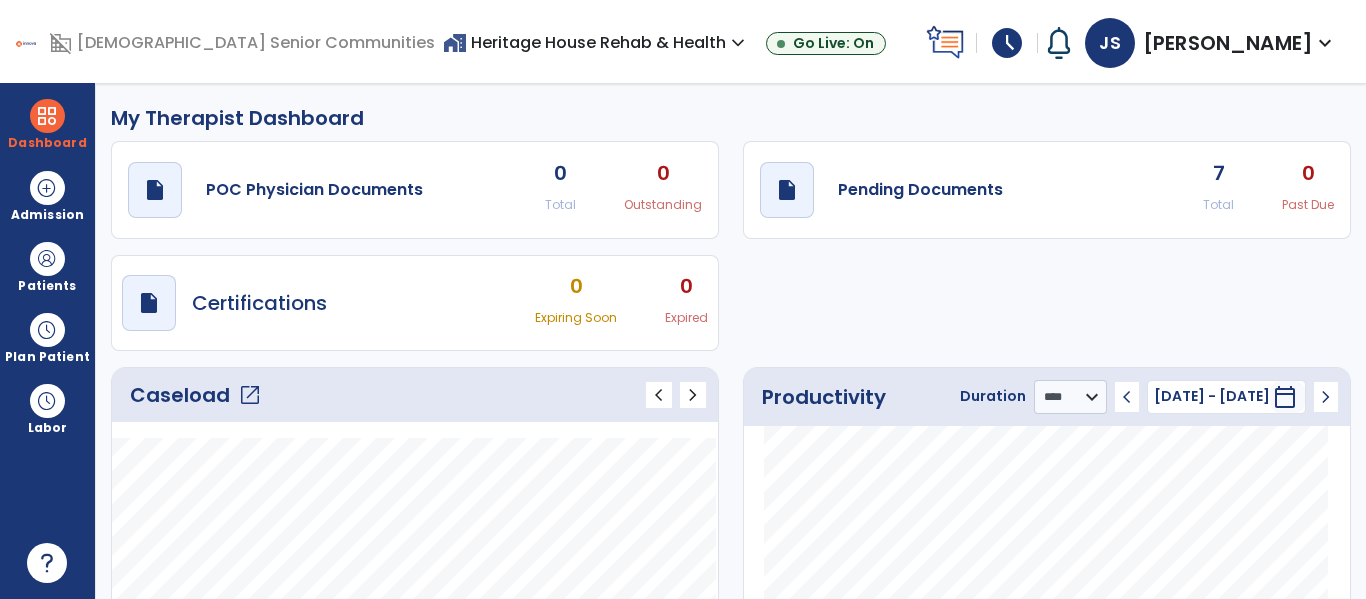click on "Caseload   open_in_new" 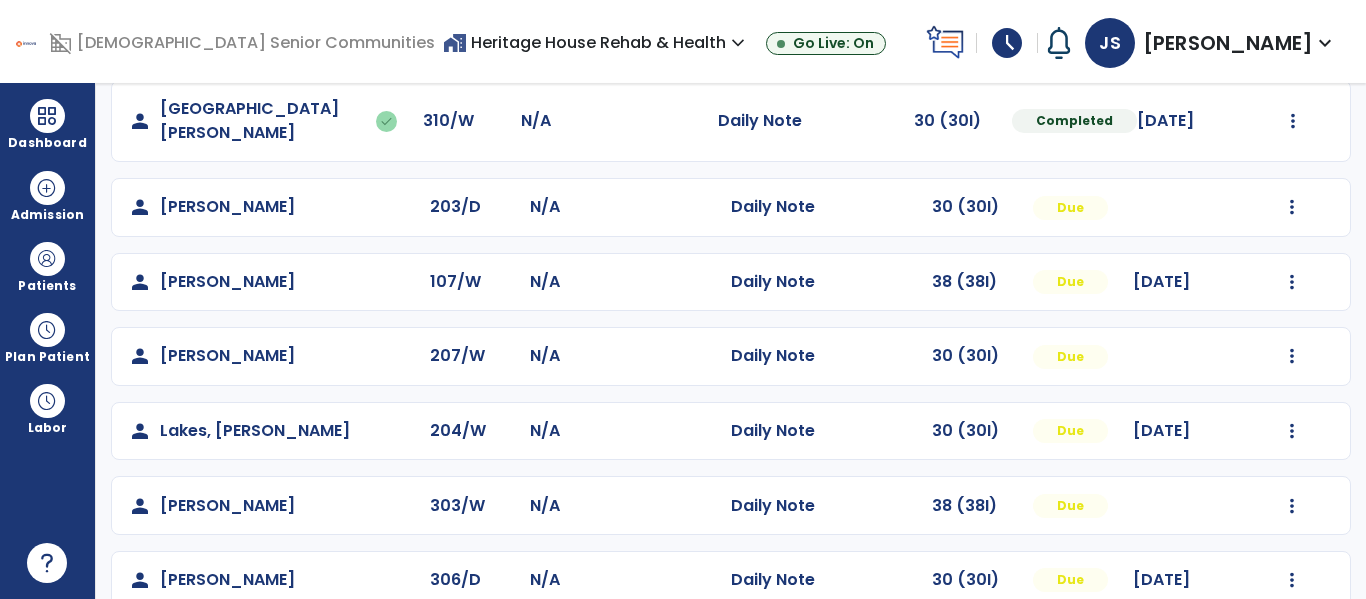 scroll, scrollTop: 490, scrollLeft: 0, axis: vertical 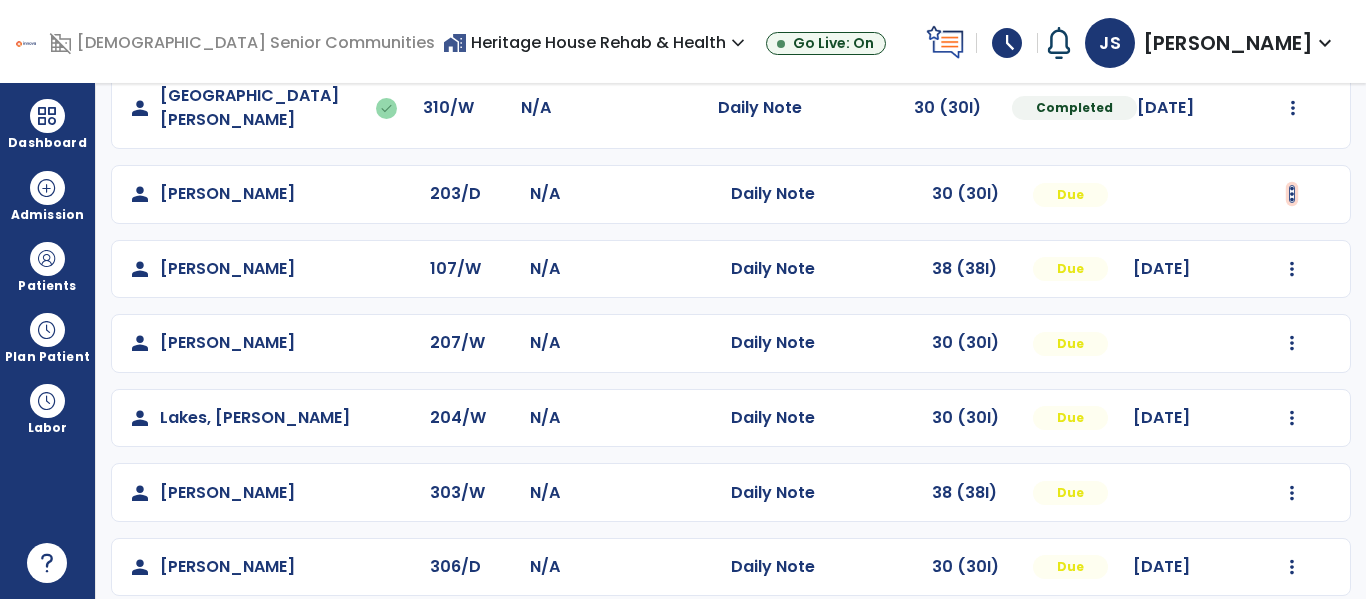 click at bounding box center (1293, -202) 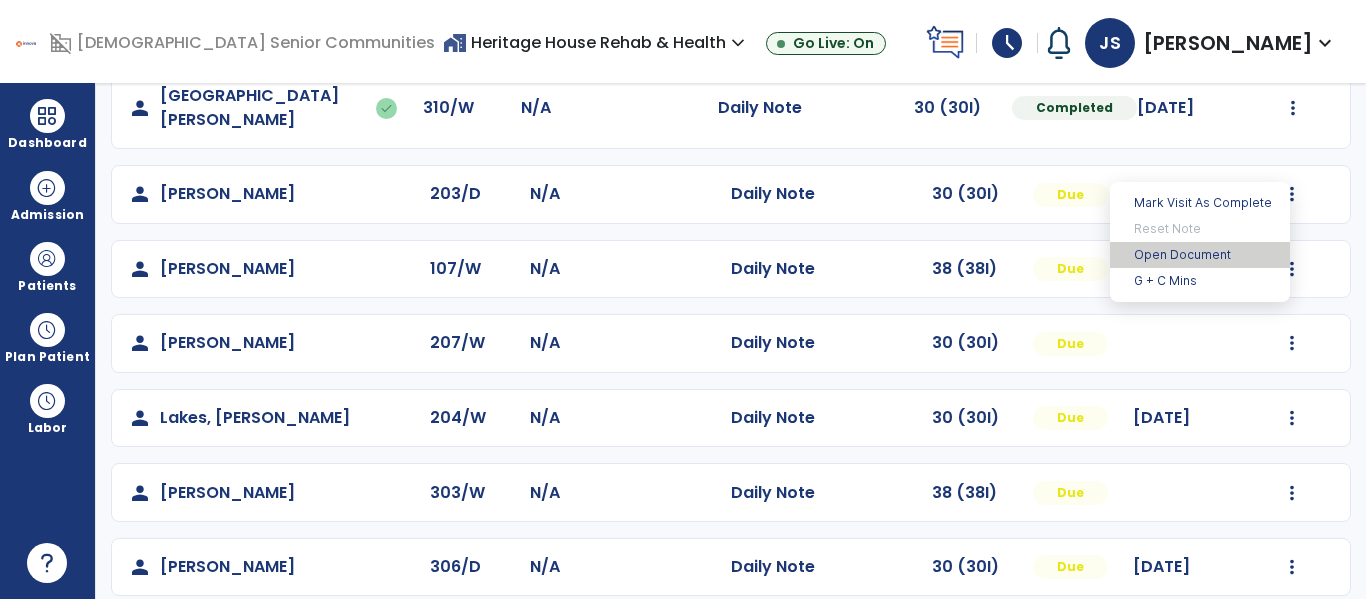 click on "Open Document" at bounding box center [1200, 255] 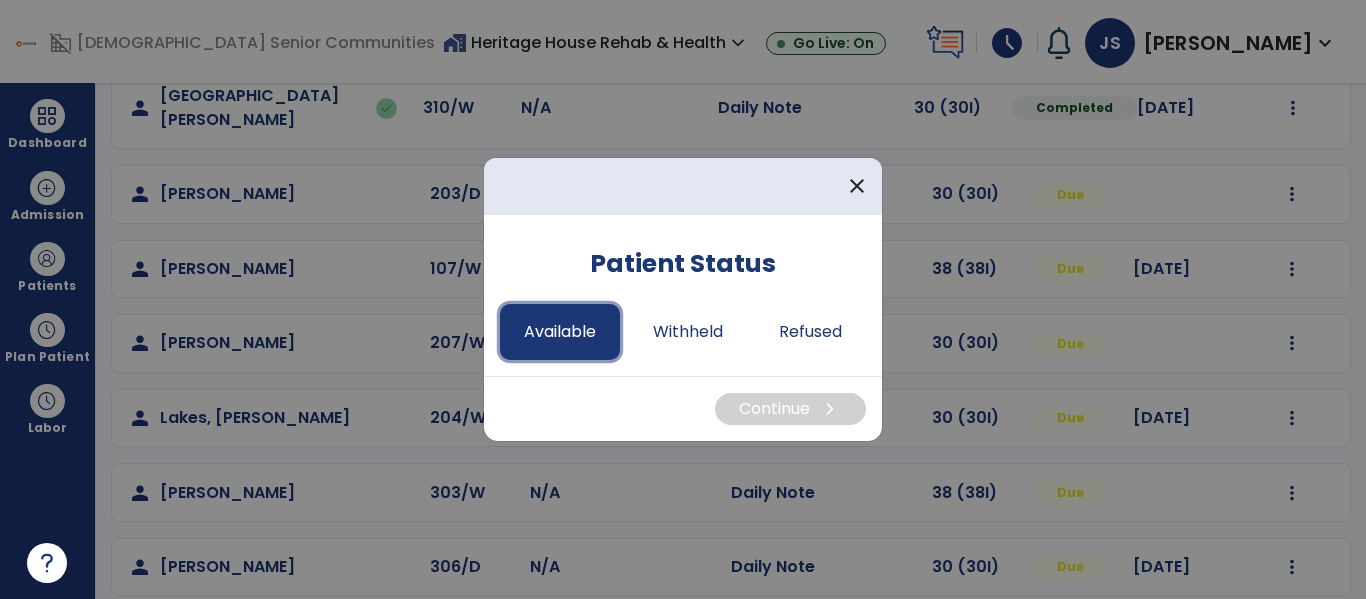 click on "Available" at bounding box center [560, 332] 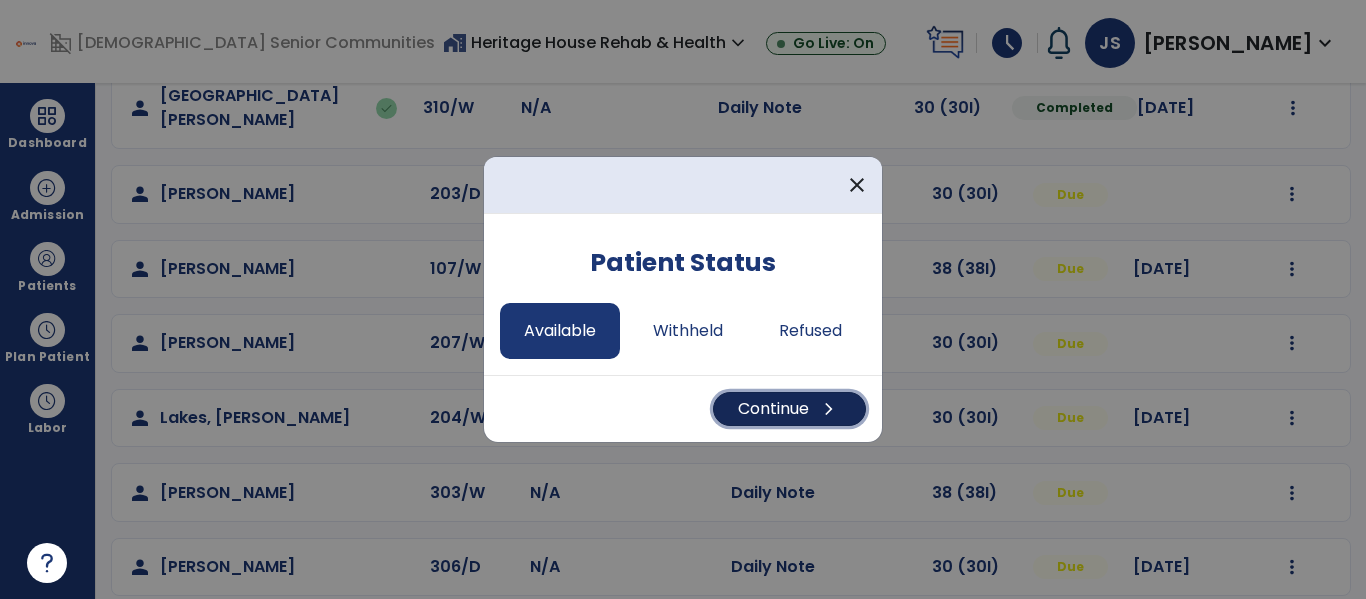 click on "Continue   chevron_right" at bounding box center [789, 409] 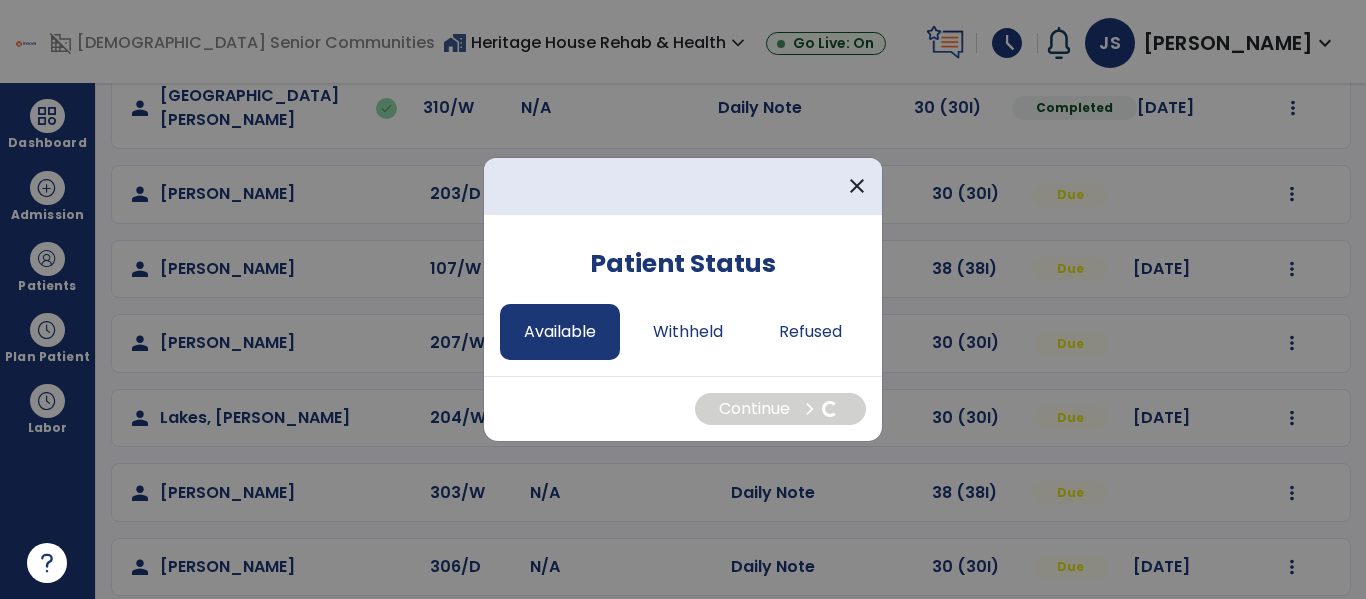 select on "*" 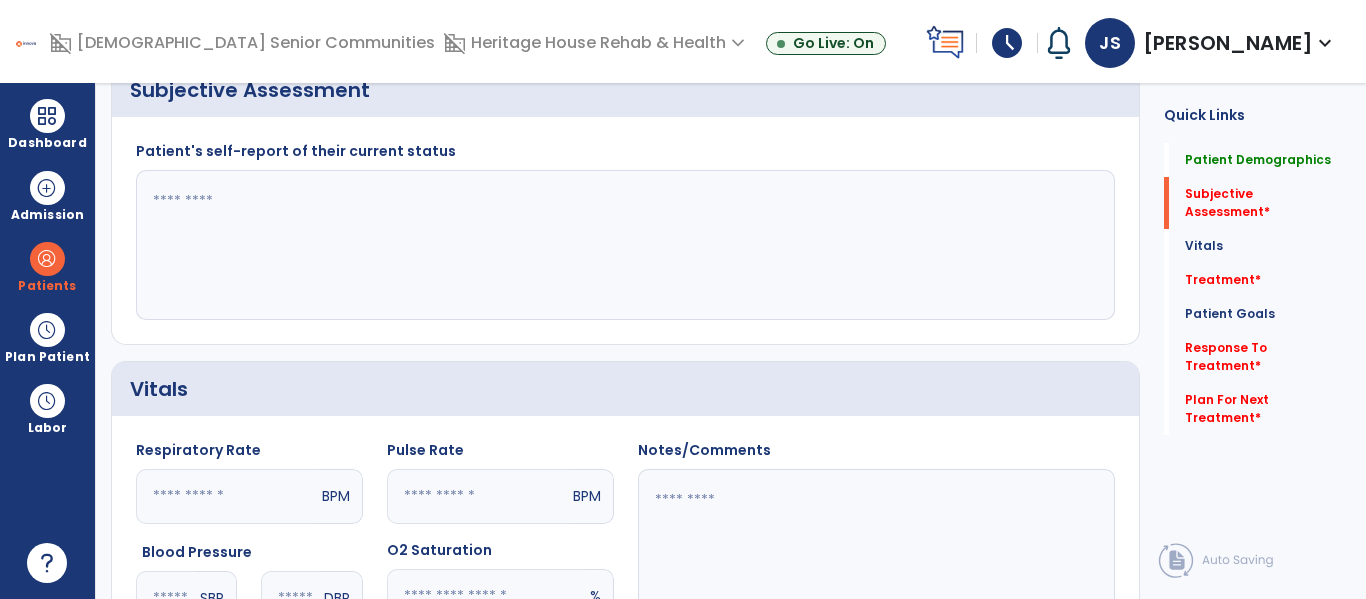 scroll, scrollTop: 485, scrollLeft: 0, axis: vertical 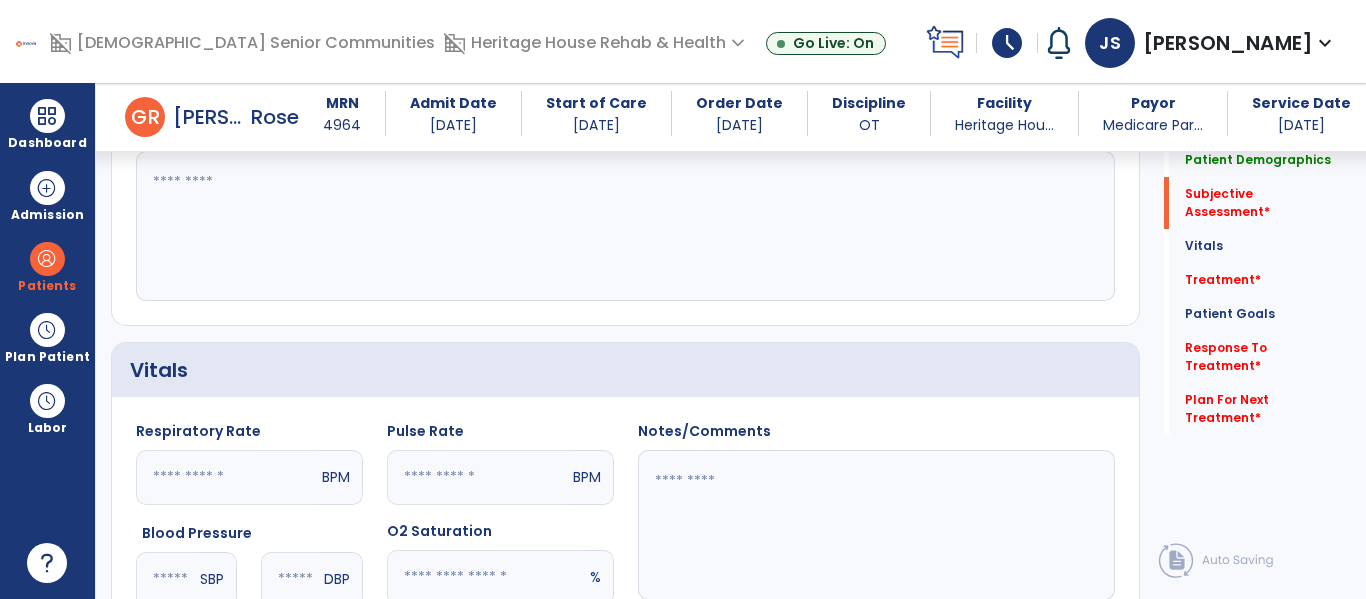click 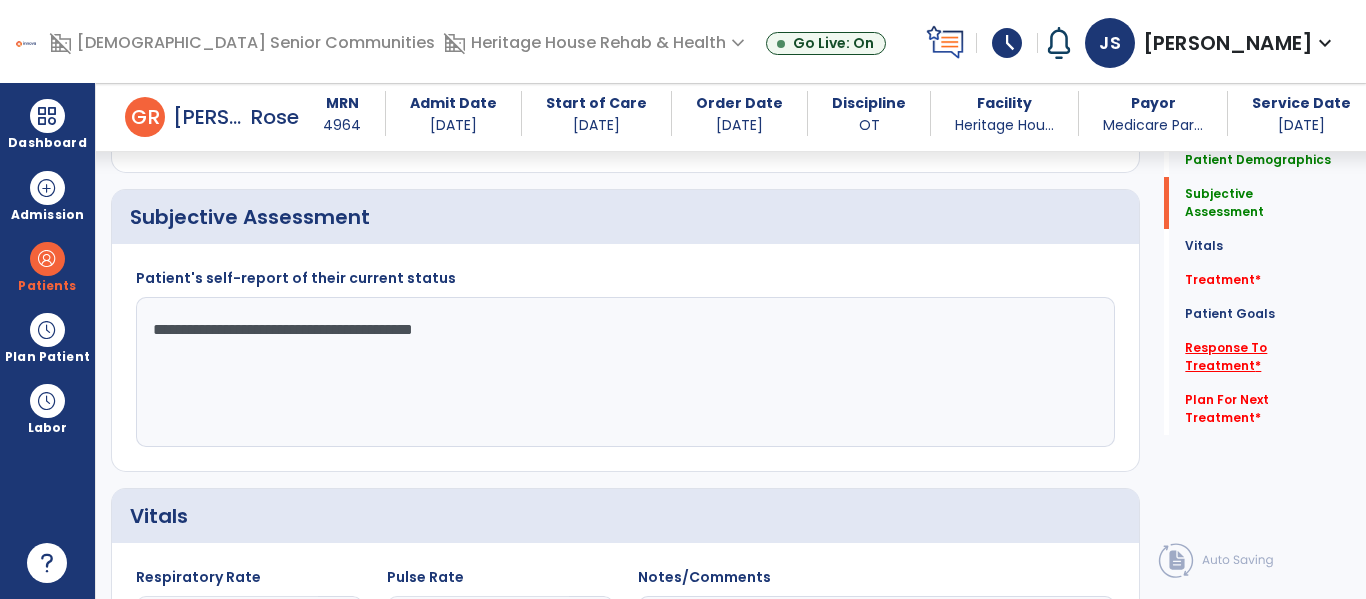 scroll, scrollTop: 274, scrollLeft: 0, axis: vertical 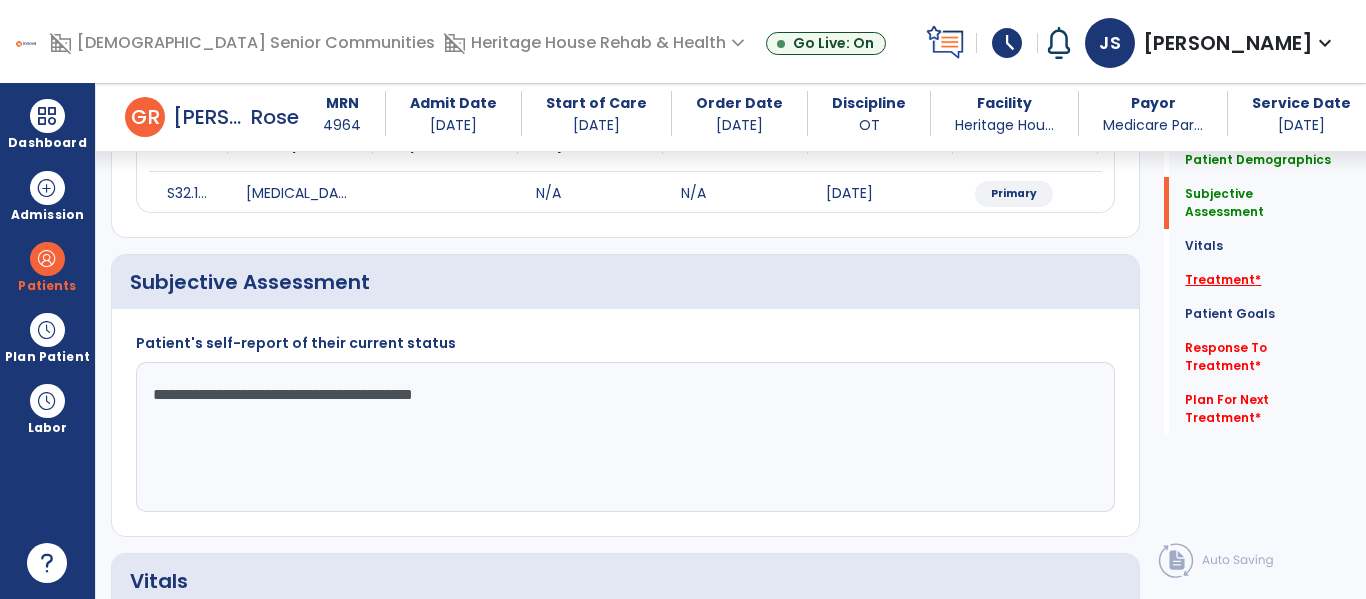 type on "**********" 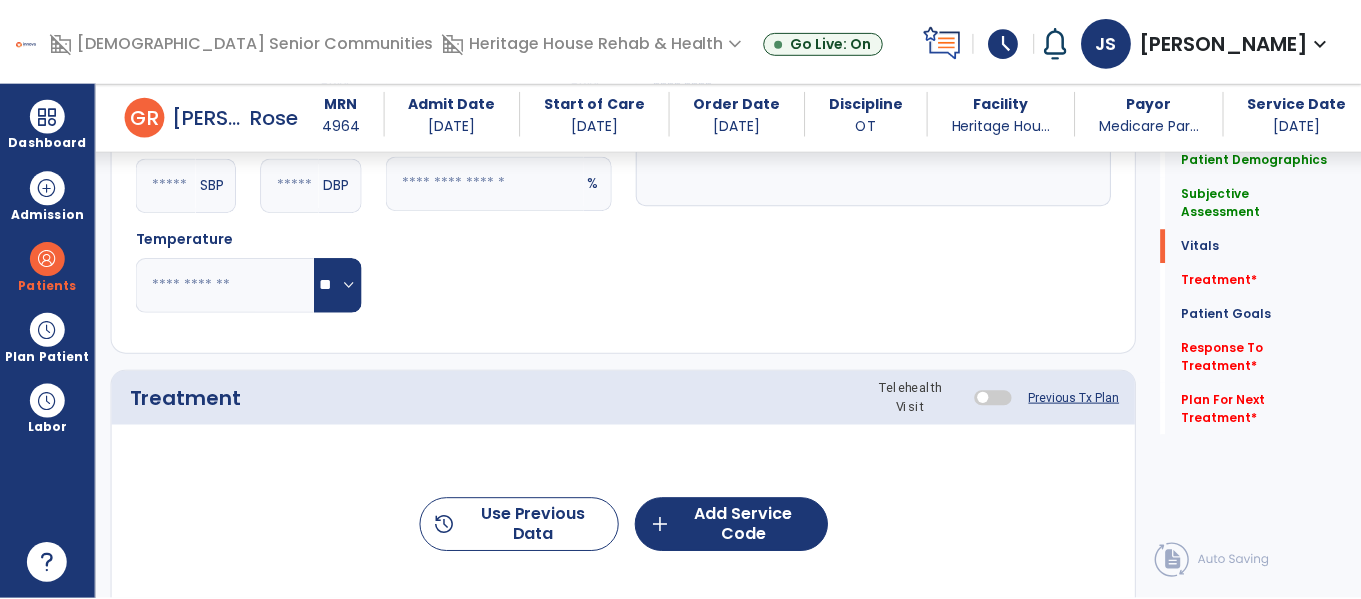 scroll, scrollTop: 1036, scrollLeft: 0, axis: vertical 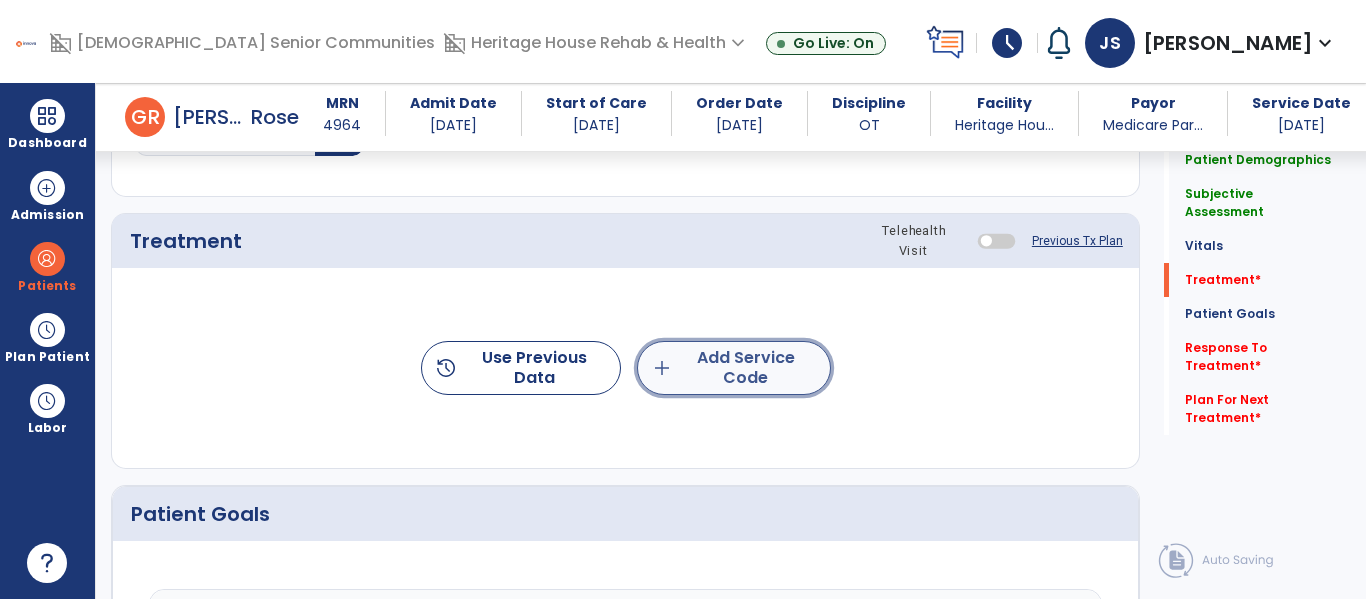 click on "add" 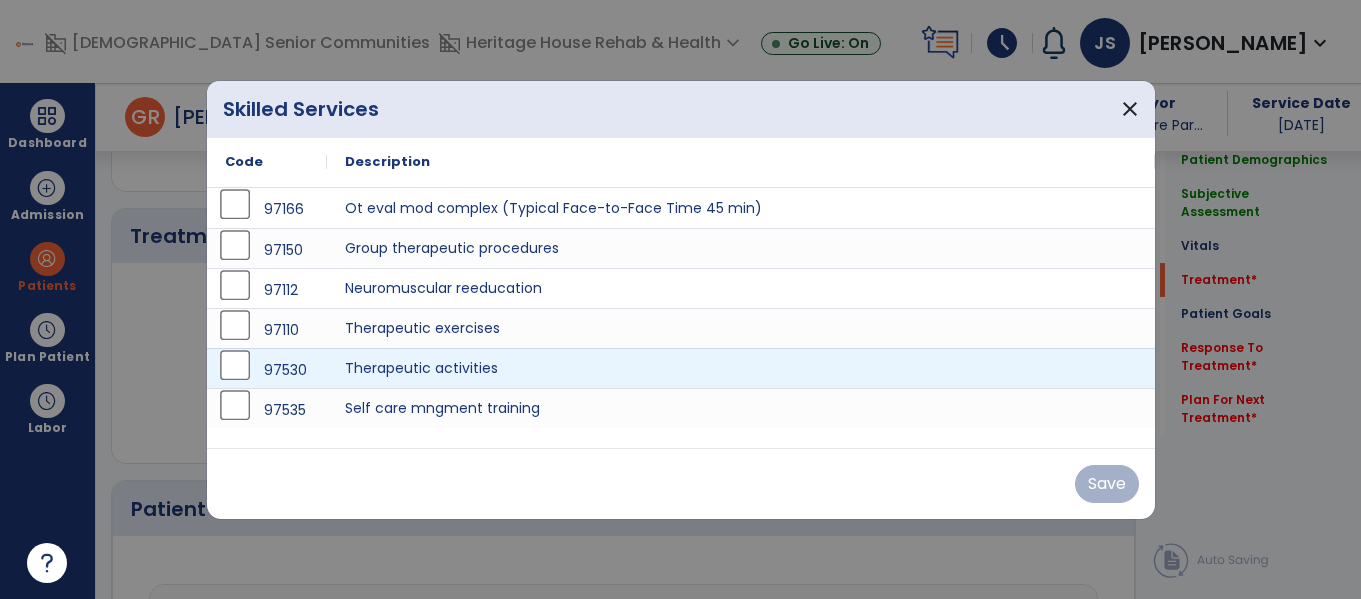 scroll, scrollTop: 1036, scrollLeft: 0, axis: vertical 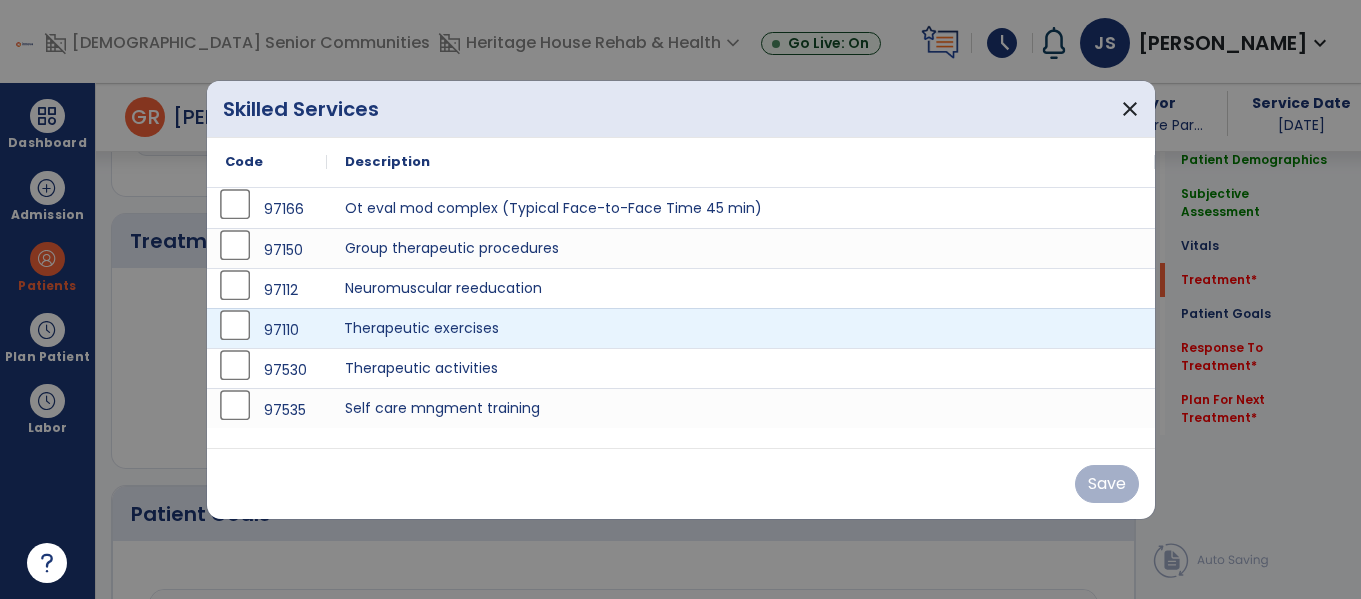 click on "Therapeutic exercises" at bounding box center (741, 328) 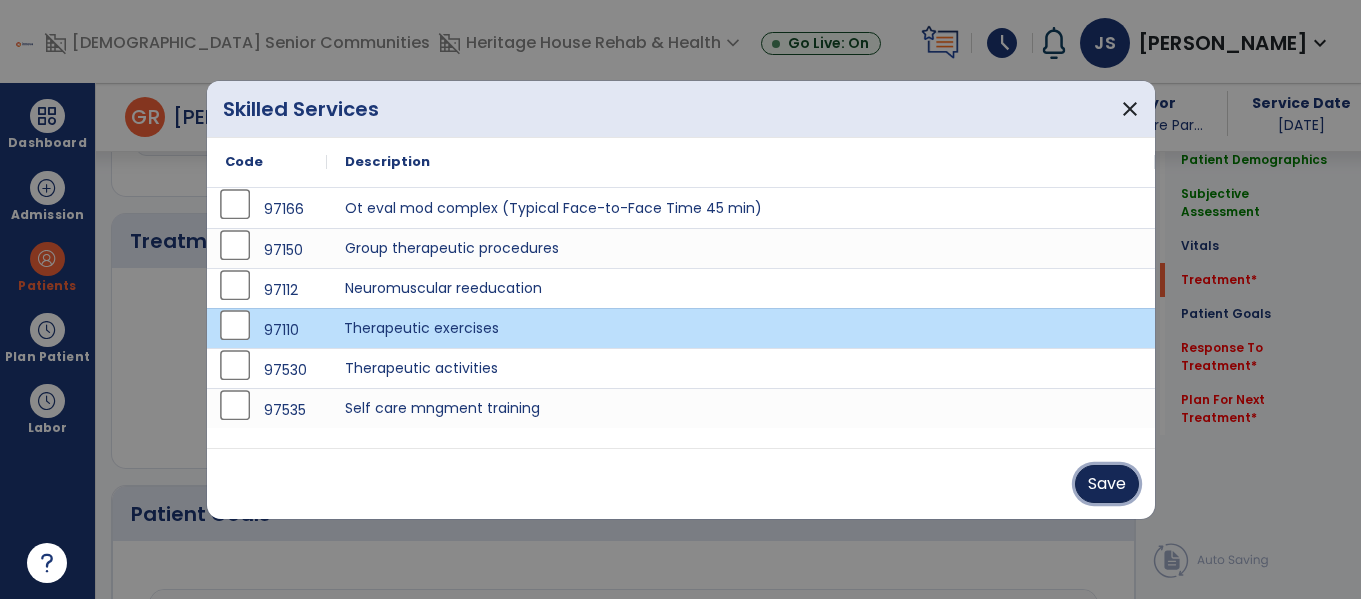 click on "Save" at bounding box center [1107, 484] 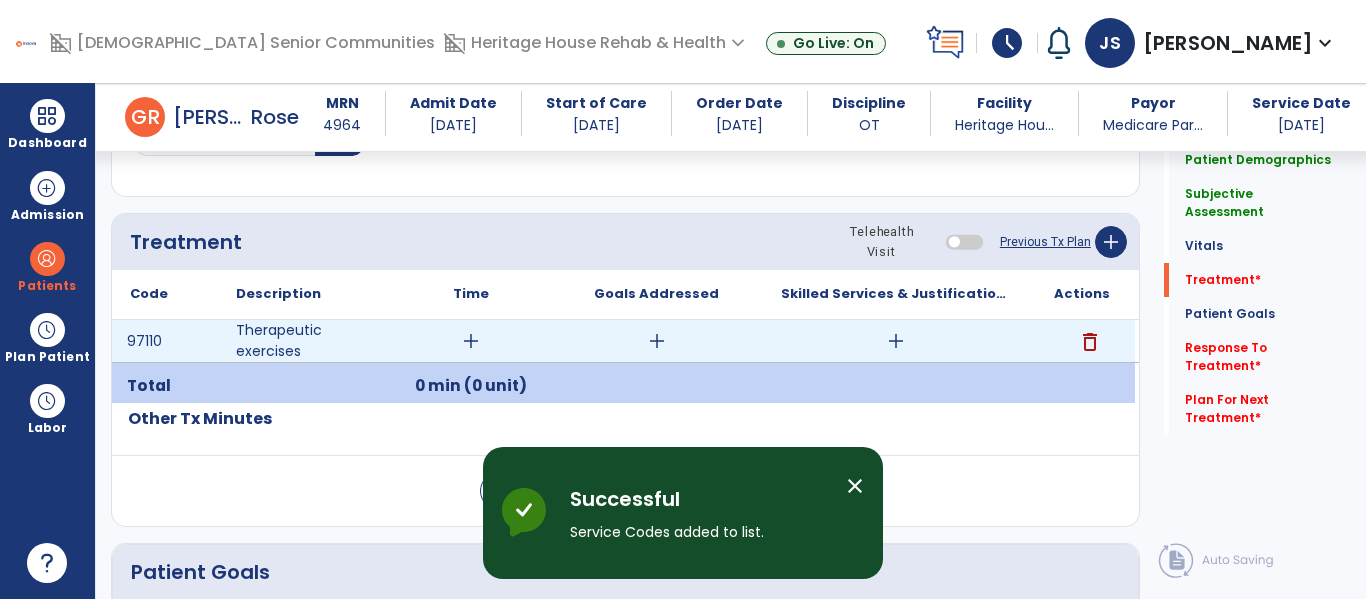 click on "add" at bounding box center [471, 341] 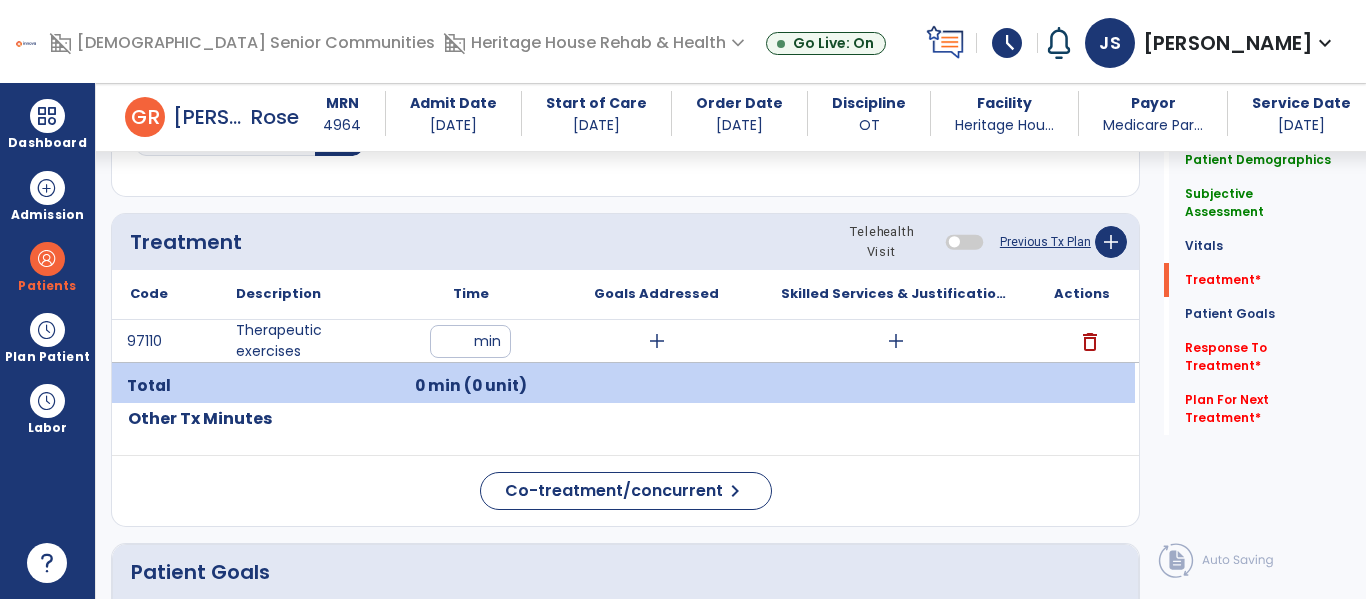 type on "**" 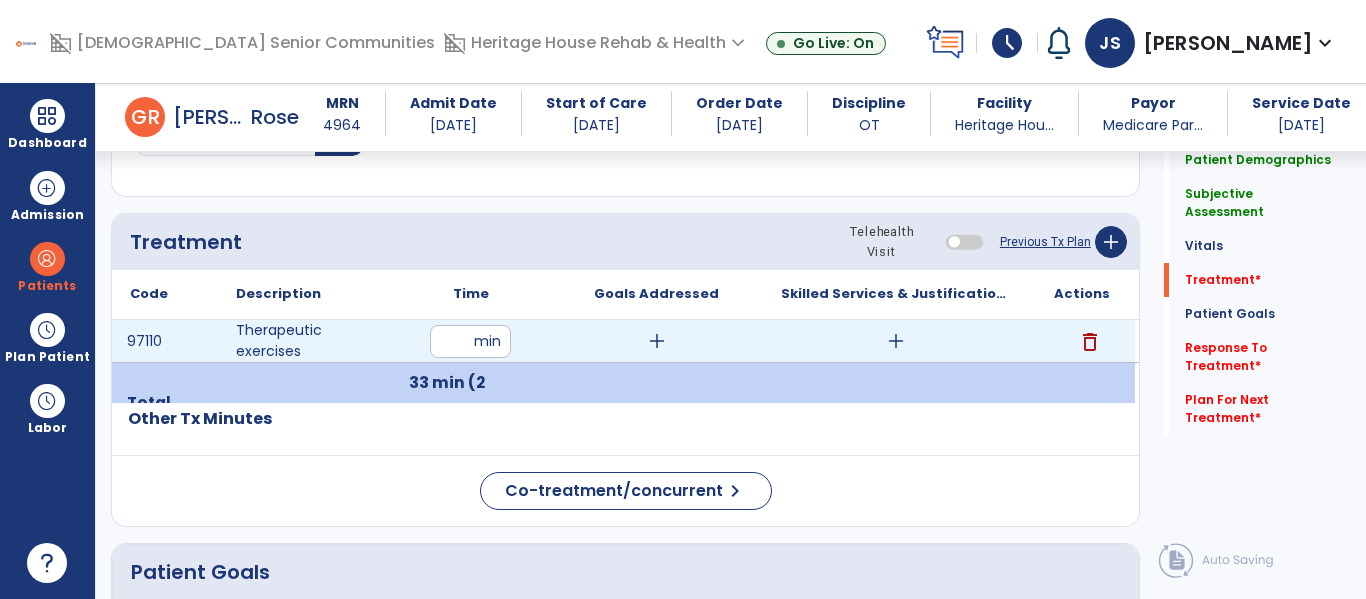 click on "add" at bounding box center [657, 341] 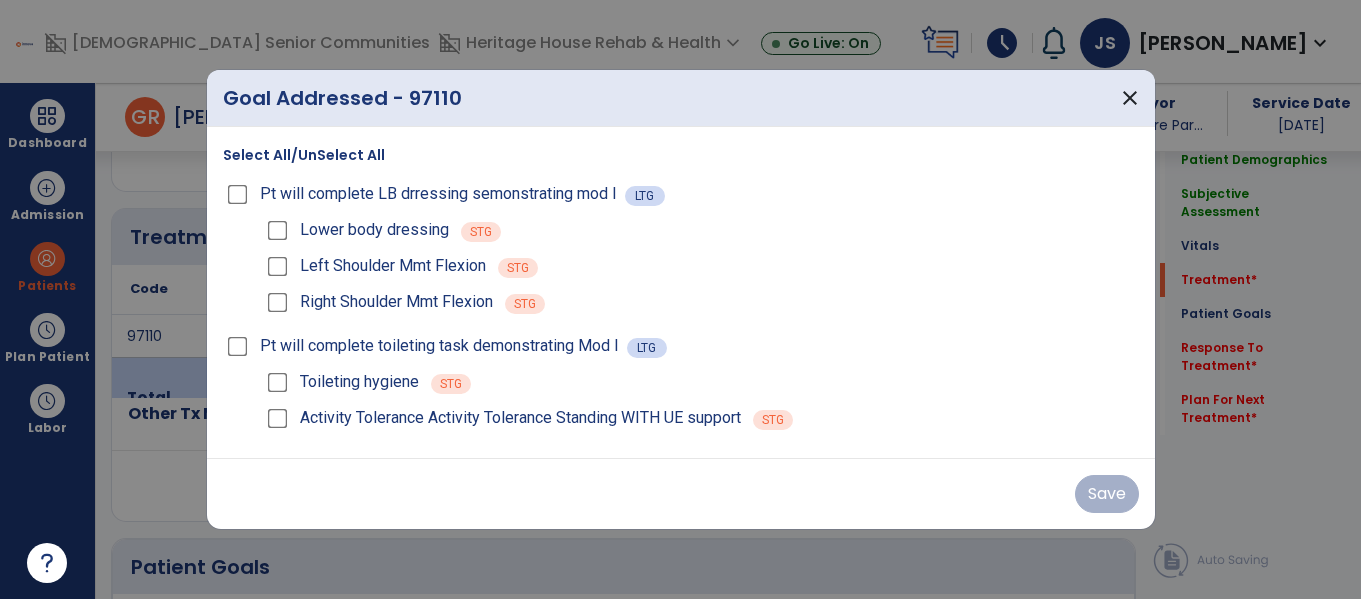scroll, scrollTop: 1036, scrollLeft: 0, axis: vertical 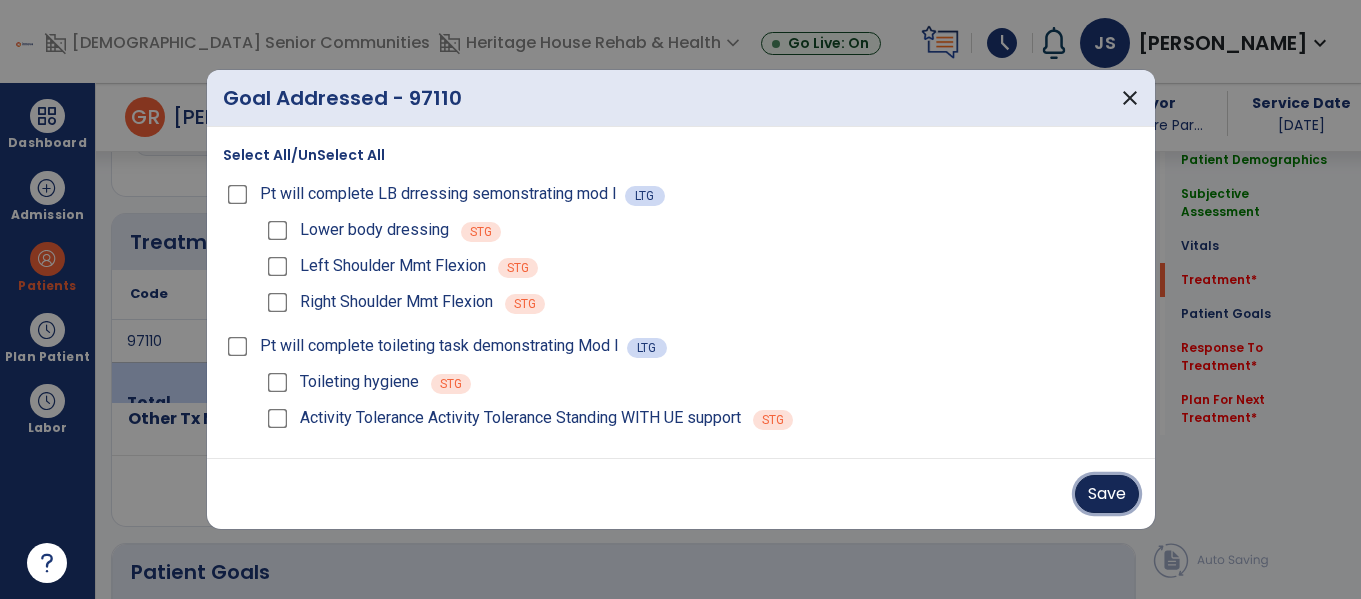 click on "Save" at bounding box center (1107, 494) 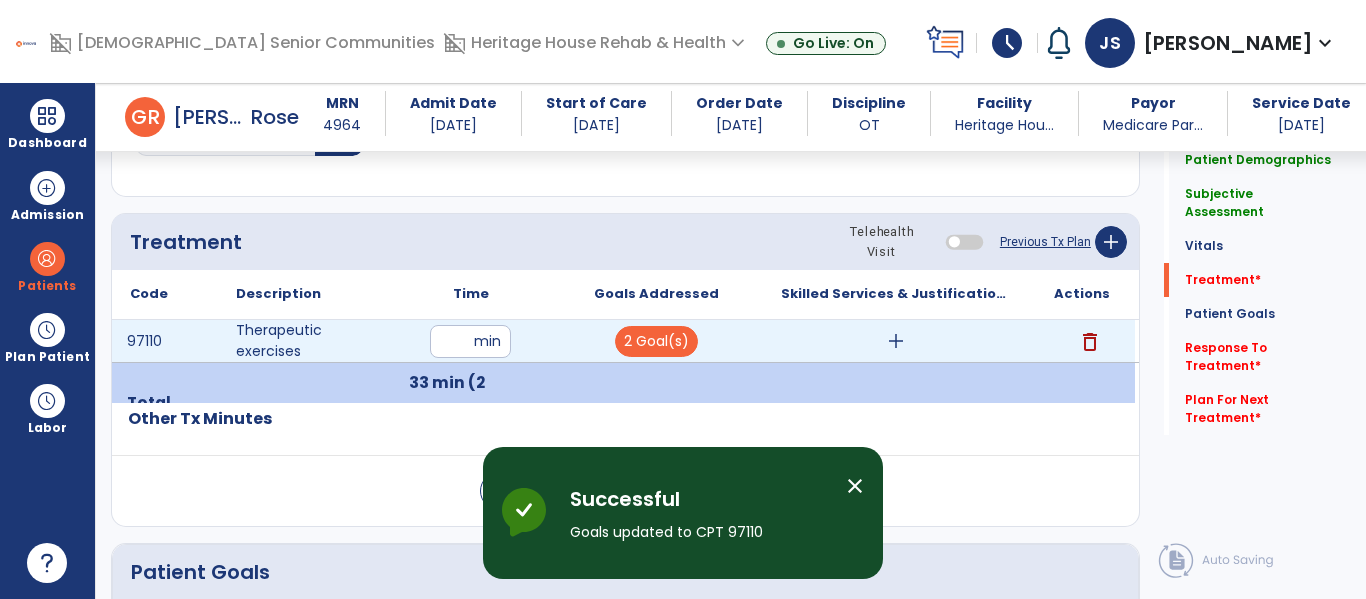 click on "add" at bounding box center (896, 341) 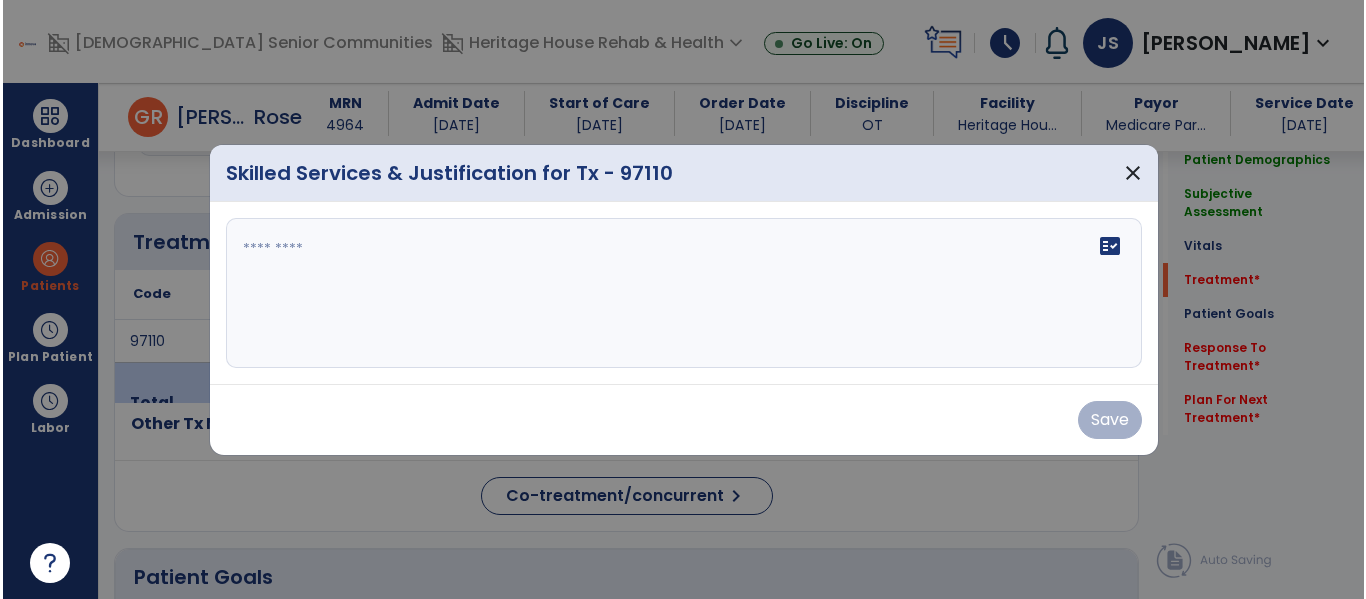 scroll, scrollTop: 1036, scrollLeft: 0, axis: vertical 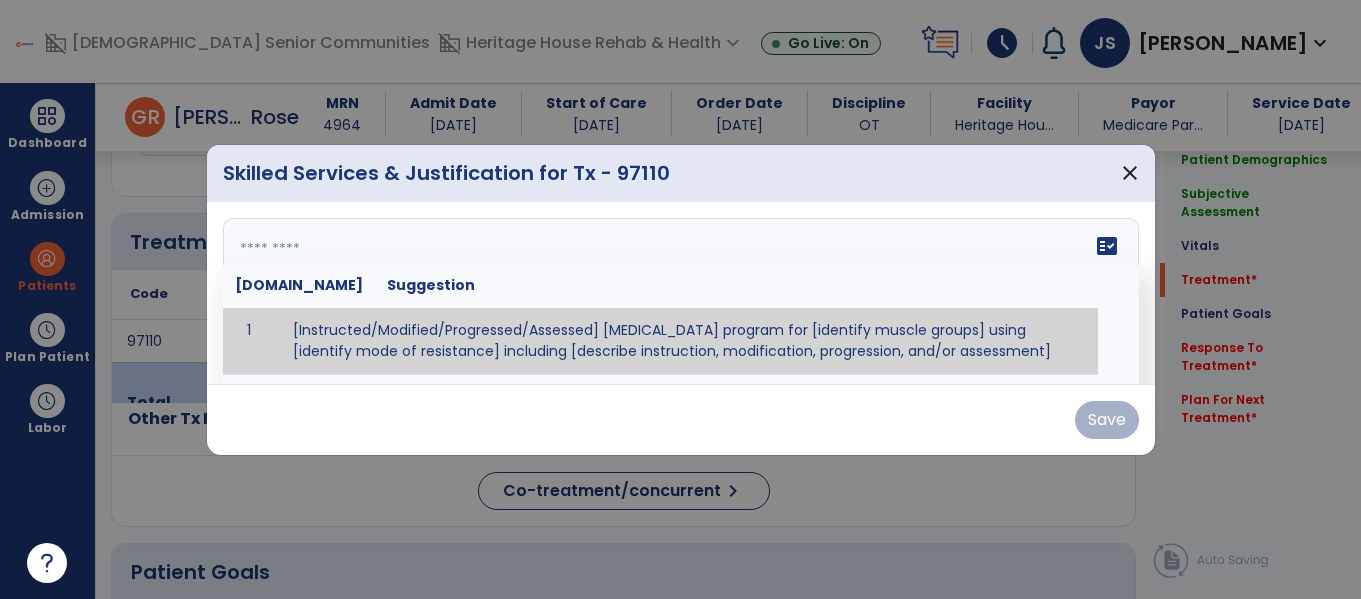 click at bounding box center (678, 293) 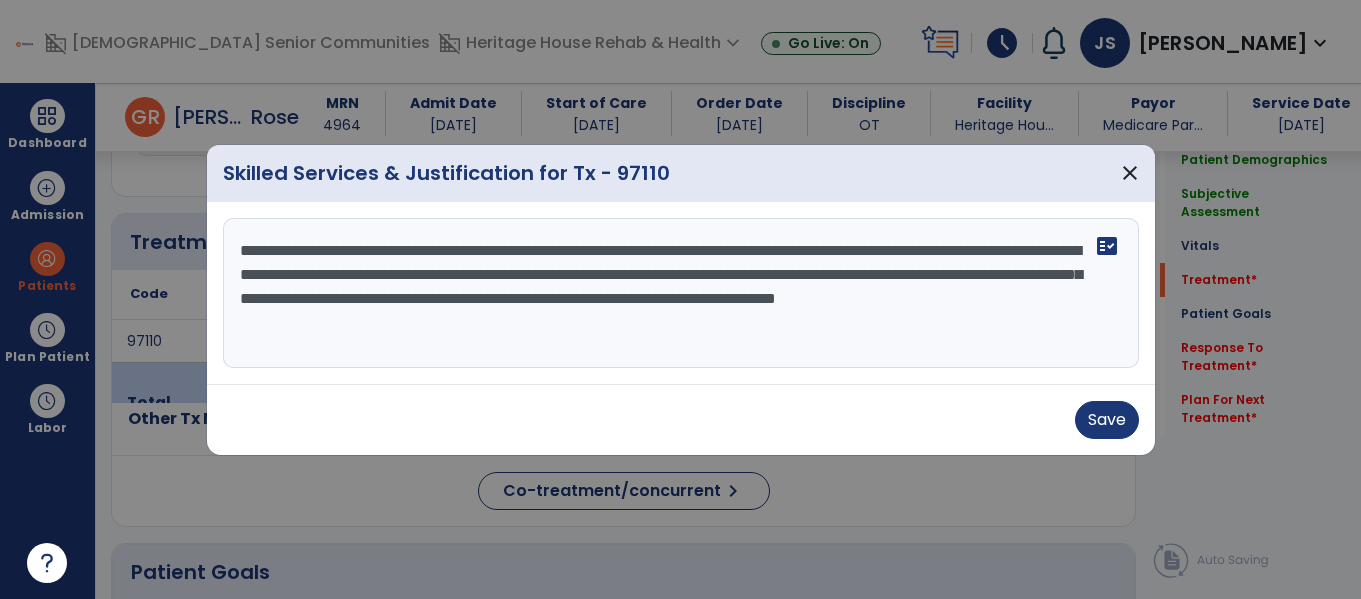 click on "**********" at bounding box center [681, 293] 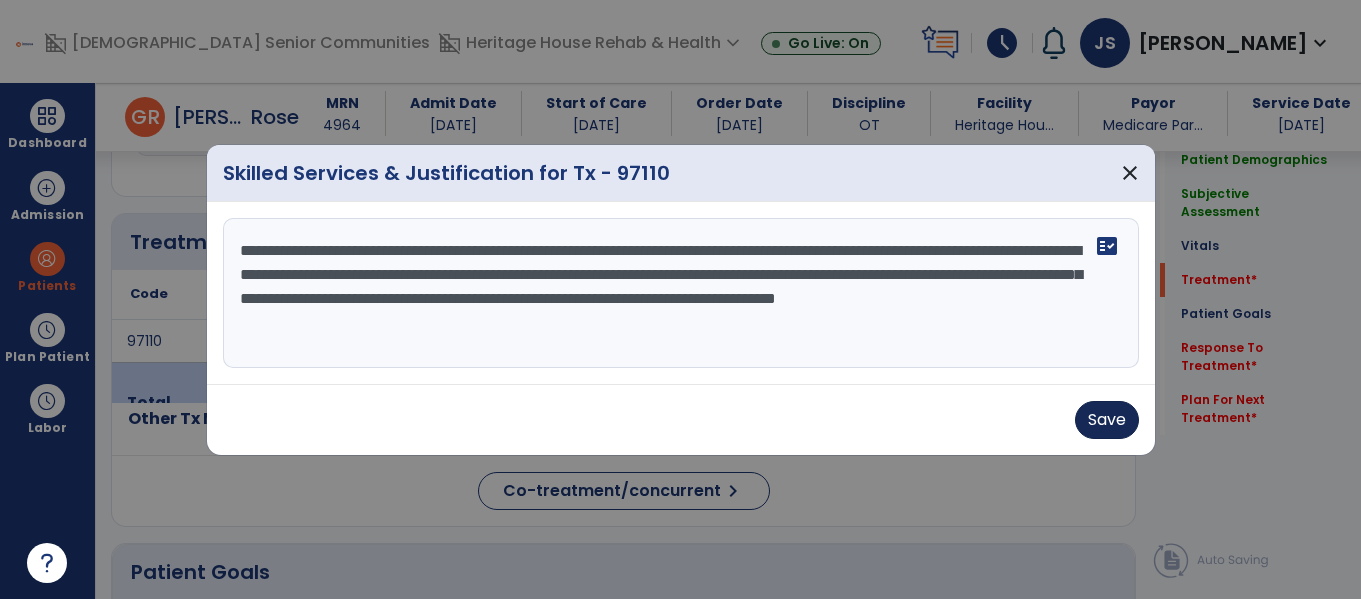 type on "**********" 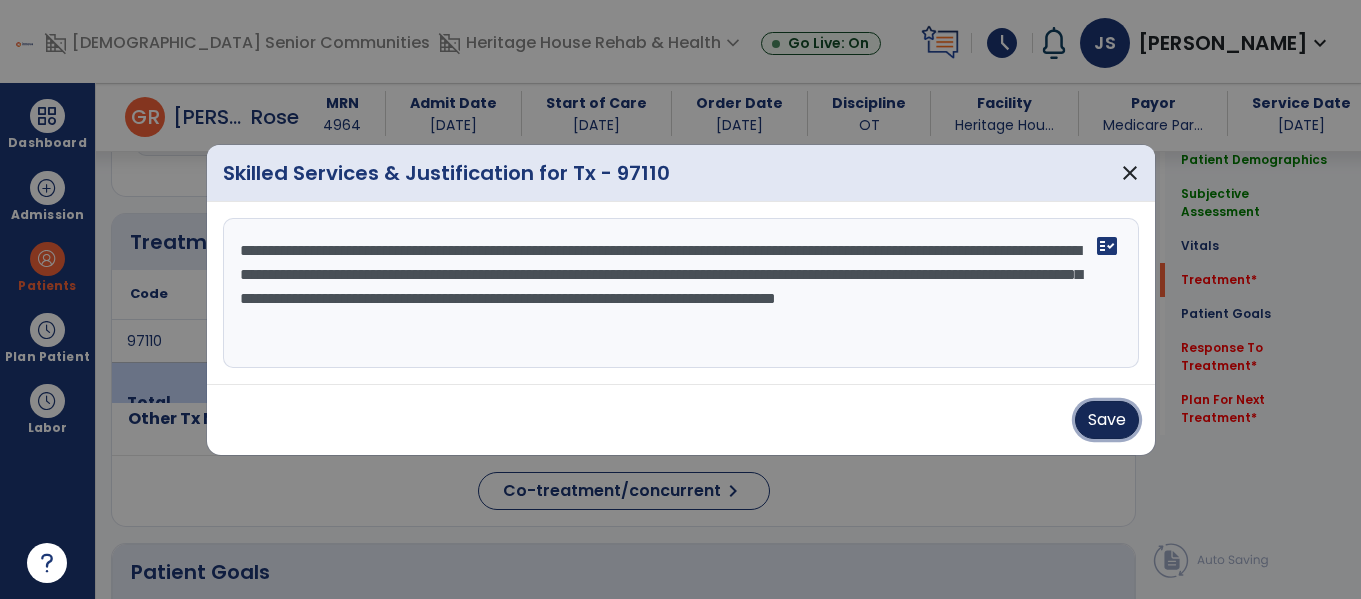 click on "Save" at bounding box center [1107, 420] 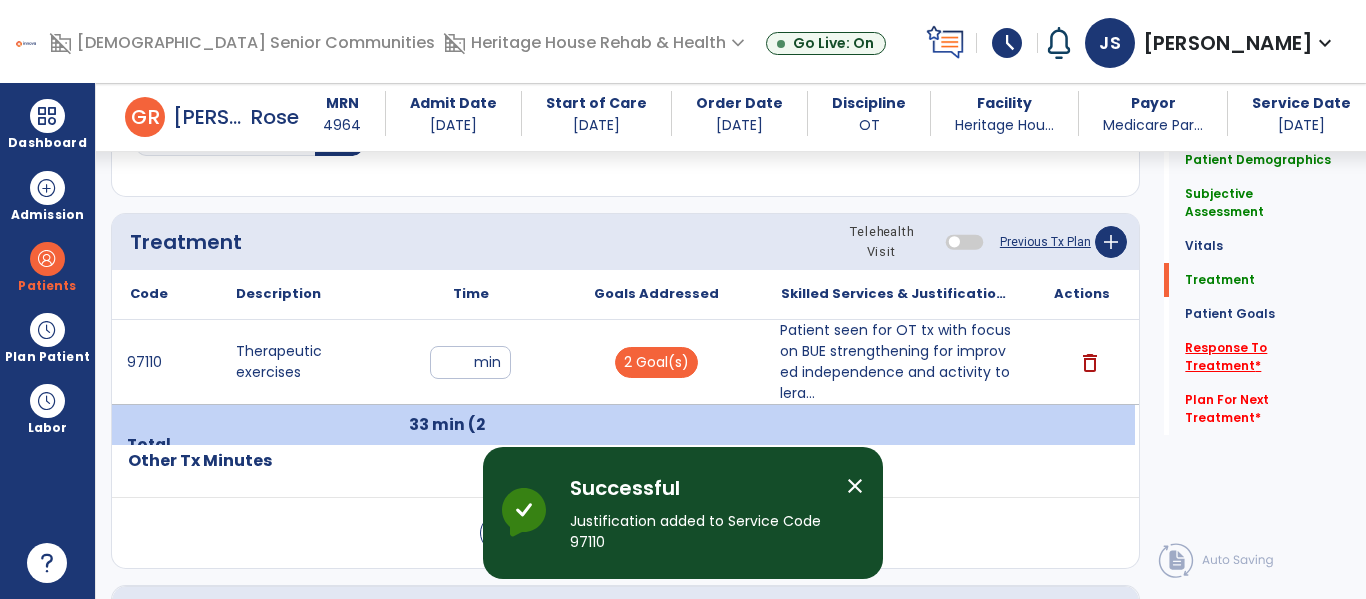 click on "Response To Treatment   *" 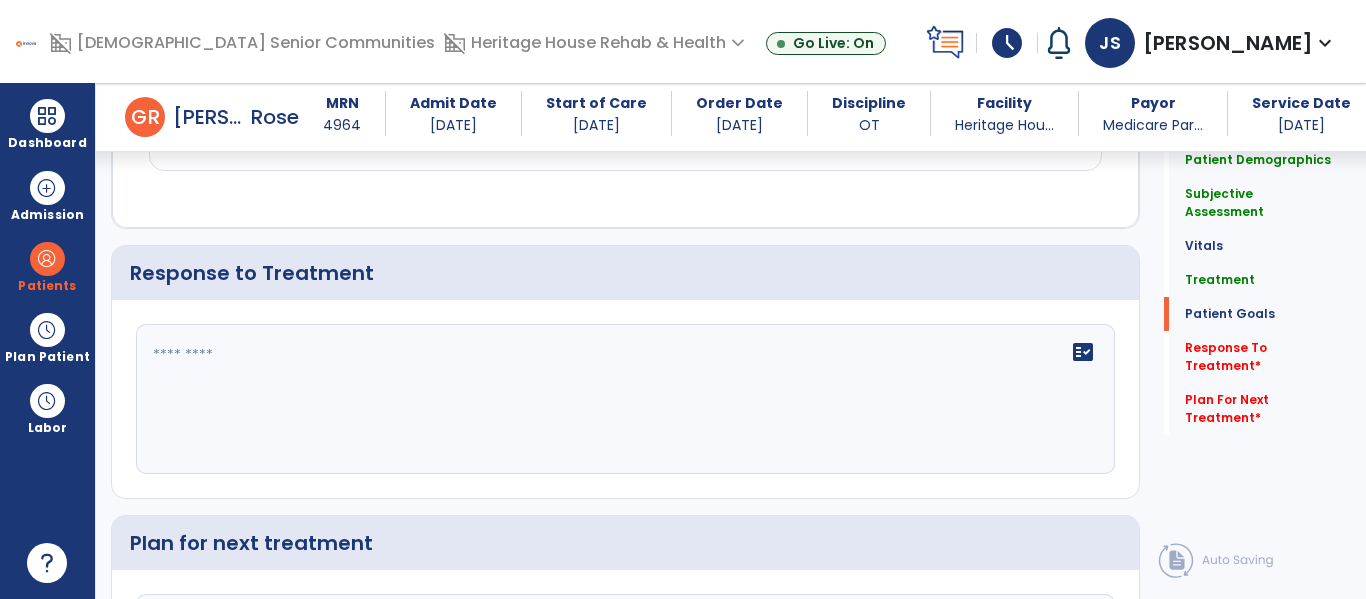 scroll, scrollTop: 2783, scrollLeft: 0, axis: vertical 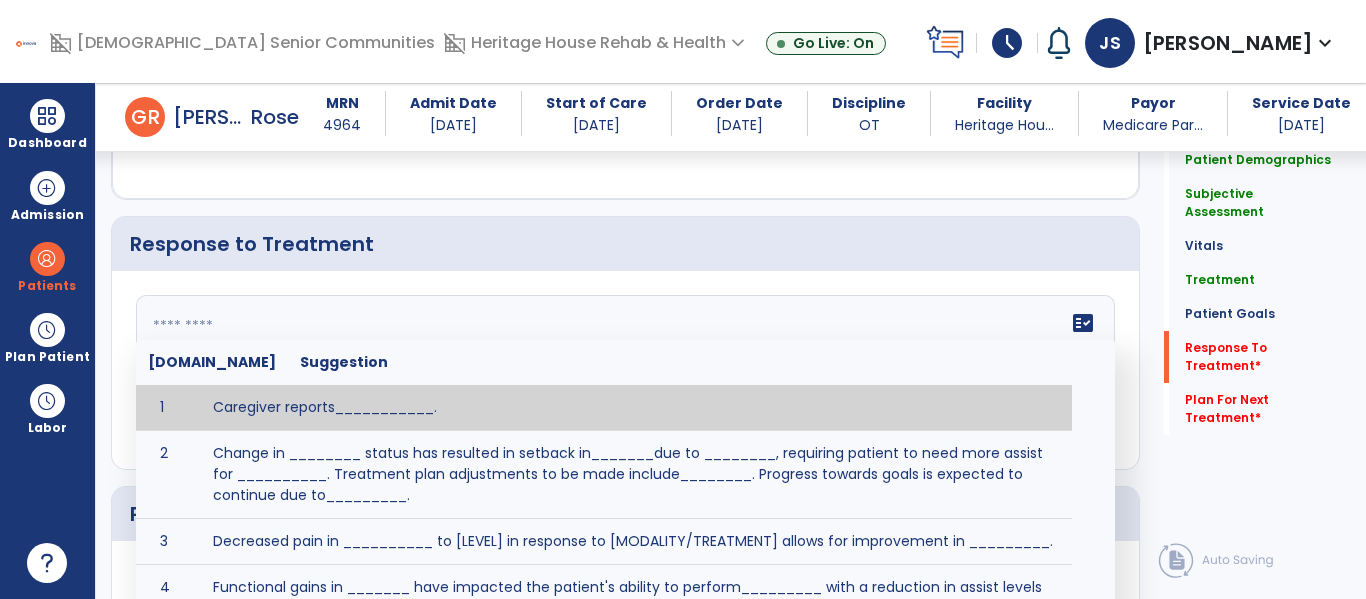 click 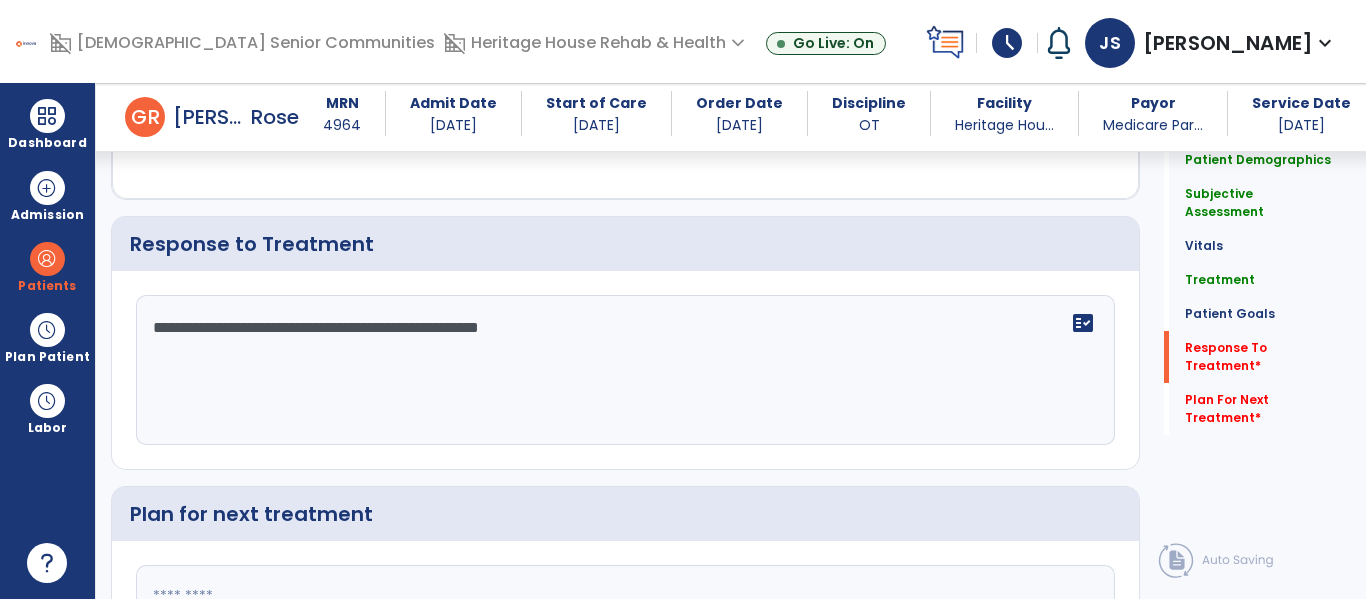 type on "**********" 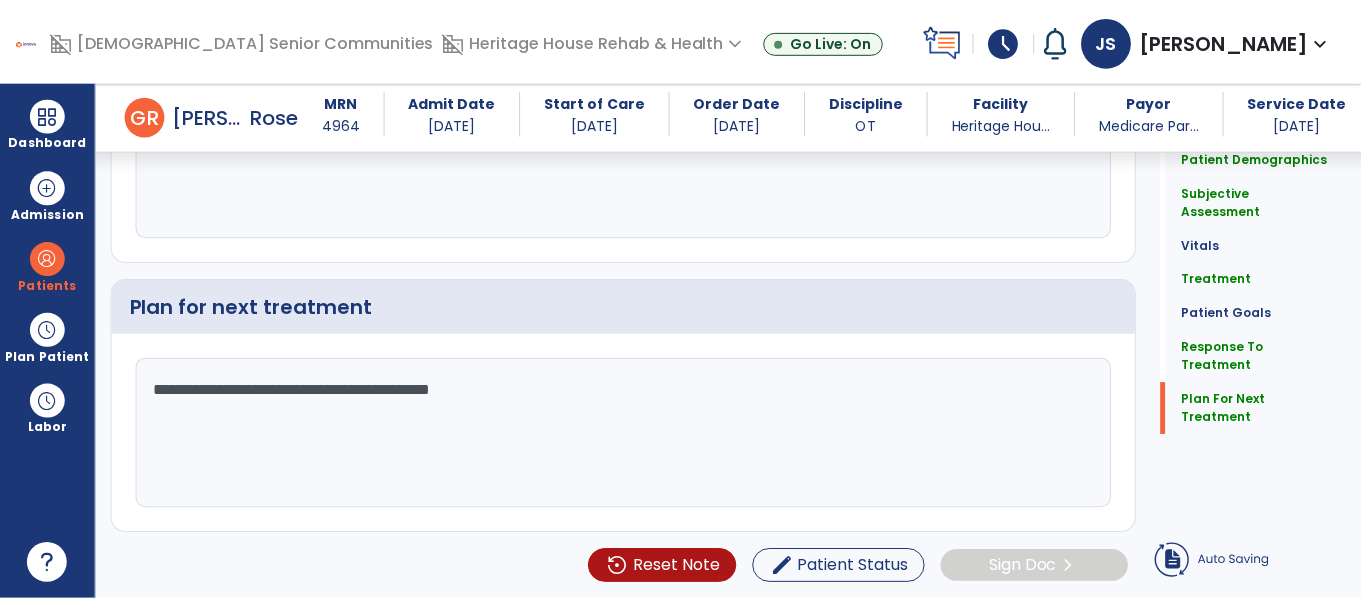 scroll, scrollTop: 2944, scrollLeft: 0, axis: vertical 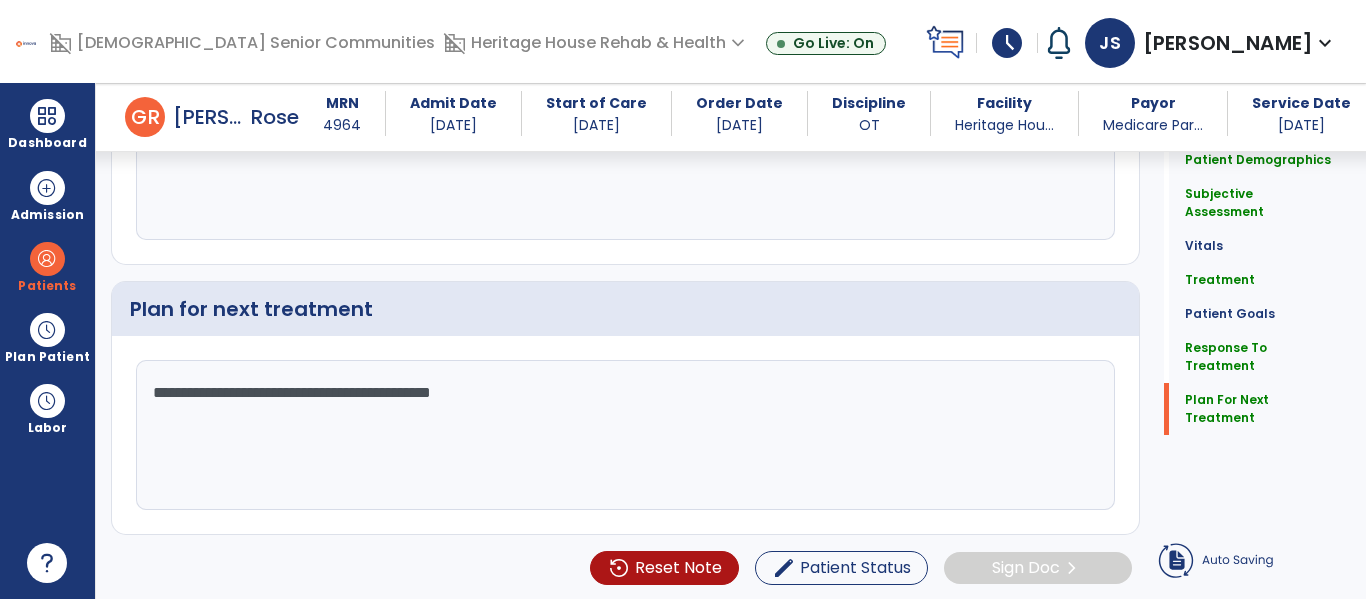 type on "**********" 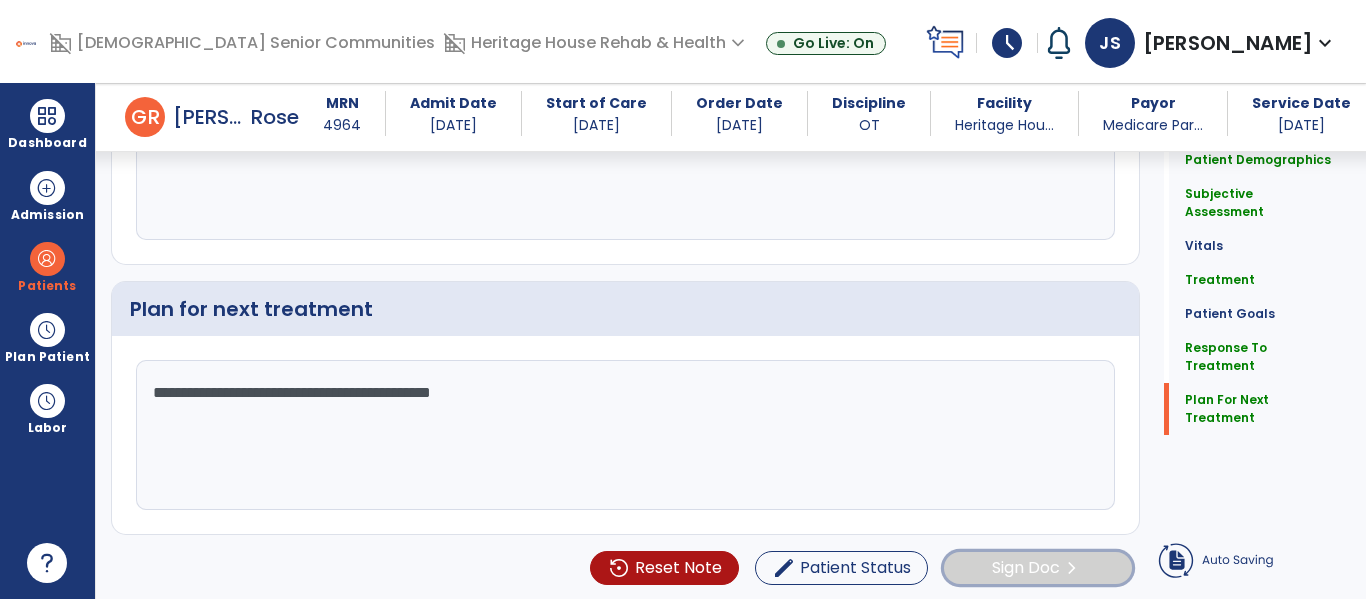 click on "Sign Doc" 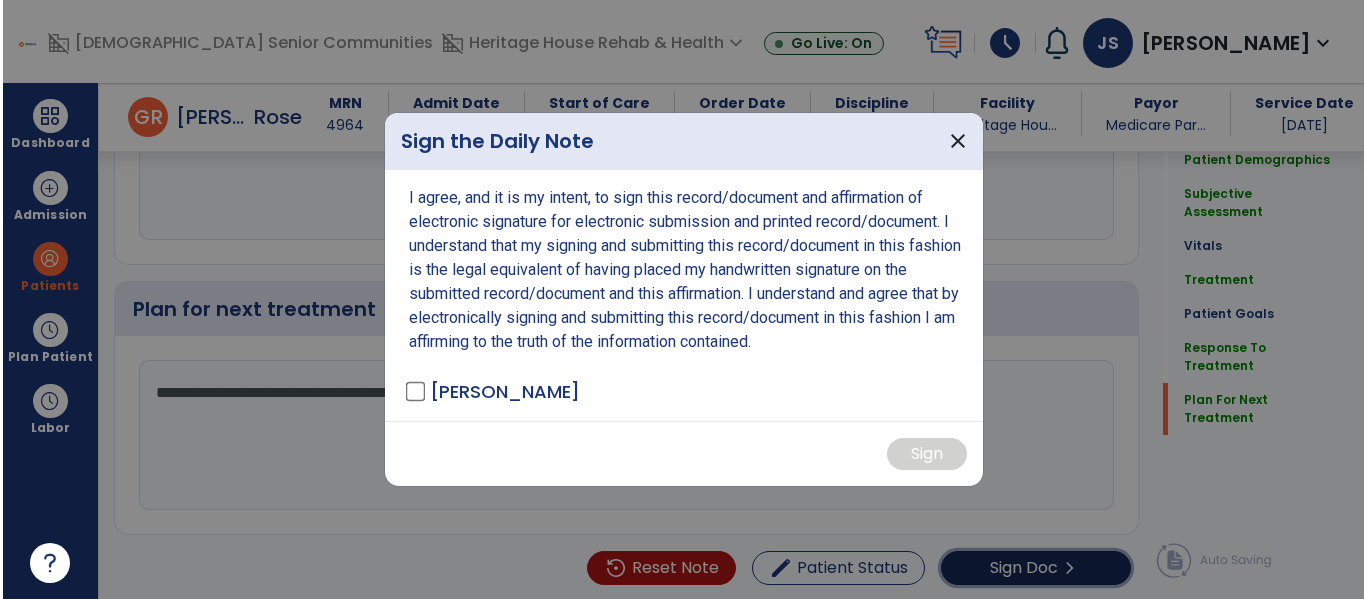 scroll, scrollTop: 2988, scrollLeft: 0, axis: vertical 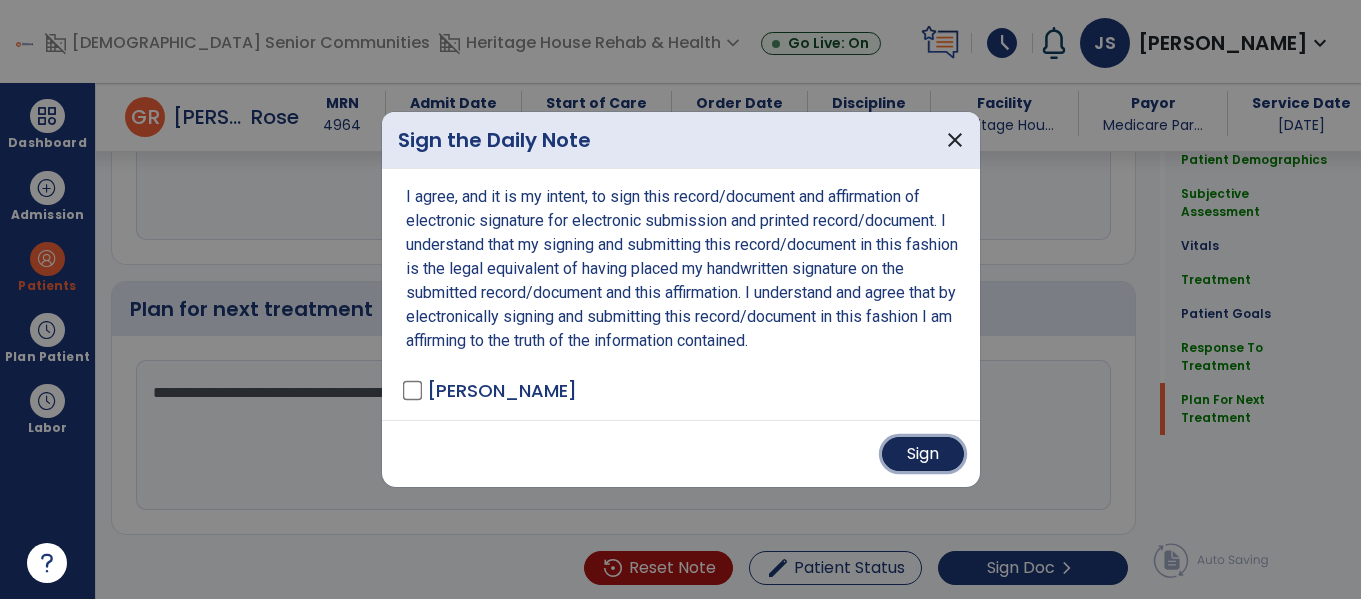 click on "Sign" at bounding box center [923, 454] 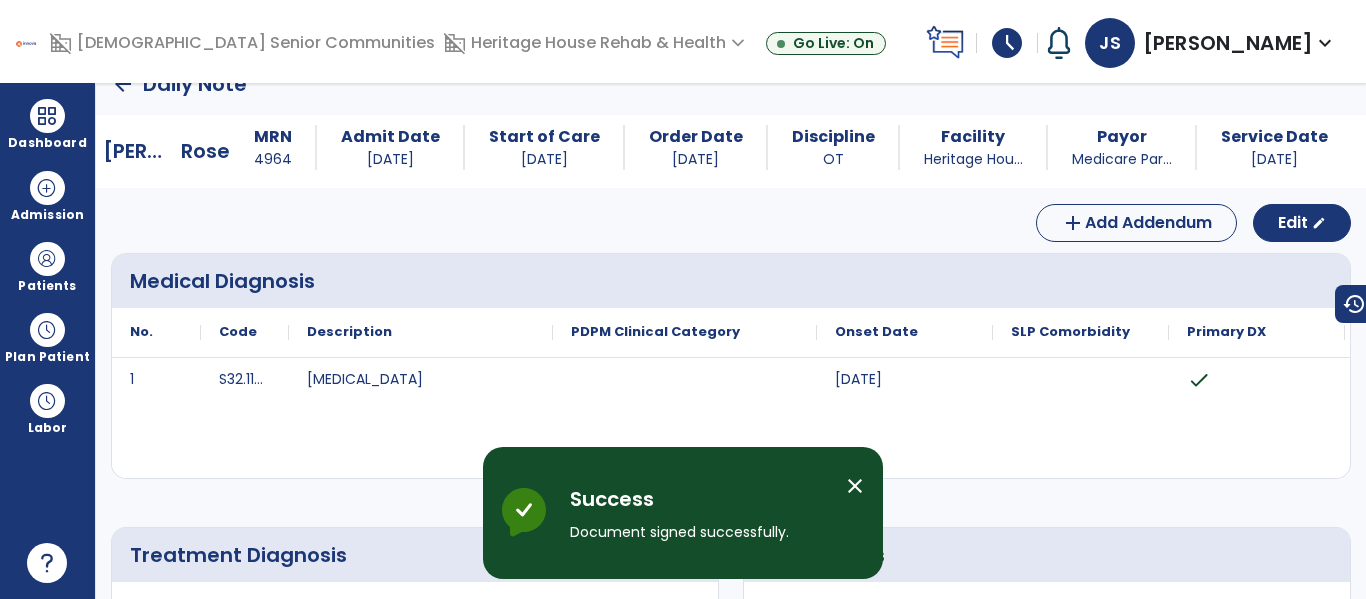 scroll, scrollTop: 0, scrollLeft: 0, axis: both 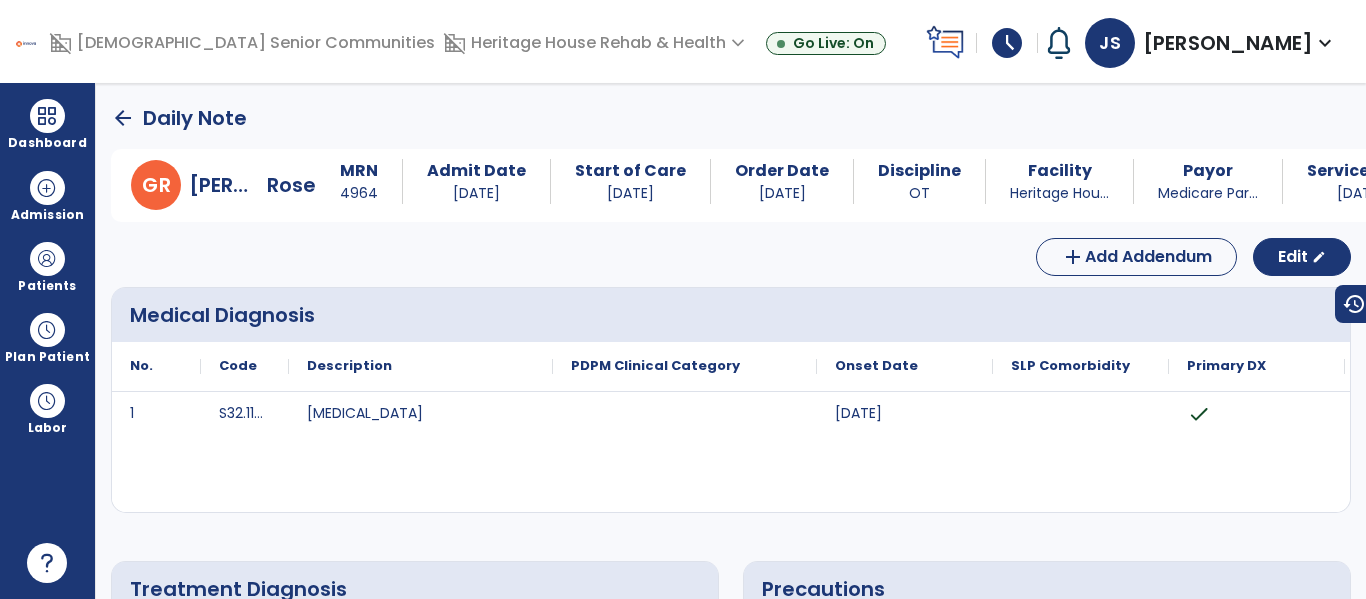 click on "arrow_back" 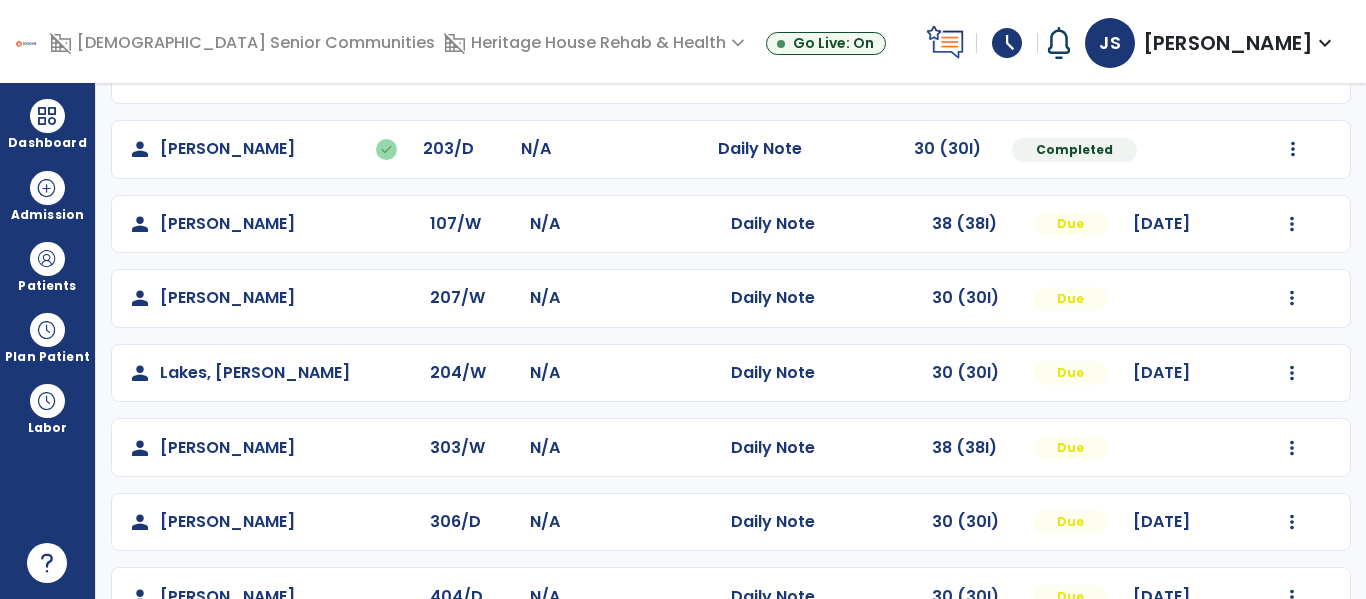scroll, scrollTop: 563, scrollLeft: 0, axis: vertical 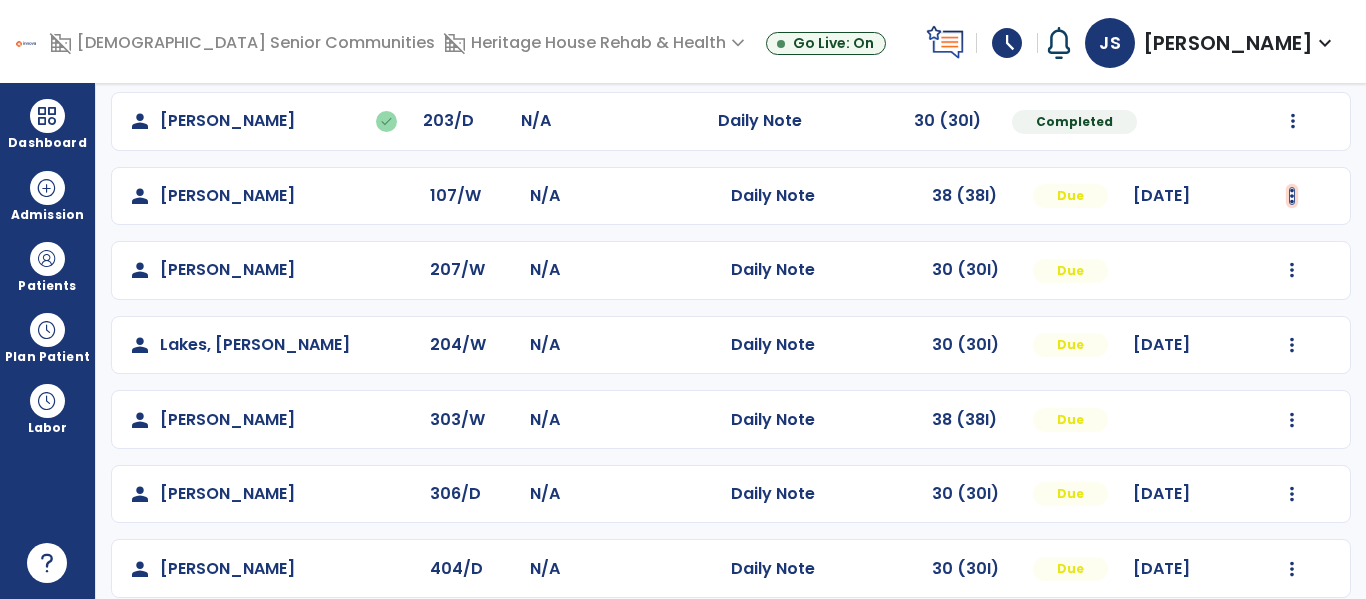 click at bounding box center [1293, -275] 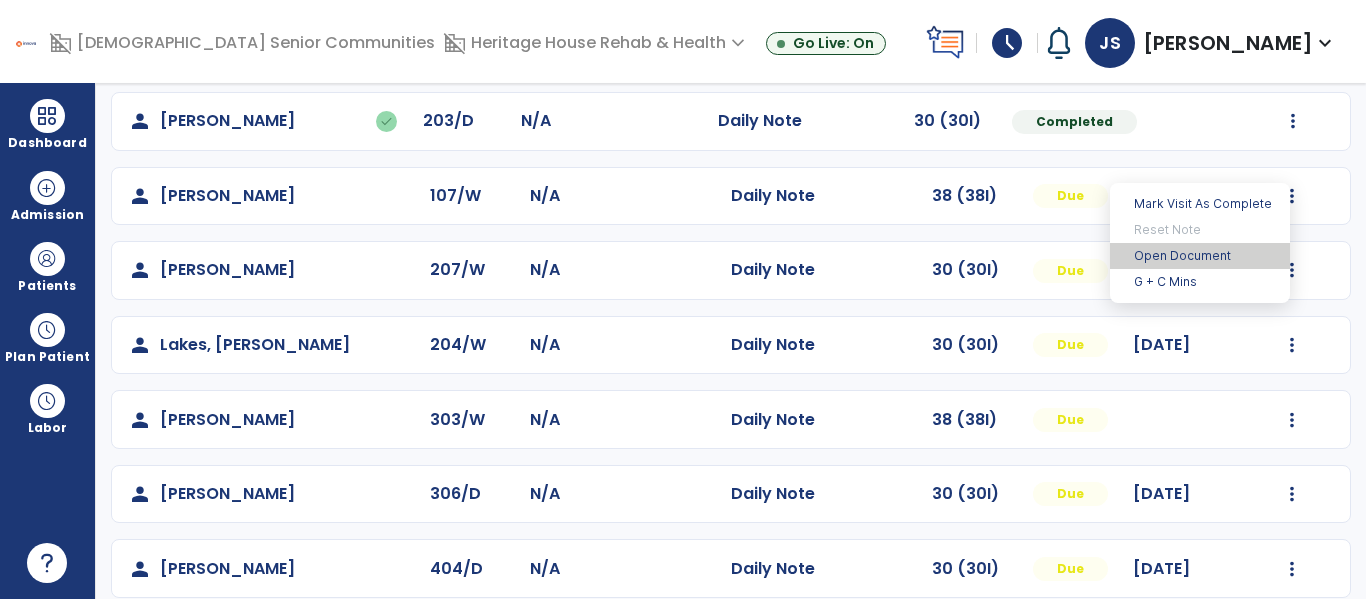 click on "Open Document" at bounding box center [1200, 256] 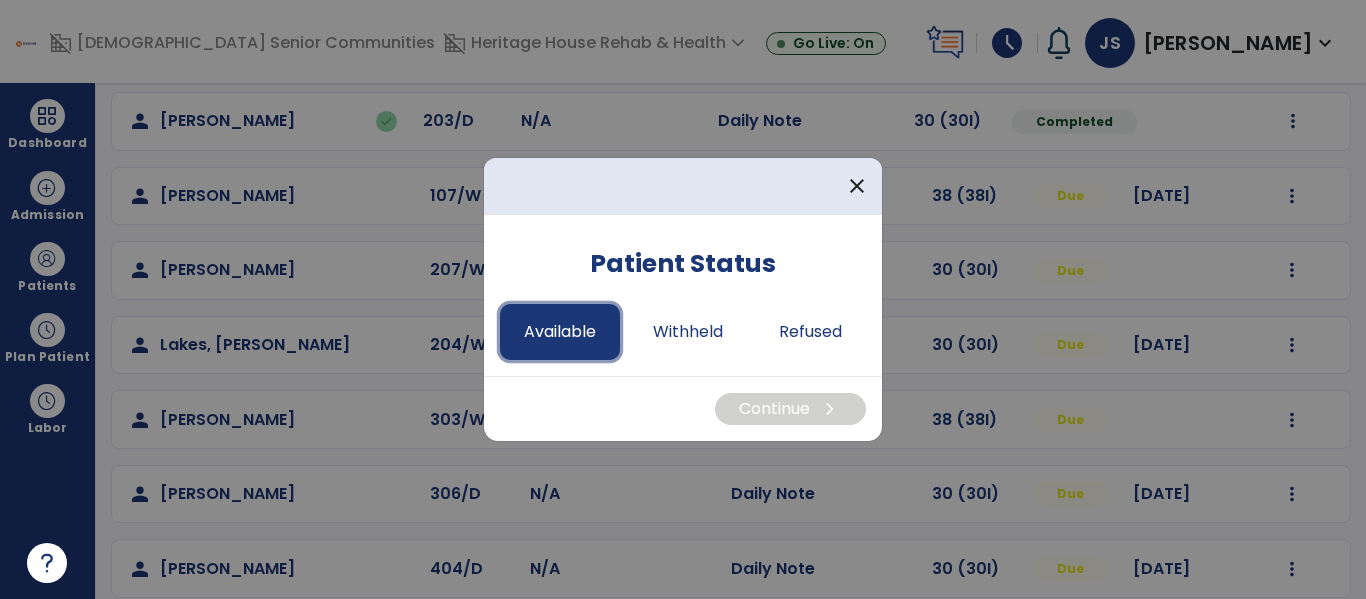 click on "Available" at bounding box center (560, 332) 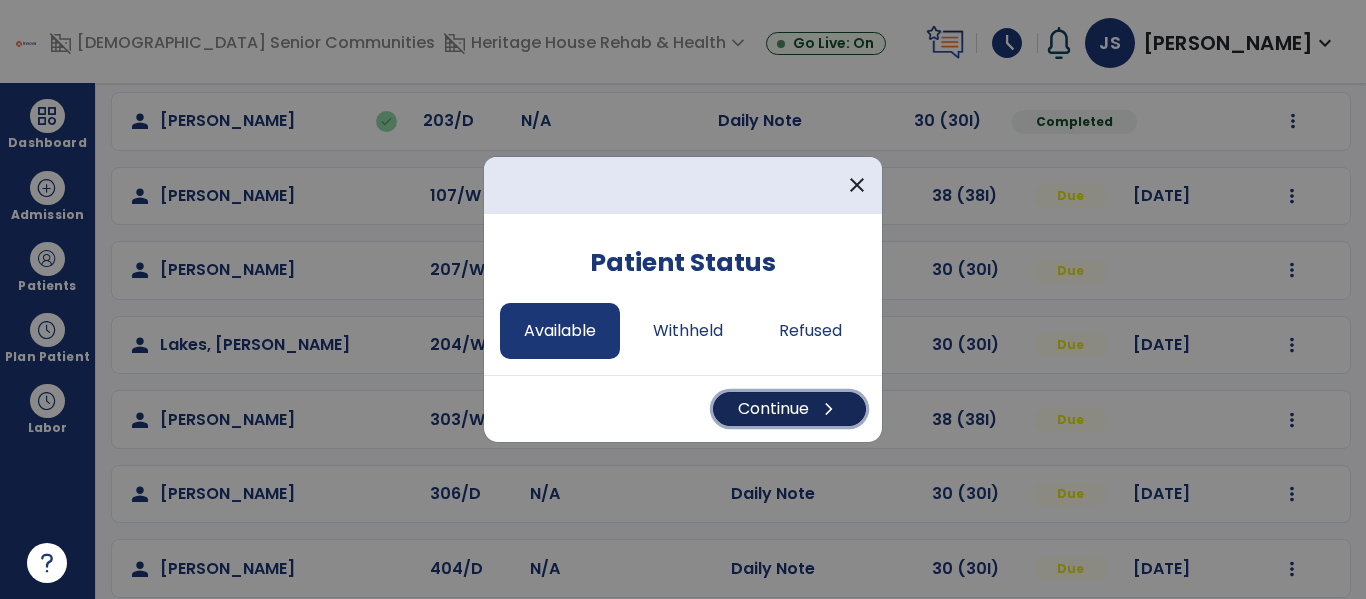 click on "Continue   chevron_right" at bounding box center [789, 409] 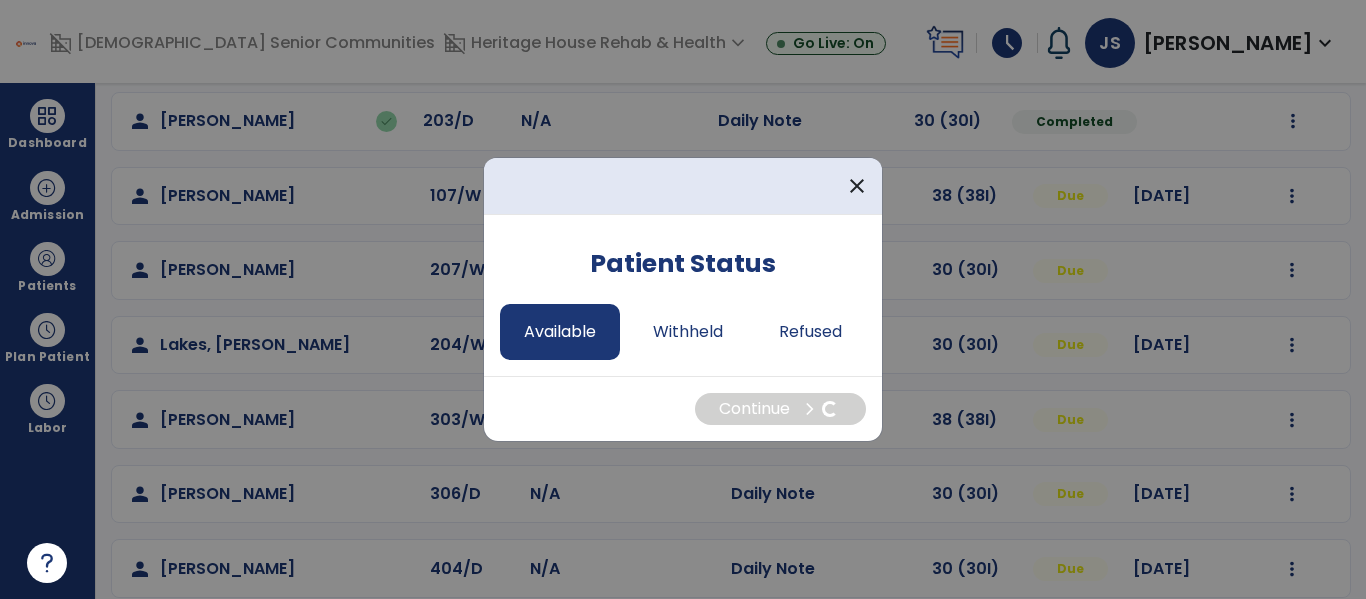 select on "*" 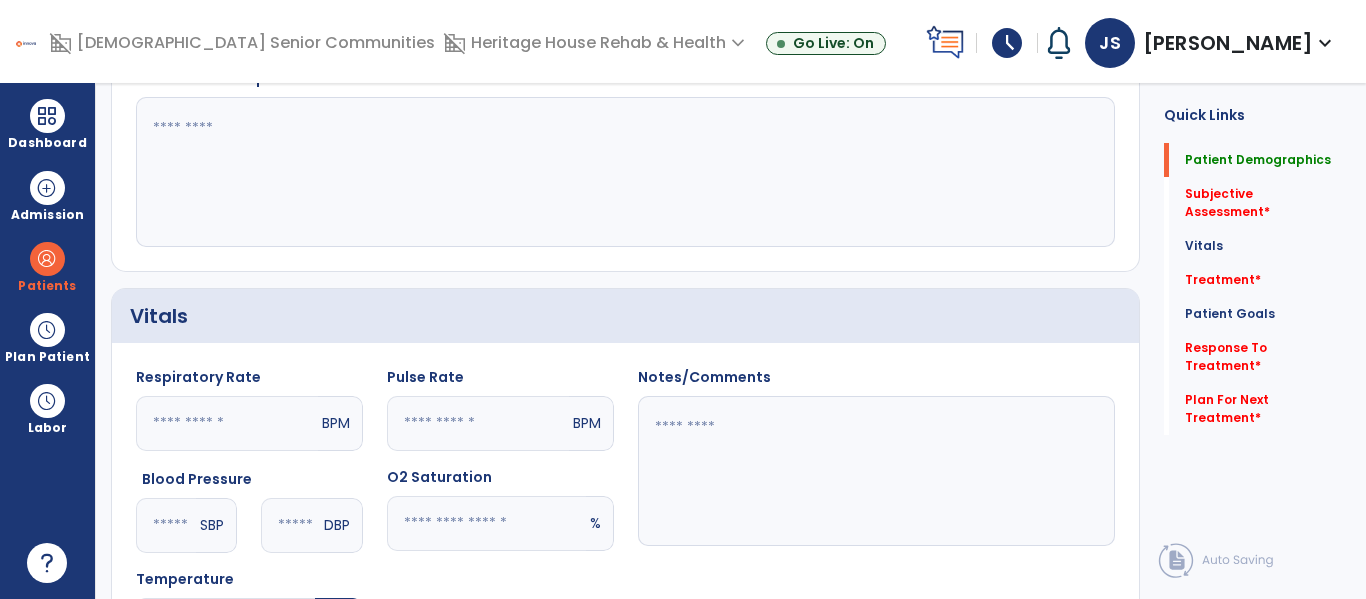 scroll, scrollTop: 0, scrollLeft: 0, axis: both 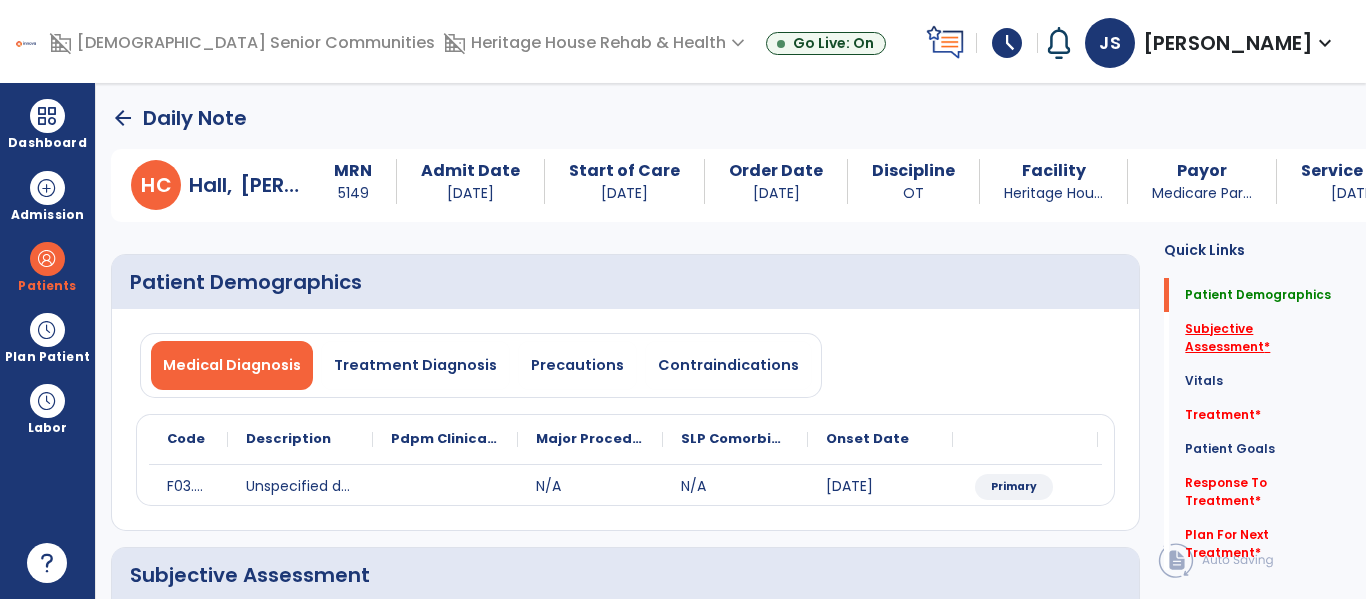 click on "Subjective Assessment   *" 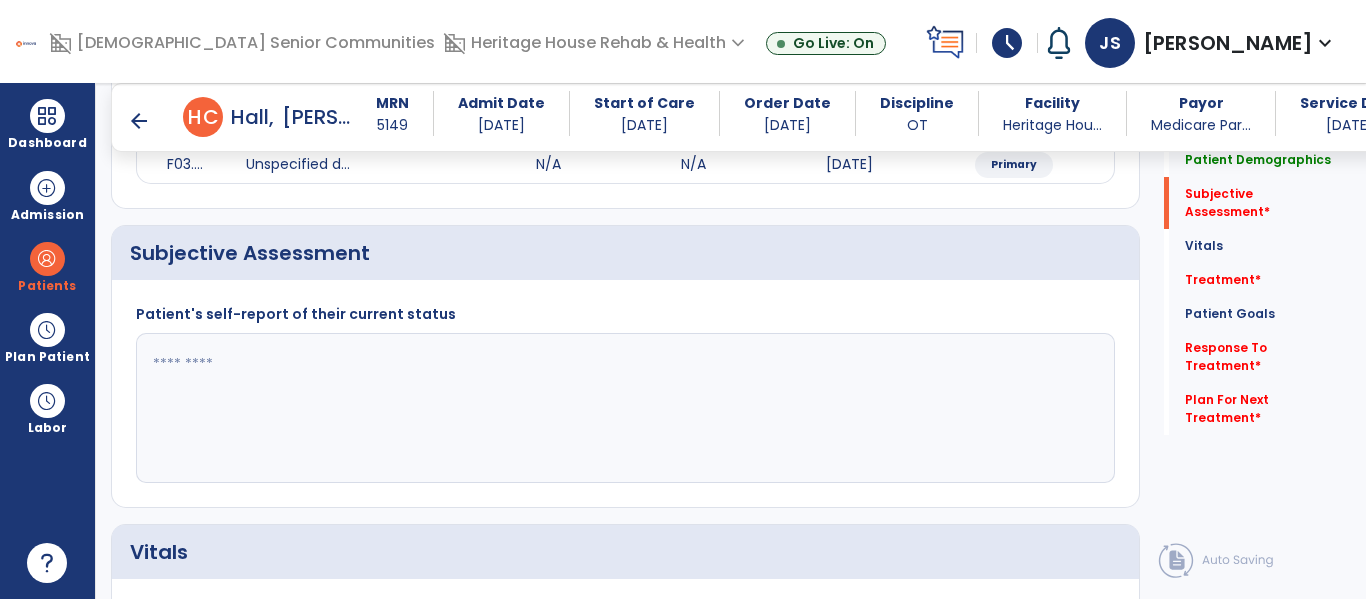 scroll, scrollTop: 347, scrollLeft: 0, axis: vertical 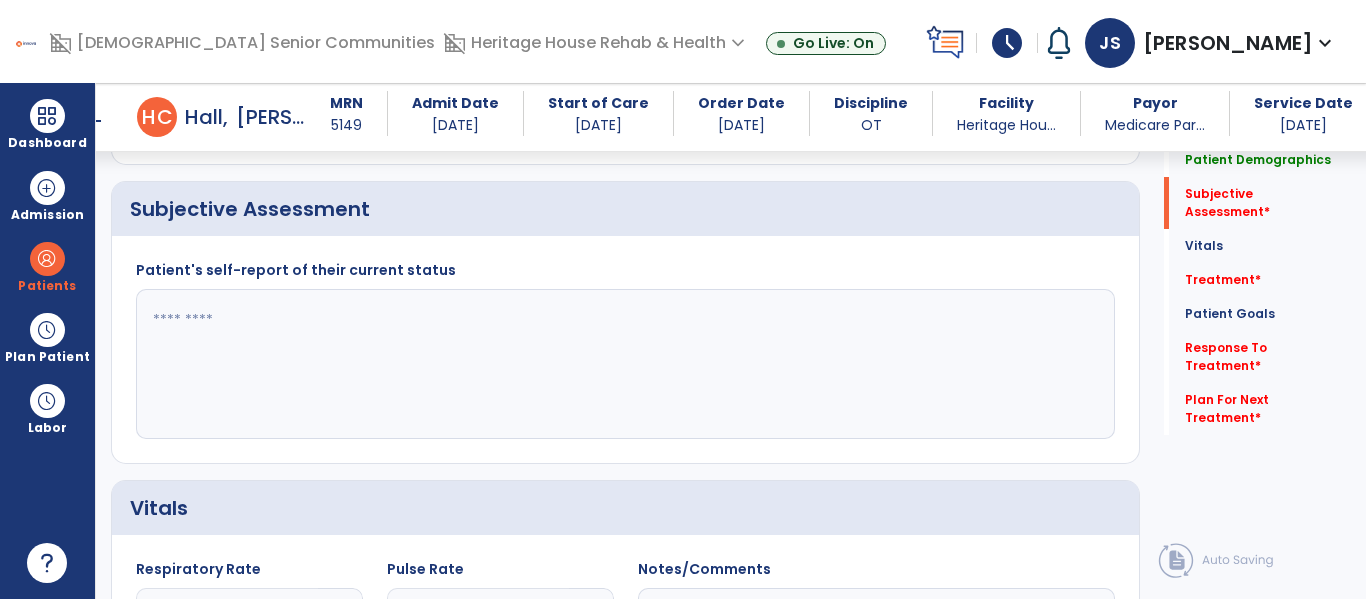 click 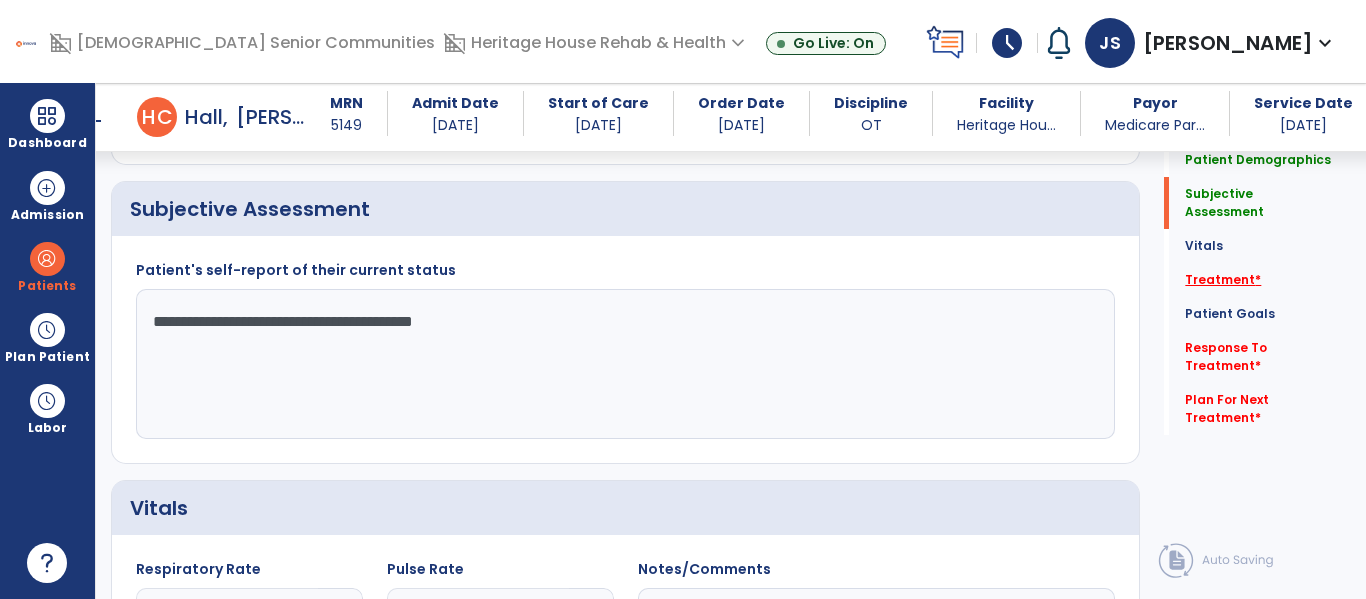type on "**********" 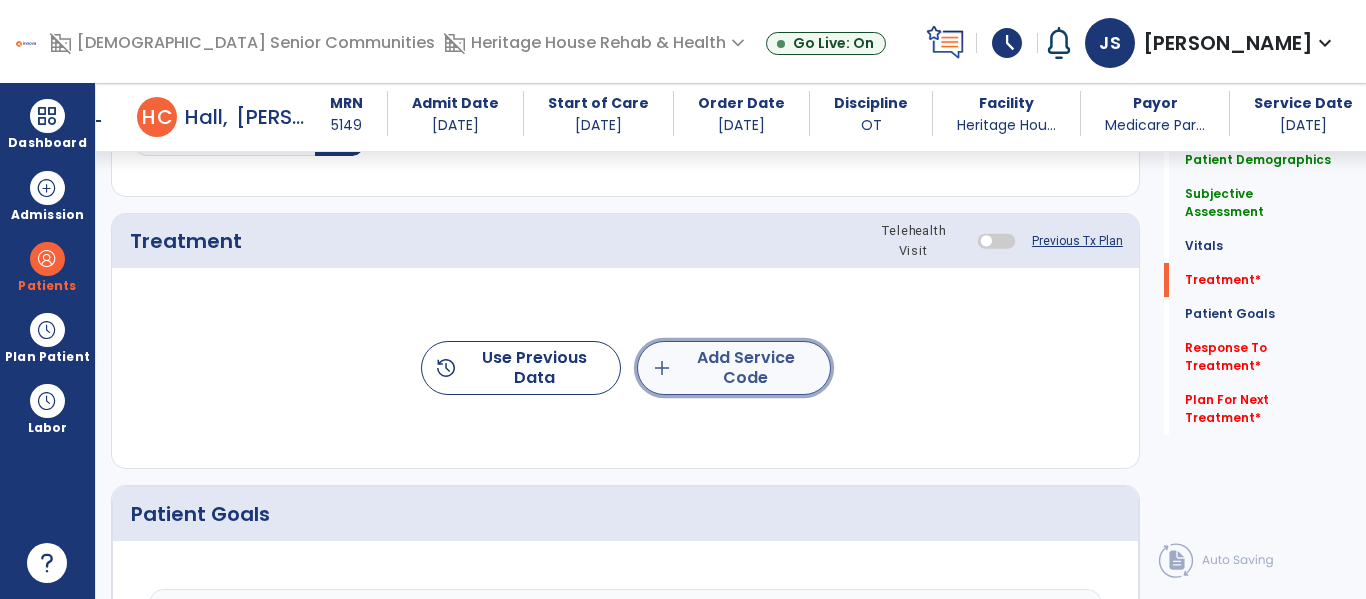 click on "add  Add Service Code" 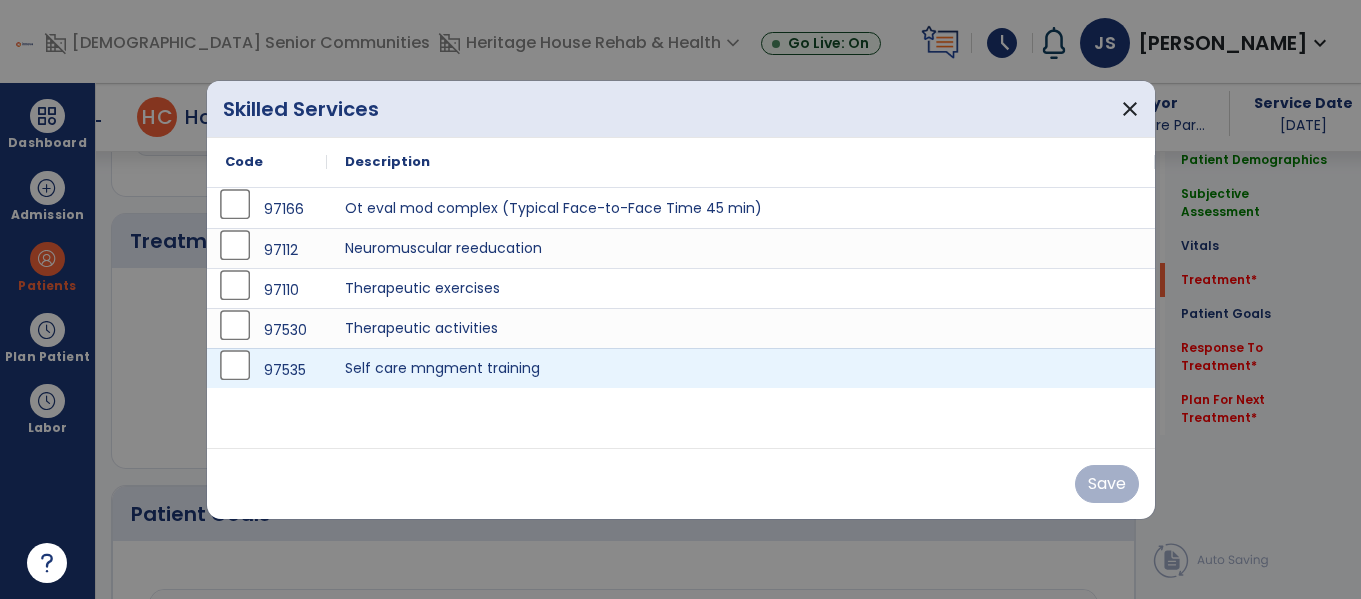 scroll, scrollTop: 1036, scrollLeft: 0, axis: vertical 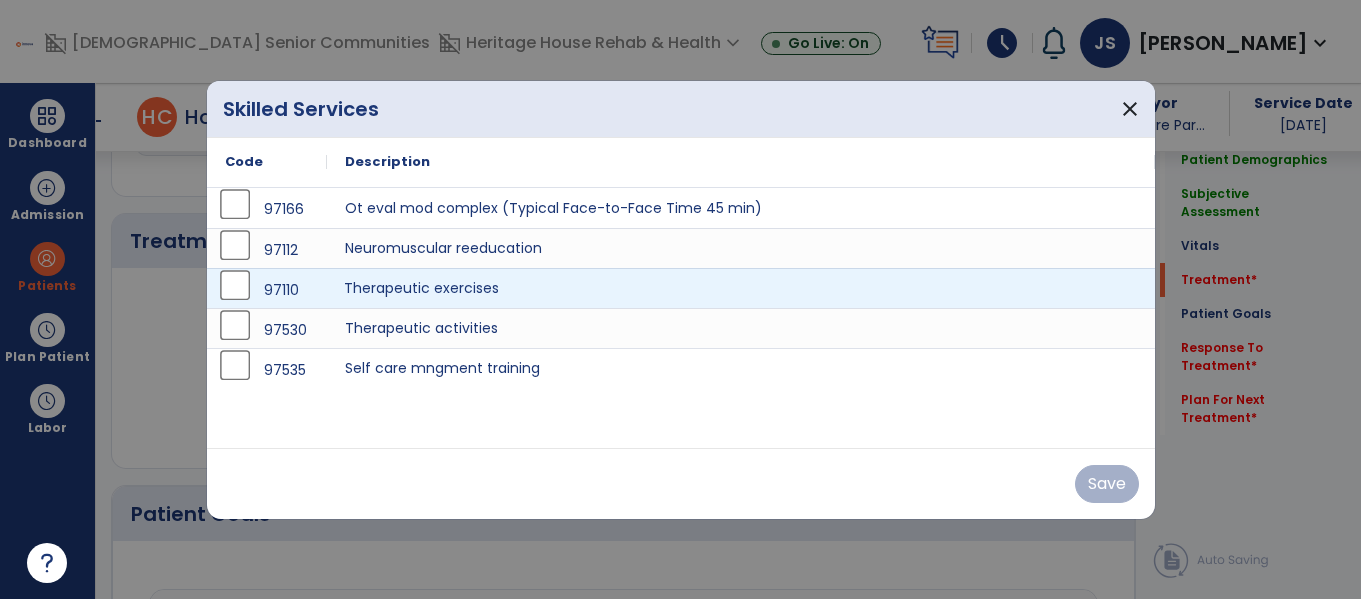 drag, startPoint x: 533, startPoint y: 287, endPoint x: 579, endPoint y: 307, distance: 50.159744 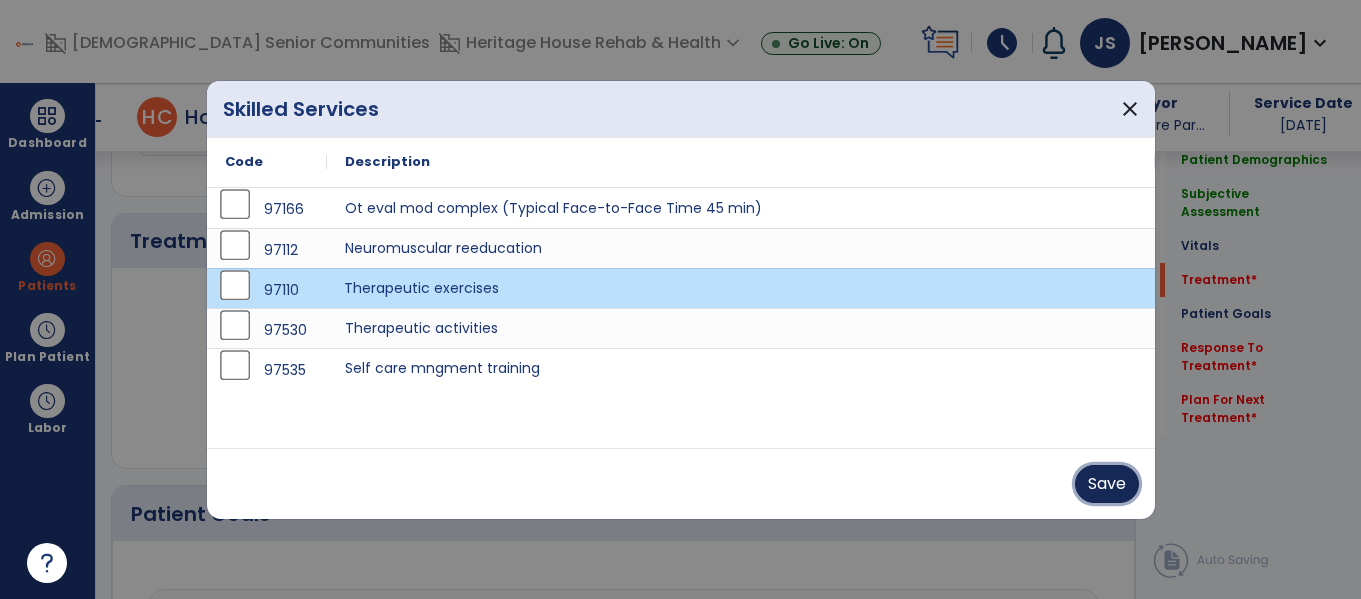 click on "Save" at bounding box center [1107, 484] 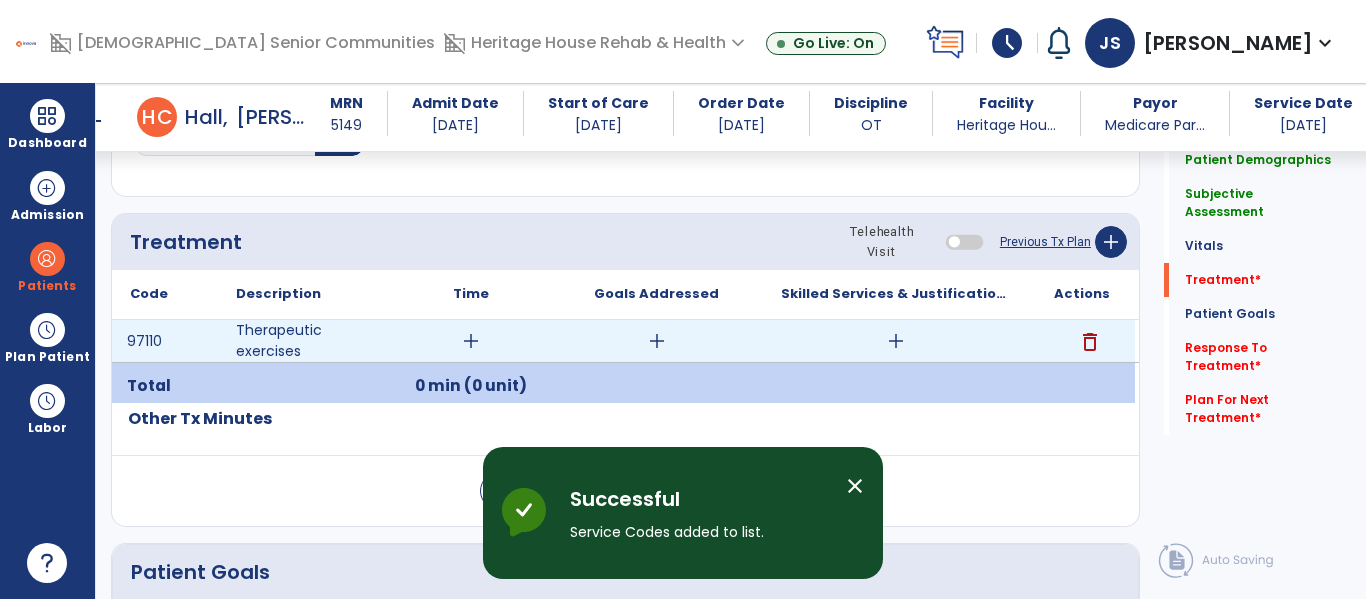 click on "add" at bounding box center [471, 341] 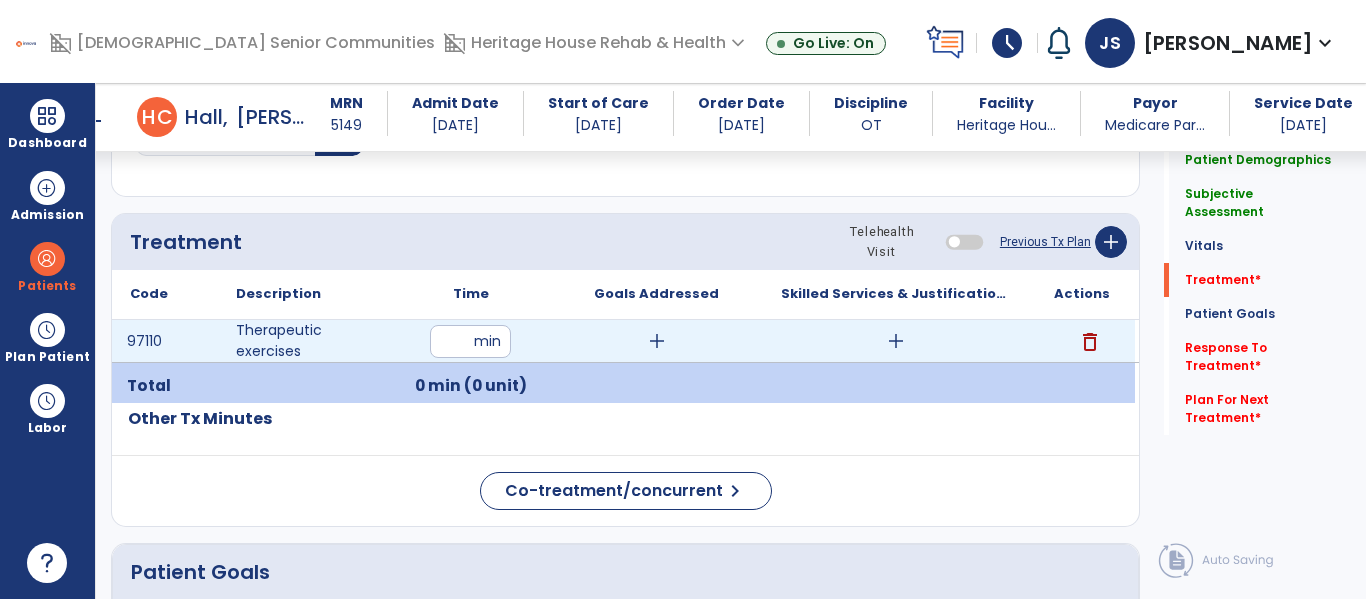type on "**" 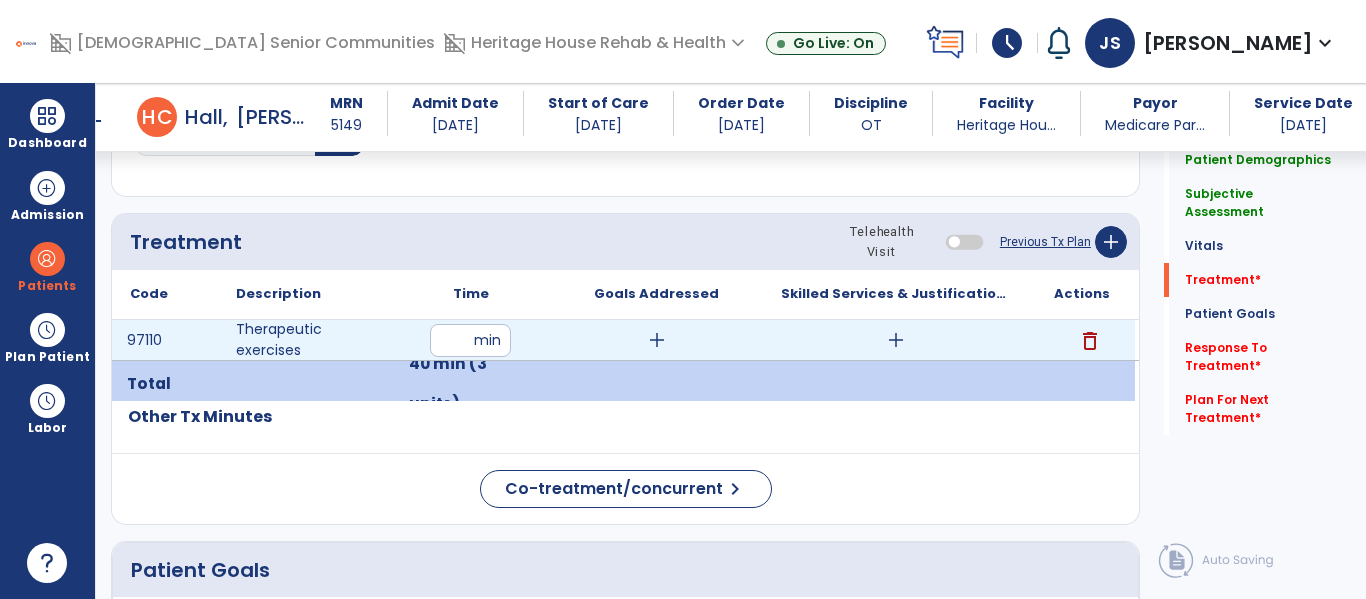 click on "add" at bounding box center [657, 340] 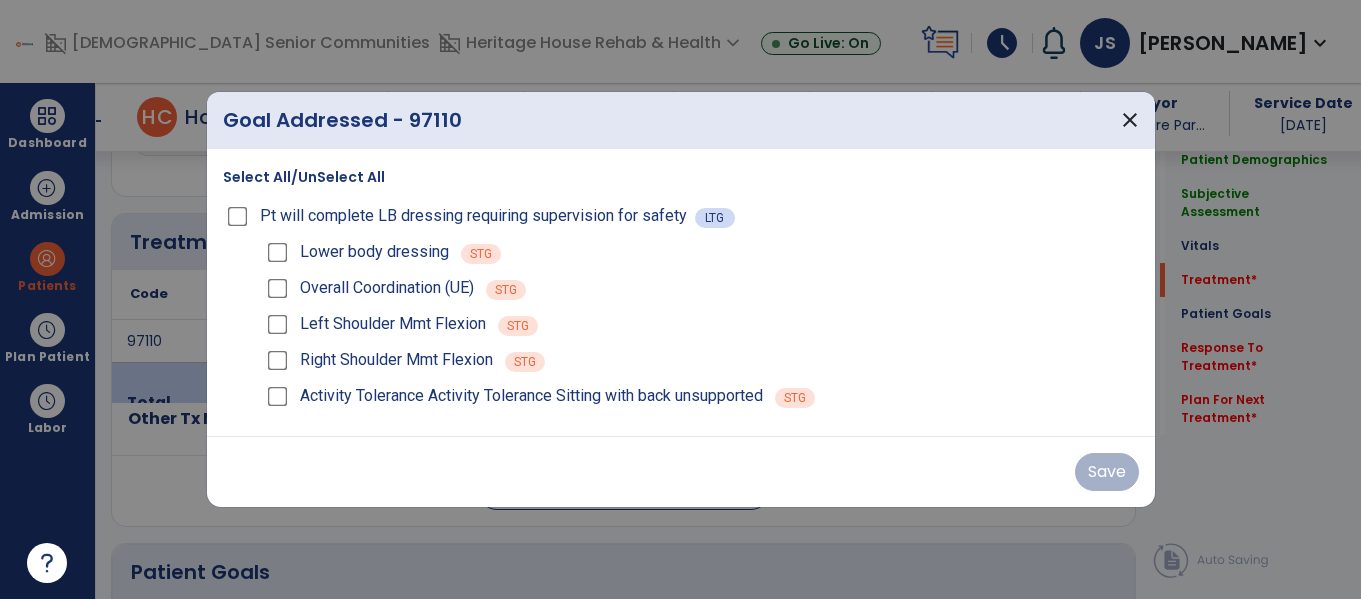 scroll, scrollTop: 1036, scrollLeft: 0, axis: vertical 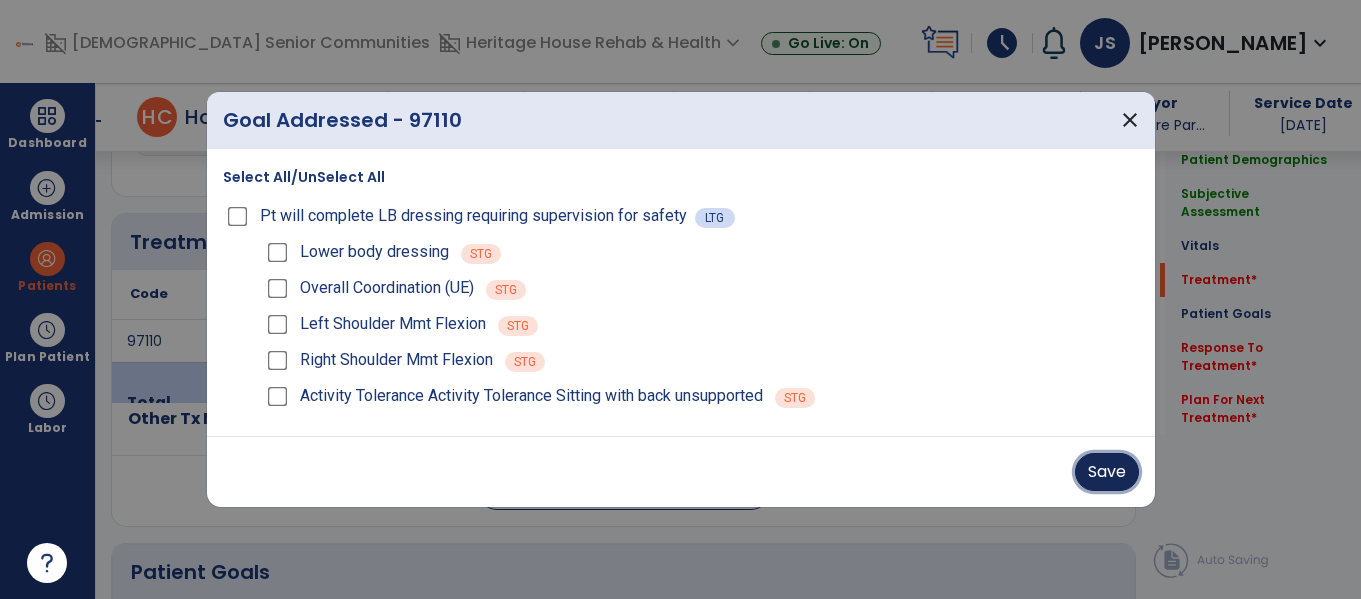click on "Save" at bounding box center [1107, 472] 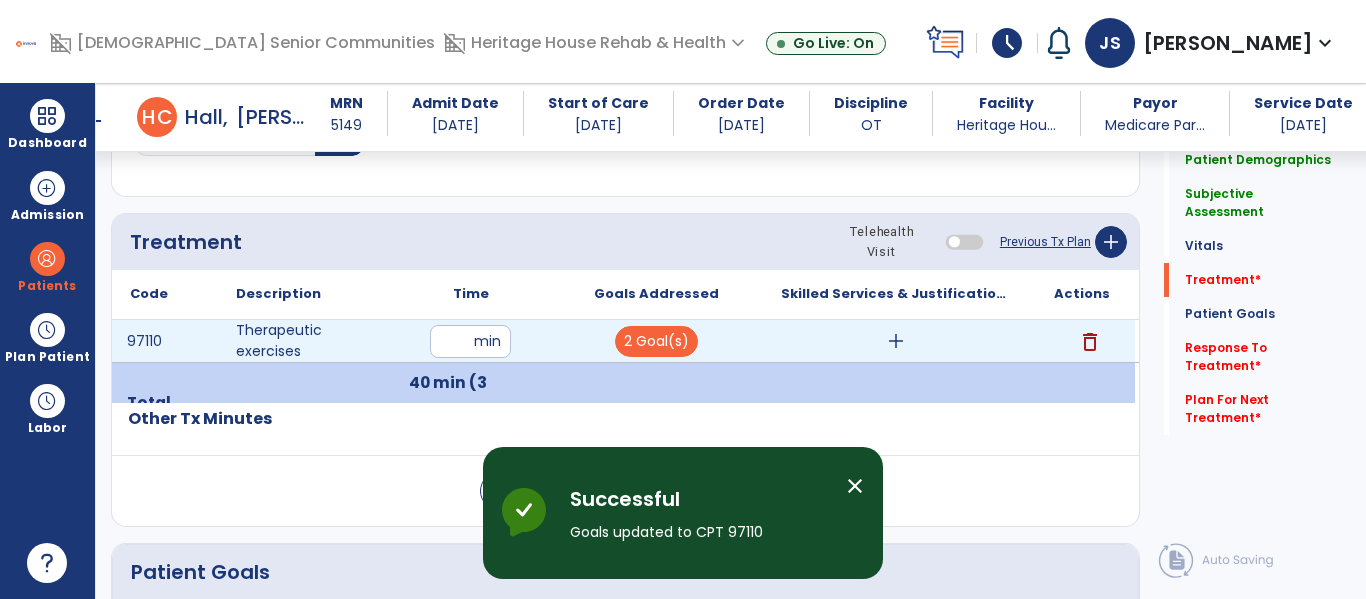 click on "add" at bounding box center (896, 341) 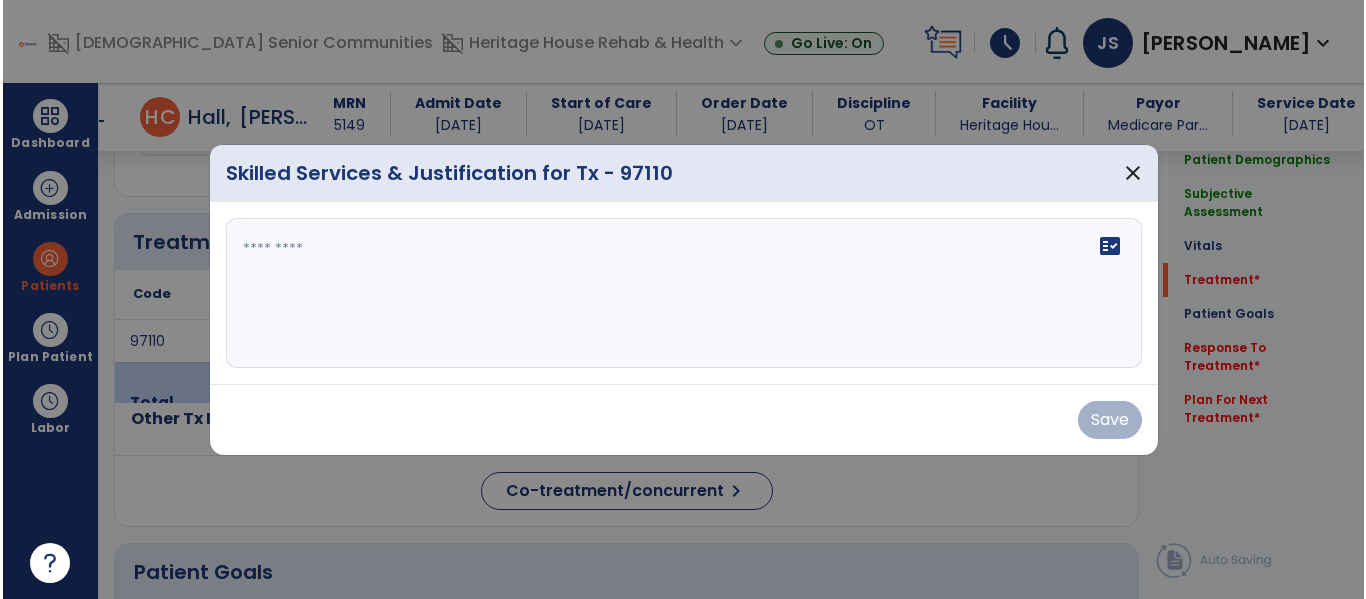 scroll, scrollTop: 1036, scrollLeft: 0, axis: vertical 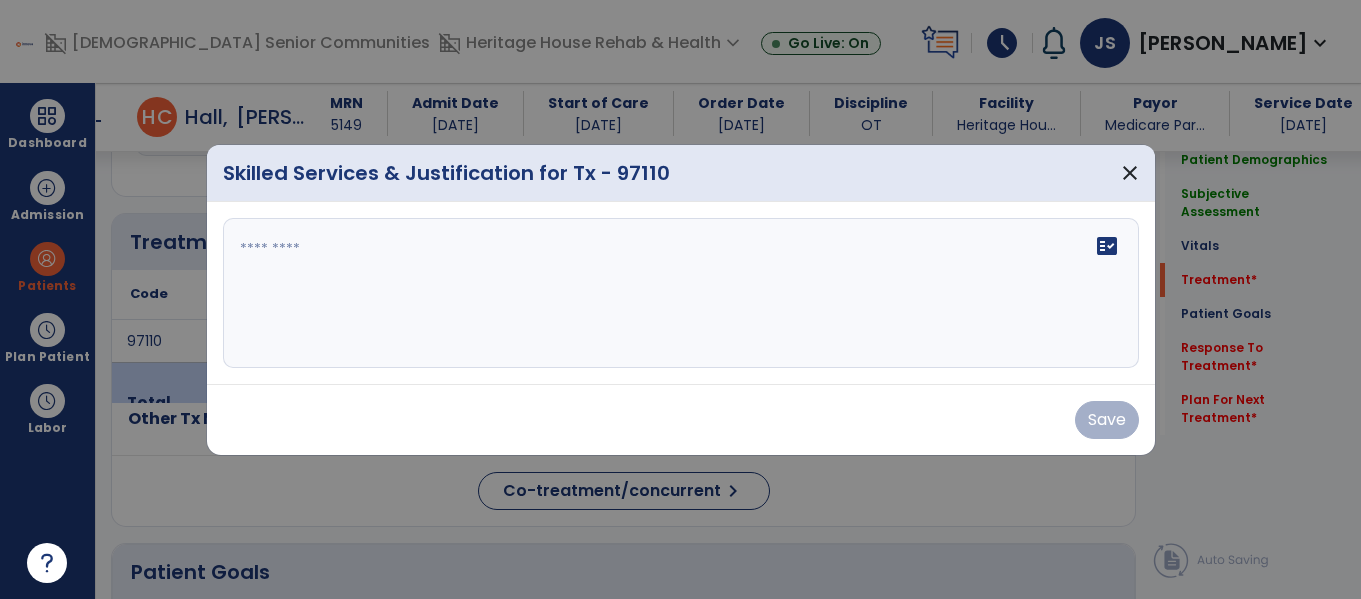 click on "fact_check" at bounding box center [681, 293] 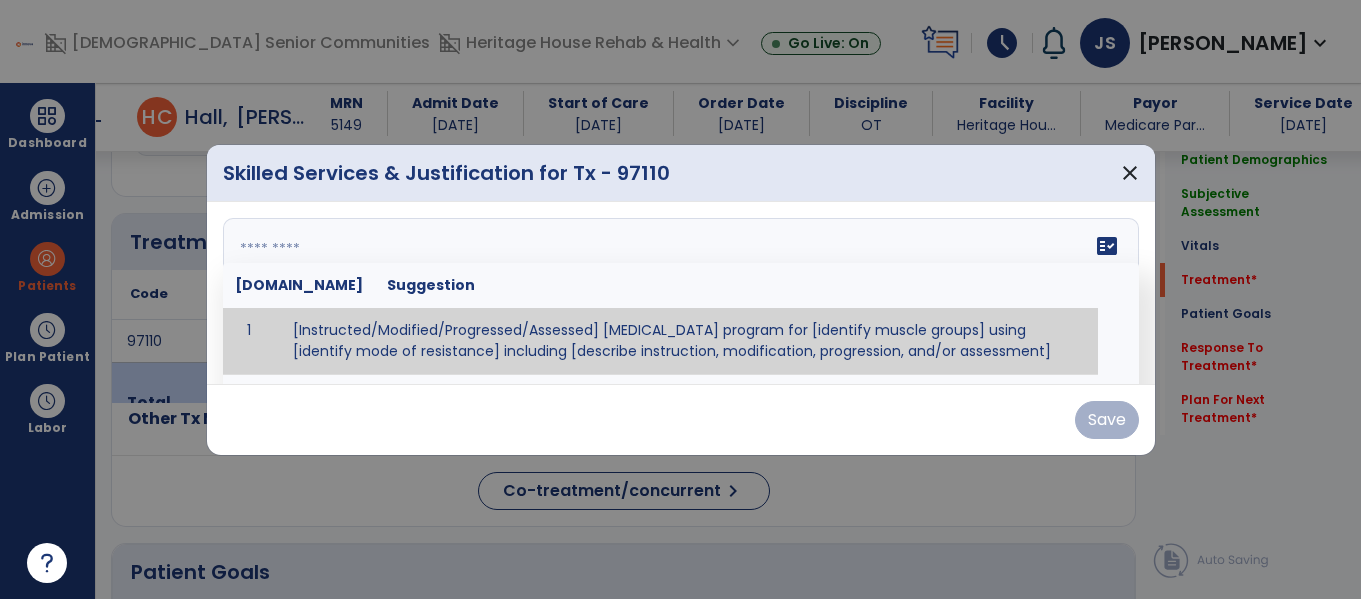 paste on "**********" 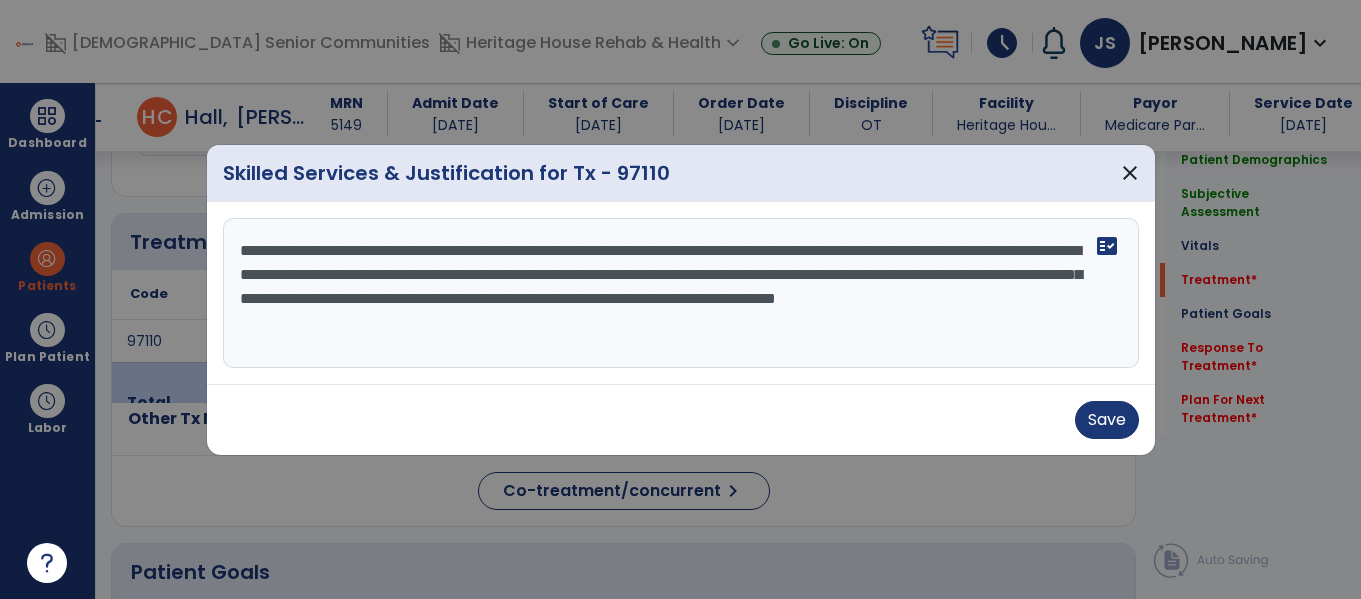 drag, startPoint x: 935, startPoint y: 276, endPoint x: 930, endPoint y: 291, distance: 15.811388 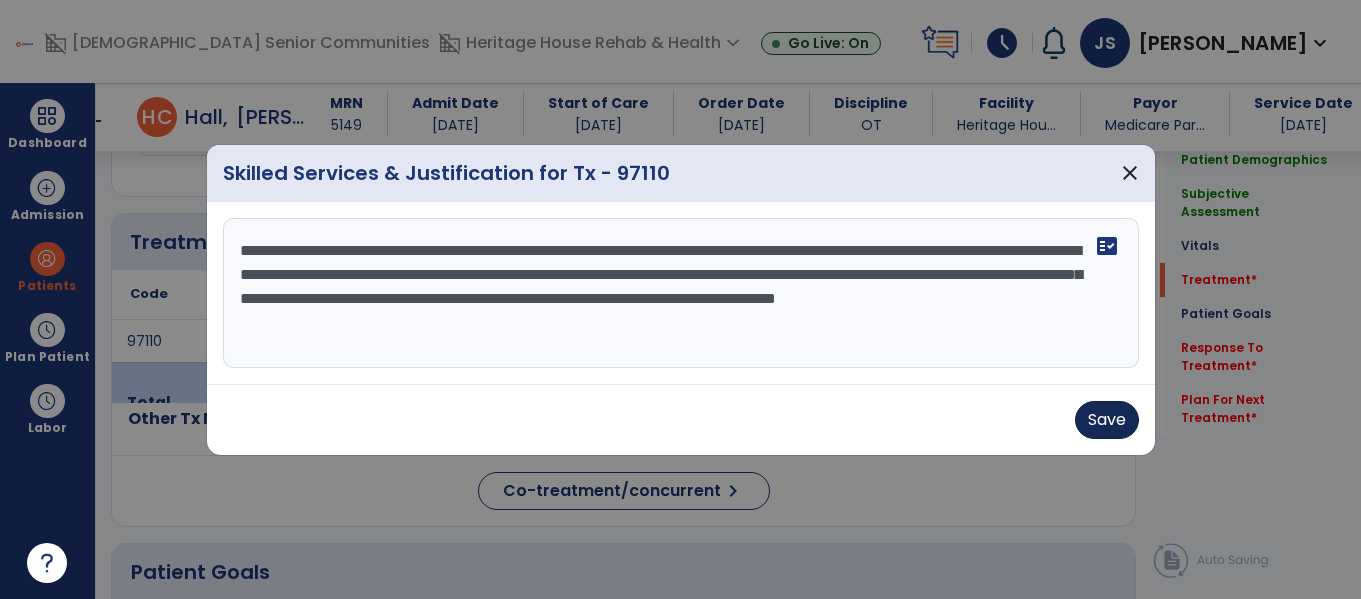 type on "**********" 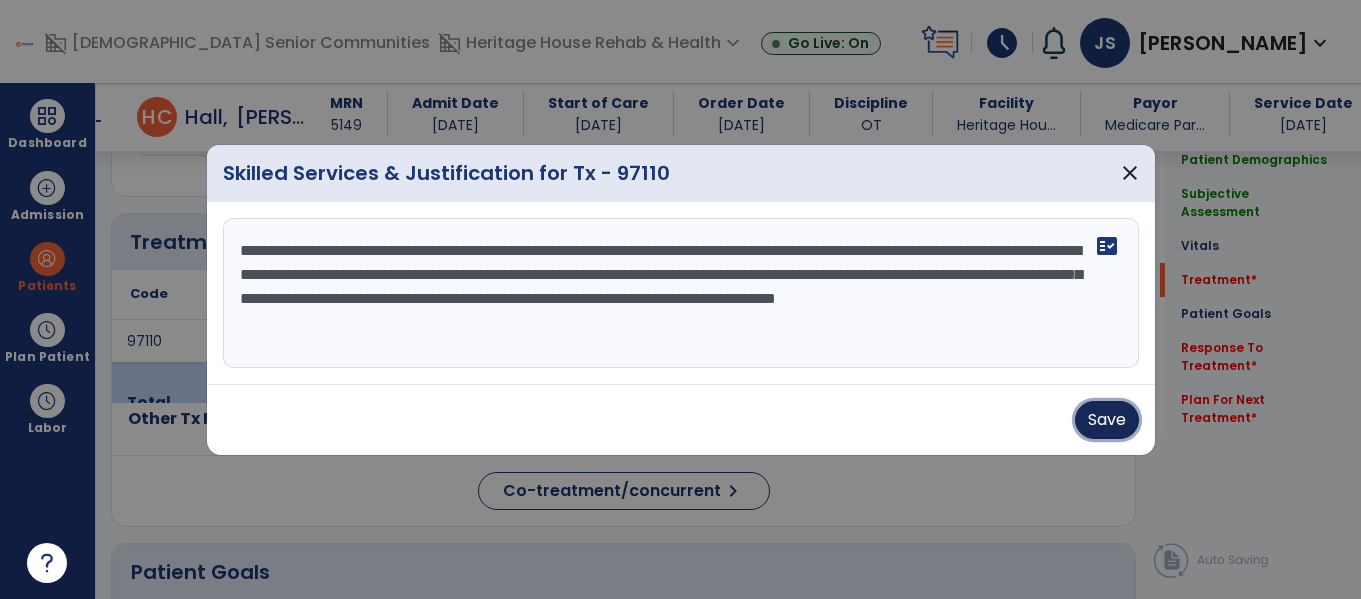 drag, startPoint x: 1111, startPoint y: 421, endPoint x: 1095, endPoint y: 425, distance: 16.492422 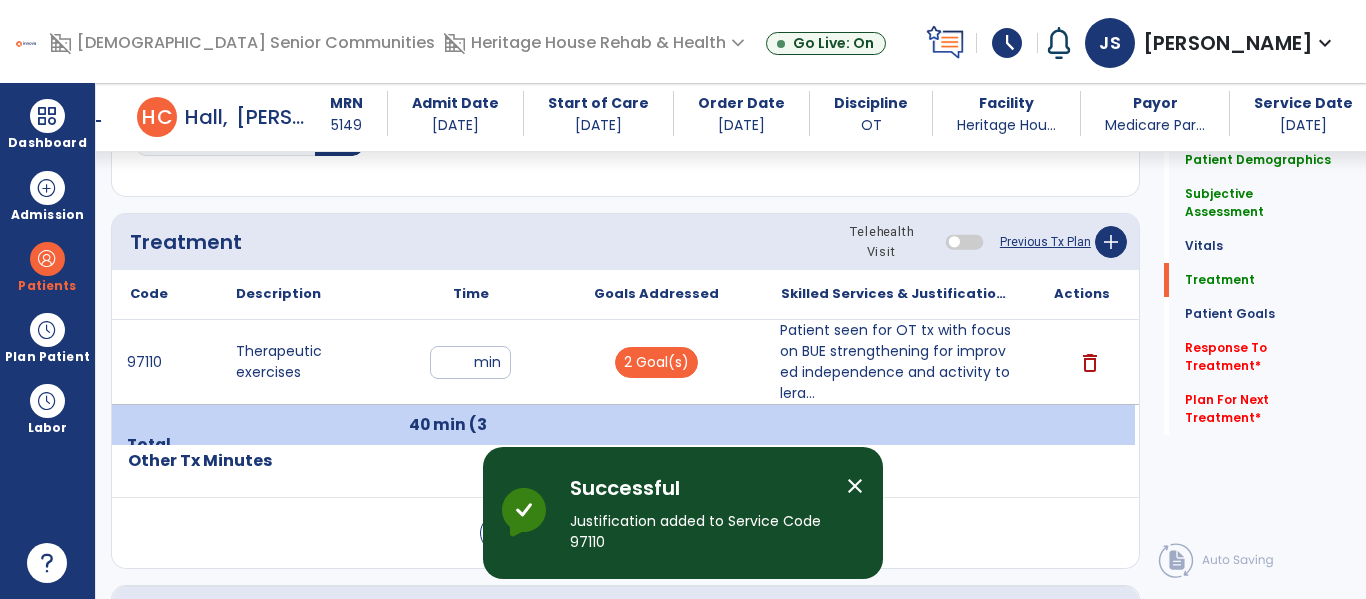 drag, startPoint x: 1276, startPoint y: 334, endPoint x: 1214, endPoint y: 356, distance: 65.78754 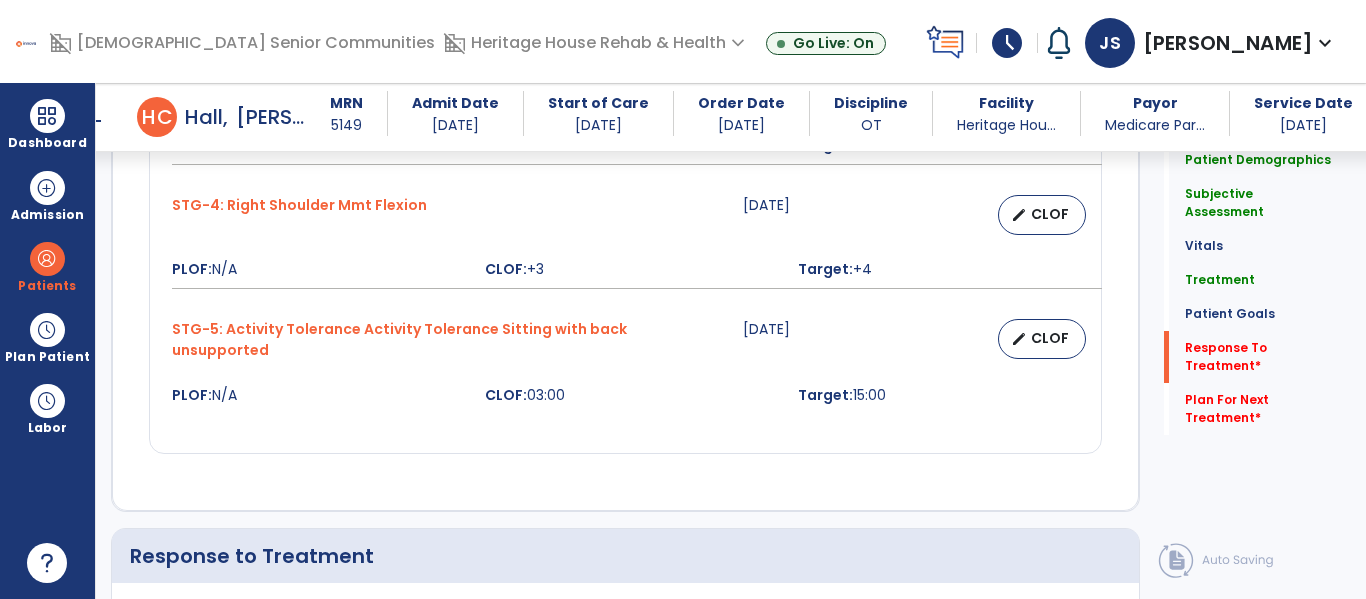 scroll, scrollTop: 2345, scrollLeft: 0, axis: vertical 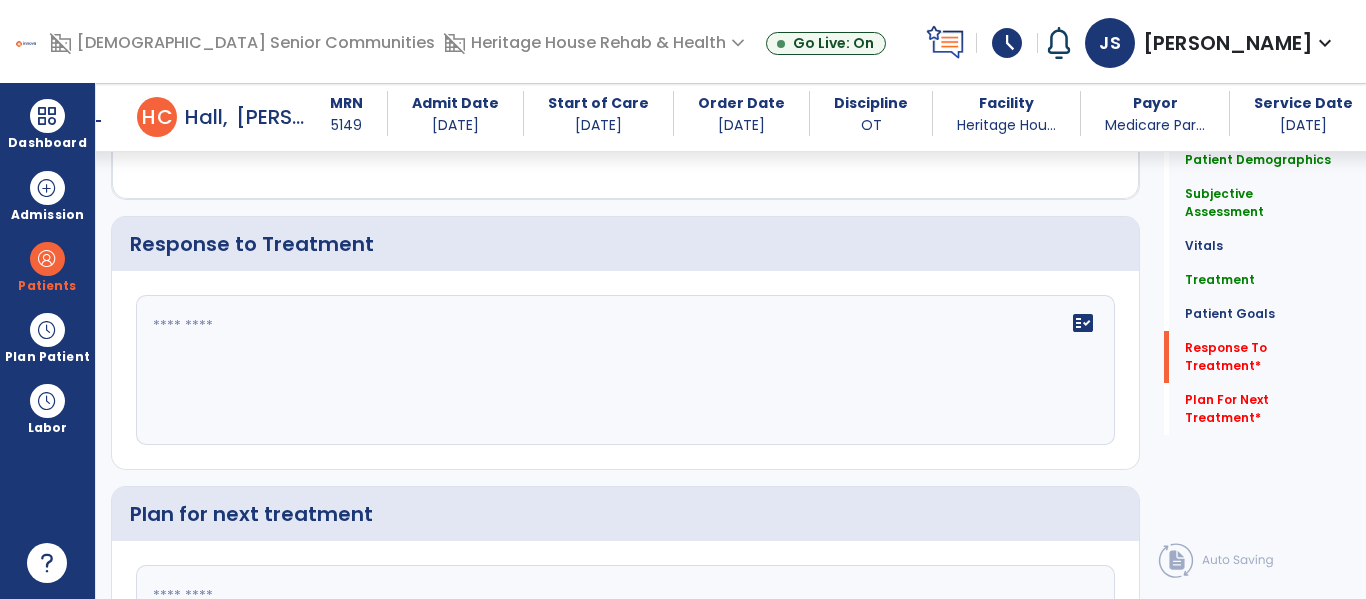 click on "fact_check" 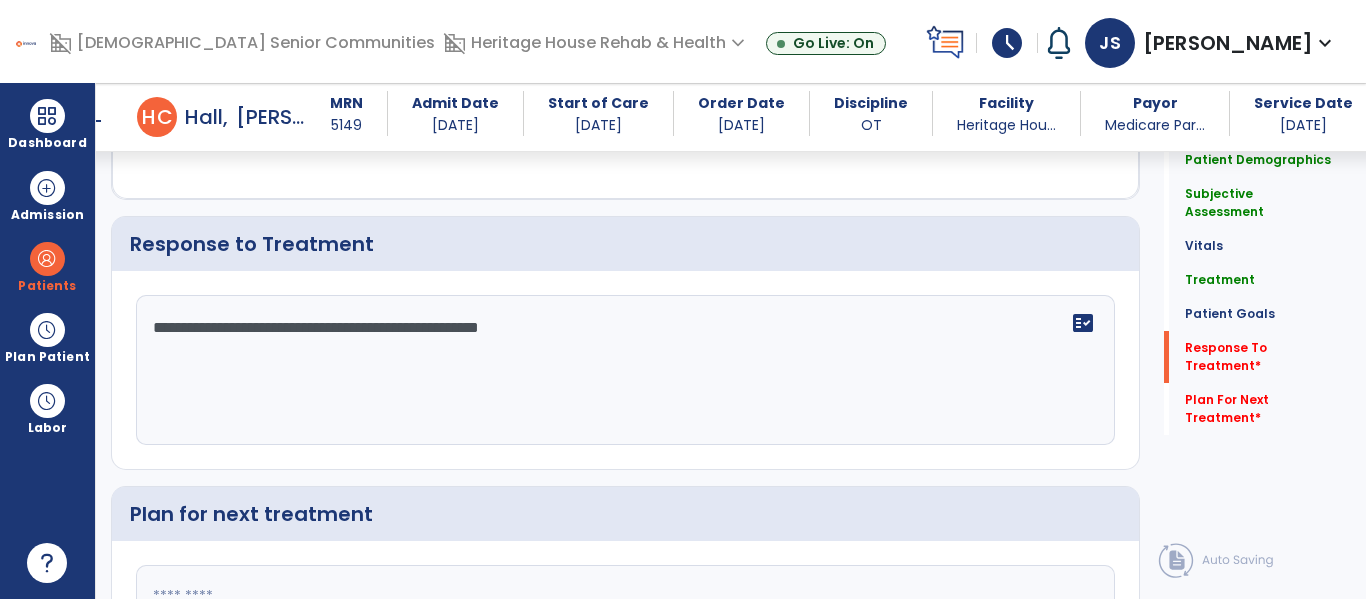 type on "**********" 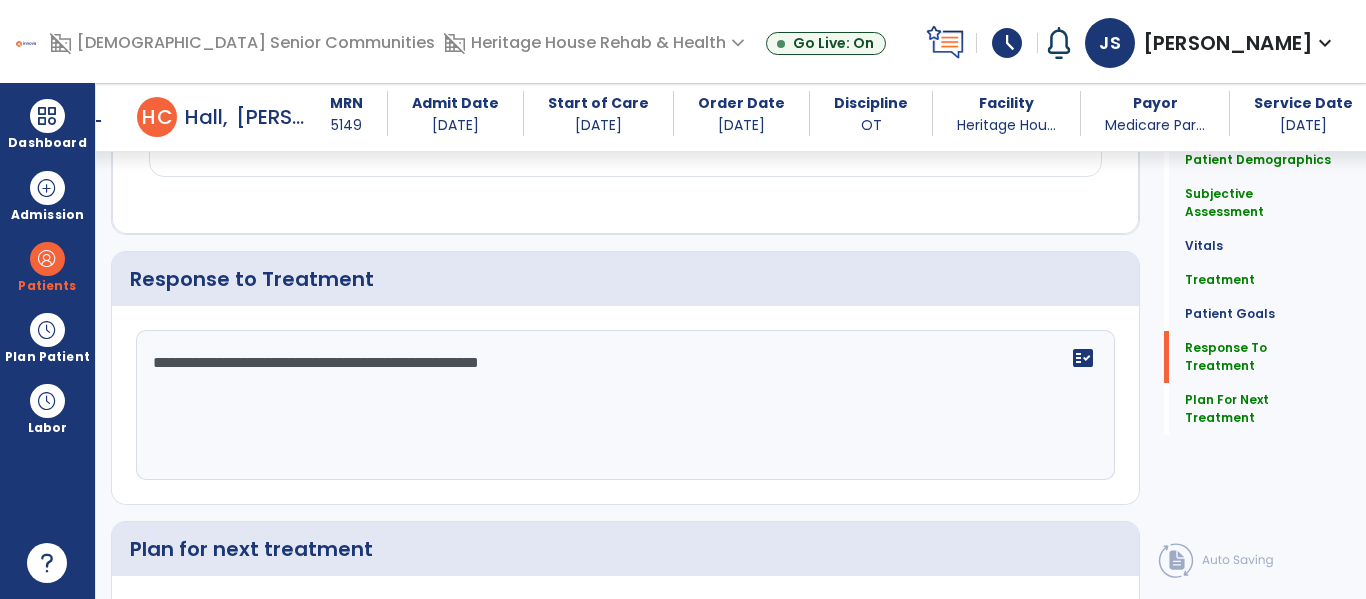 scroll, scrollTop: 2354, scrollLeft: 0, axis: vertical 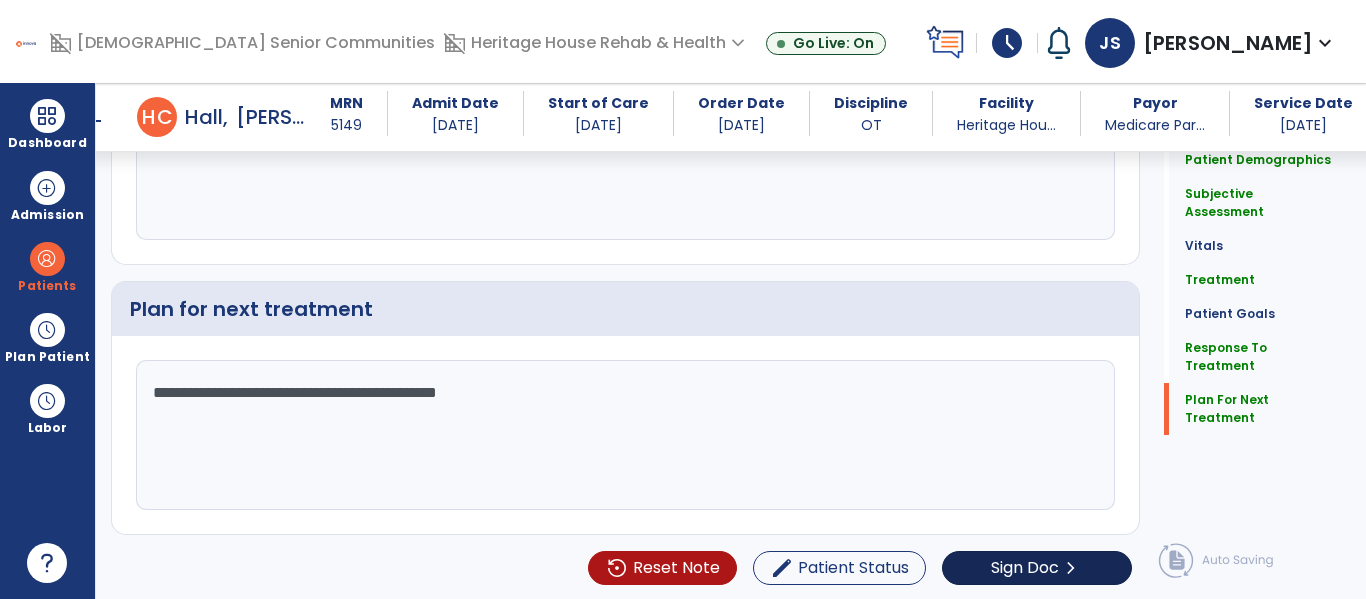 type on "**********" 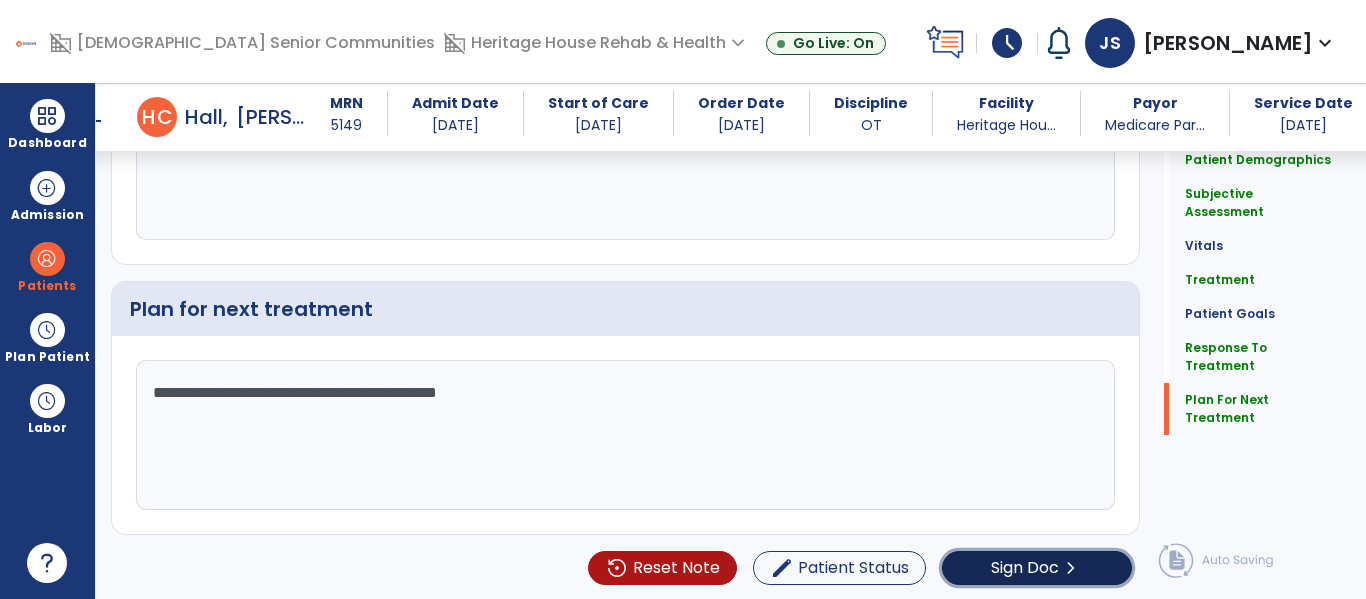 click on "Sign Doc" 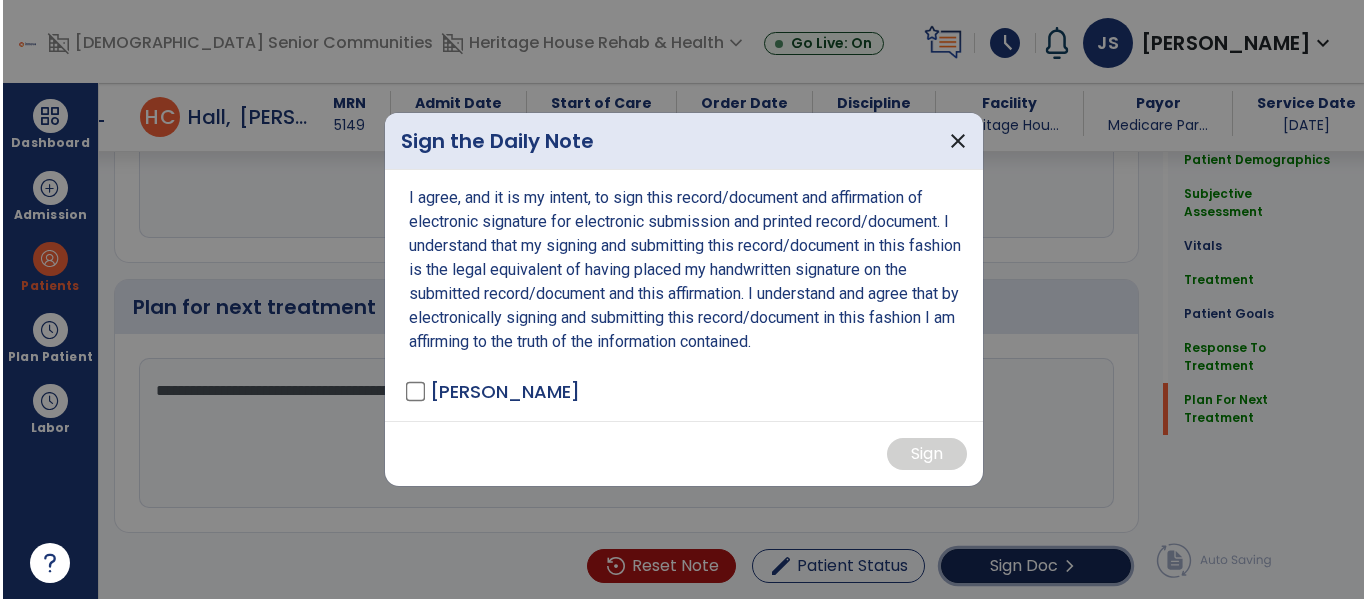 scroll, scrollTop: 2550, scrollLeft: 0, axis: vertical 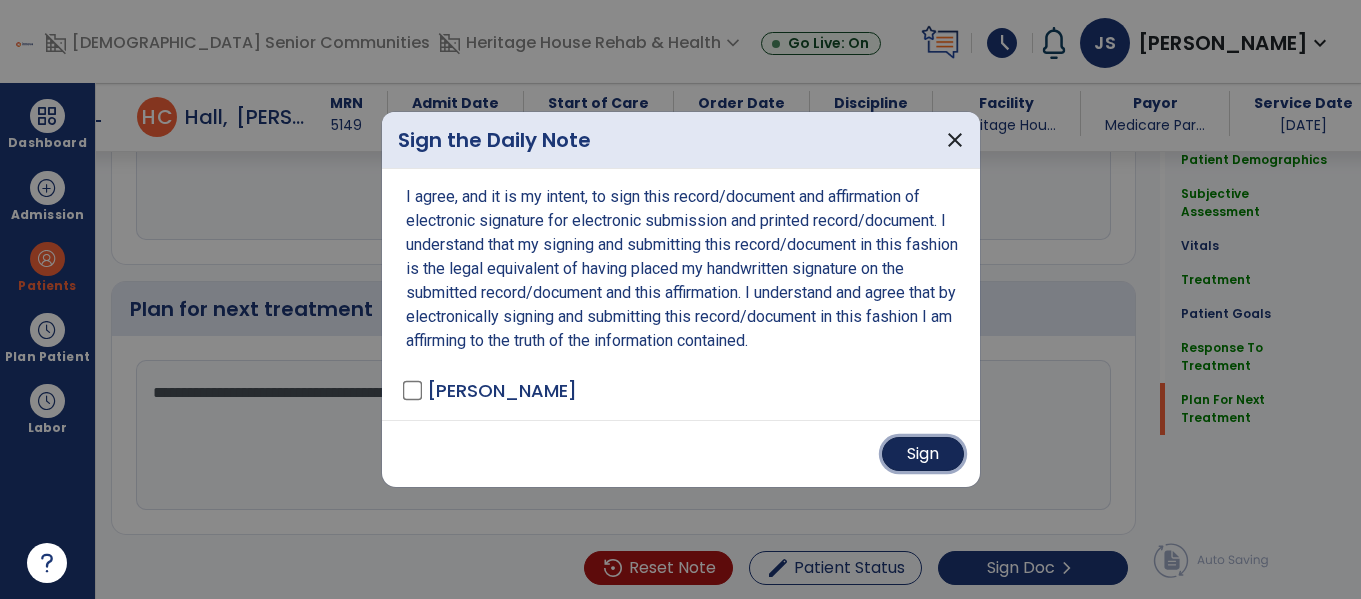 click on "Sign" at bounding box center [923, 454] 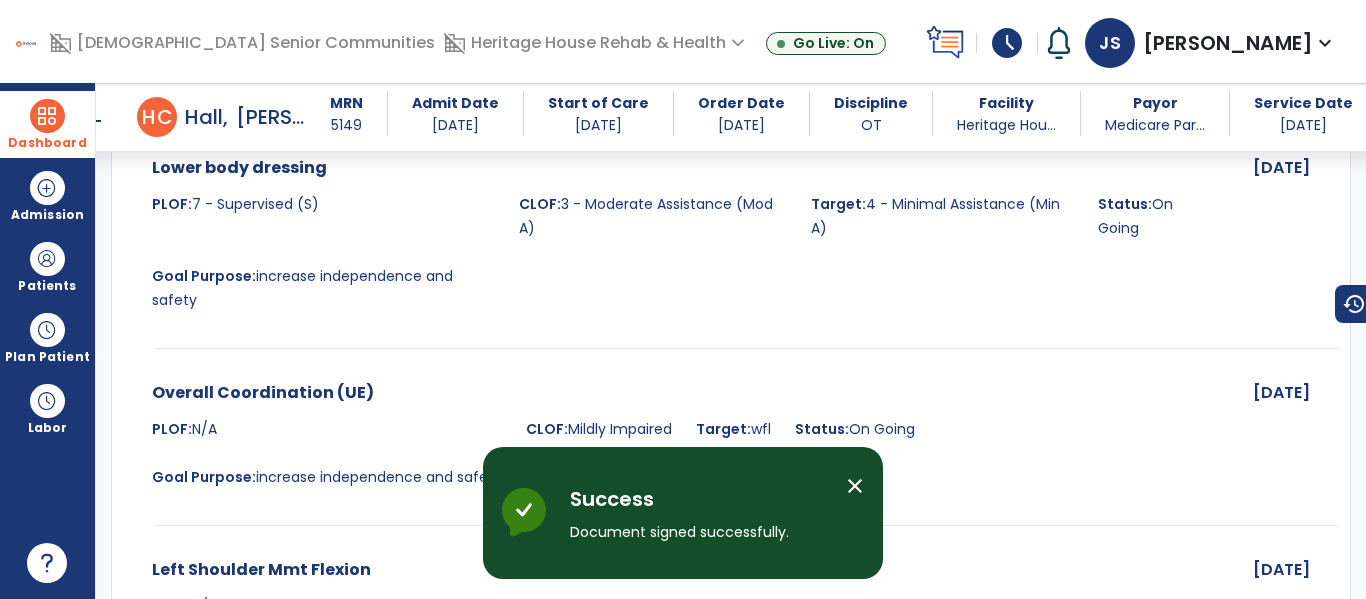 scroll, scrollTop: 2009, scrollLeft: 0, axis: vertical 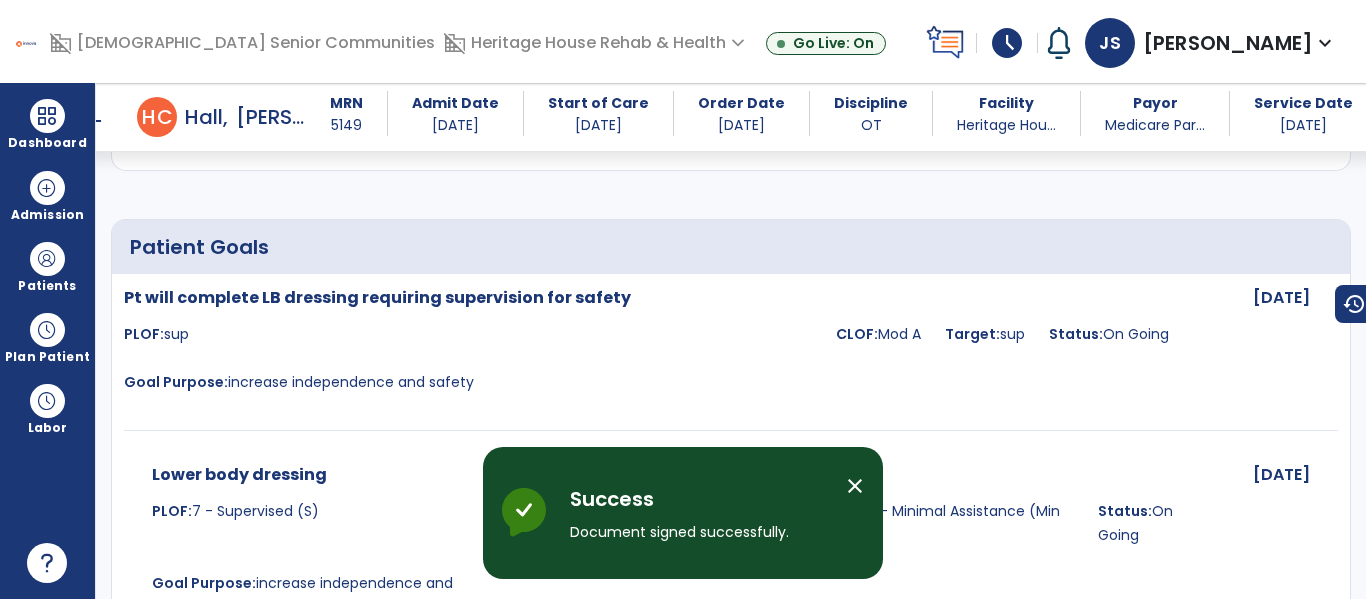 click on "arrow_back" at bounding box center (93, 121) 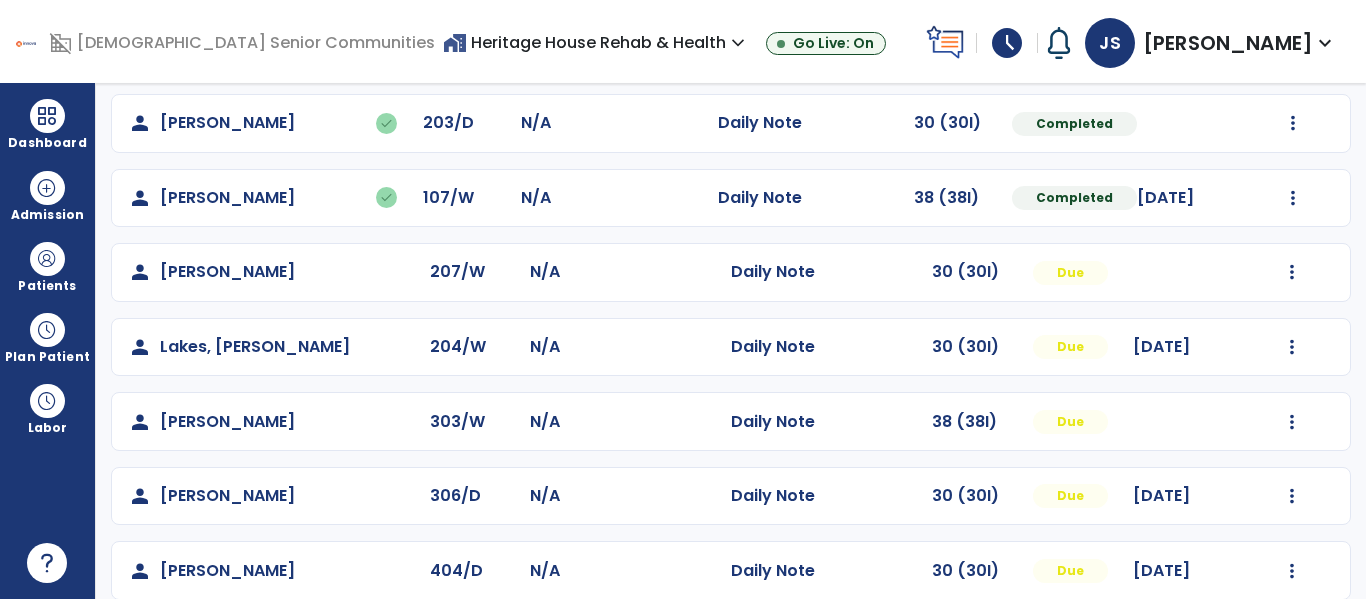 scroll, scrollTop: 563, scrollLeft: 0, axis: vertical 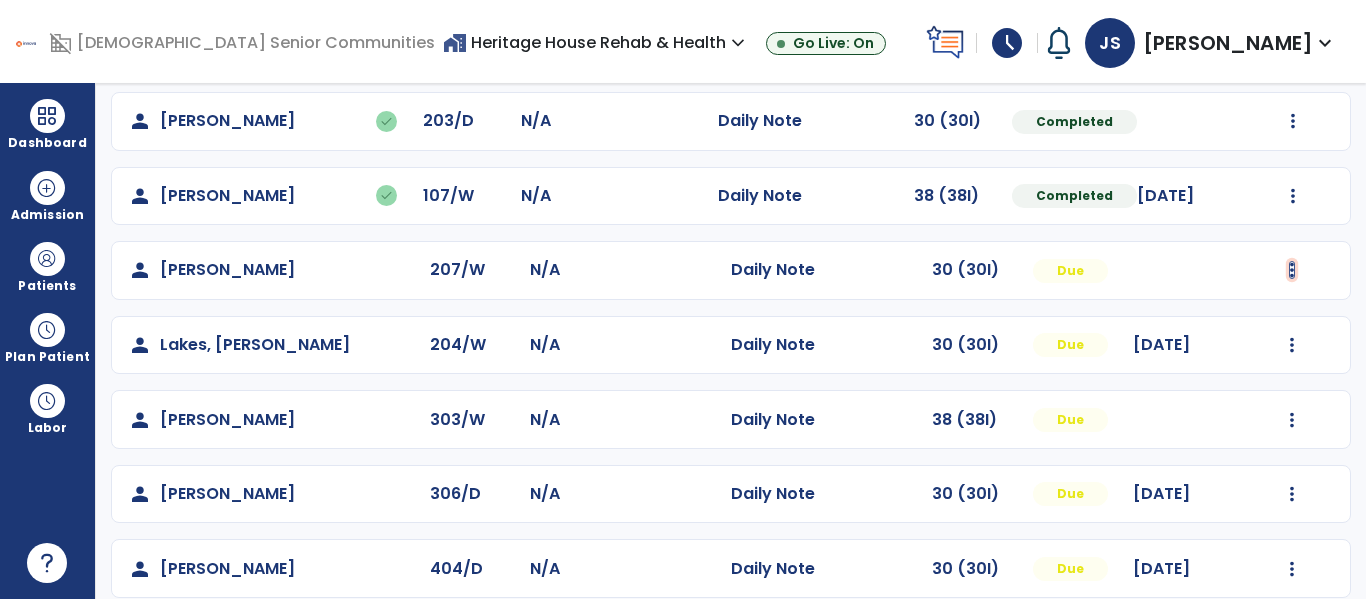 click at bounding box center (1293, -275) 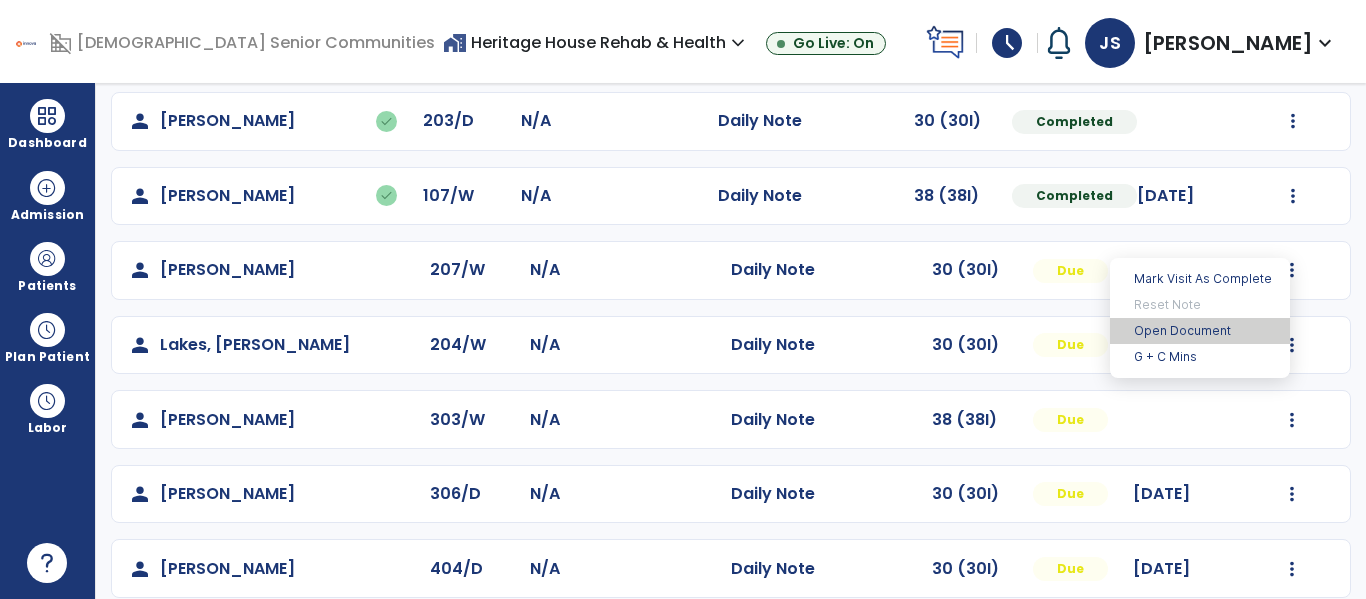 click on "Open Document" at bounding box center [1200, 331] 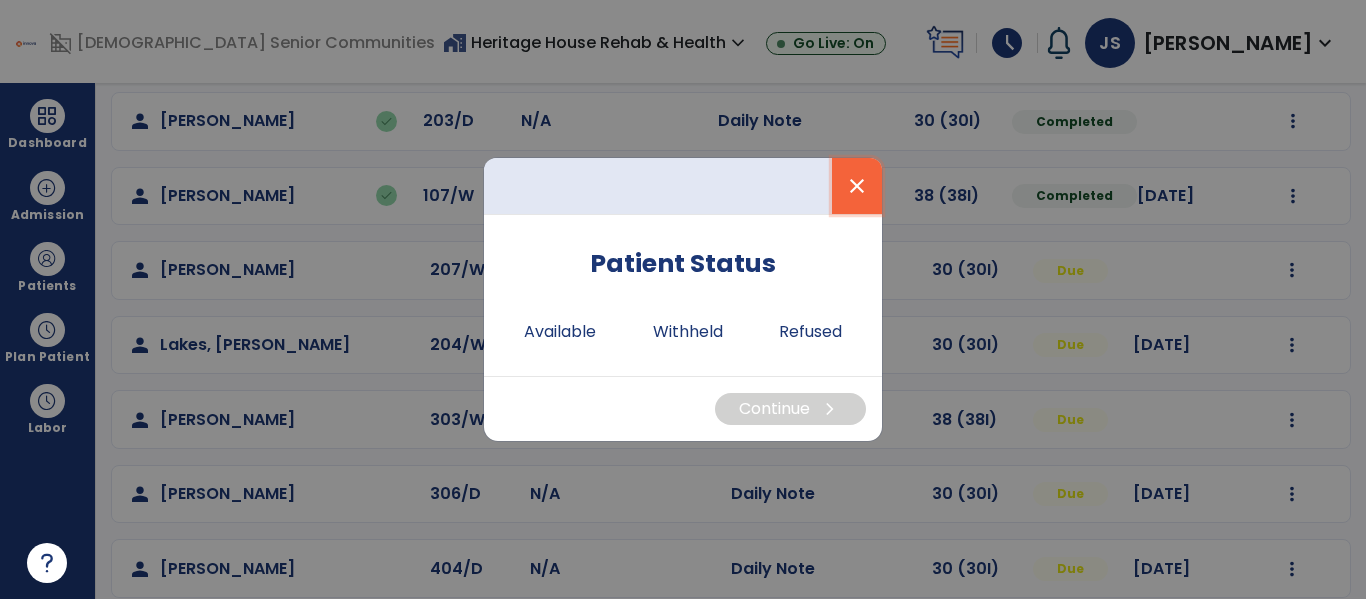 click on "close" at bounding box center [857, 186] 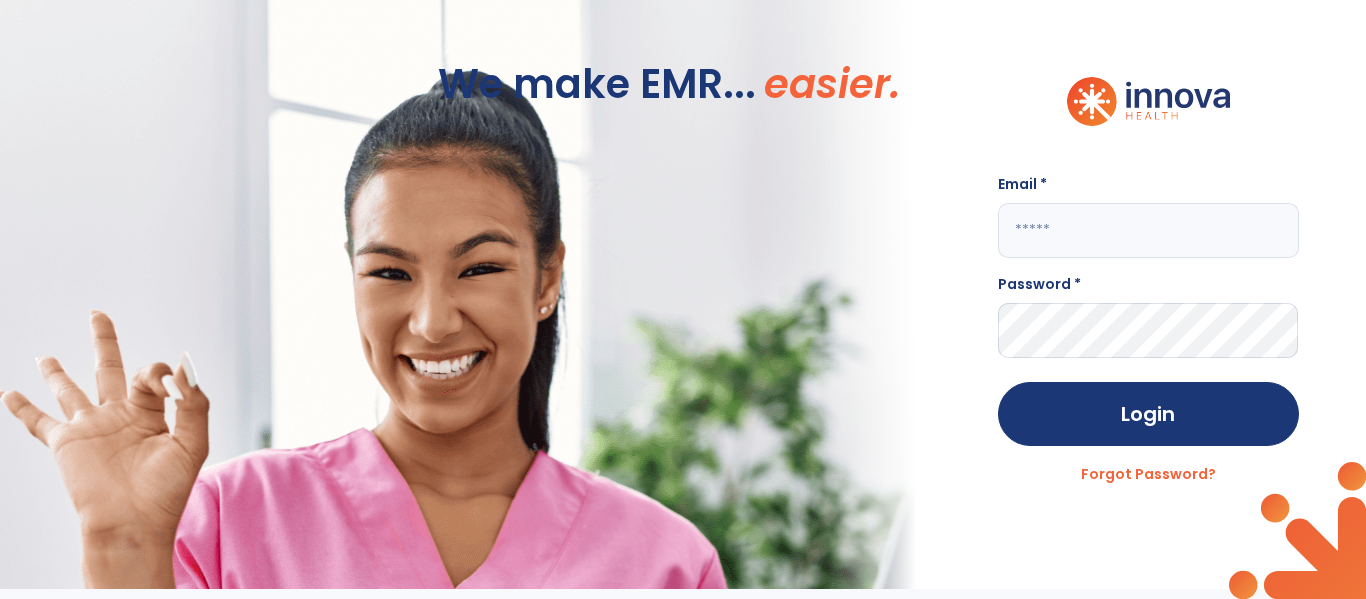 scroll, scrollTop: 0, scrollLeft: 0, axis: both 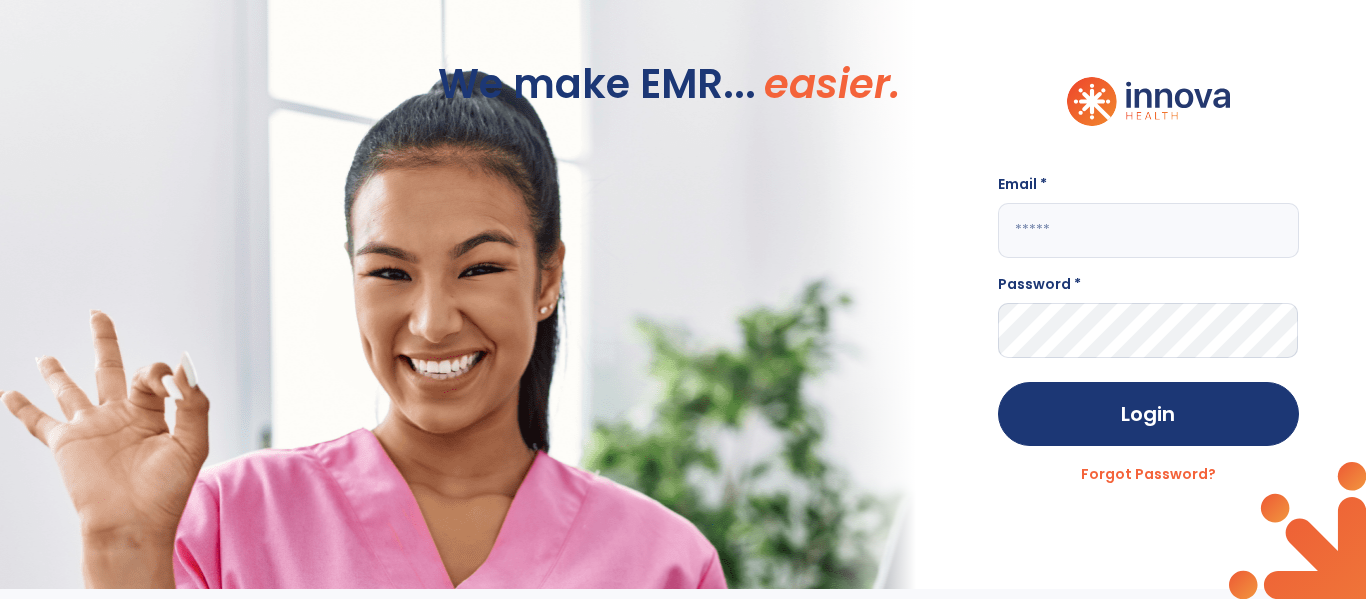click 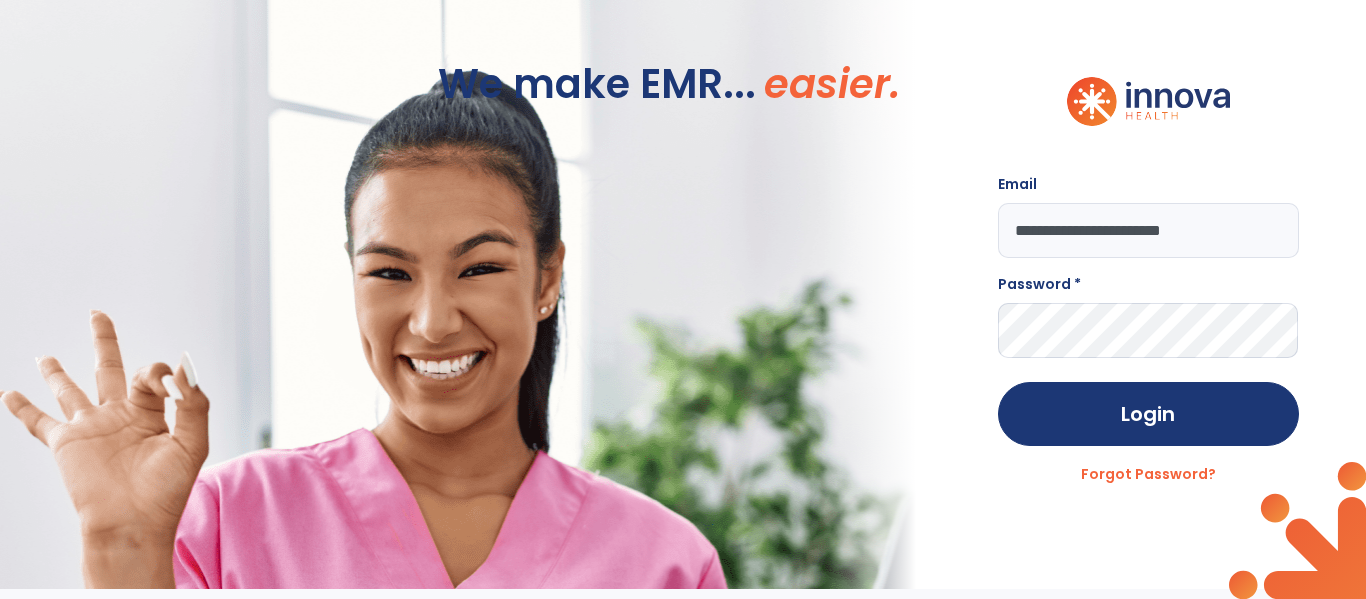 type on "**********" 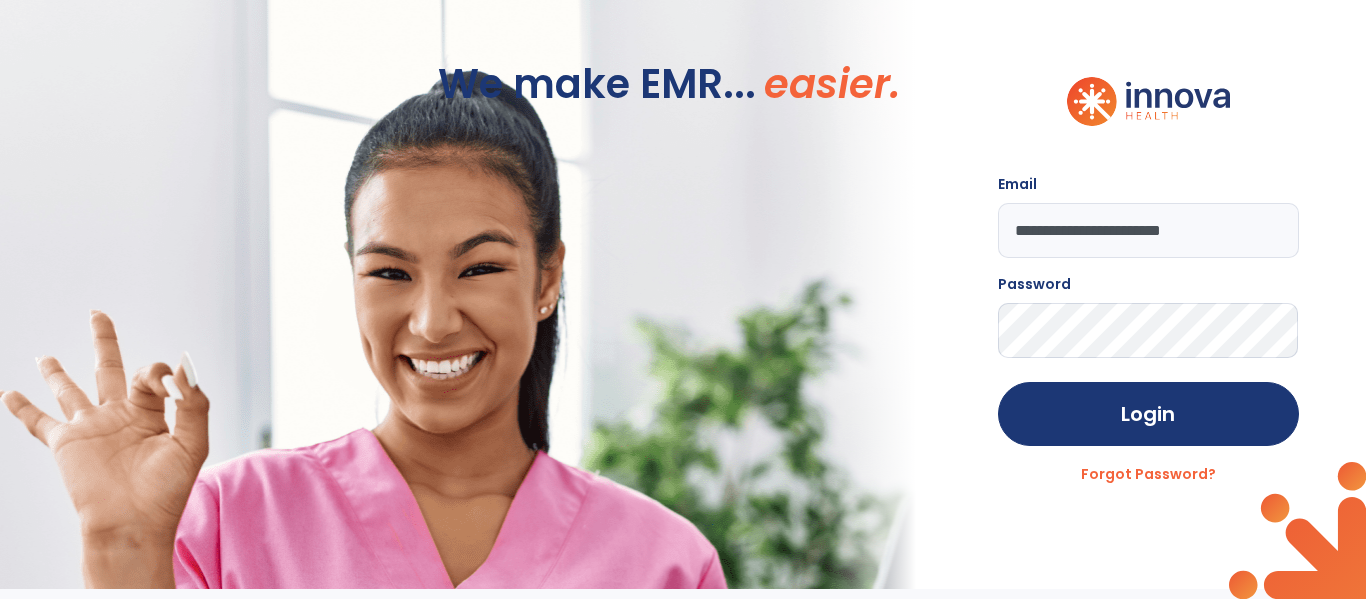 click on "Login" 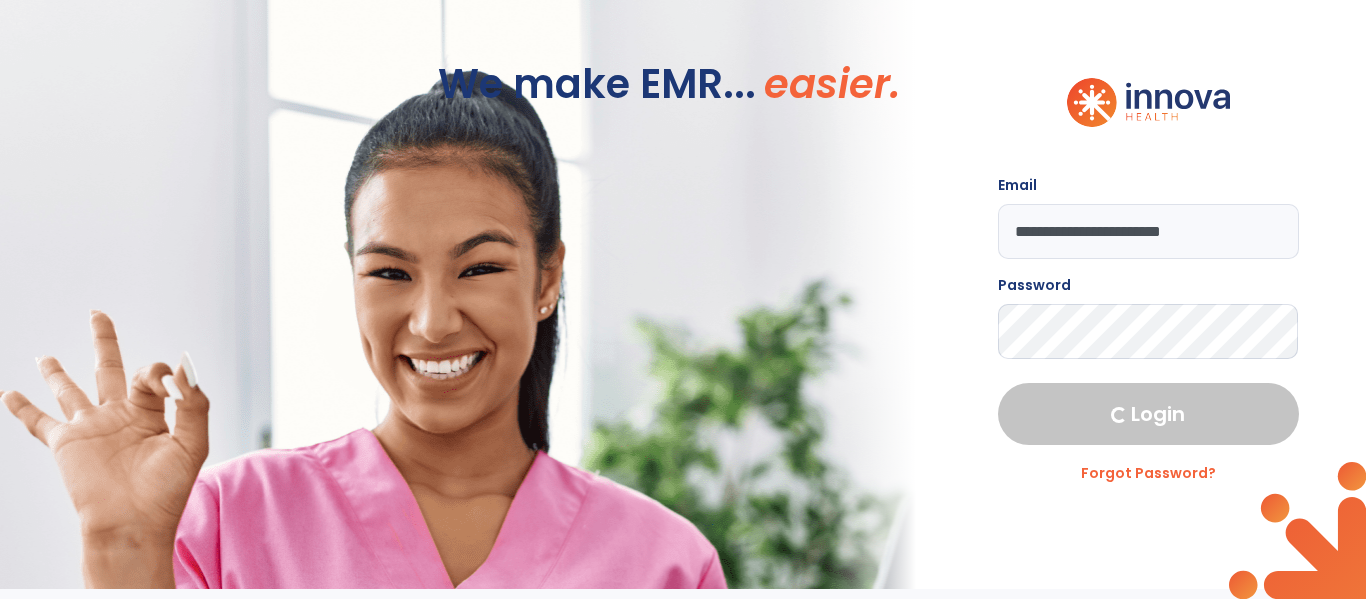 select on "****" 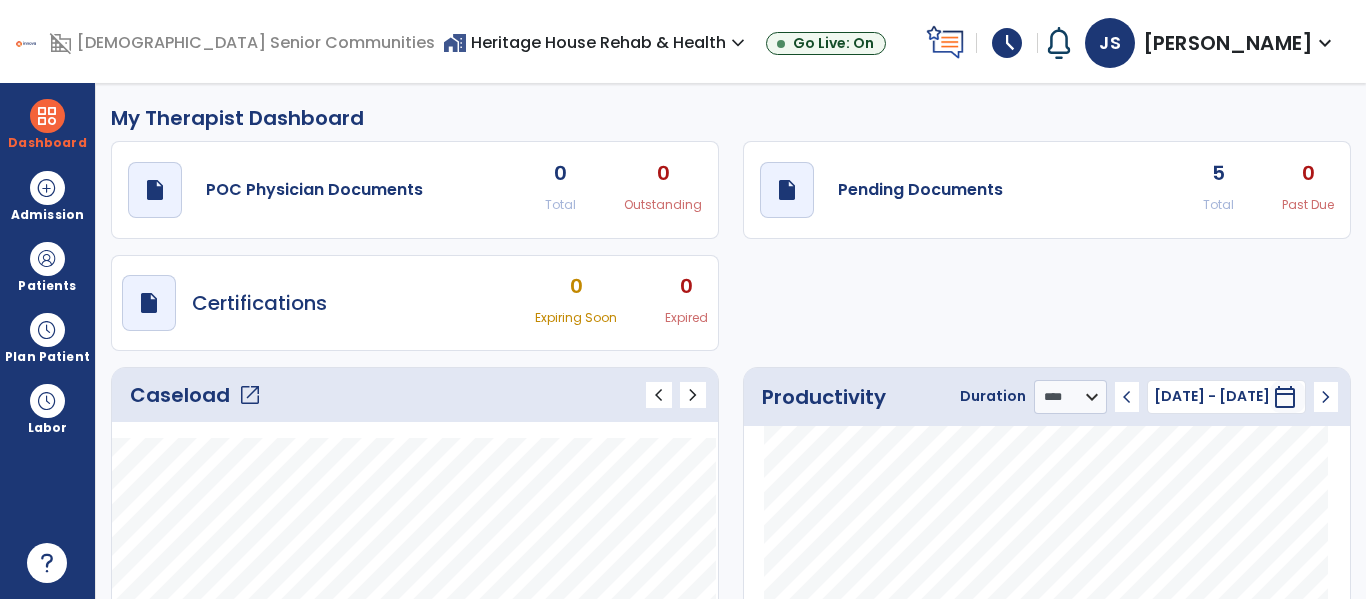 click on "Caseload   open_in_new" 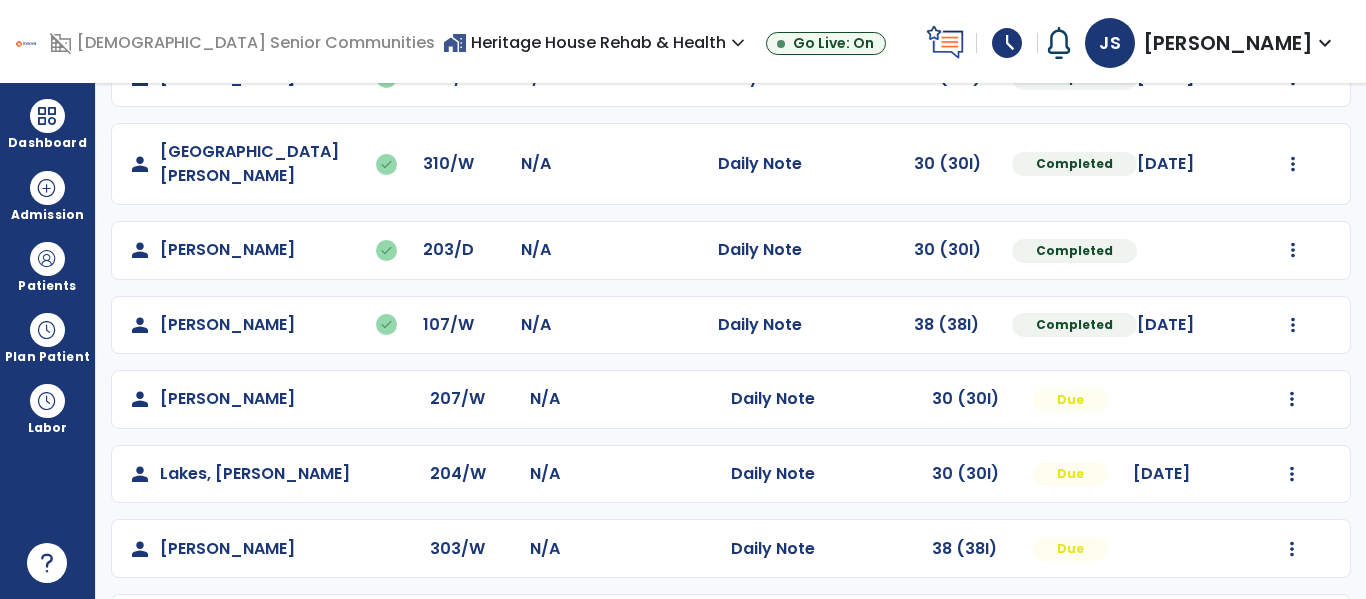scroll, scrollTop: 518, scrollLeft: 0, axis: vertical 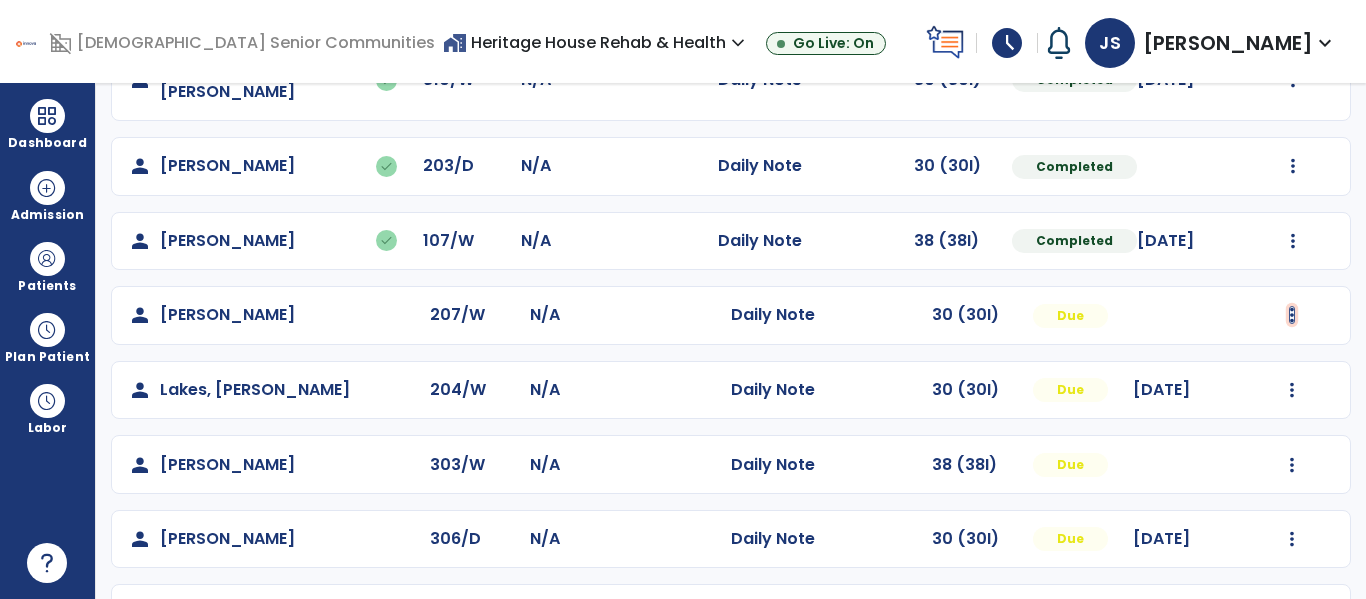 click at bounding box center [1293, -230] 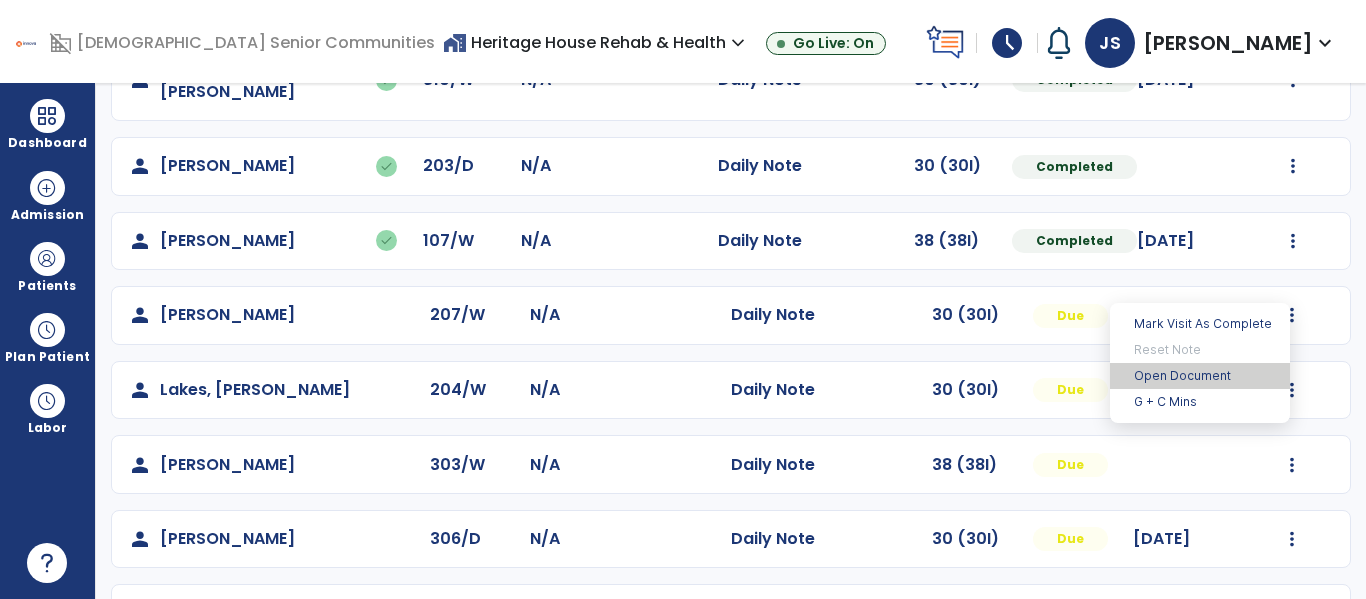 click on "Open Document" at bounding box center (1200, 376) 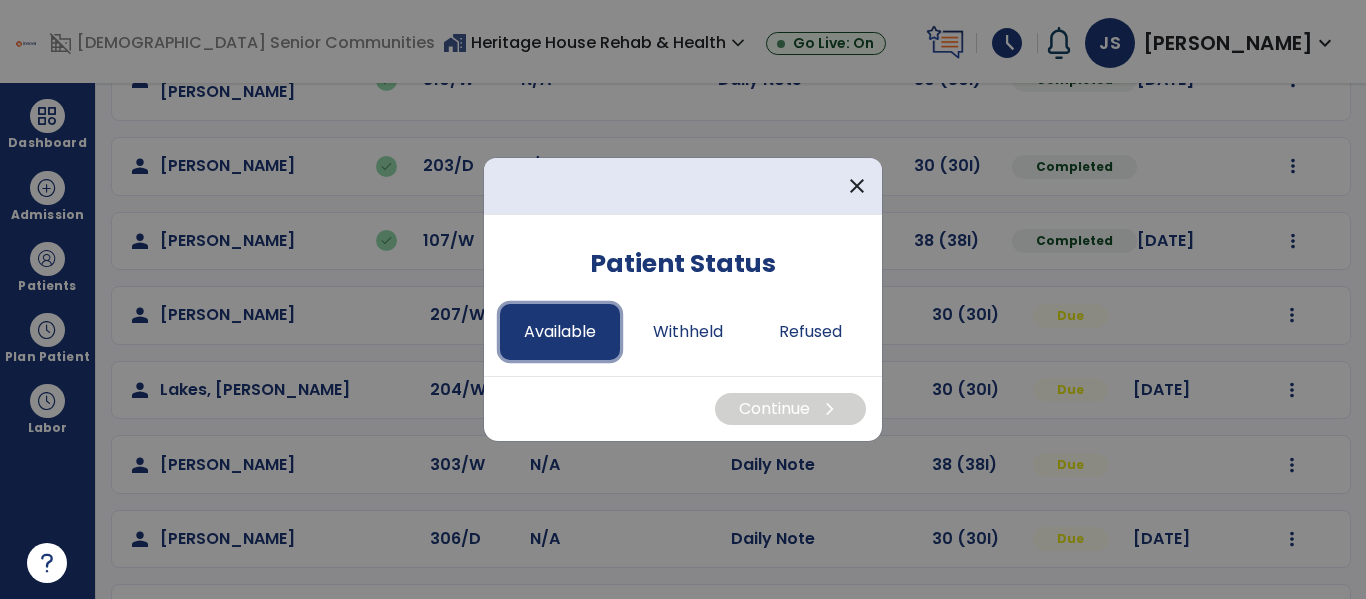 click on "Available" at bounding box center (560, 332) 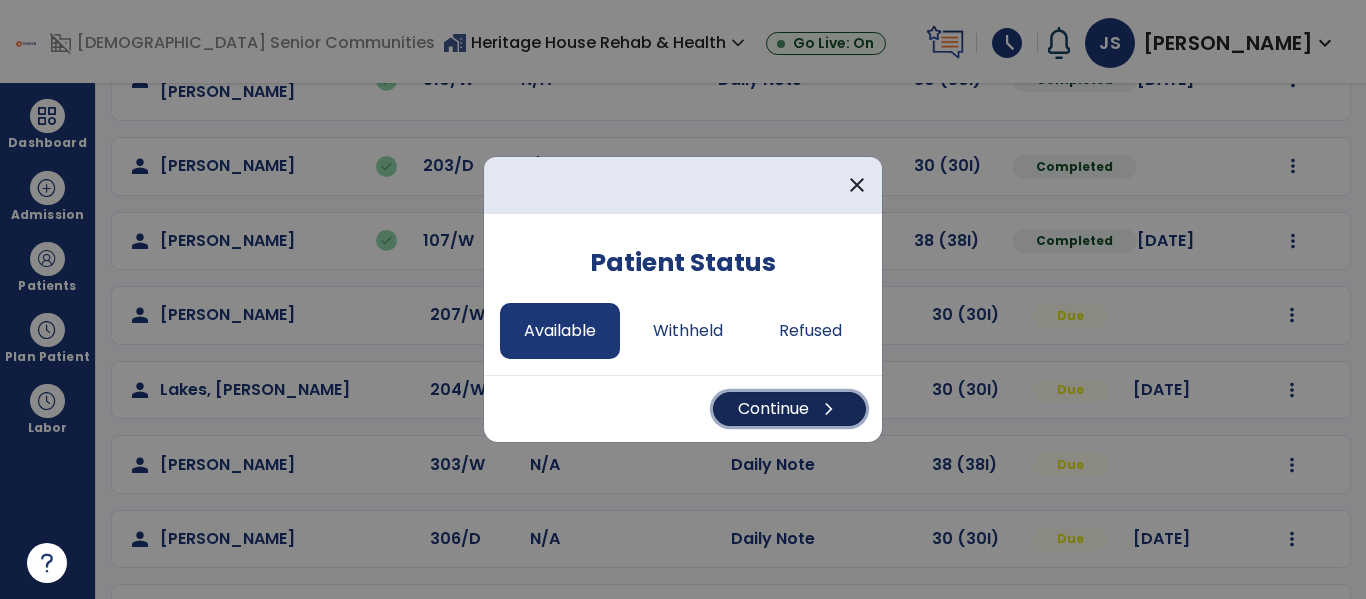 click on "Continue   chevron_right" at bounding box center (789, 409) 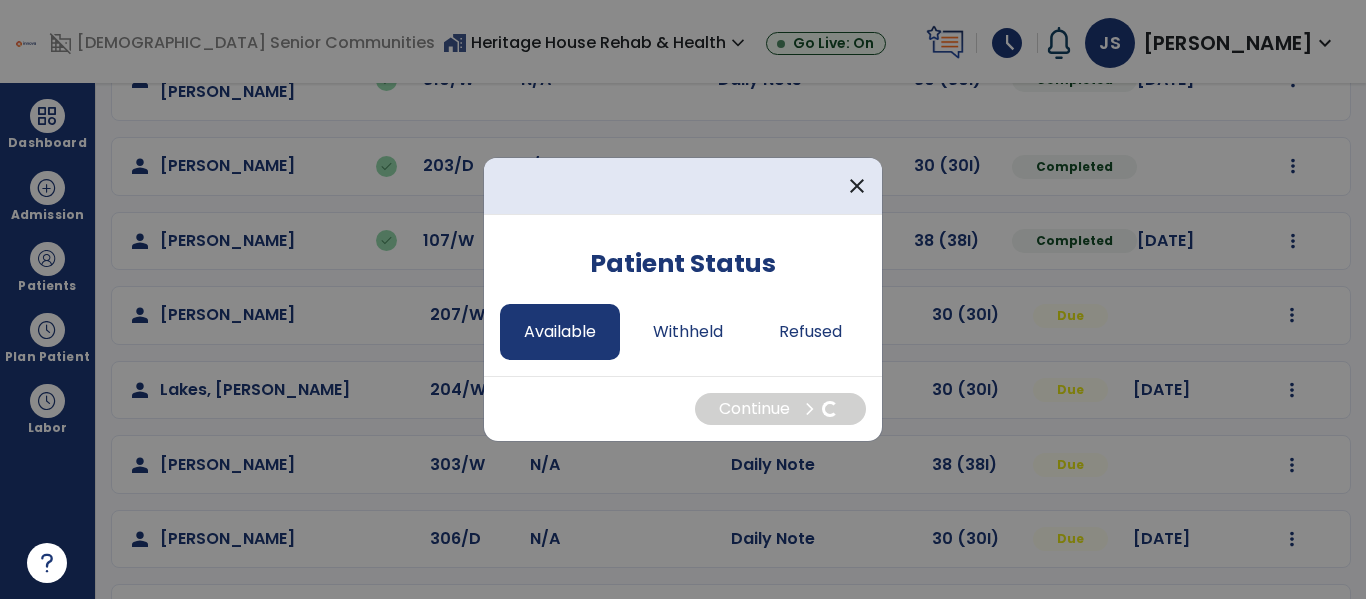 select on "*" 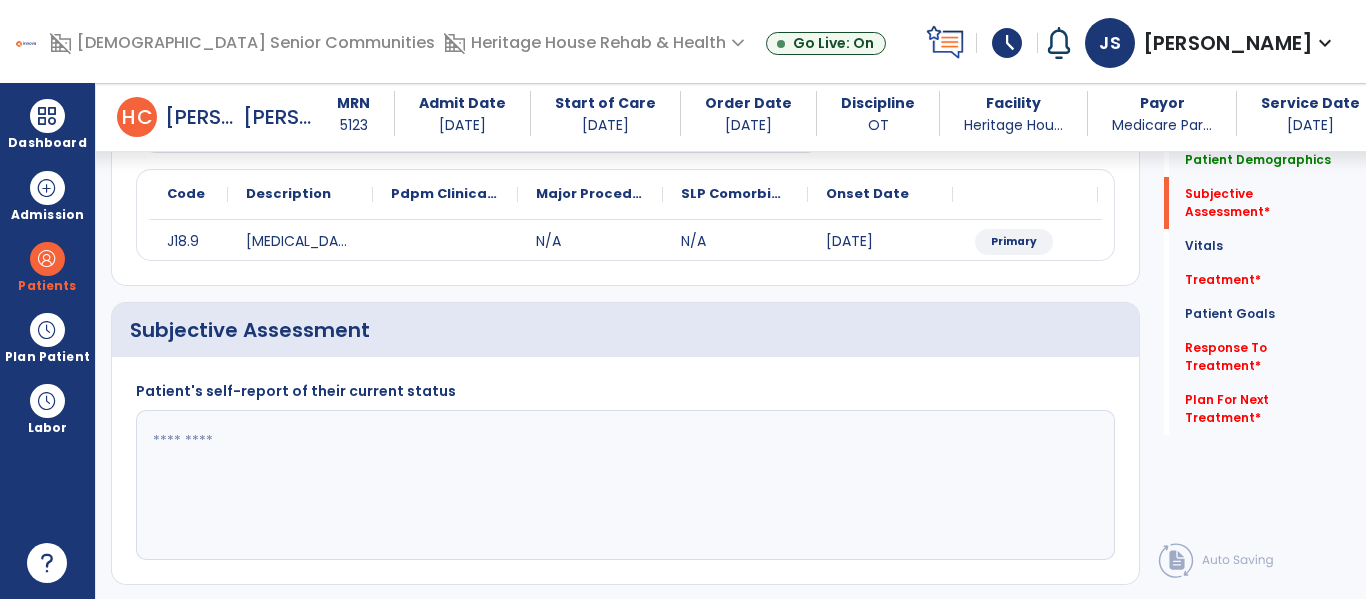 scroll, scrollTop: 233, scrollLeft: 0, axis: vertical 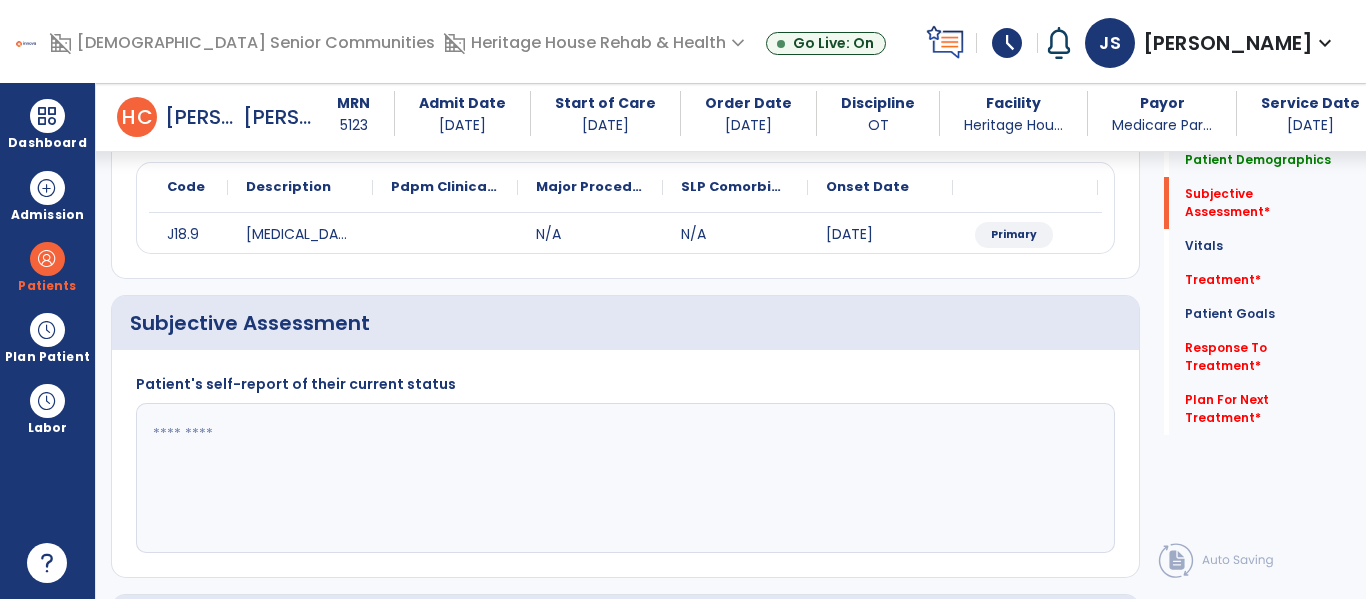 click 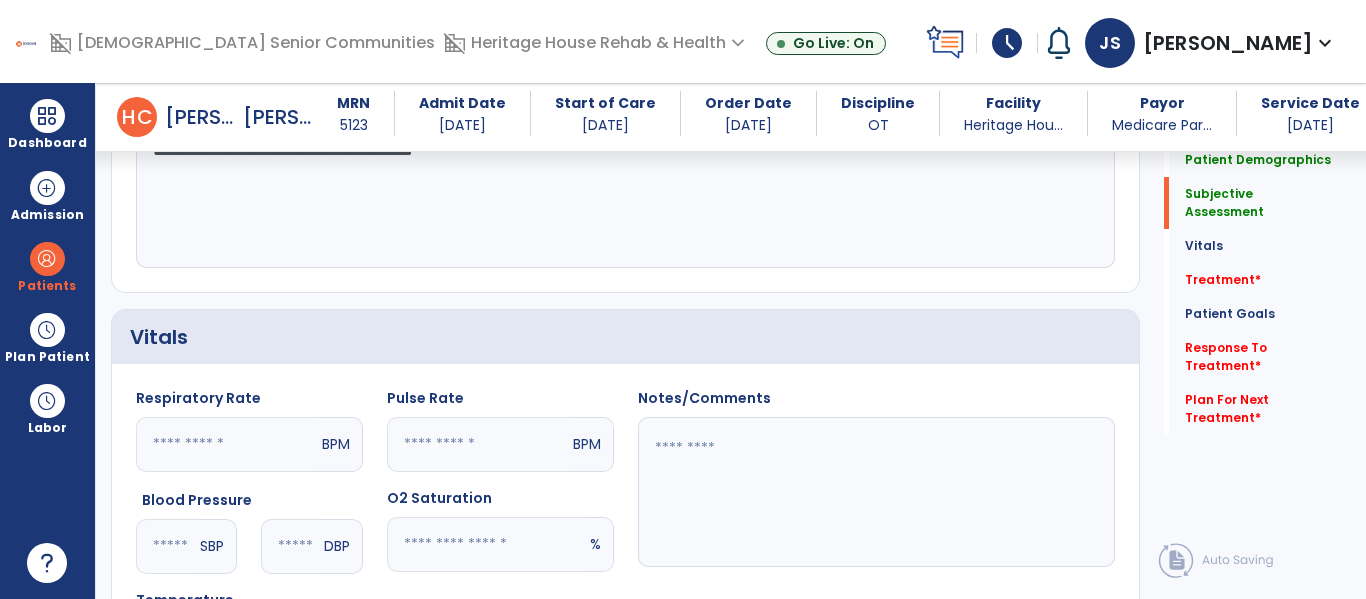 scroll, scrollTop: 377, scrollLeft: 0, axis: vertical 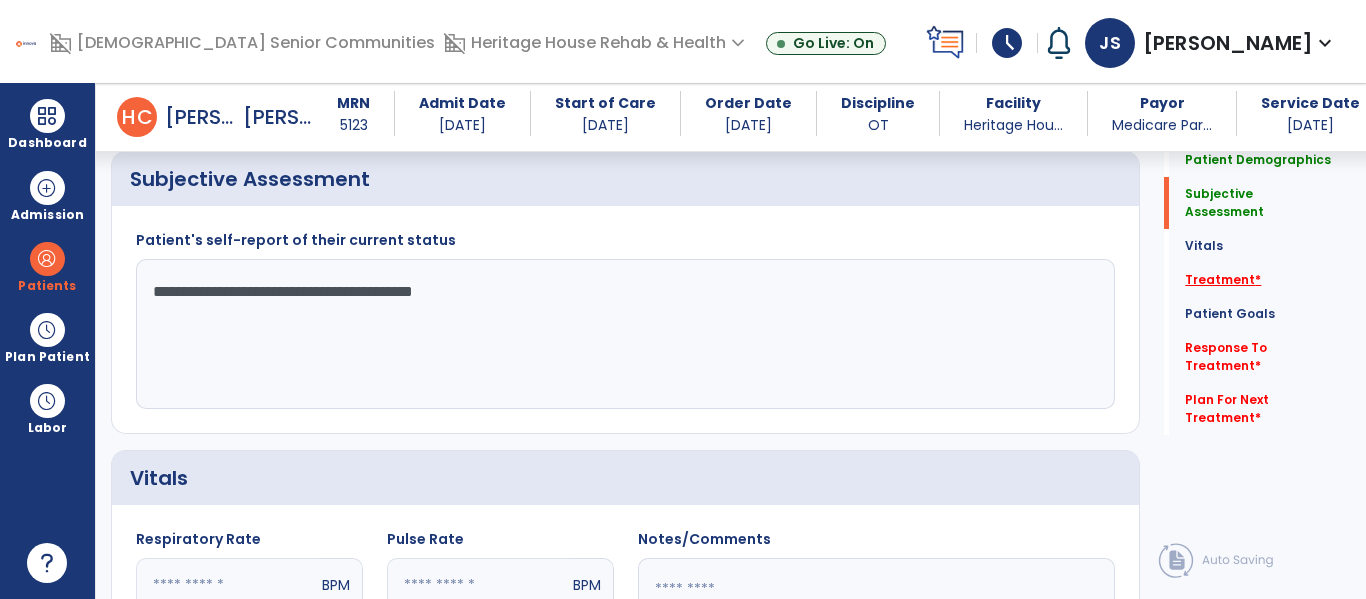 type on "**********" 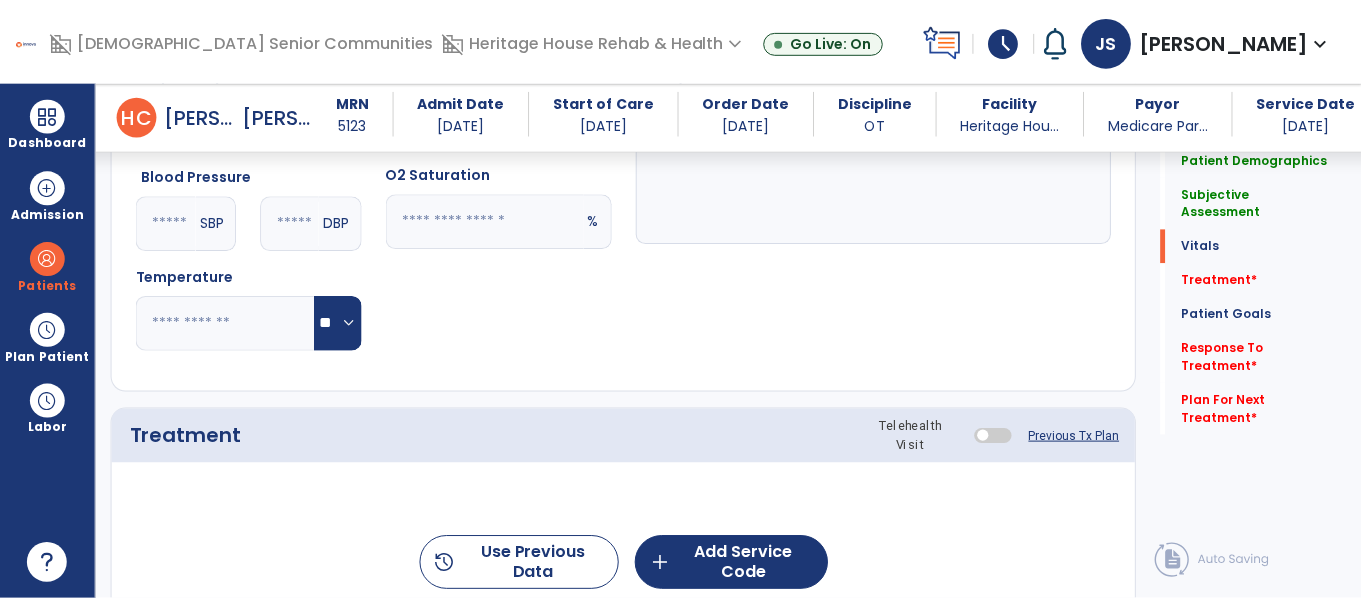 scroll, scrollTop: 1036, scrollLeft: 0, axis: vertical 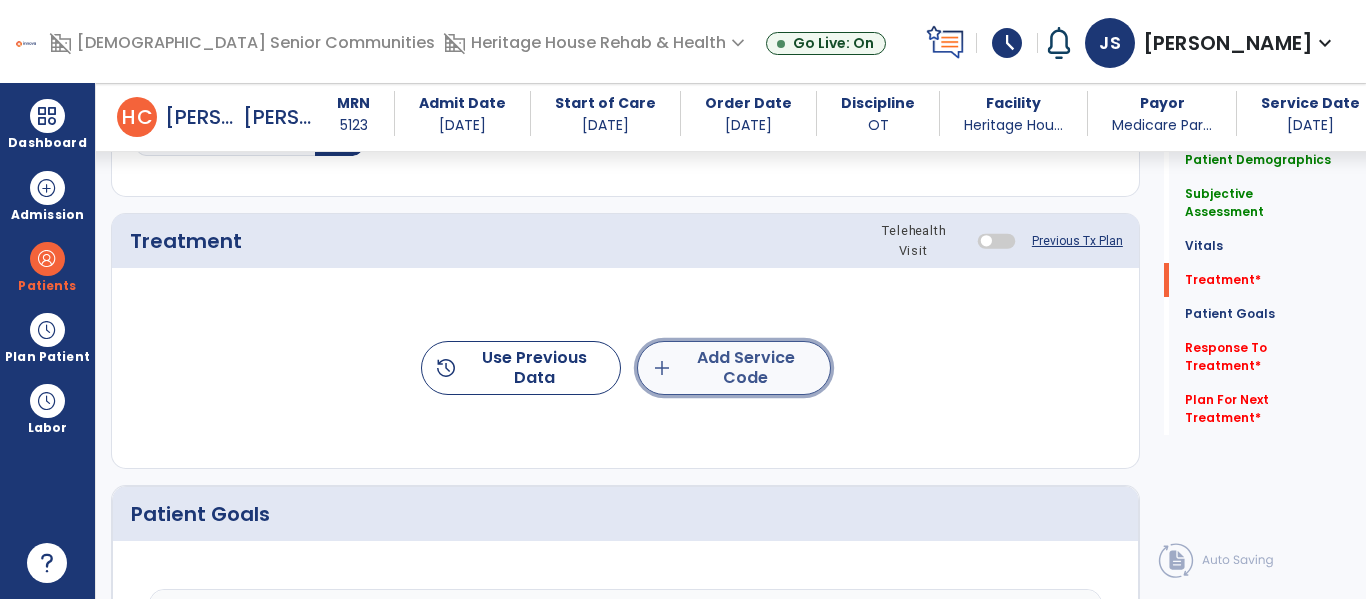 click on "add" 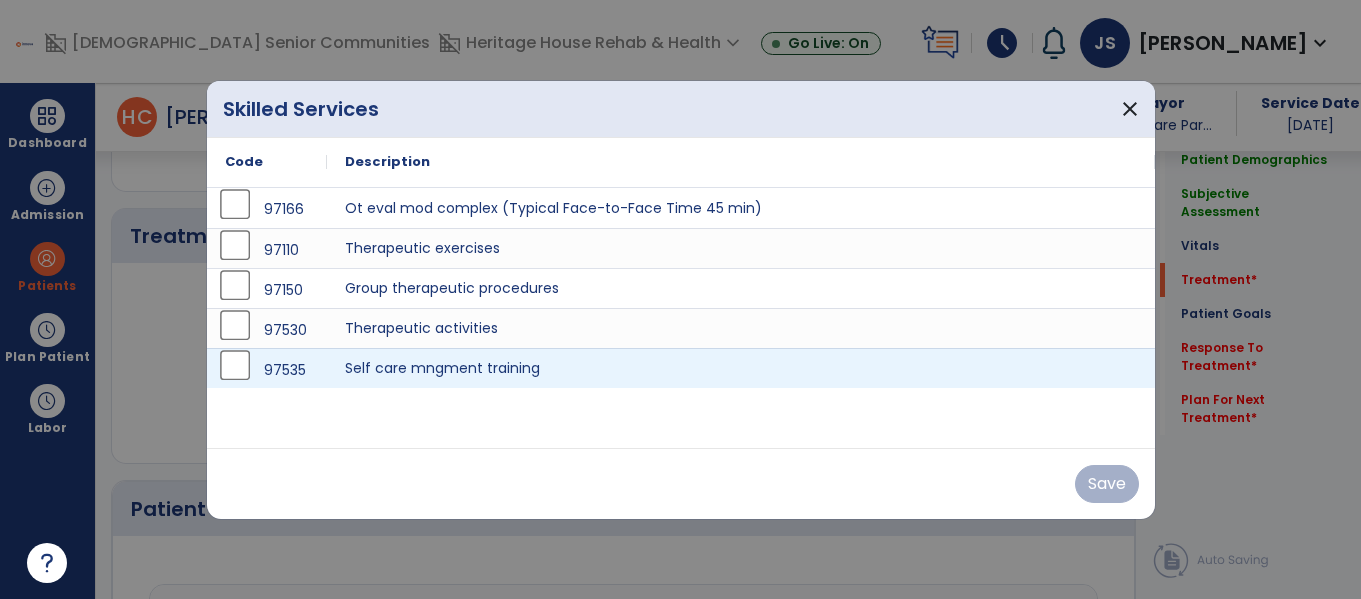 scroll, scrollTop: 1036, scrollLeft: 0, axis: vertical 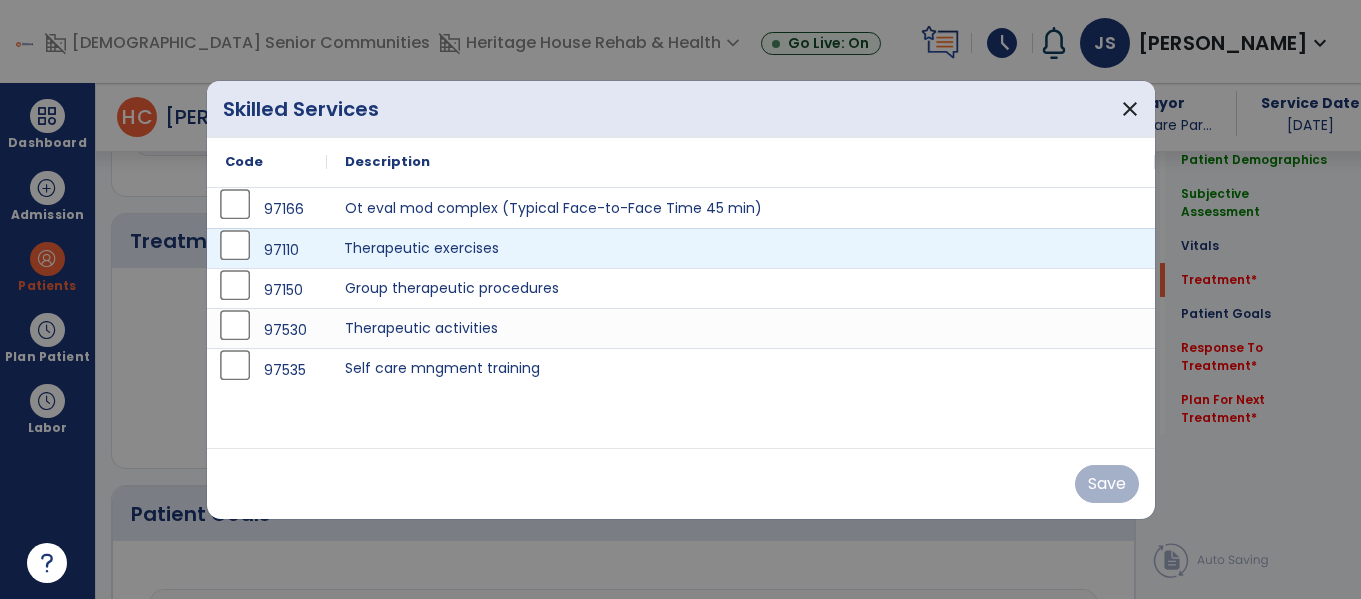 click on "Therapeutic exercises" at bounding box center (741, 248) 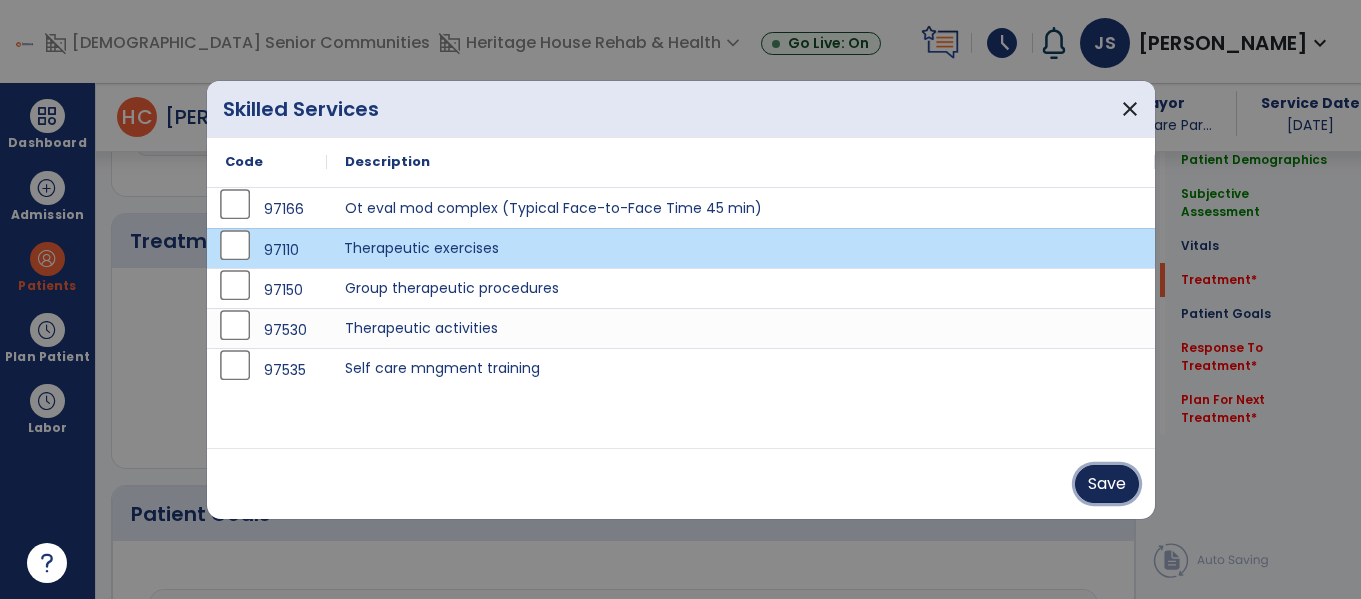 drag, startPoint x: 1097, startPoint y: 483, endPoint x: 1003, endPoint y: 488, distance: 94.13288 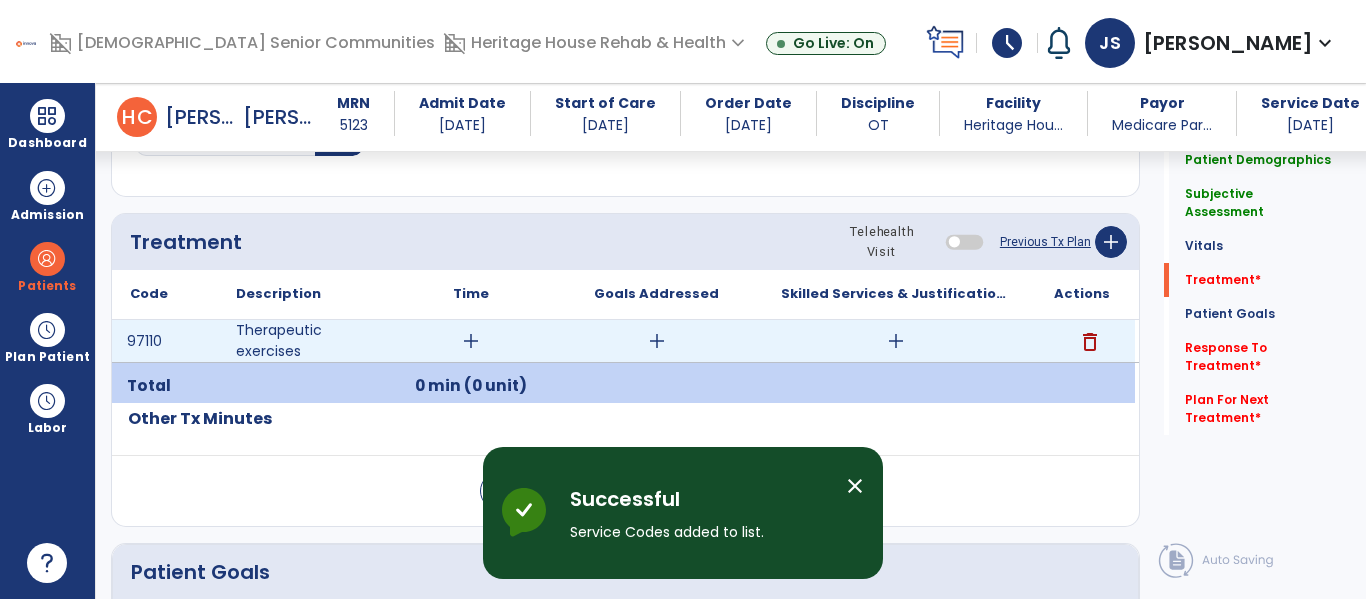click on "add" at bounding box center [471, 341] 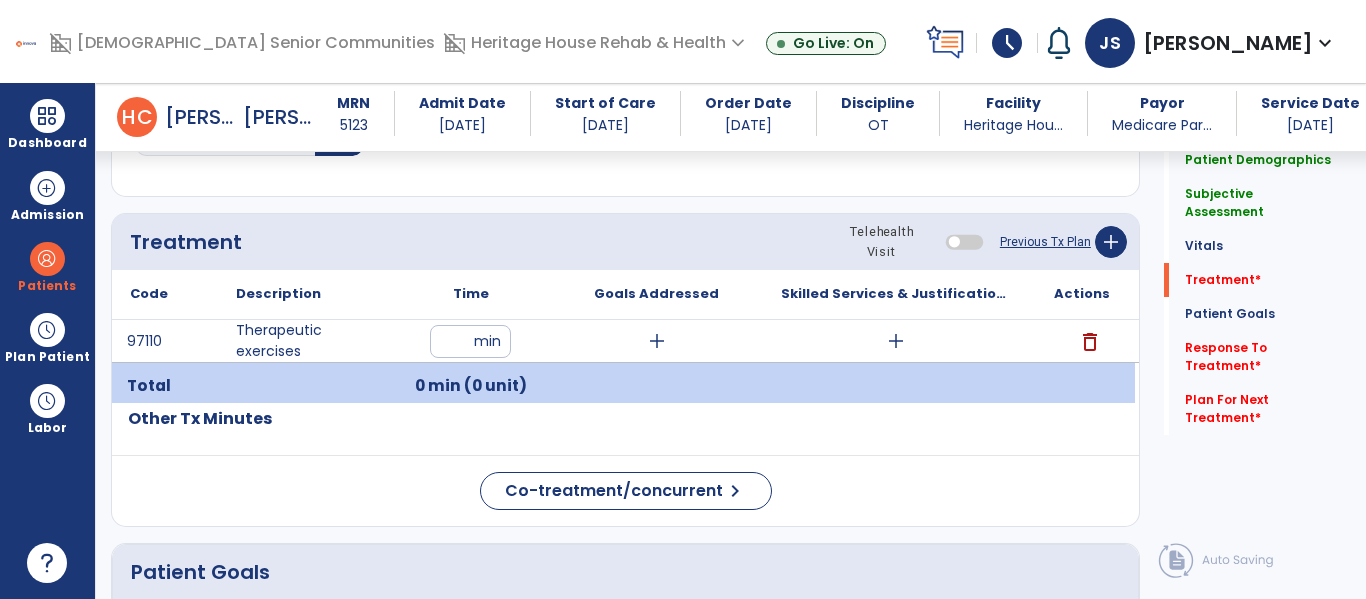 type on "**" 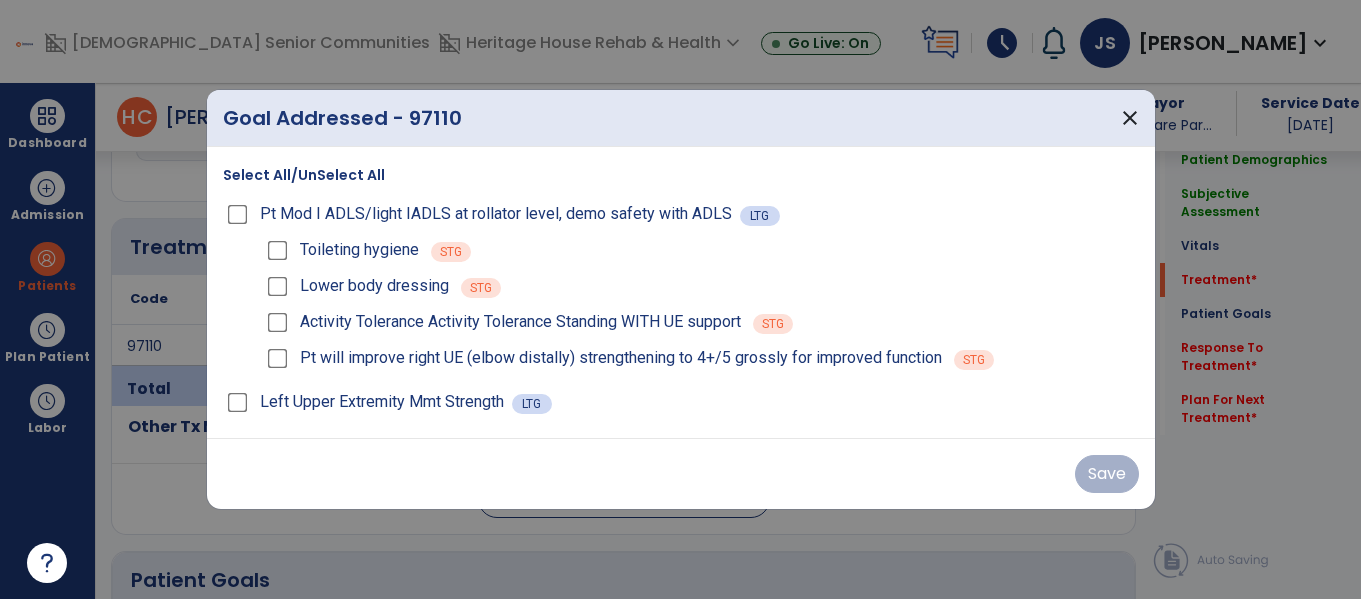 scroll, scrollTop: 1036, scrollLeft: 0, axis: vertical 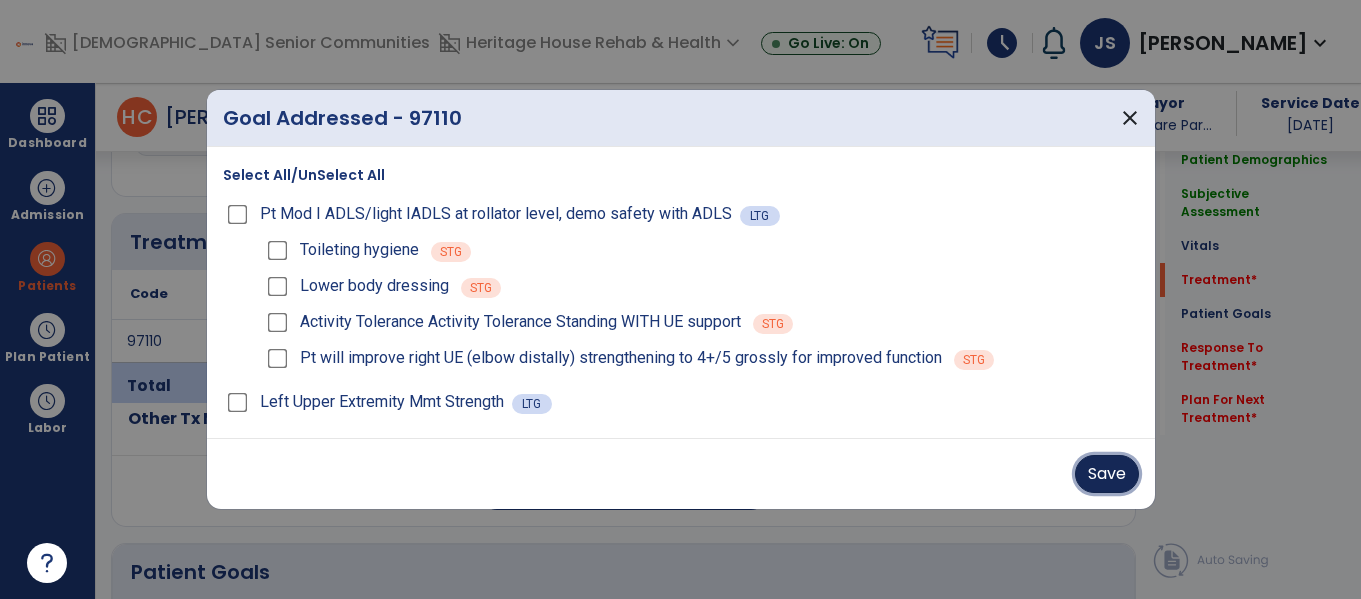 click on "Save" at bounding box center [1107, 474] 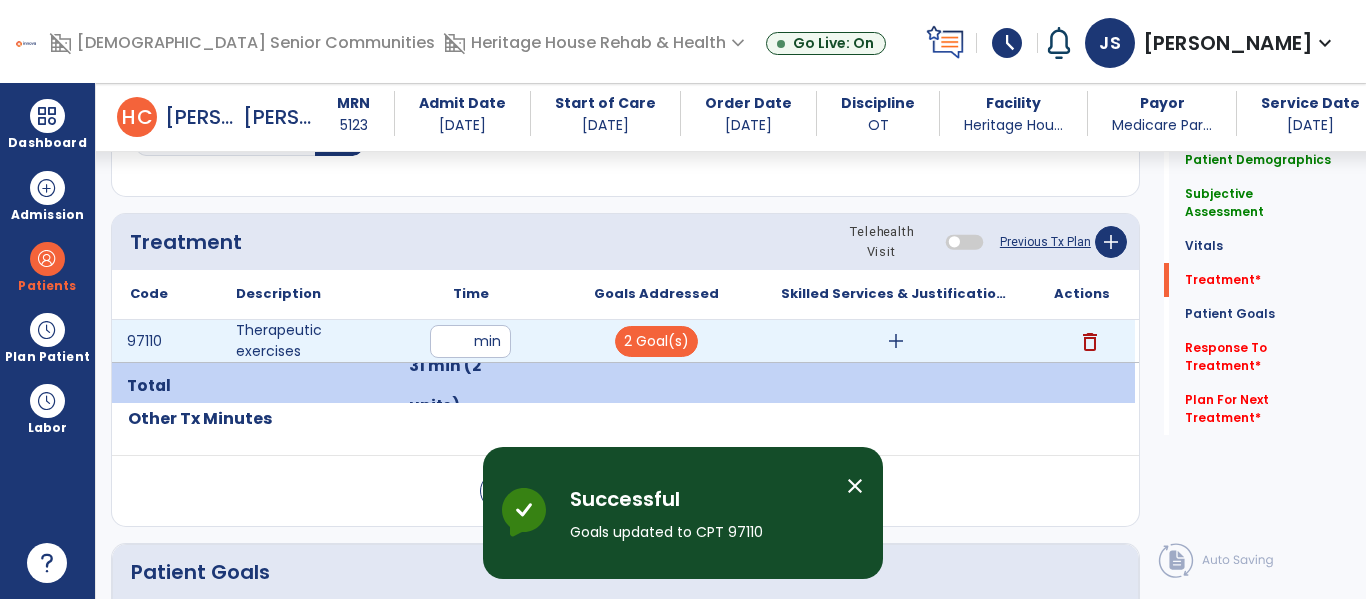 click on "add" at bounding box center (896, 341) 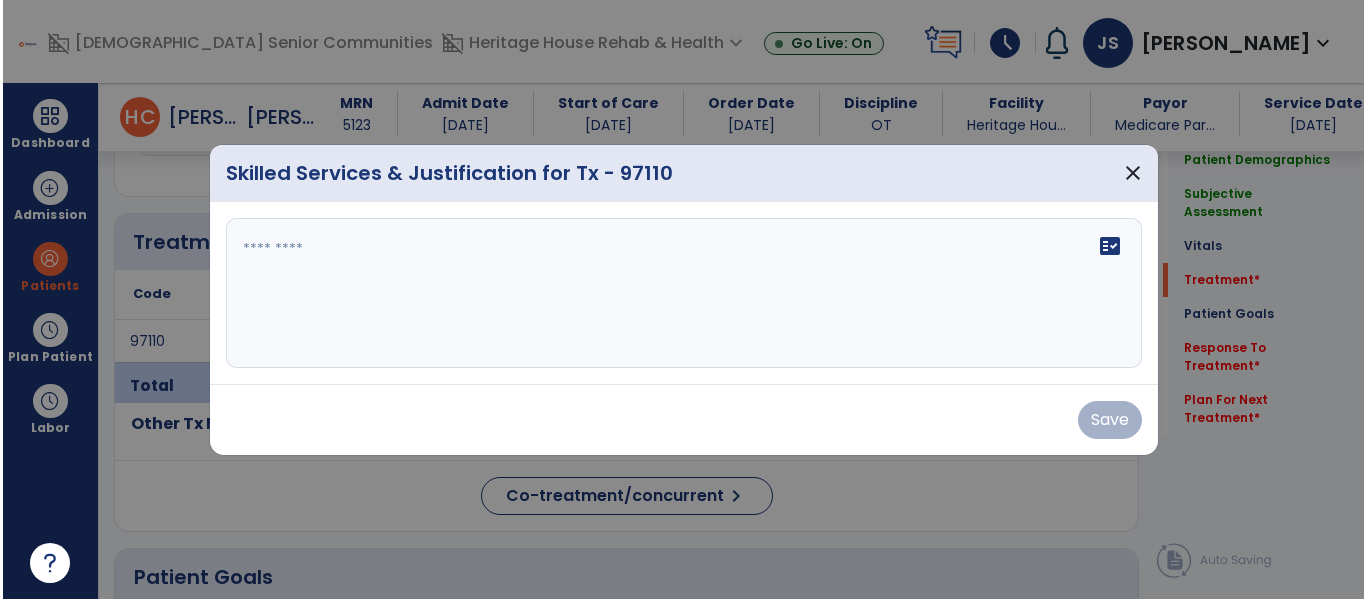 scroll, scrollTop: 1036, scrollLeft: 0, axis: vertical 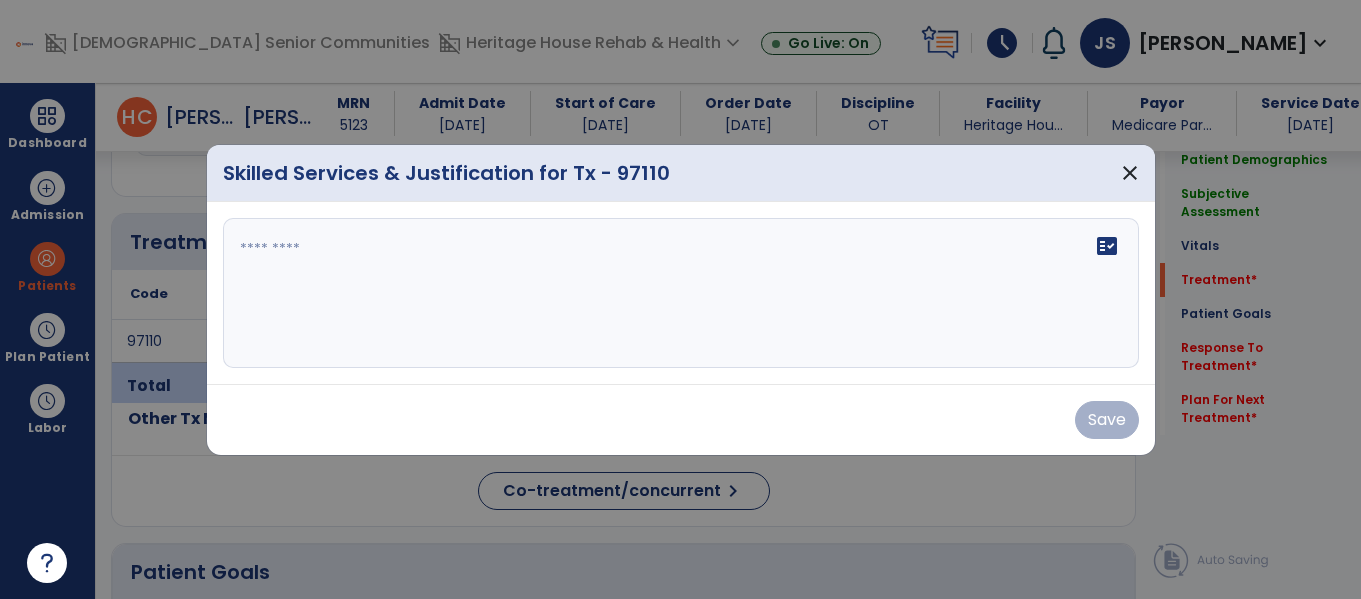 click at bounding box center [681, 293] 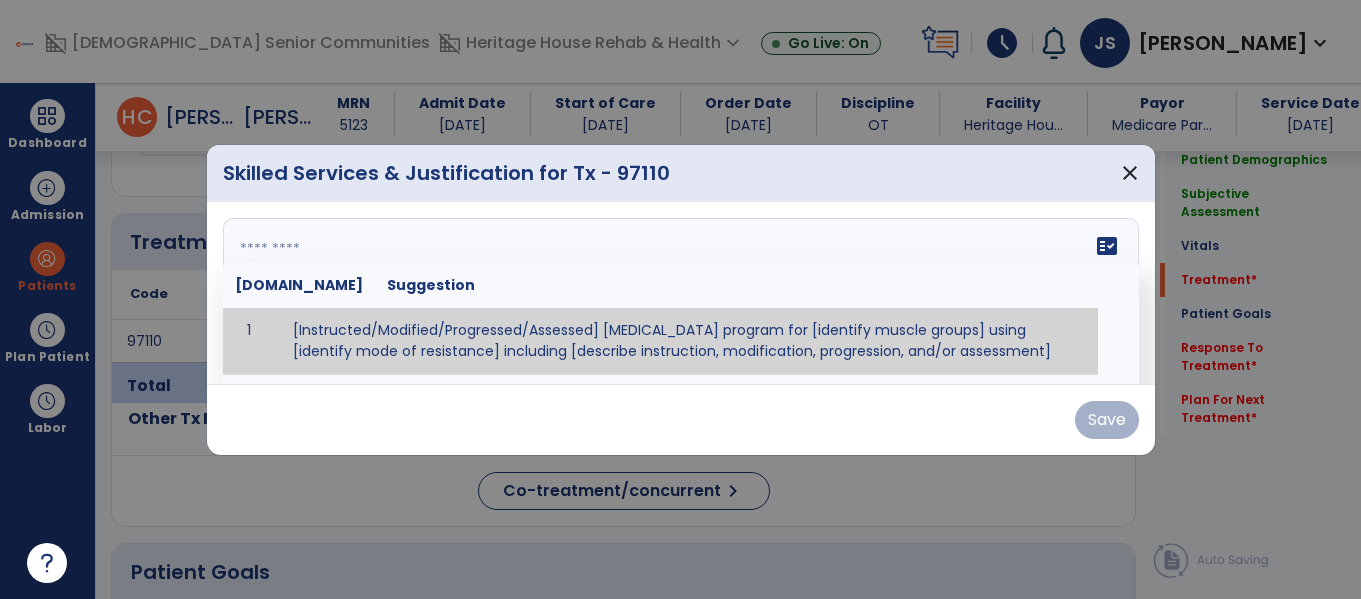 paste on "**********" 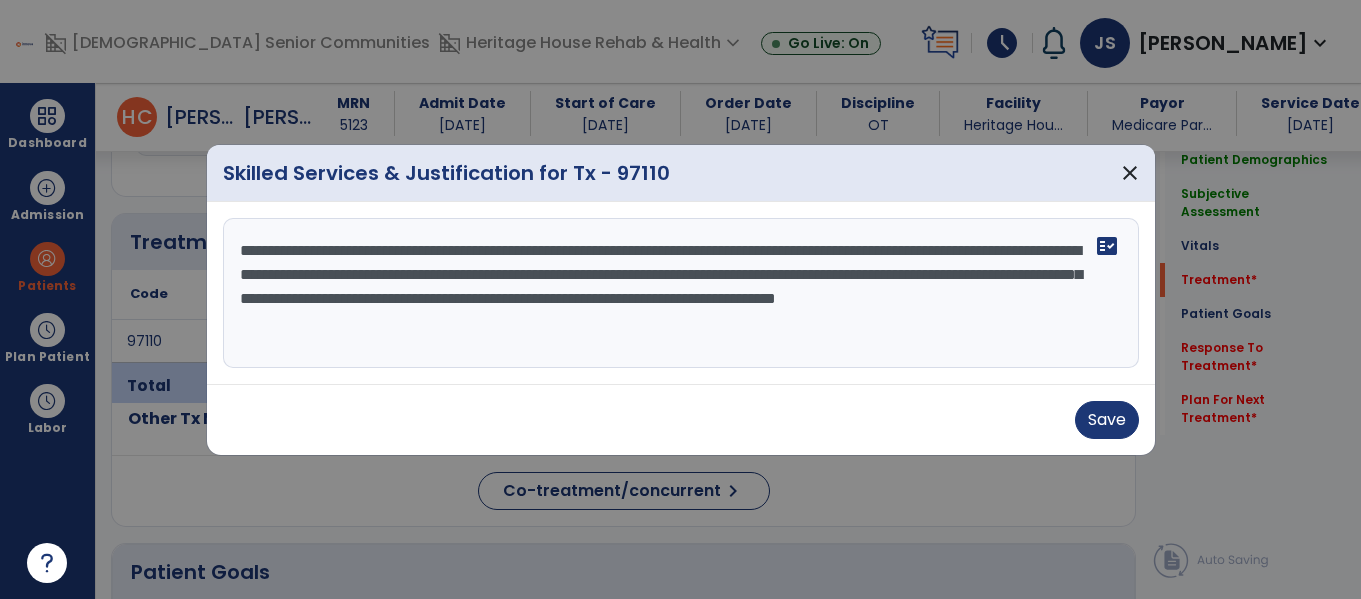click on "**********" at bounding box center (681, 293) 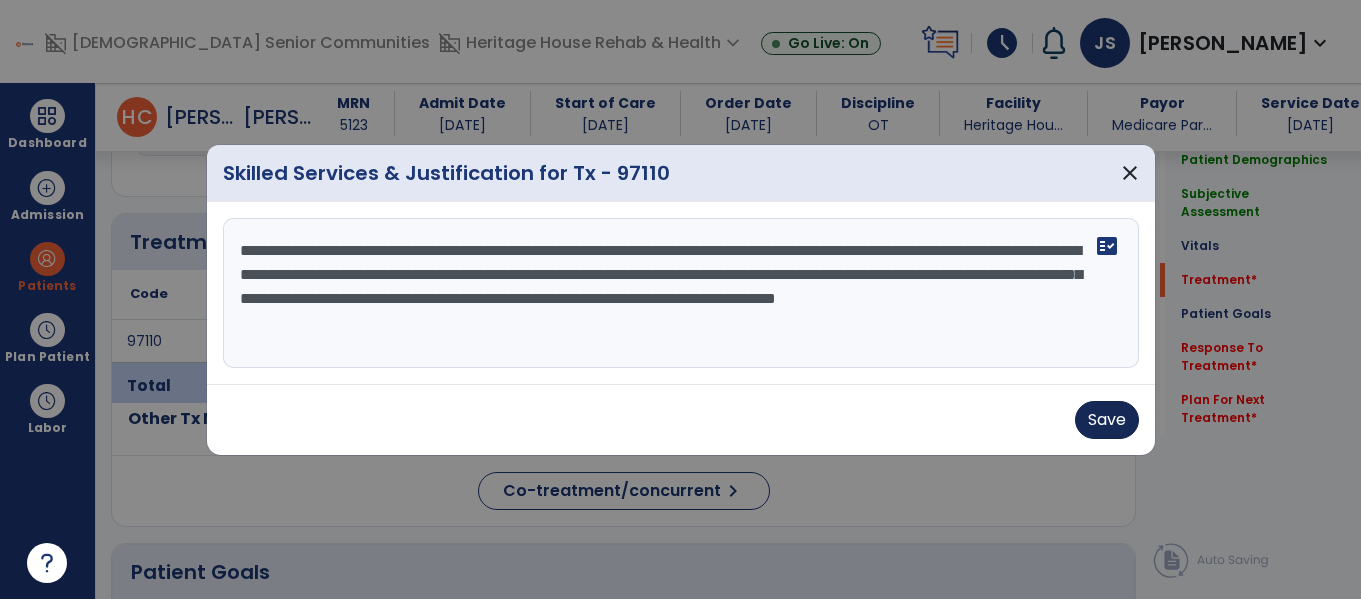 type on "**********" 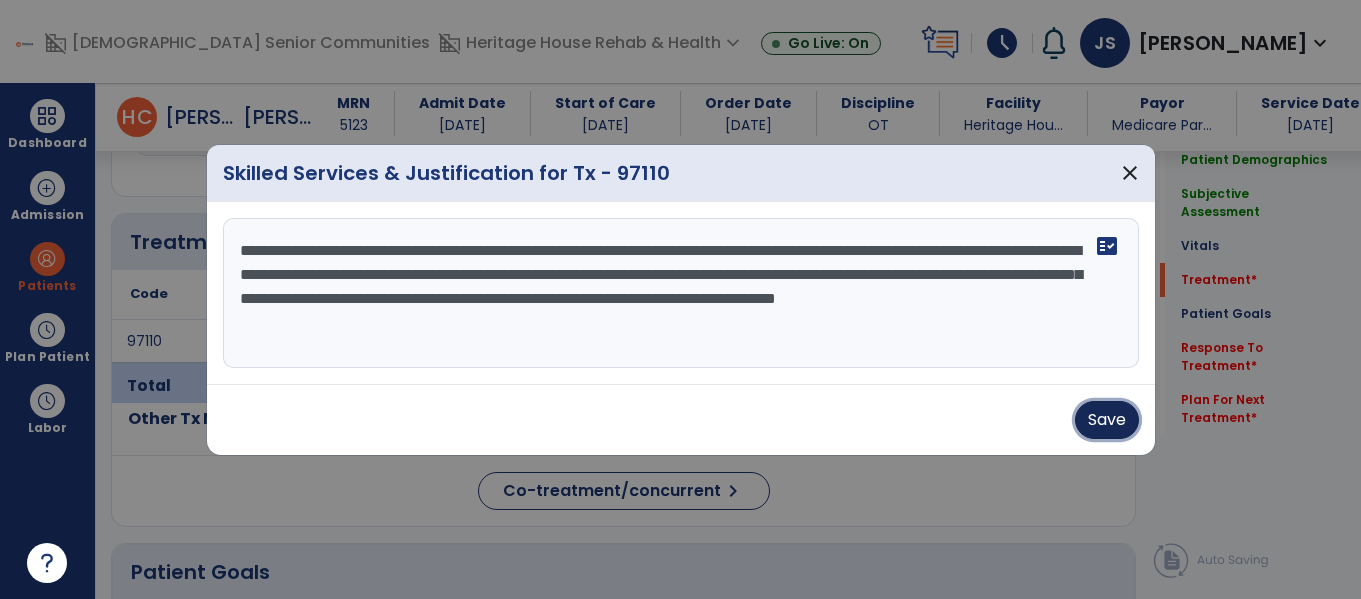 click on "Save" at bounding box center (1107, 420) 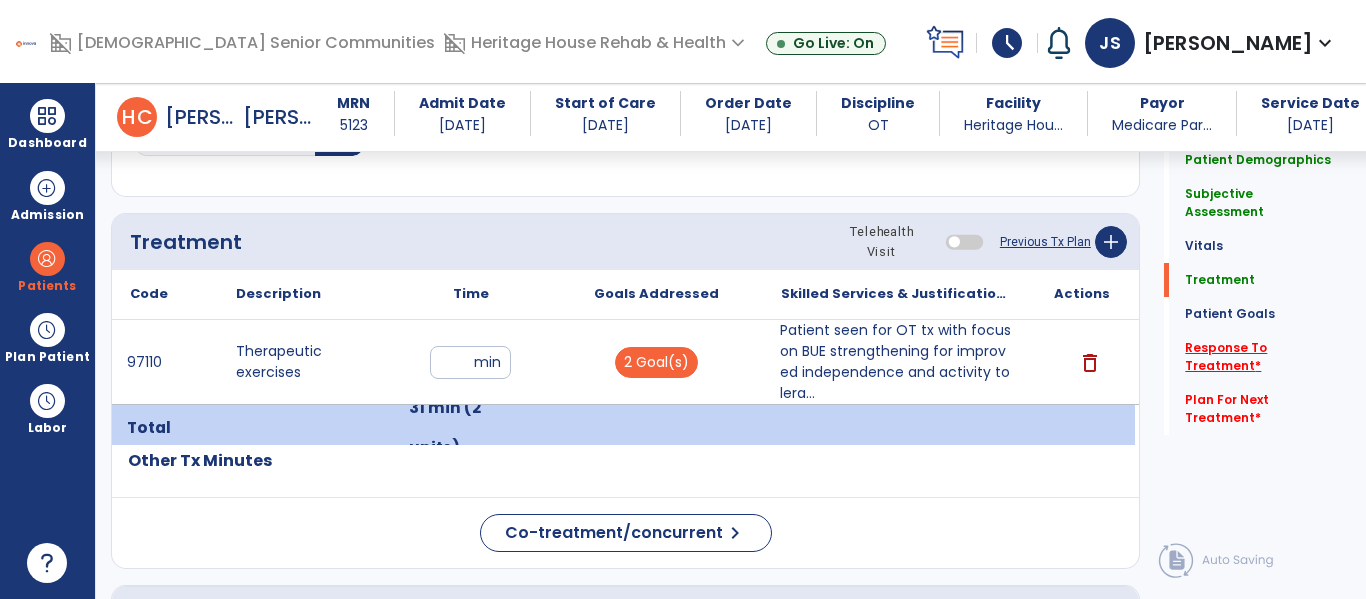 click on "Response To Treatment   *" 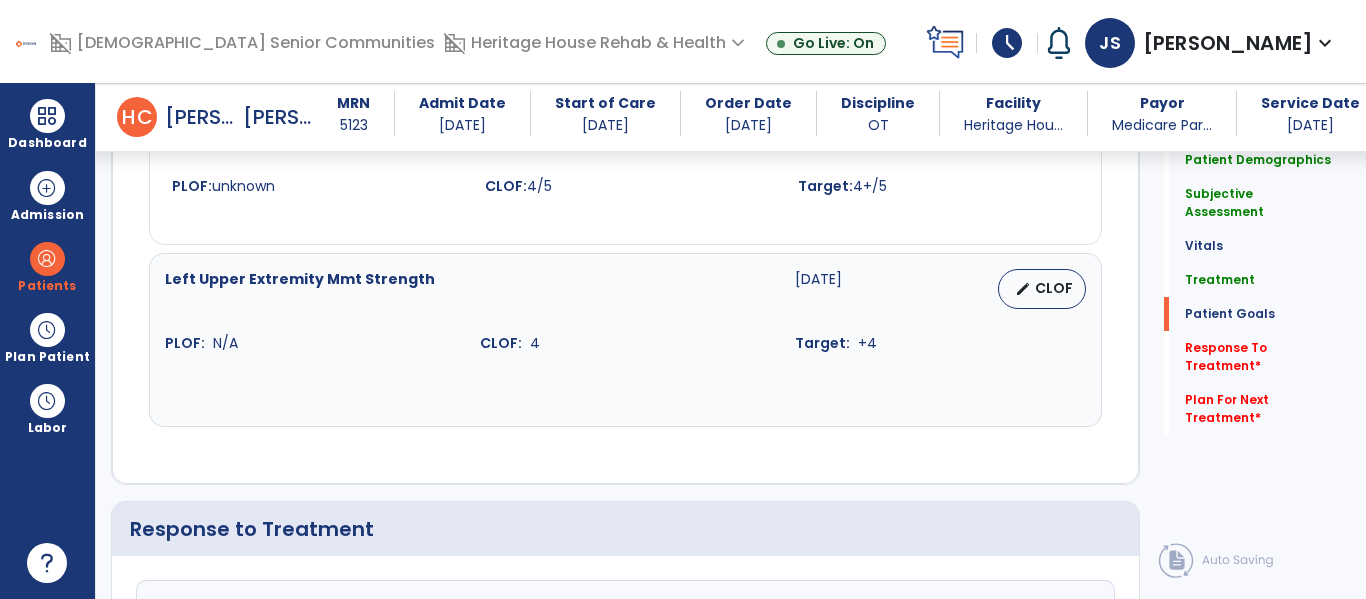 scroll, scrollTop: 2697, scrollLeft: 0, axis: vertical 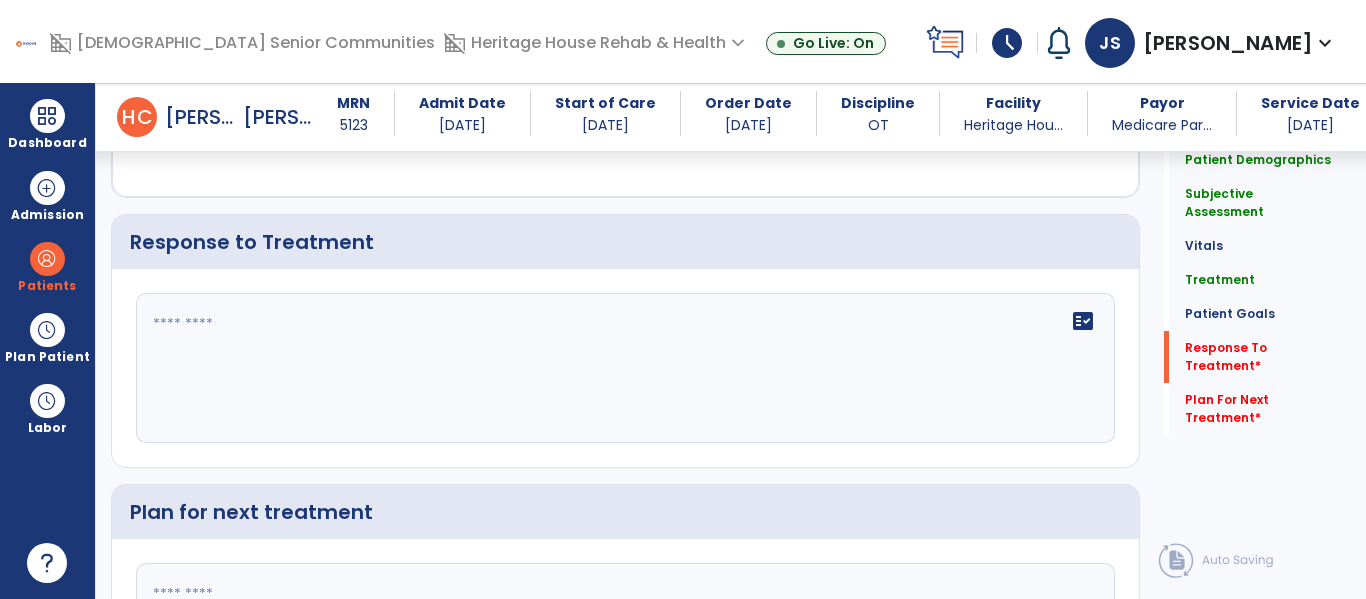 click 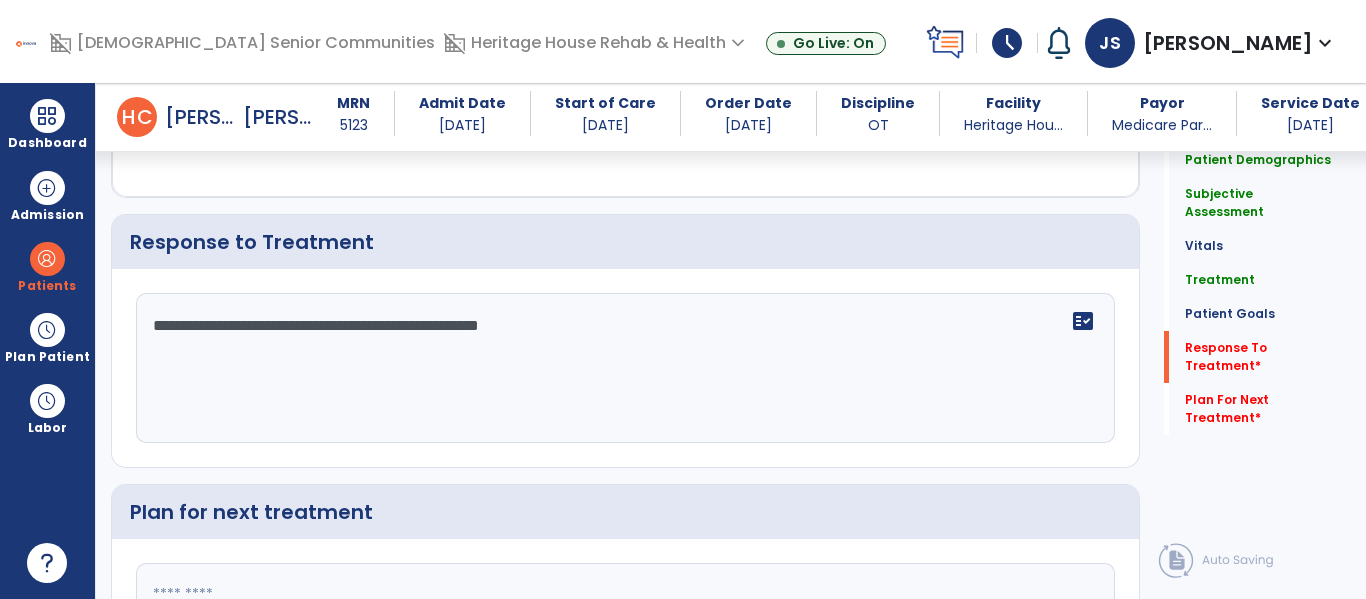 type on "**********" 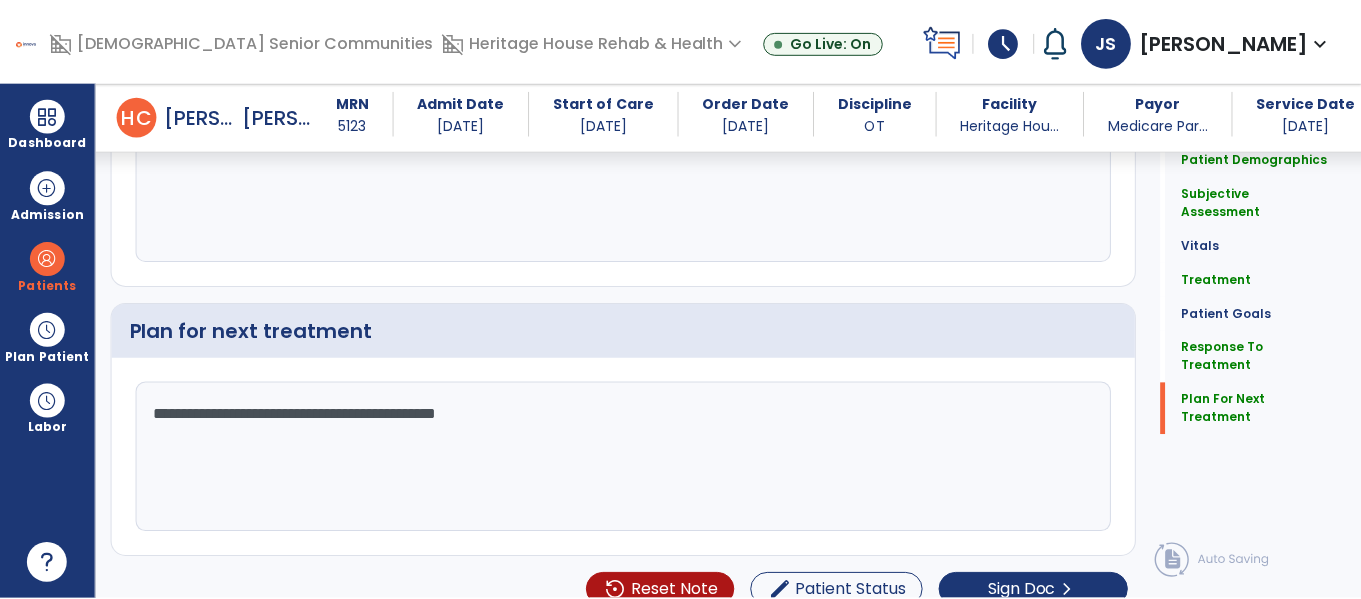 scroll, scrollTop: 2902, scrollLeft: 0, axis: vertical 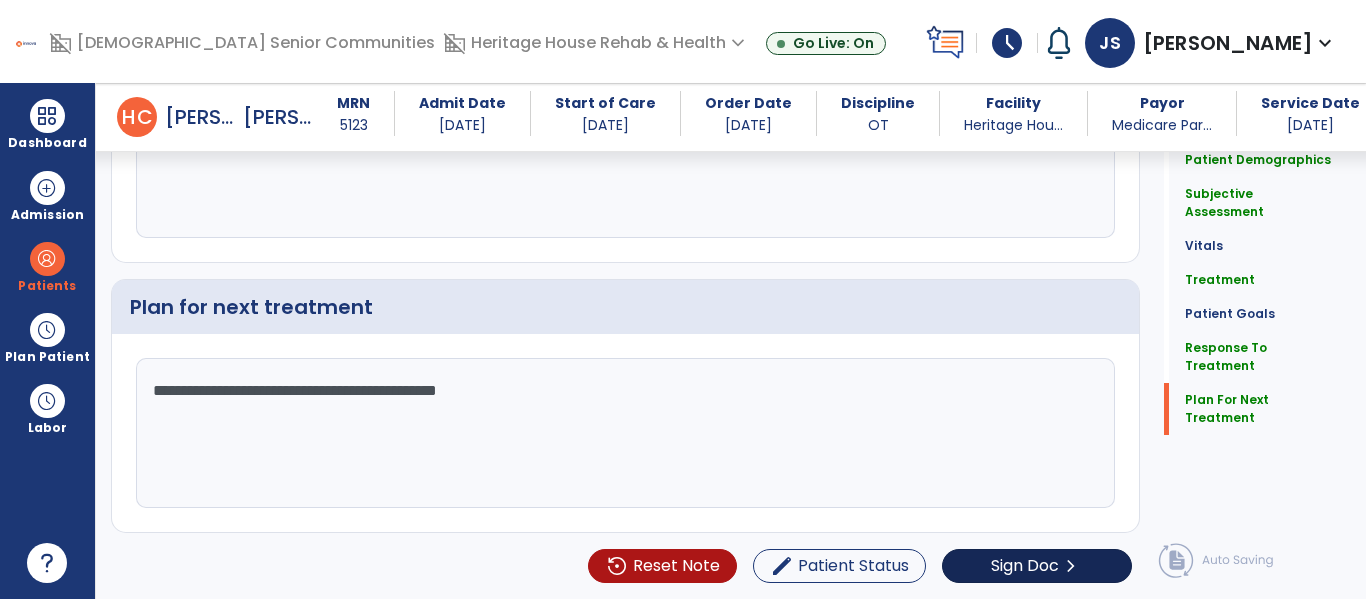 type on "**********" 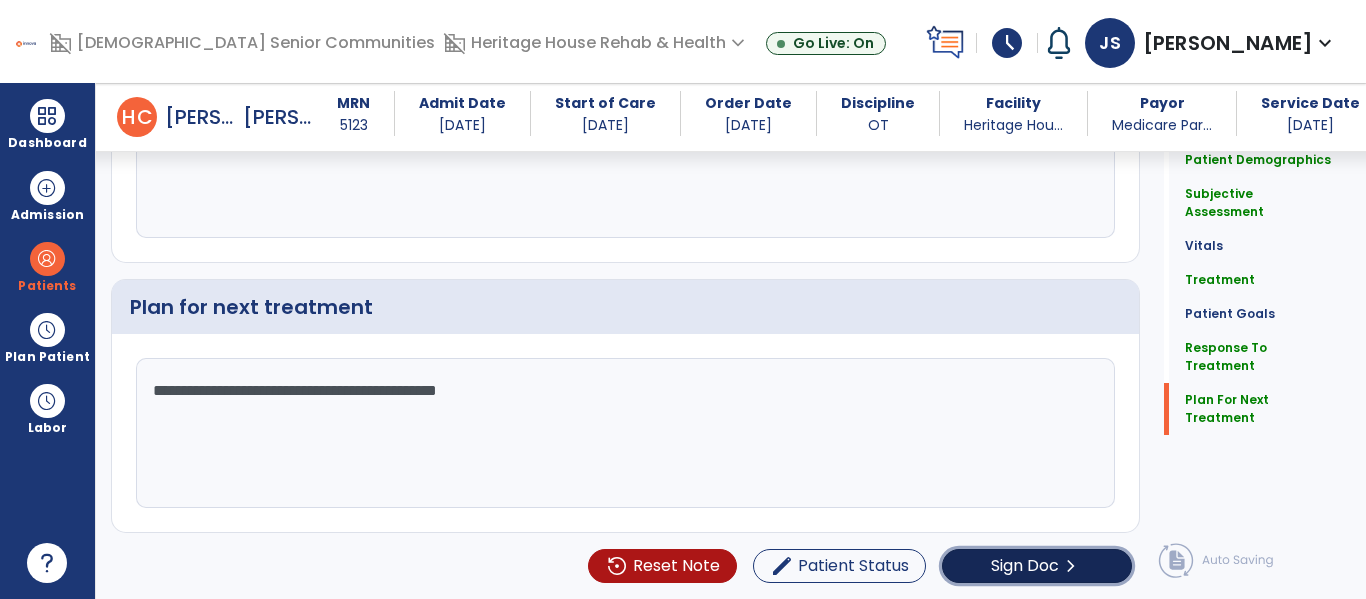 click on "chevron_right" 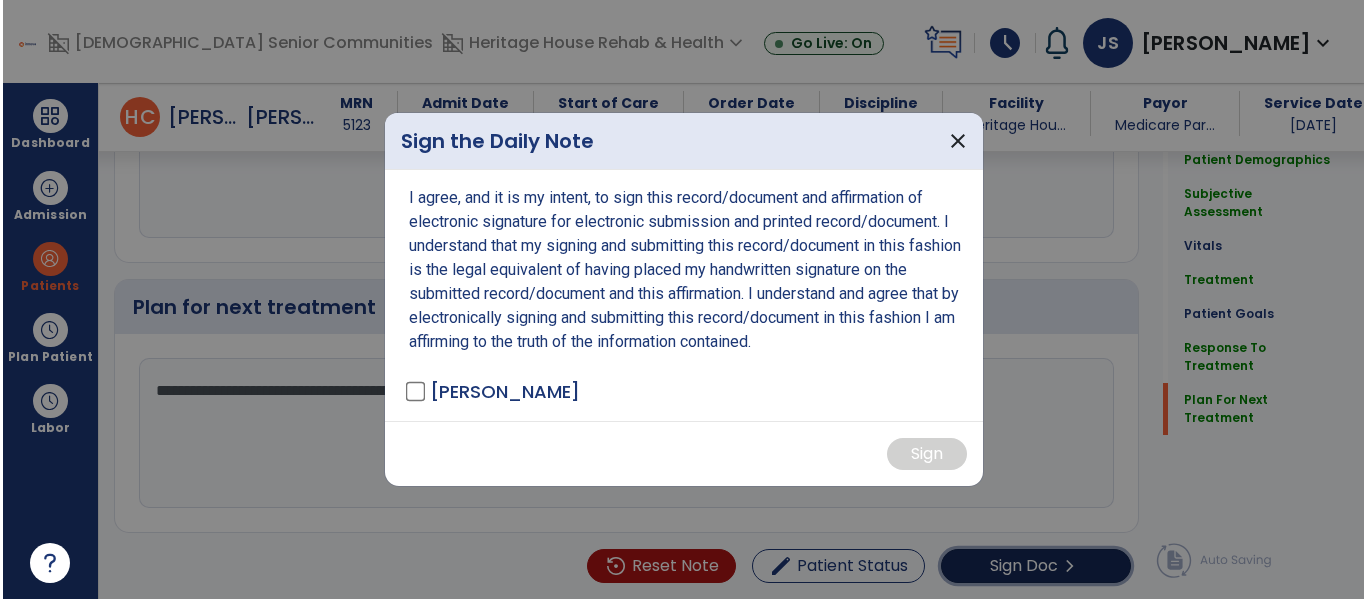 scroll, scrollTop: 2902, scrollLeft: 0, axis: vertical 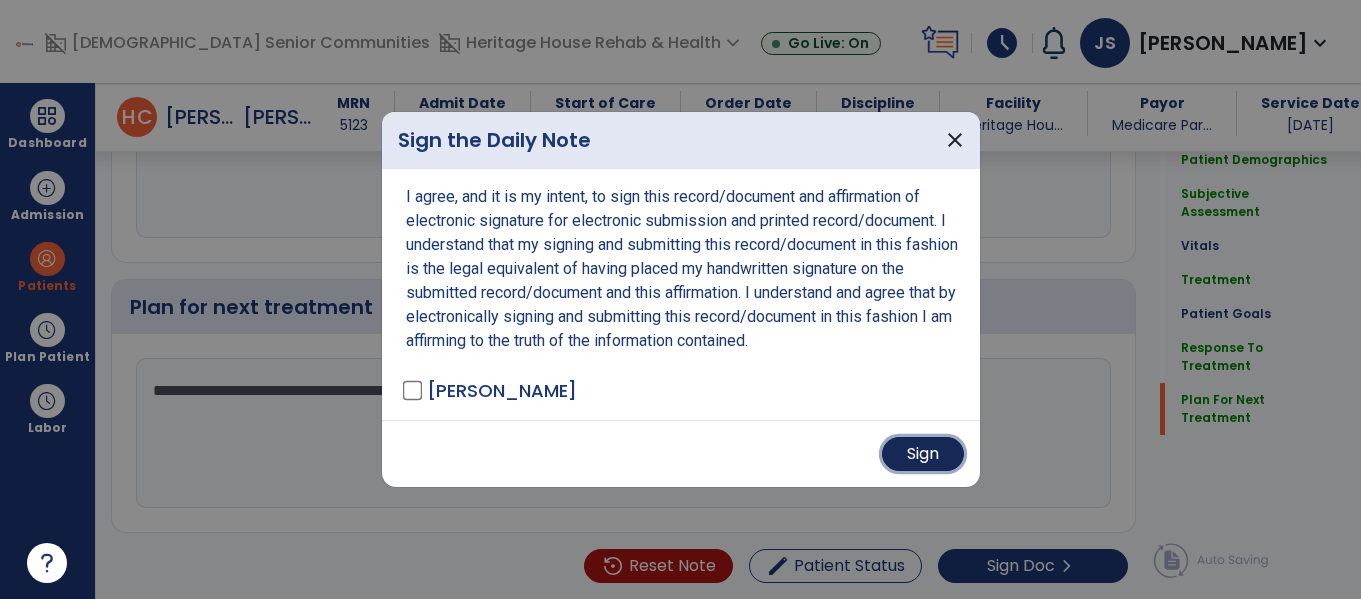 click on "Sign" at bounding box center [923, 454] 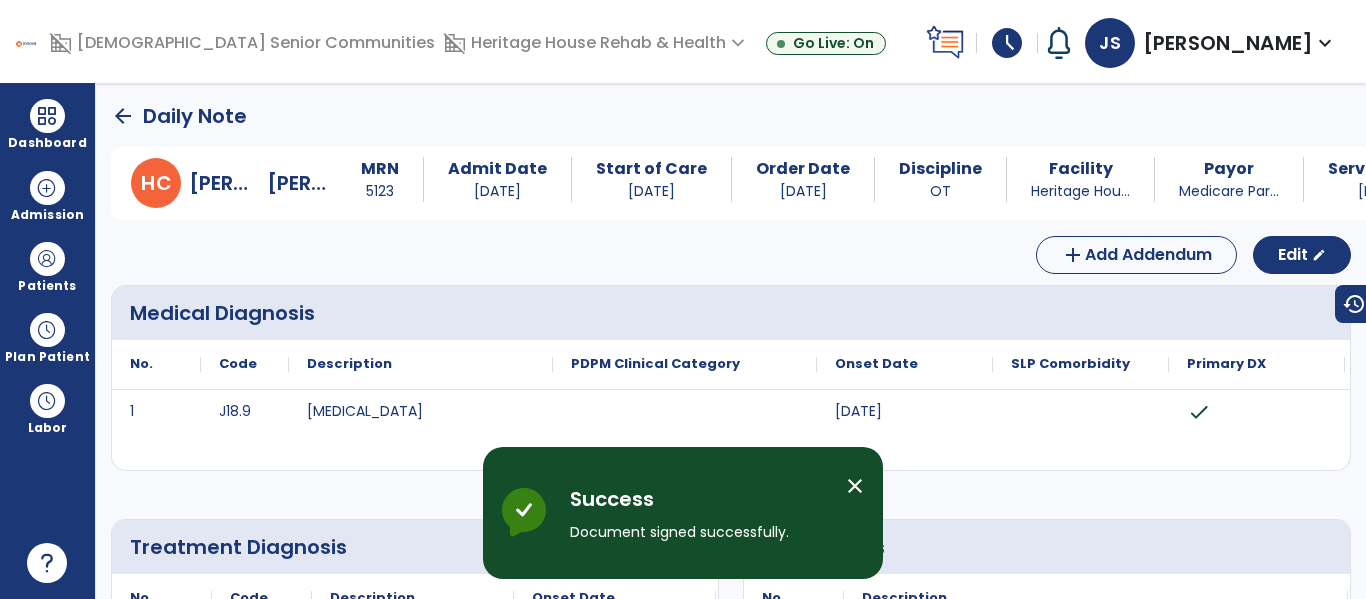 scroll, scrollTop: 0, scrollLeft: 0, axis: both 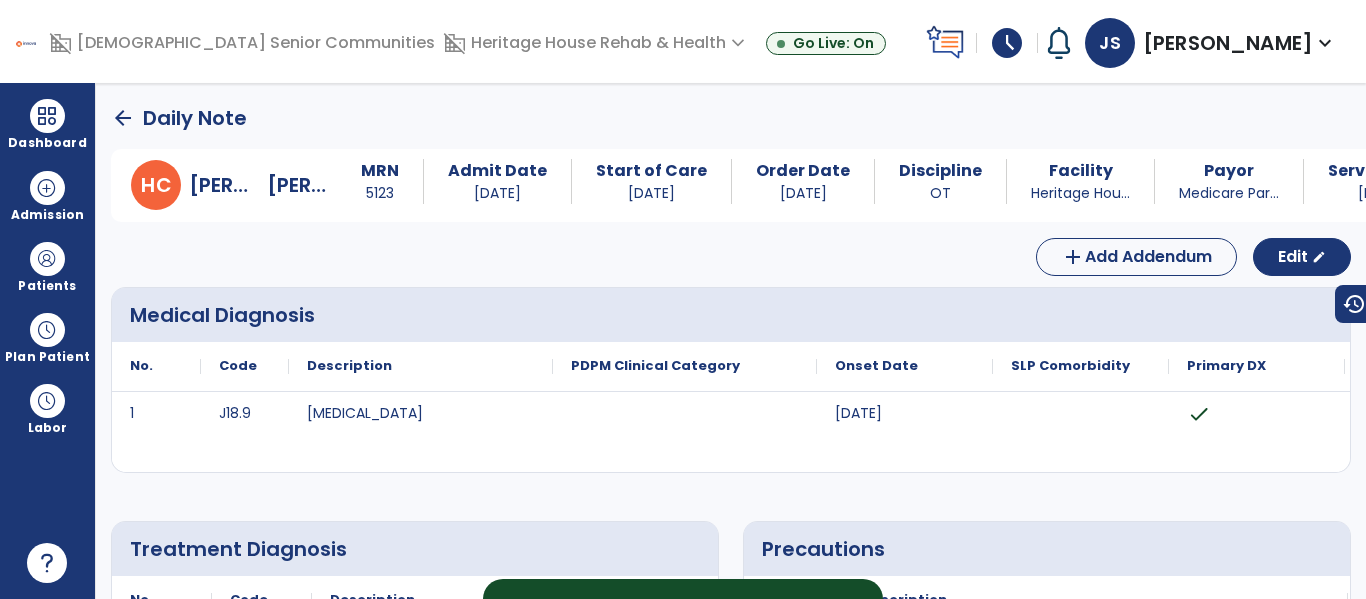 click on "arrow_back" 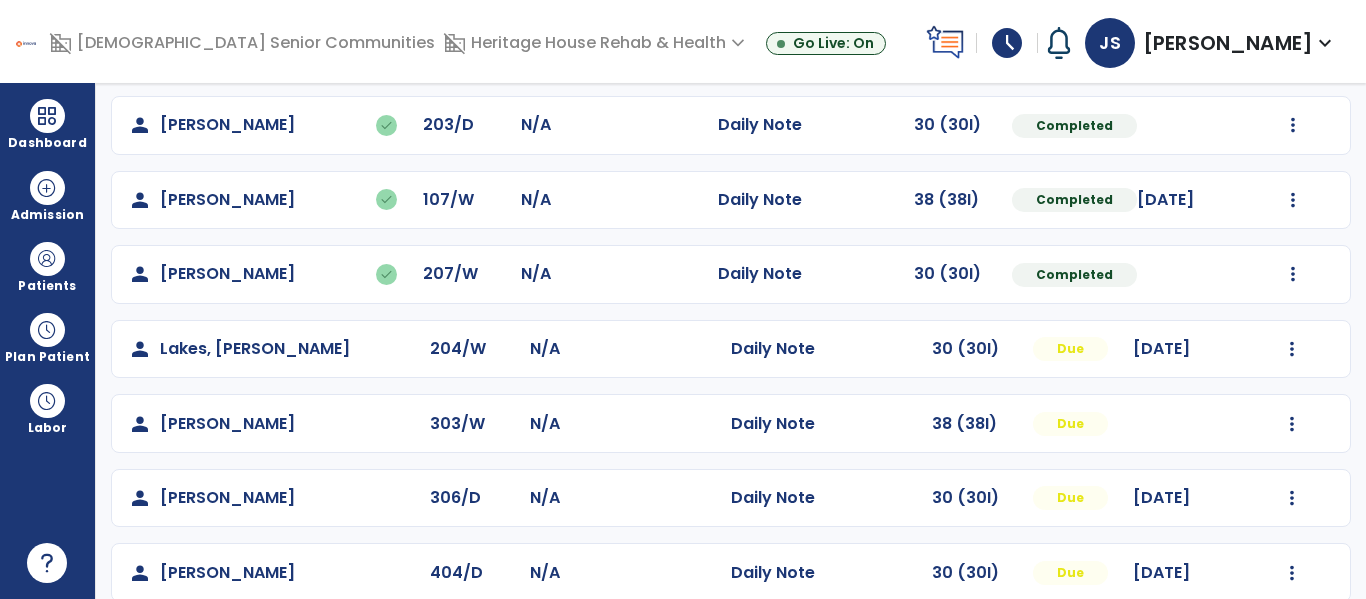 scroll, scrollTop: 563, scrollLeft: 0, axis: vertical 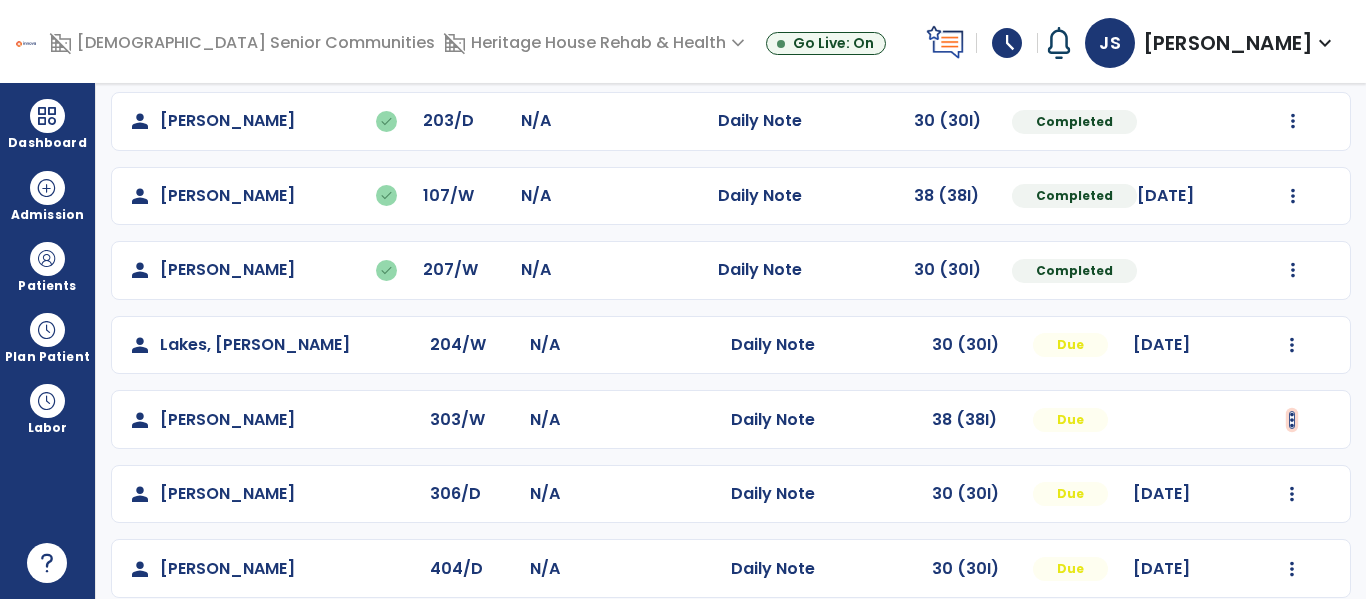 click at bounding box center (1293, -275) 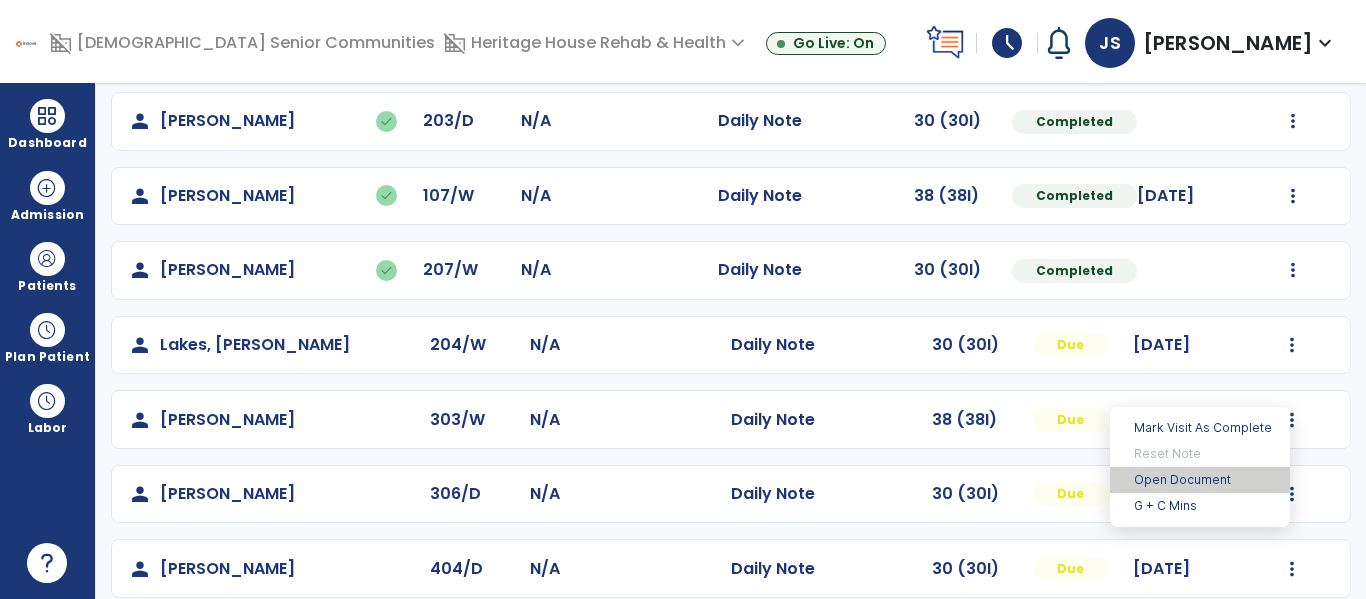 click on "Open Document" at bounding box center (1200, 480) 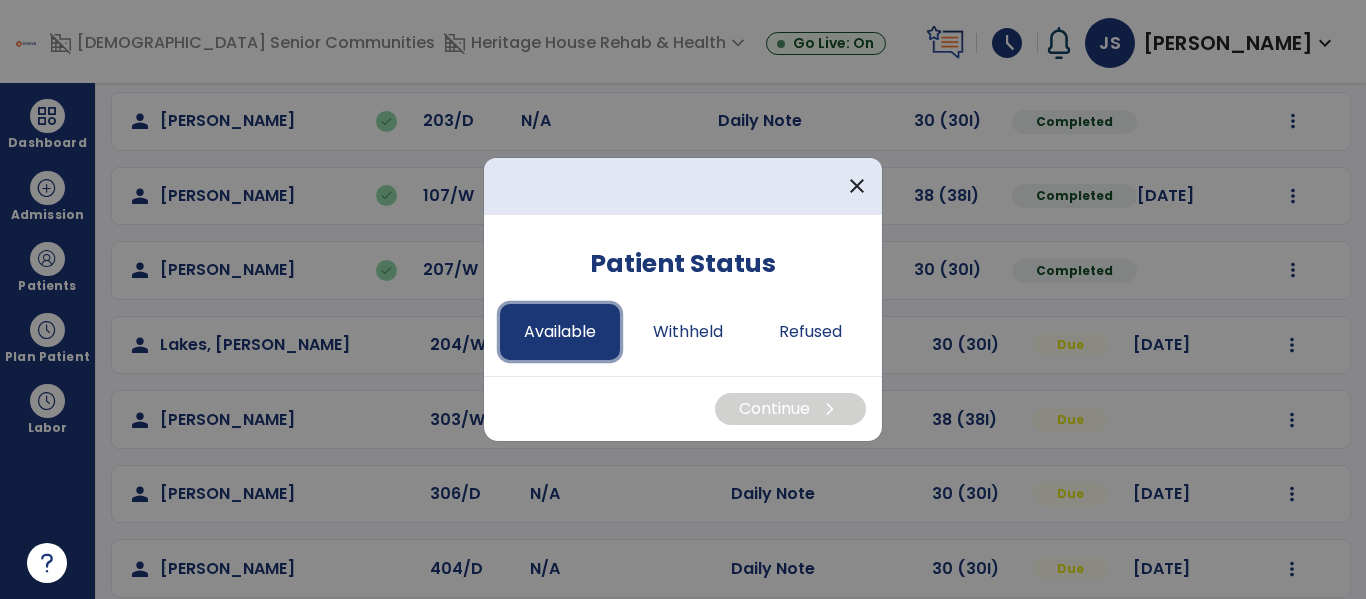 click on "Available" at bounding box center [560, 332] 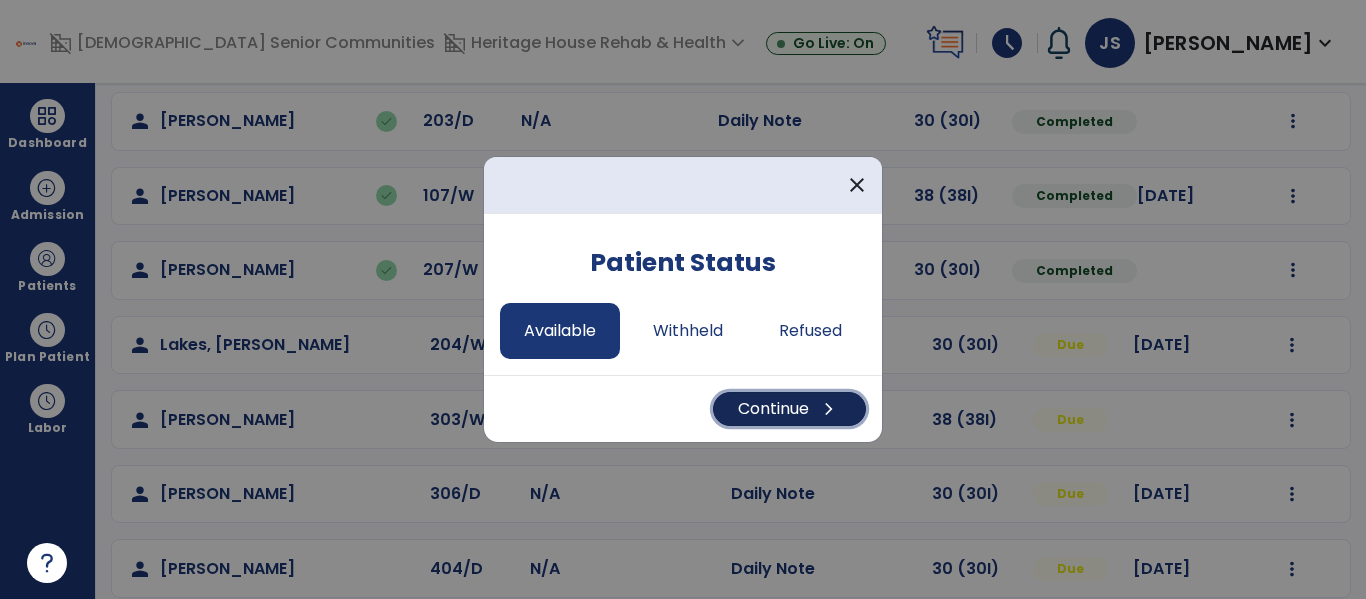 click on "chevron_right" at bounding box center (829, 409) 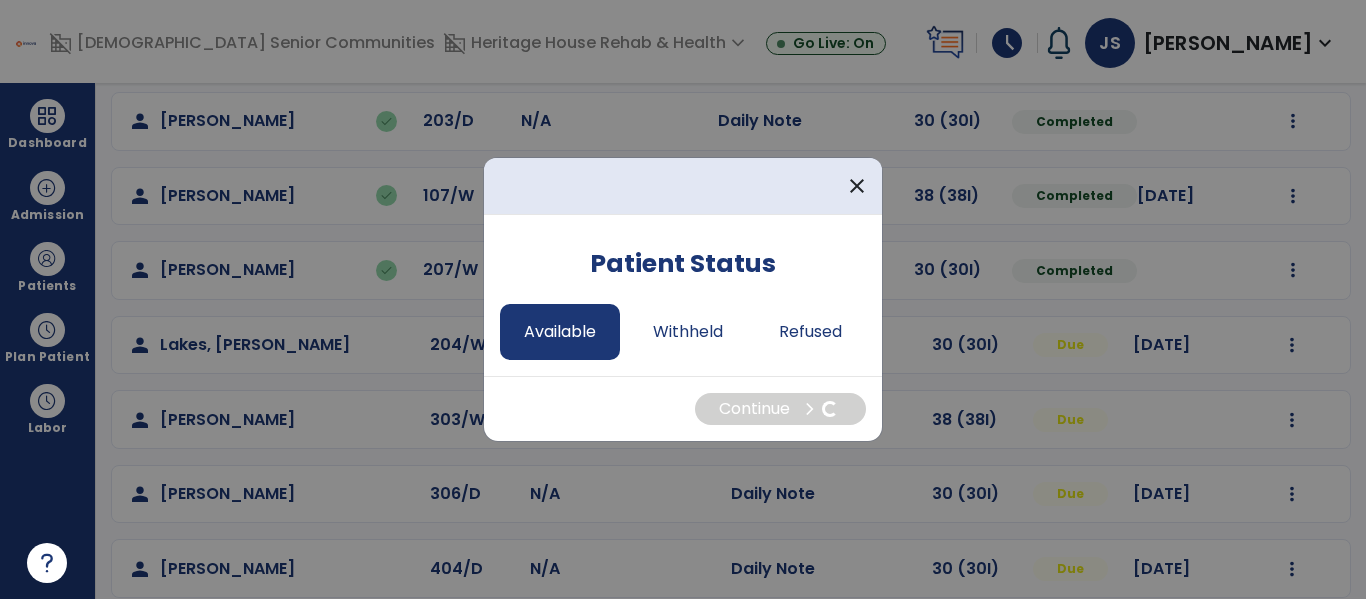 select on "*" 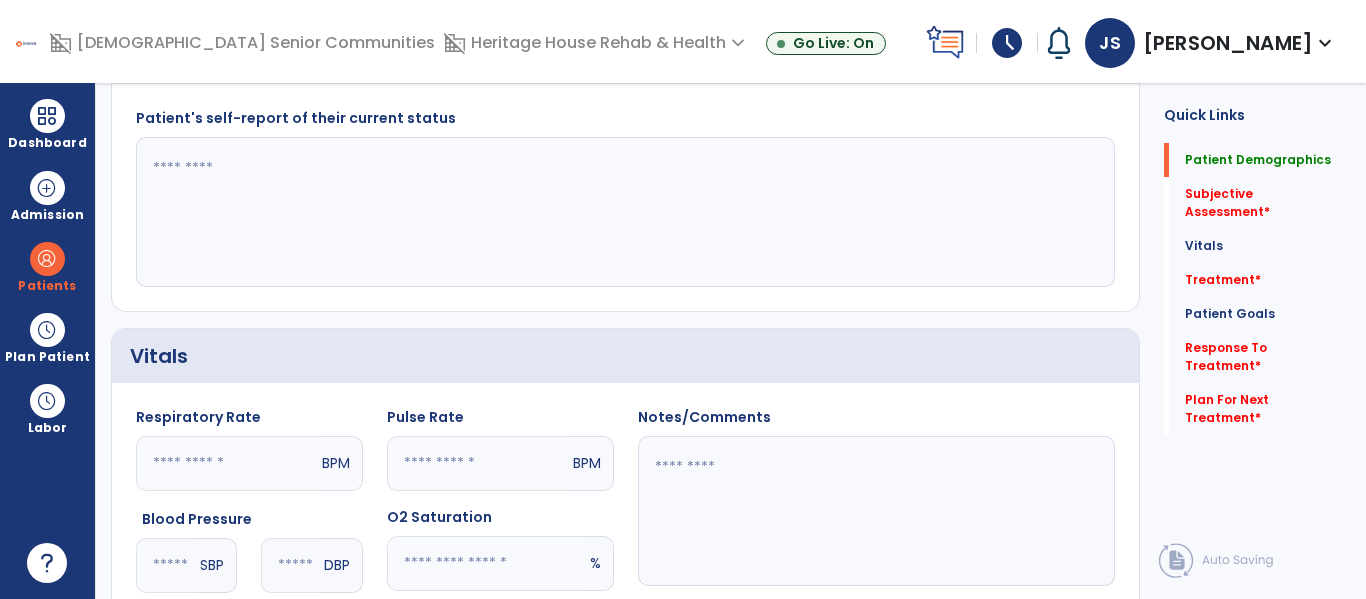 scroll, scrollTop: 0, scrollLeft: 0, axis: both 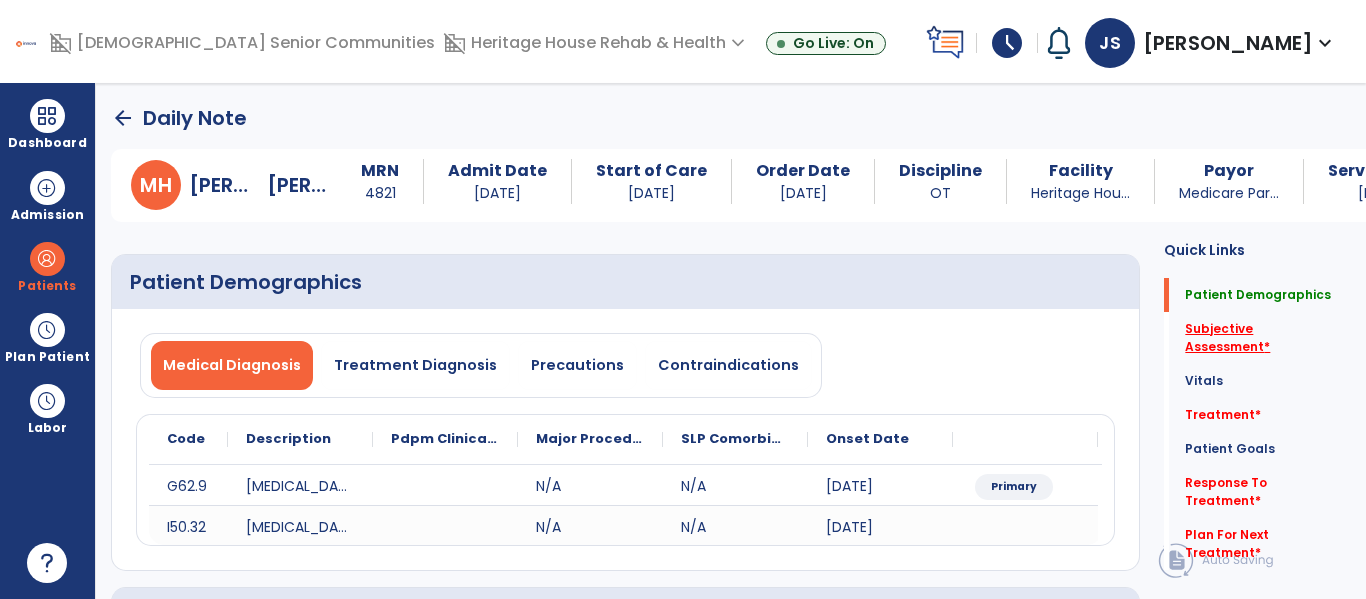 click on "Subjective Assessment   *" 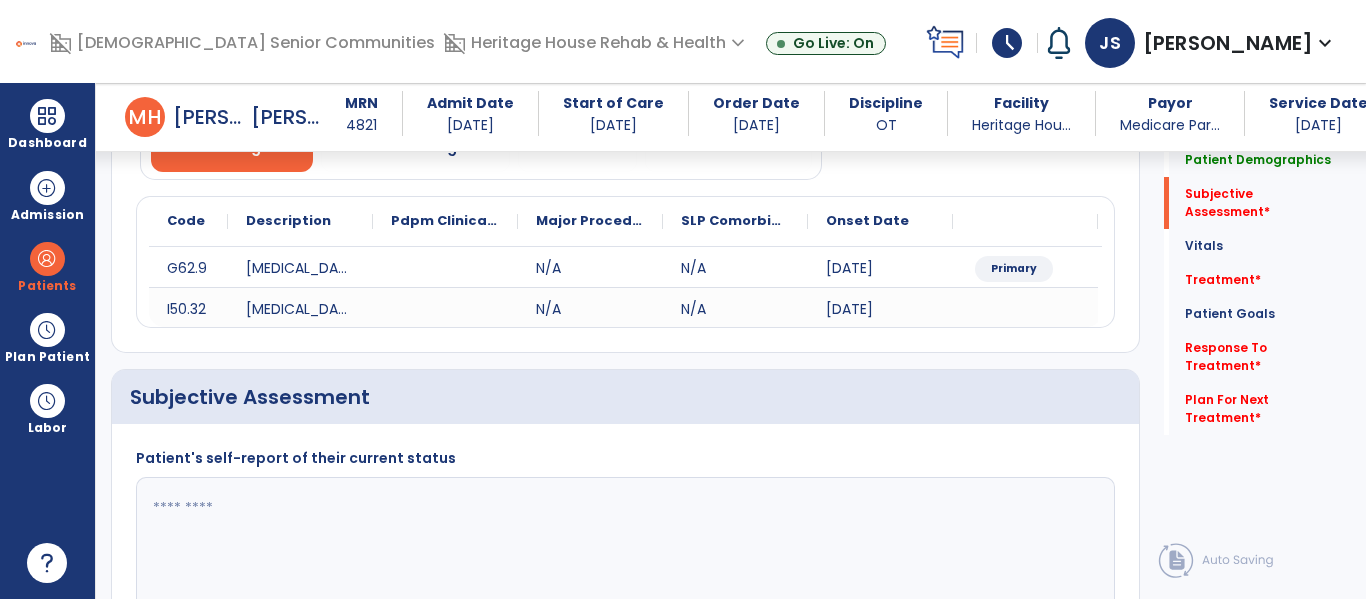 scroll, scrollTop: 387, scrollLeft: 0, axis: vertical 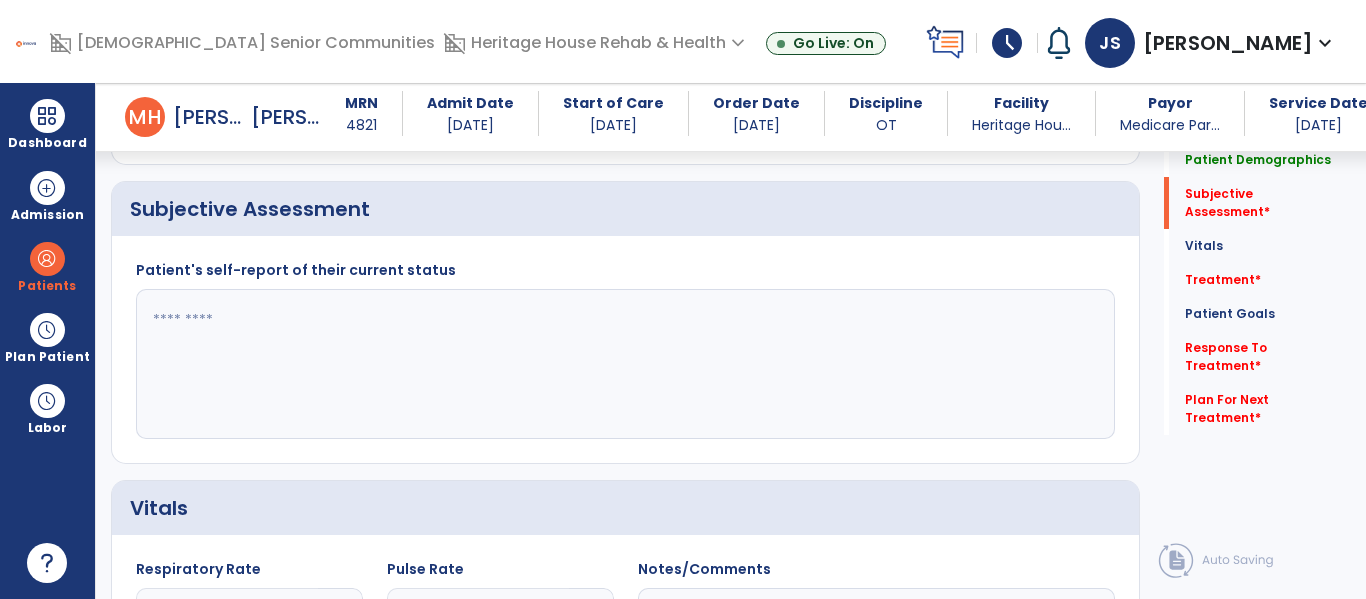 click 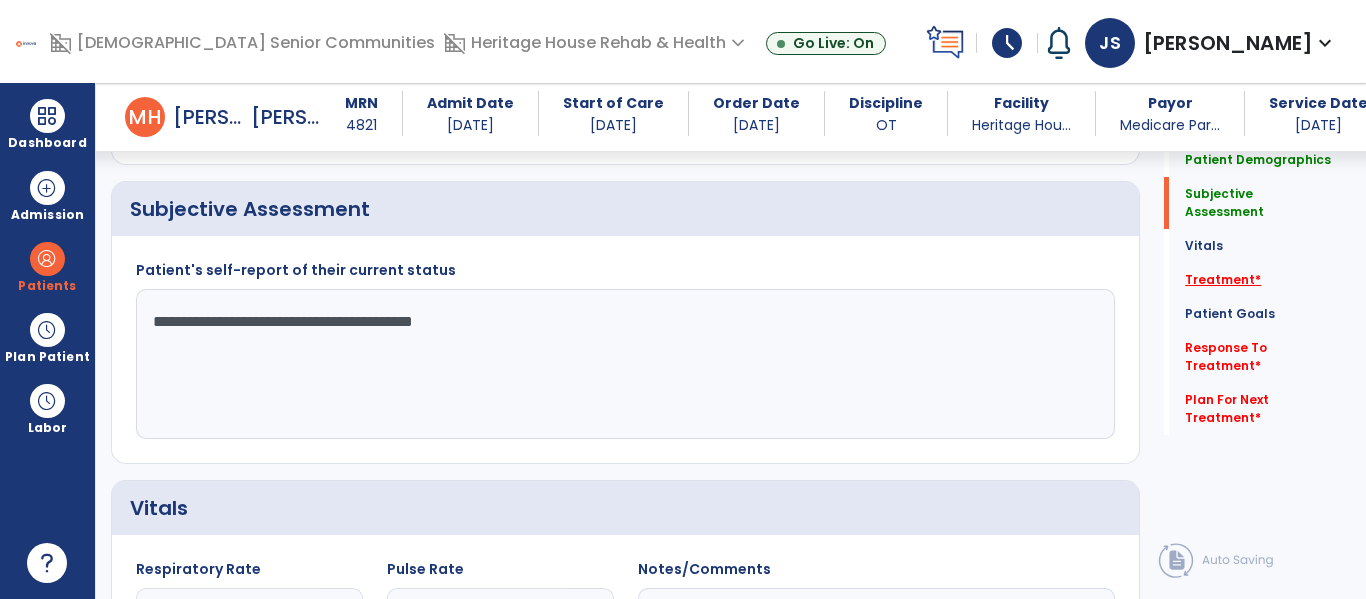 type on "**********" 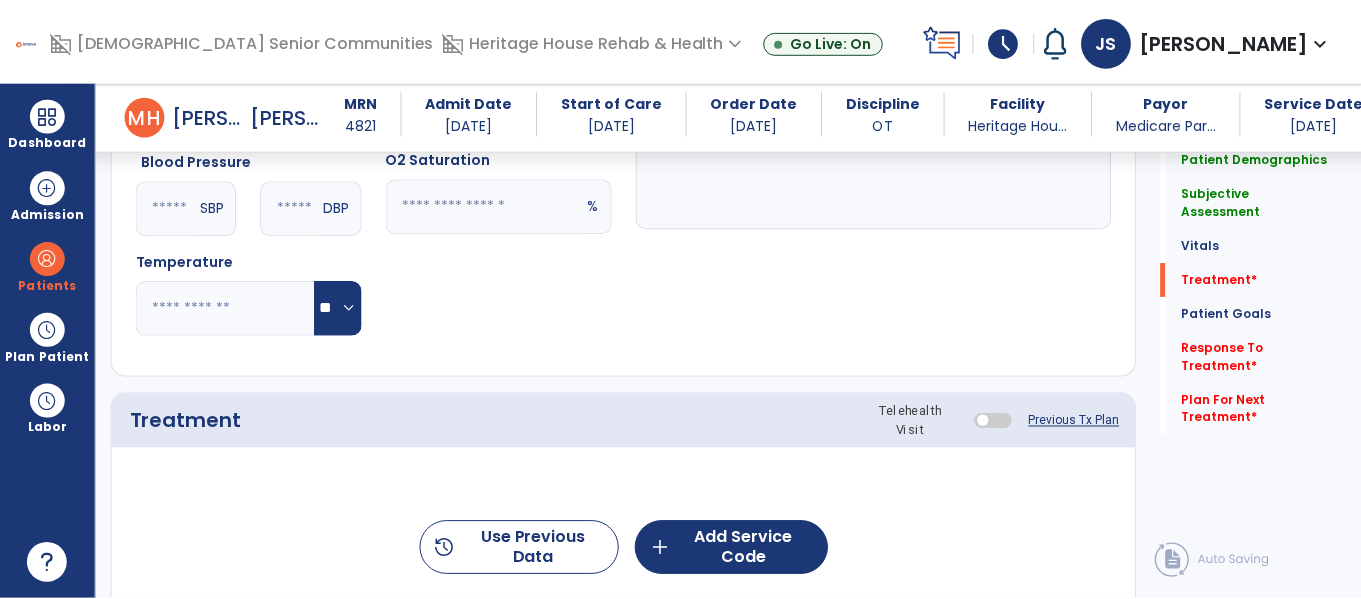 scroll, scrollTop: 1076, scrollLeft: 0, axis: vertical 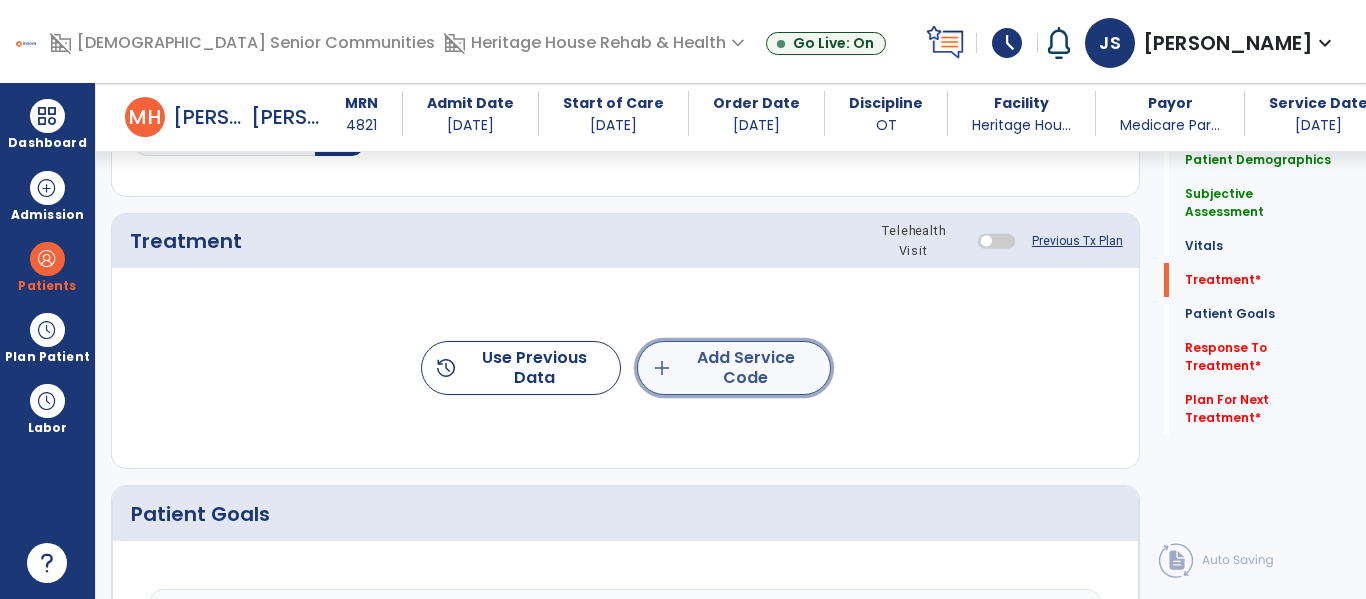 click on "add  Add Service Code" 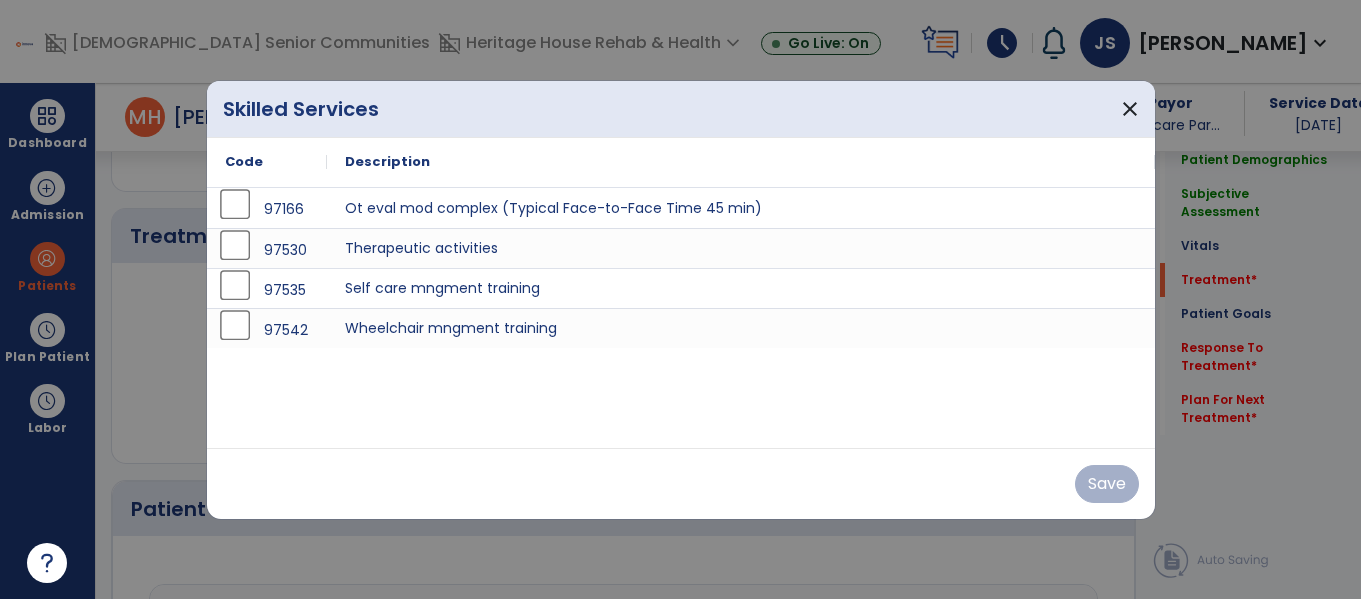 scroll, scrollTop: 1076, scrollLeft: 0, axis: vertical 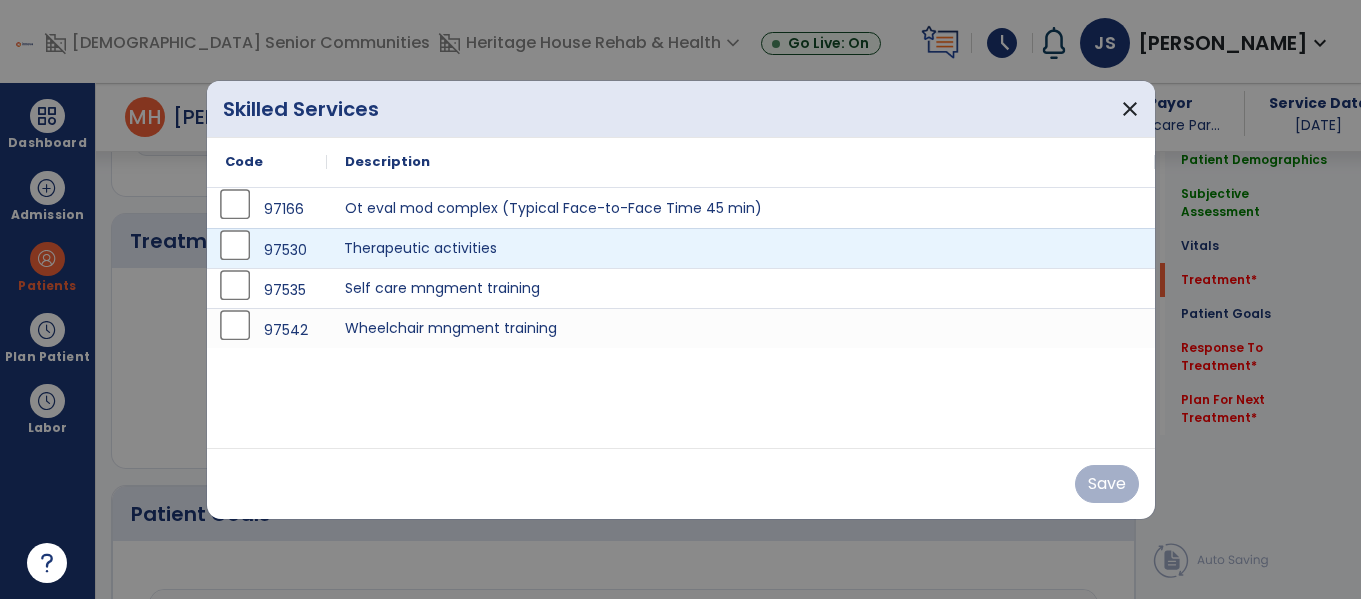click on "Therapeutic activities" at bounding box center (741, 248) 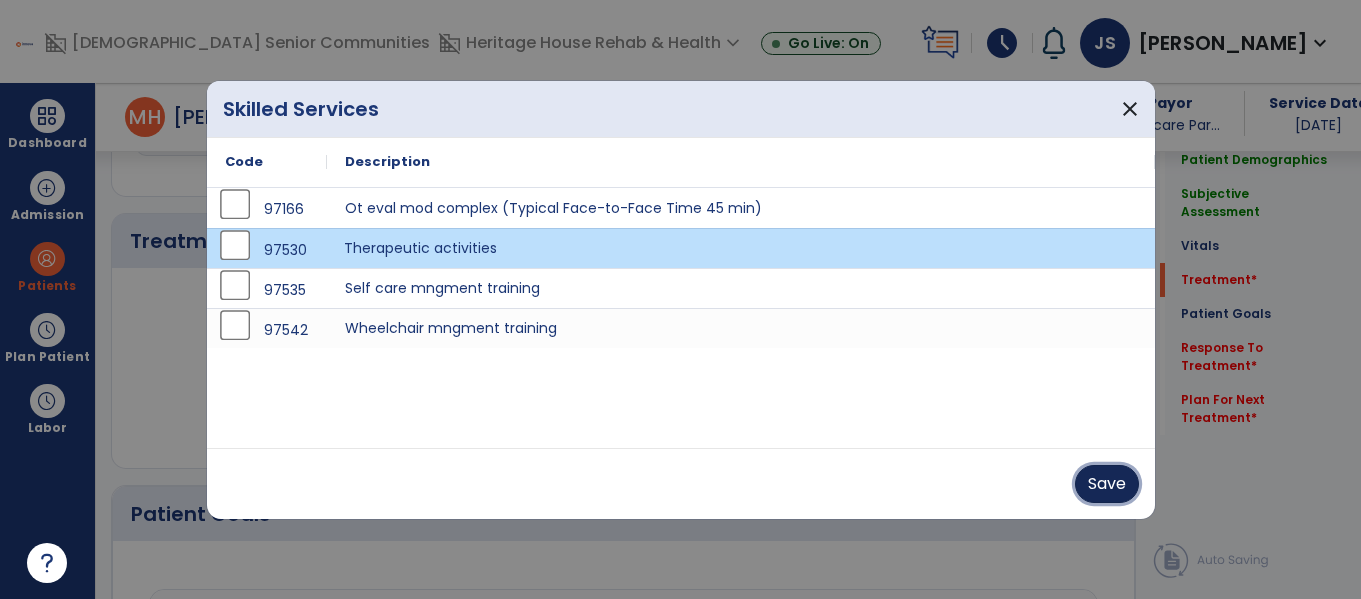 click on "Save" at bounding box center [1107, 484] 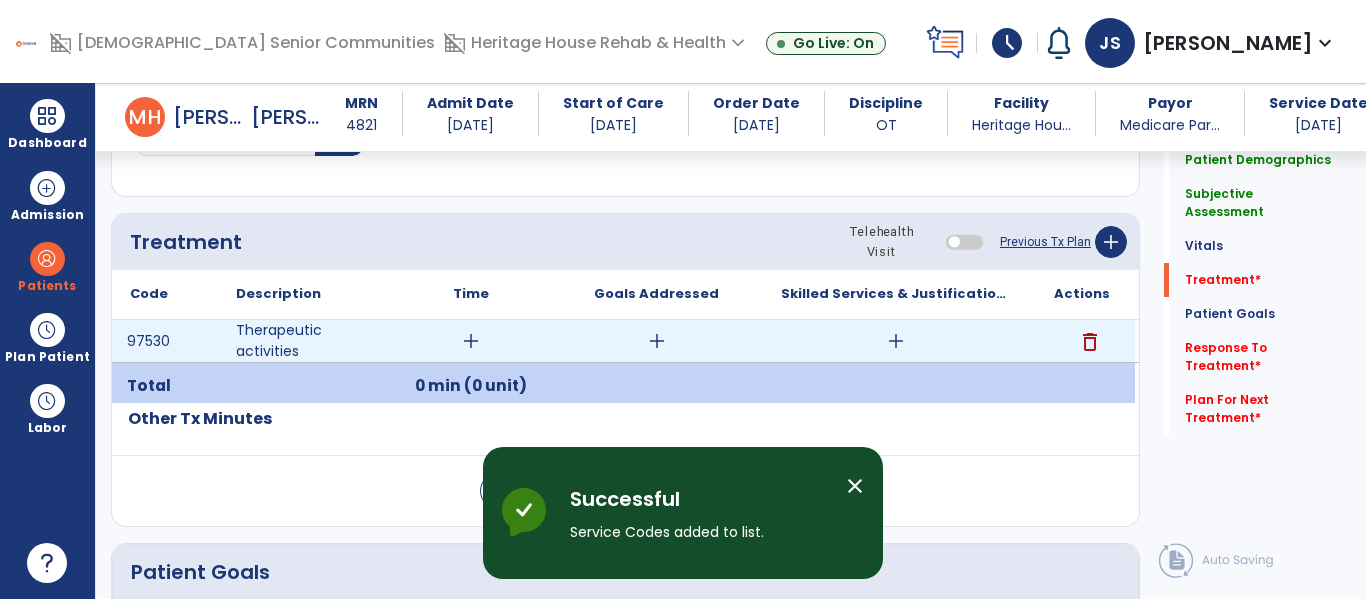 click on "add" at bounding box center [471, 341] 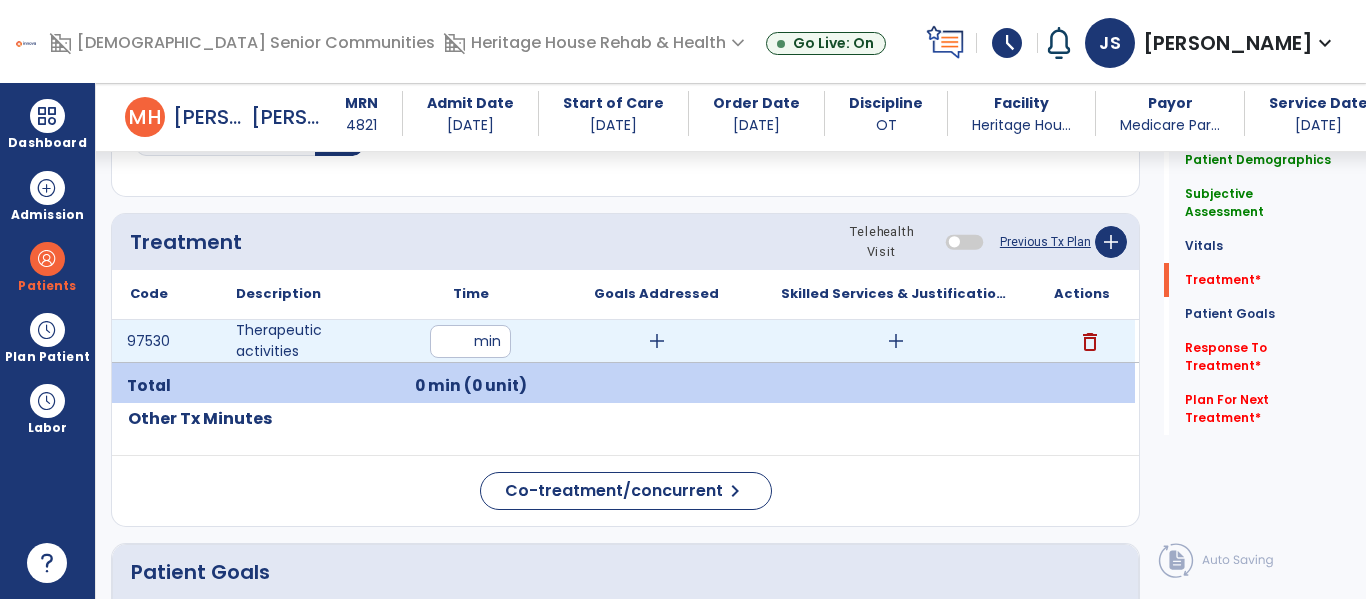 type on "**" 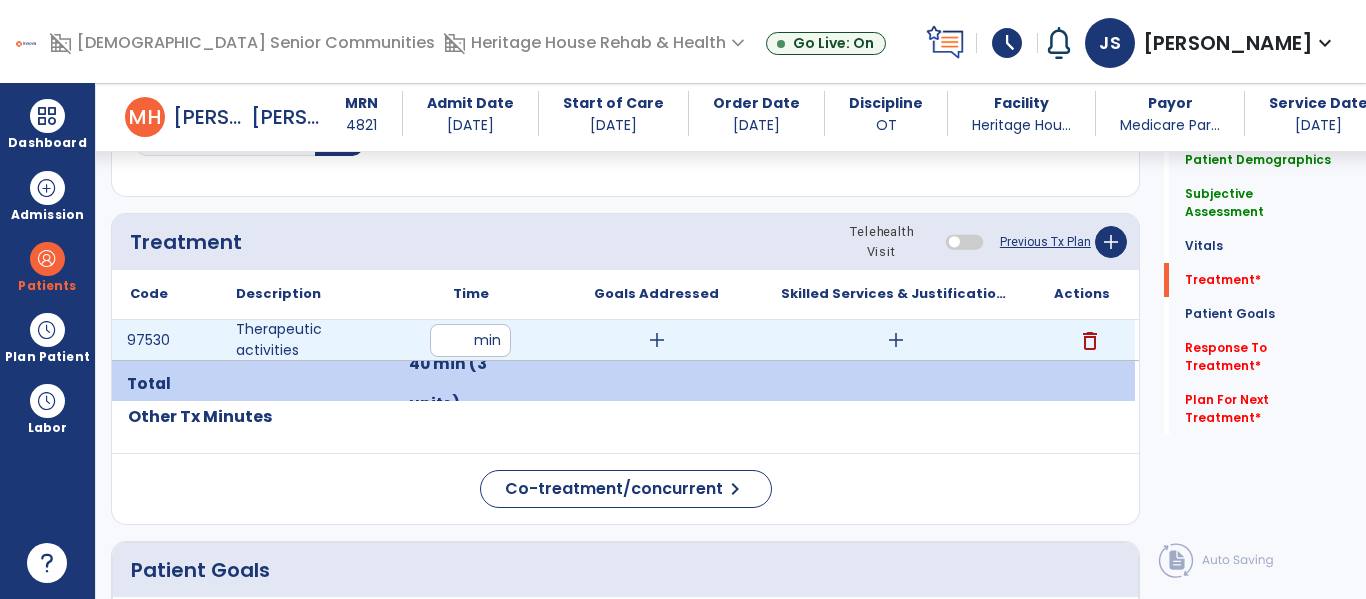 click on "add" at bounding box center (657, 340) 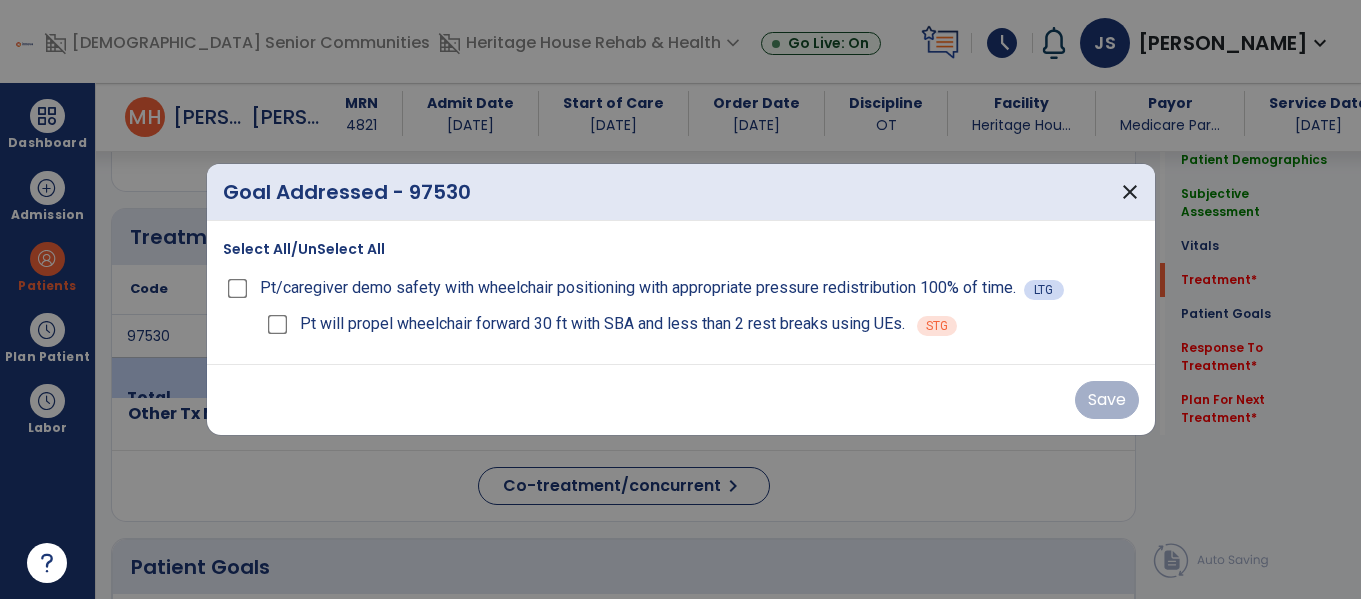 scroll, scrollTop: 1076, scrollLeft: 0, axis: vertical 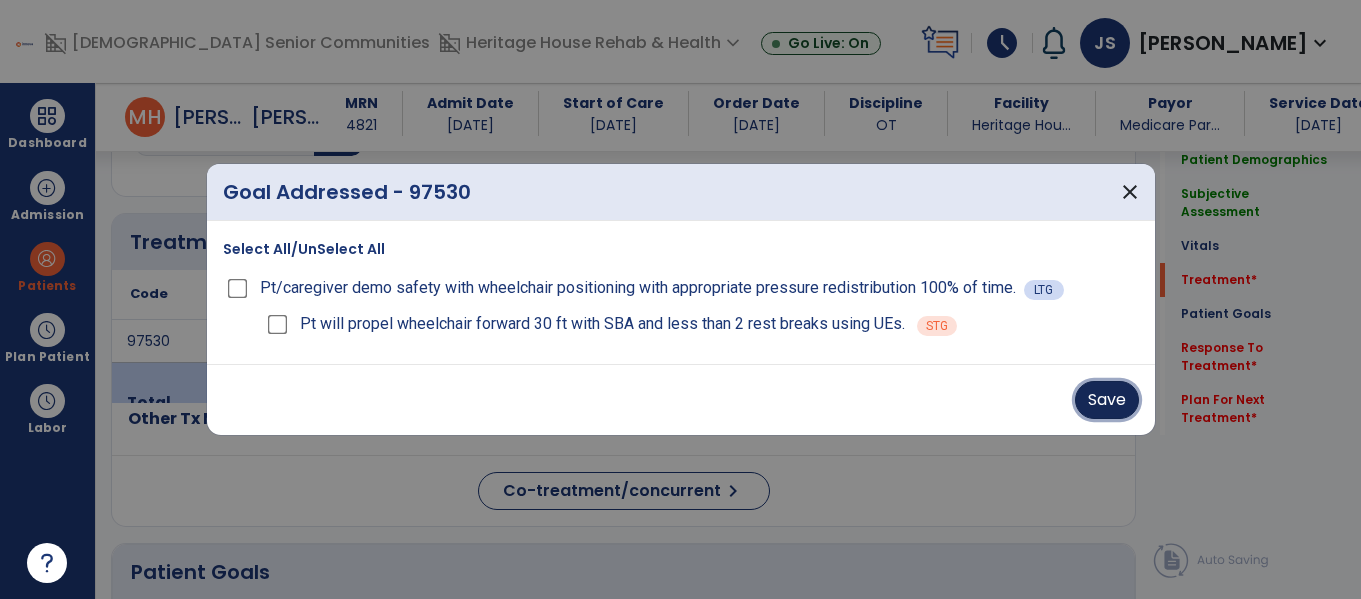 click on "Save" at bounding box center [1107, 400] 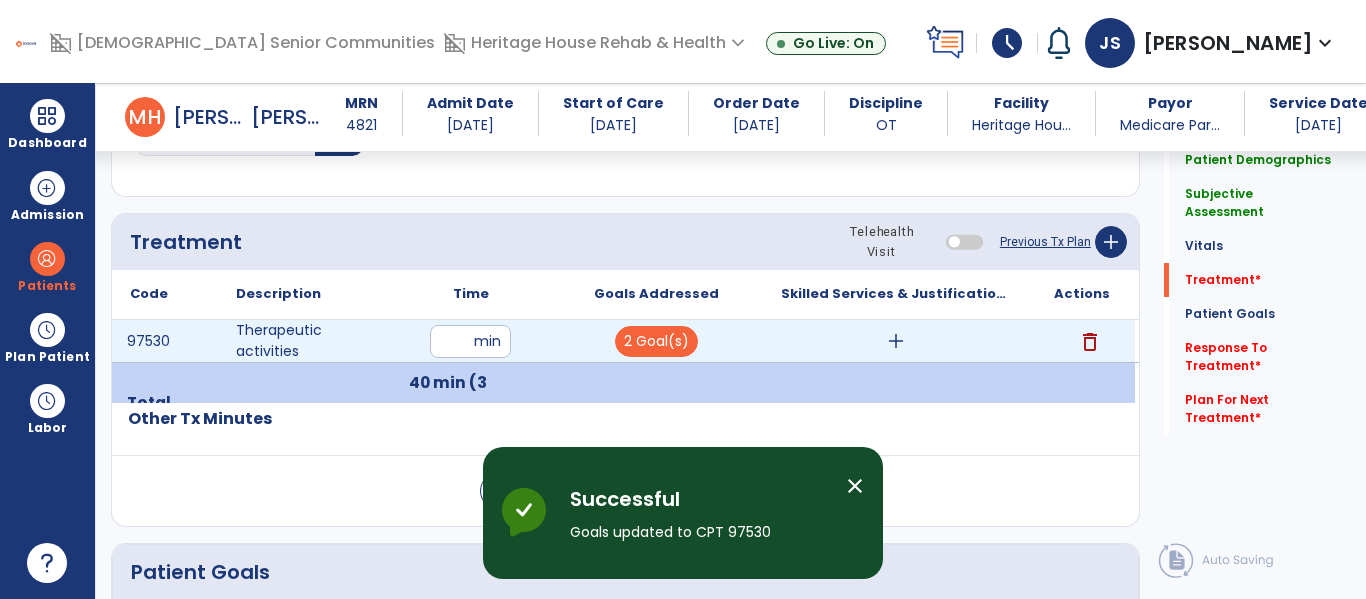 click on "add" at bounding box center (896, 341) 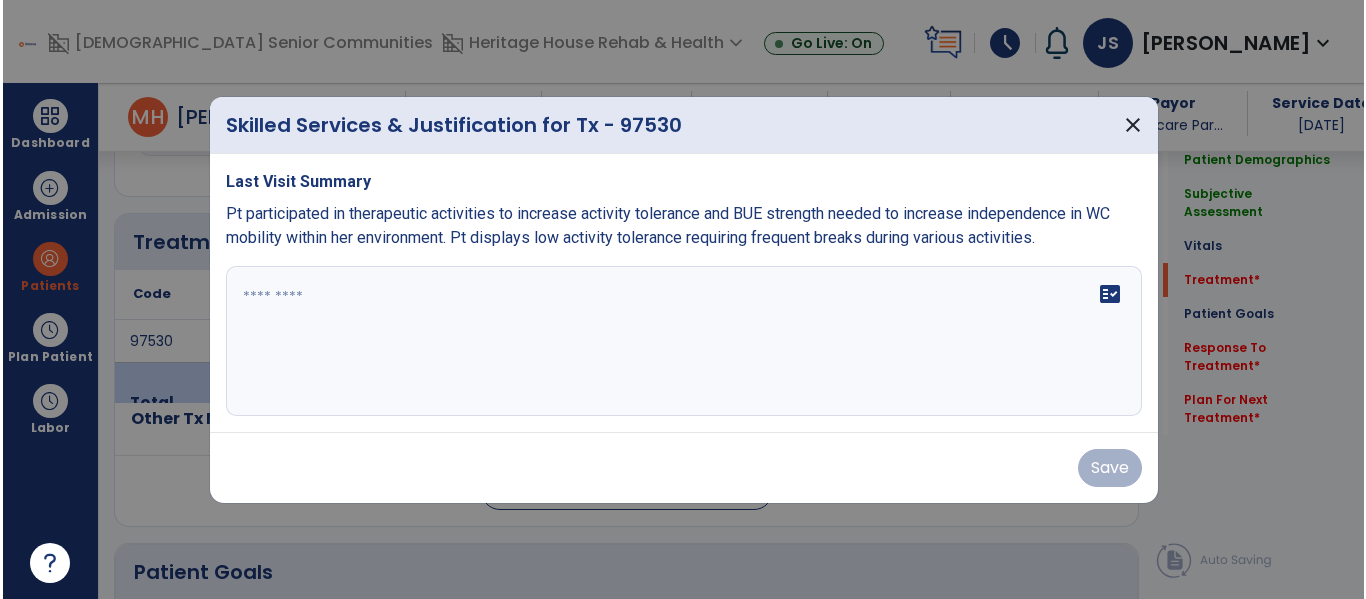 scroll, scrollTop: 1076, scrollLeft: 0, axis: vertical 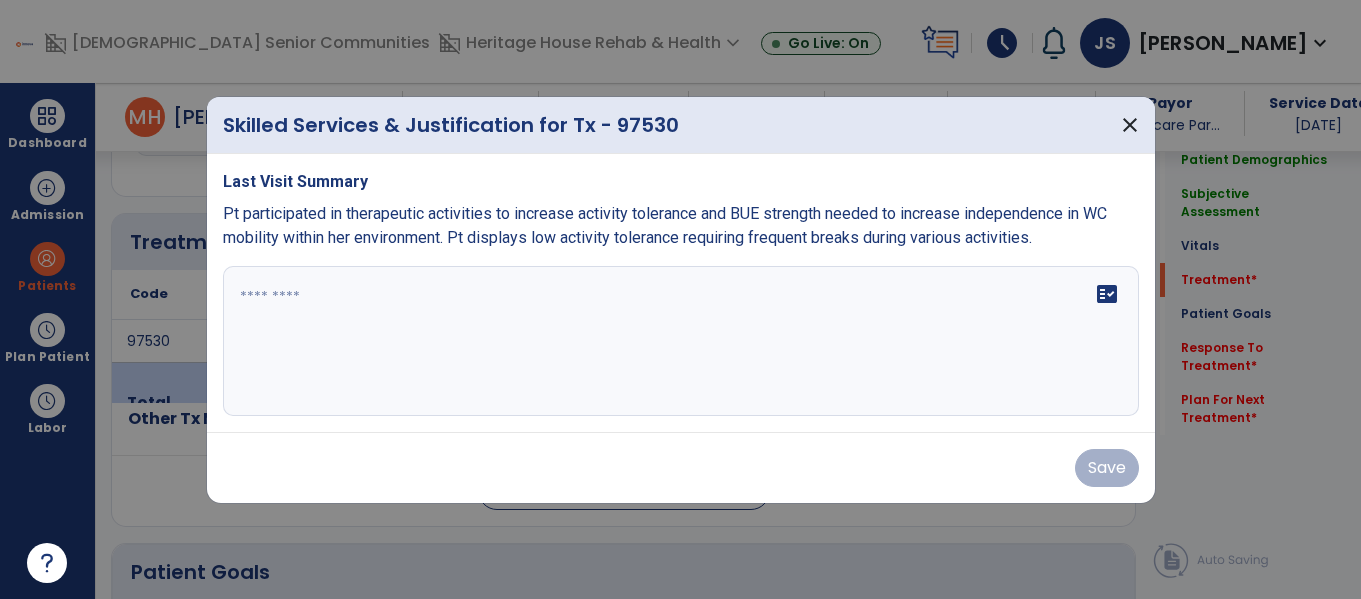 click at bounding box center [681, 341] 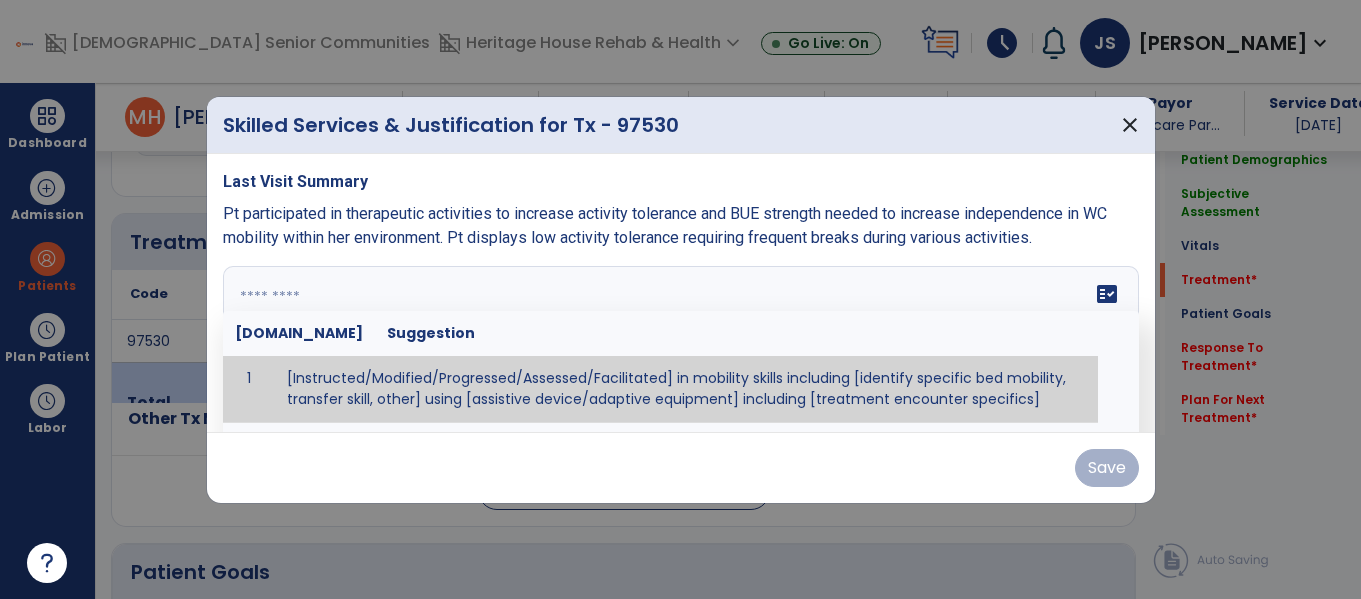paste on "**********" 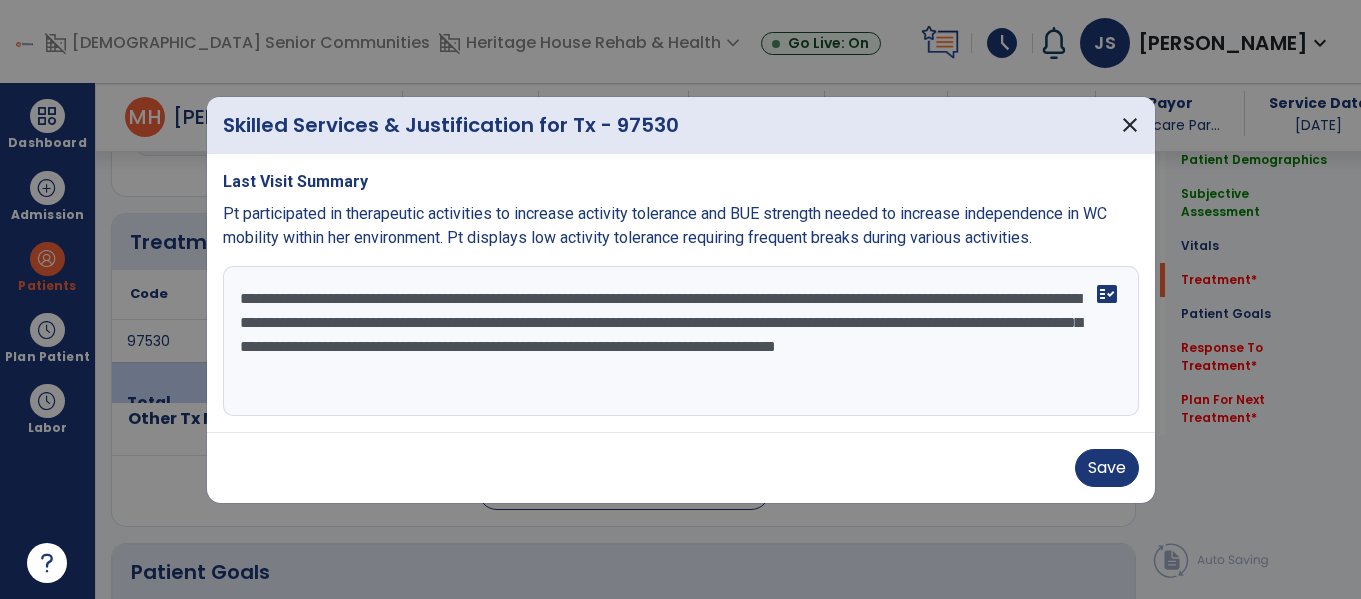 drag, startPoint x: 938, startPoint y: 331, endPoint x: 948, endPoint y: 357, distance: 27.856777 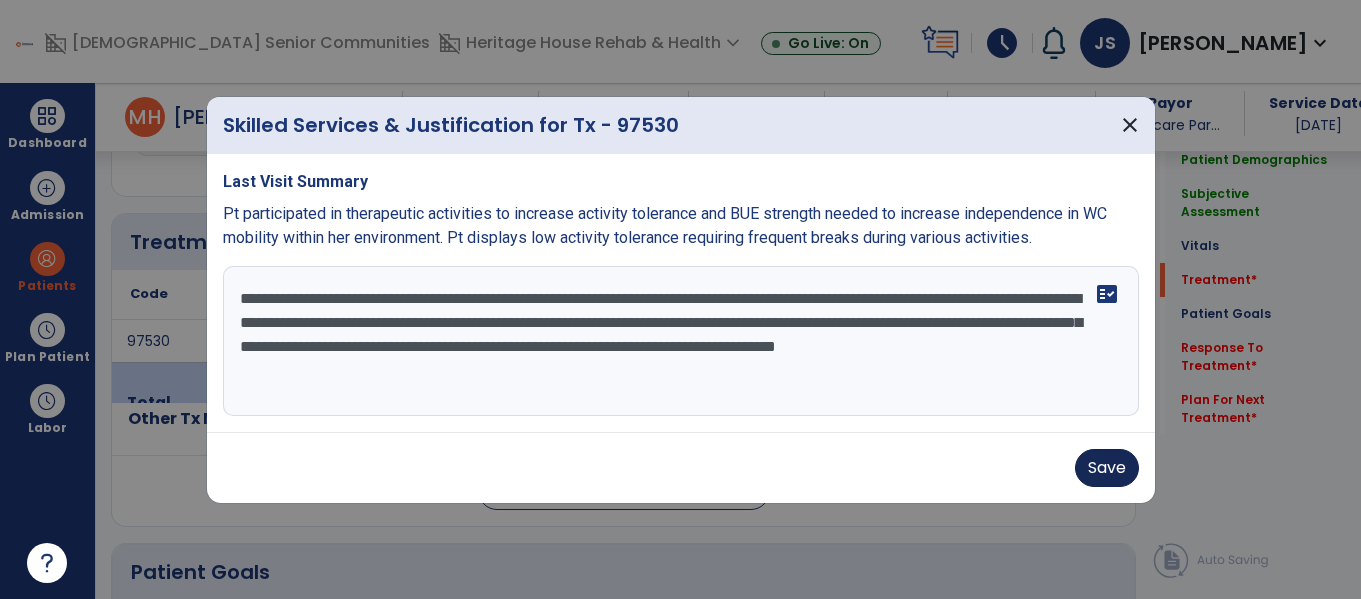type on "**********" 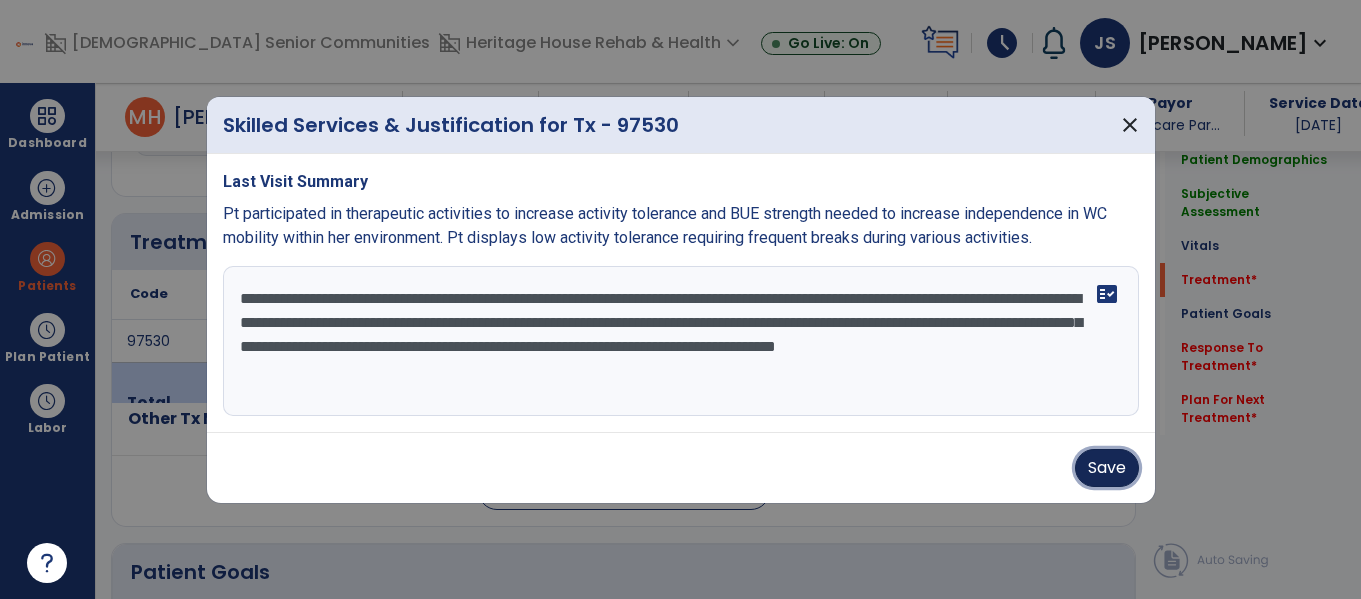 click on "Save" at bounding box center (1107, 468) 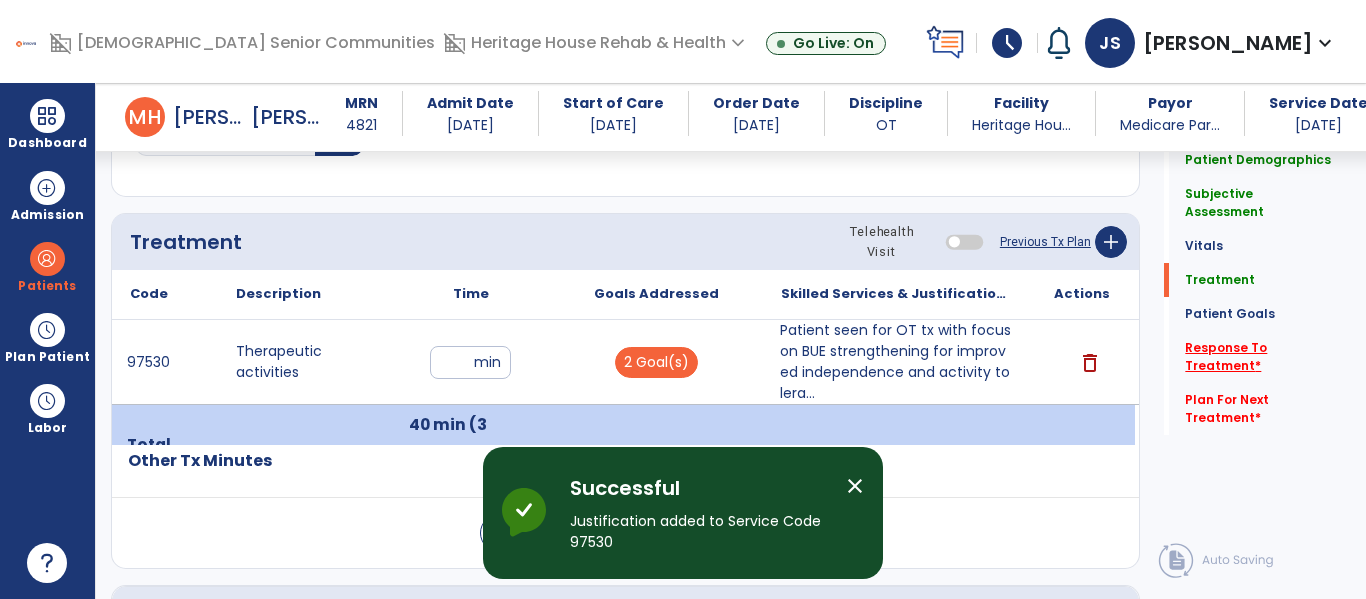 click on "Response To Treatment   *" 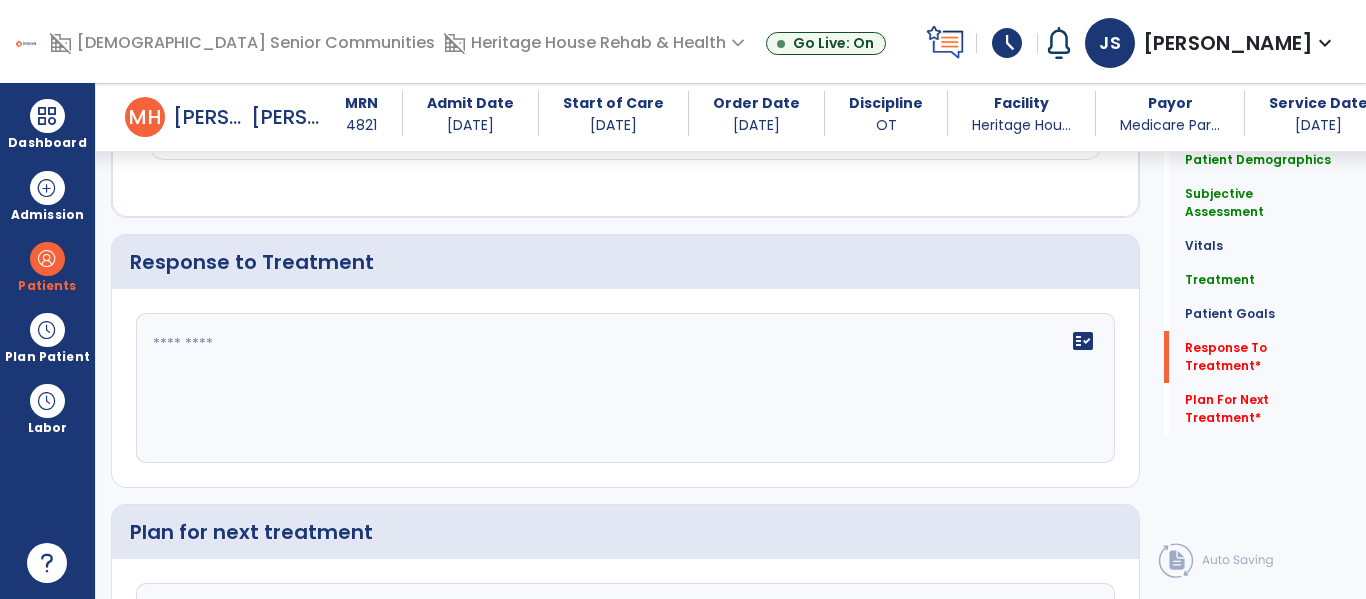 scroll, scrollTop: 2313, scrollLeft: 0, axis: vertical 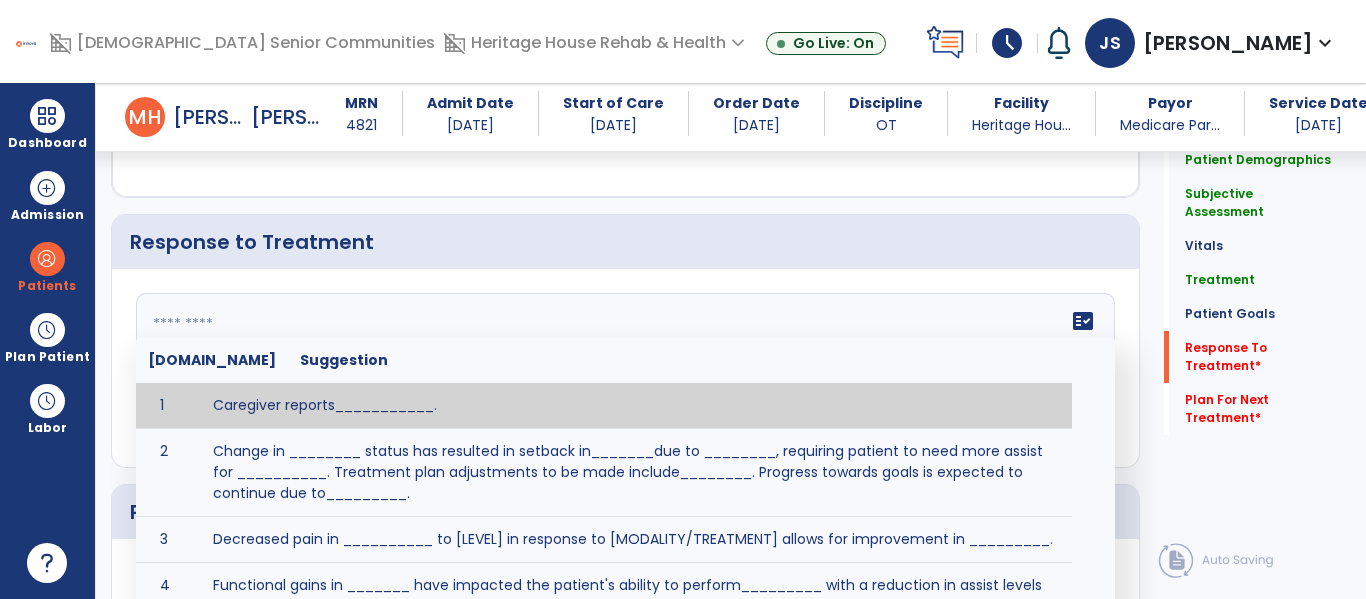 click 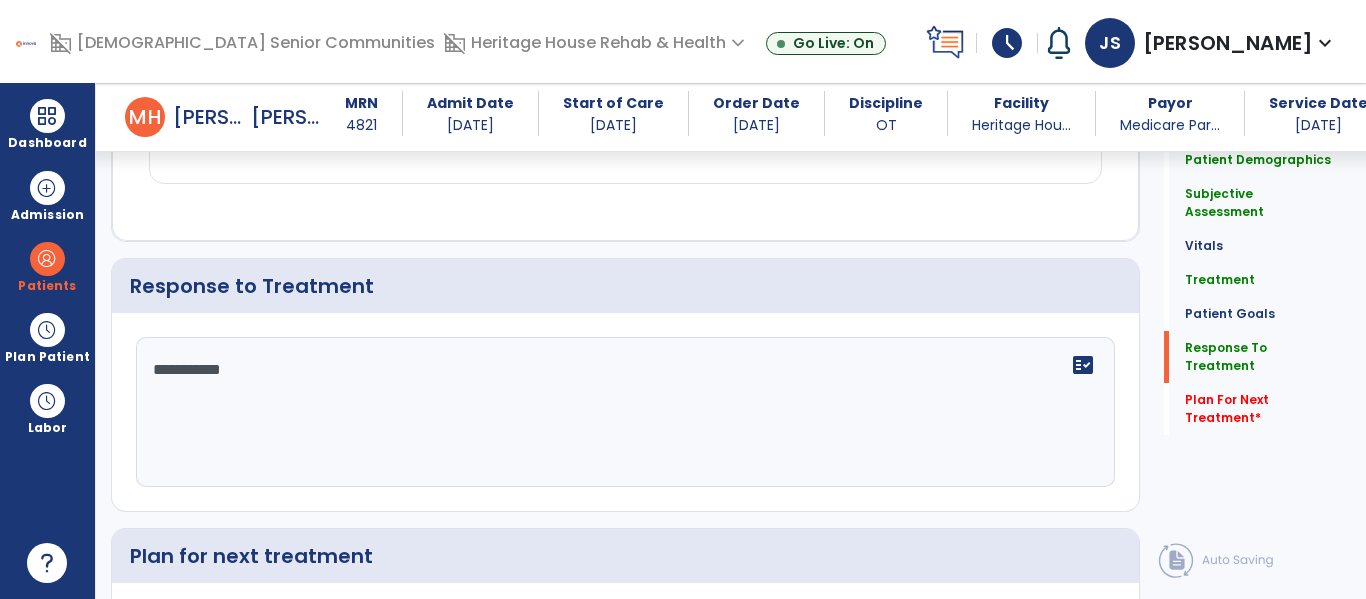 scroll, scrollTop: 2313, scrollLeft: 0, axis: vertical 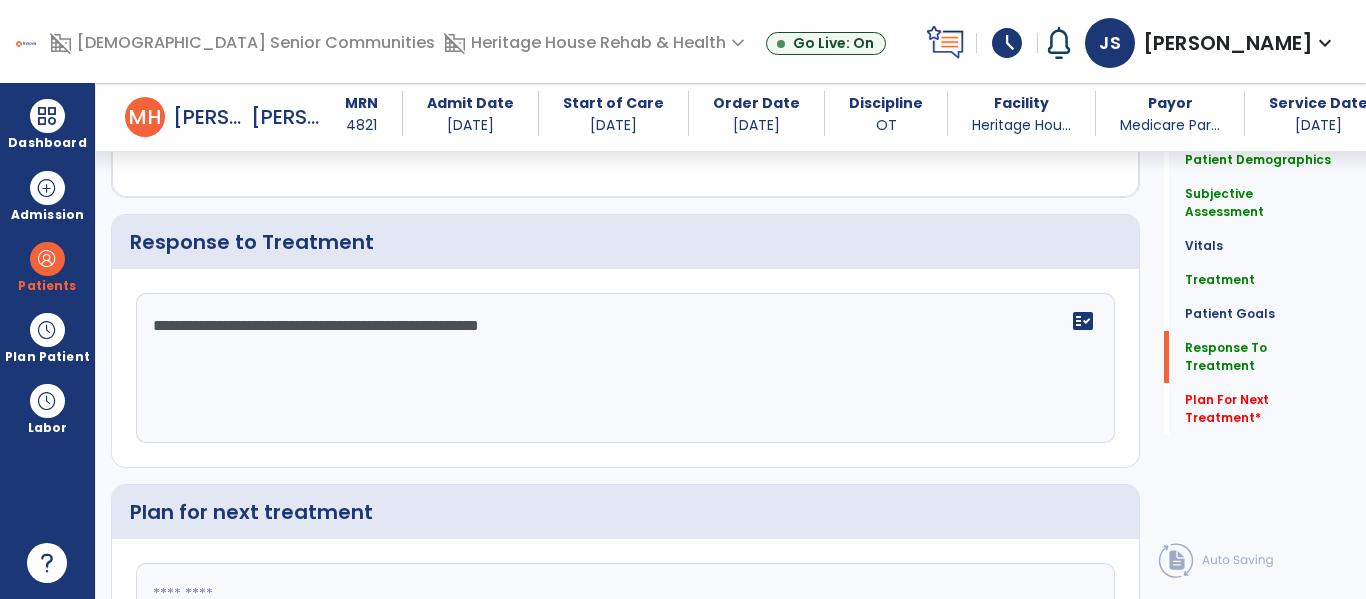 type on "**********" 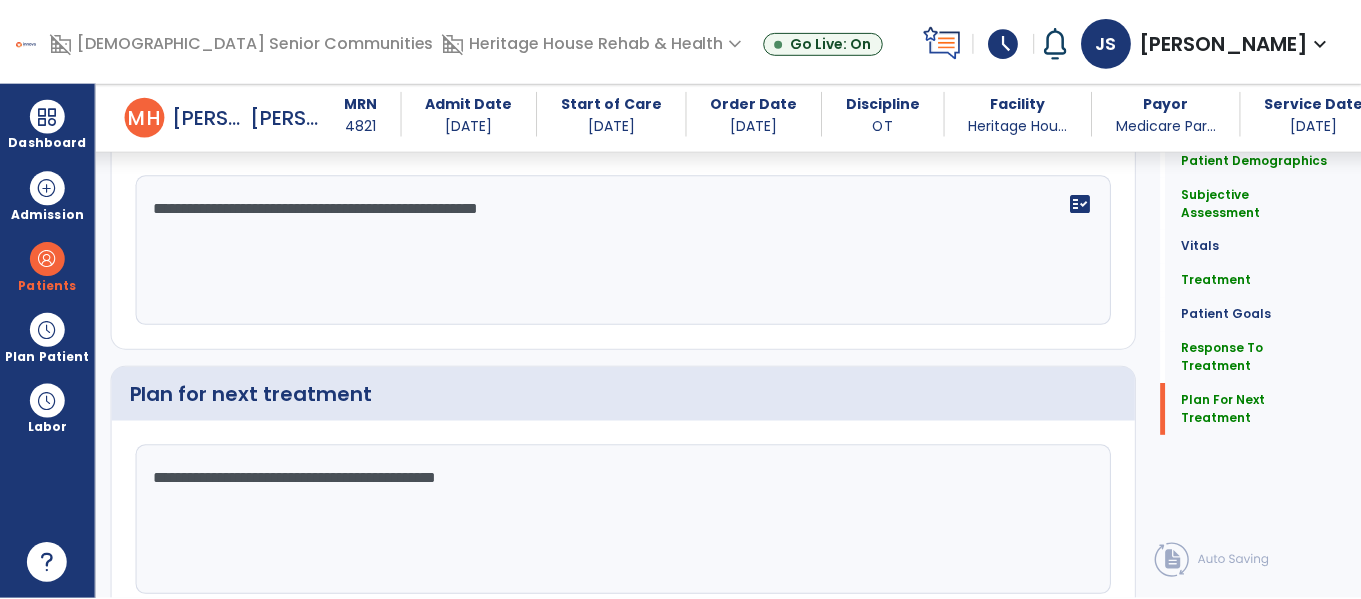 scroll, scrollTop: 2518, scrollLeft: 0, axis: vertical 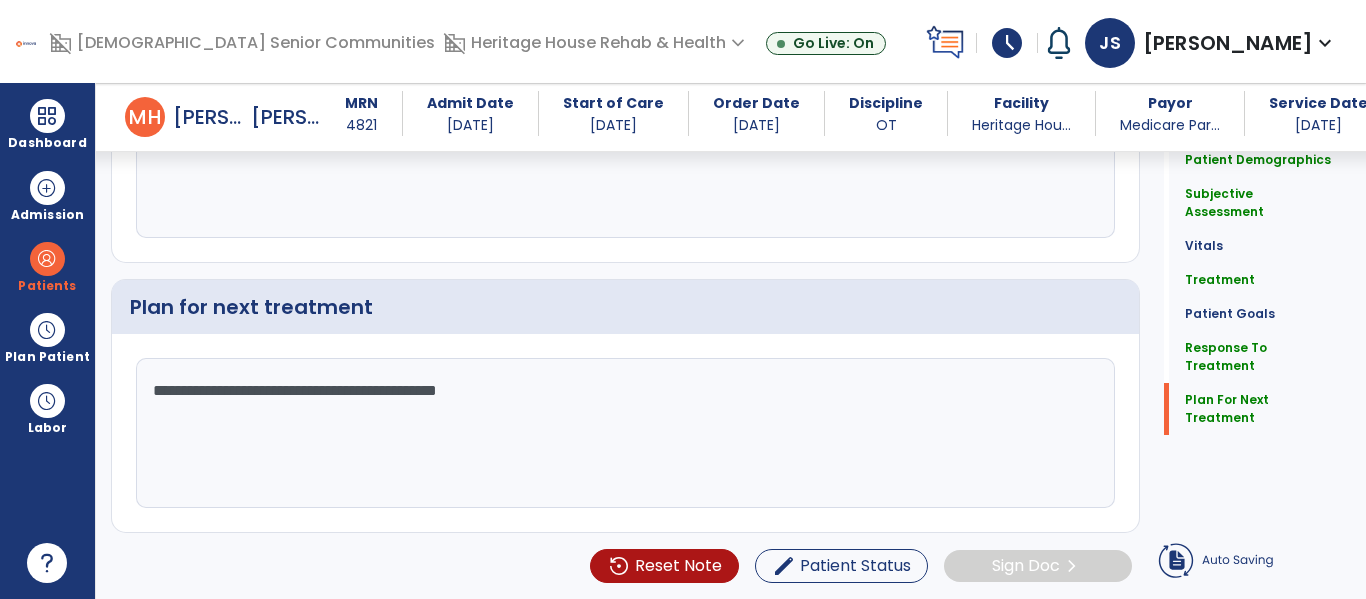 type on "**********" 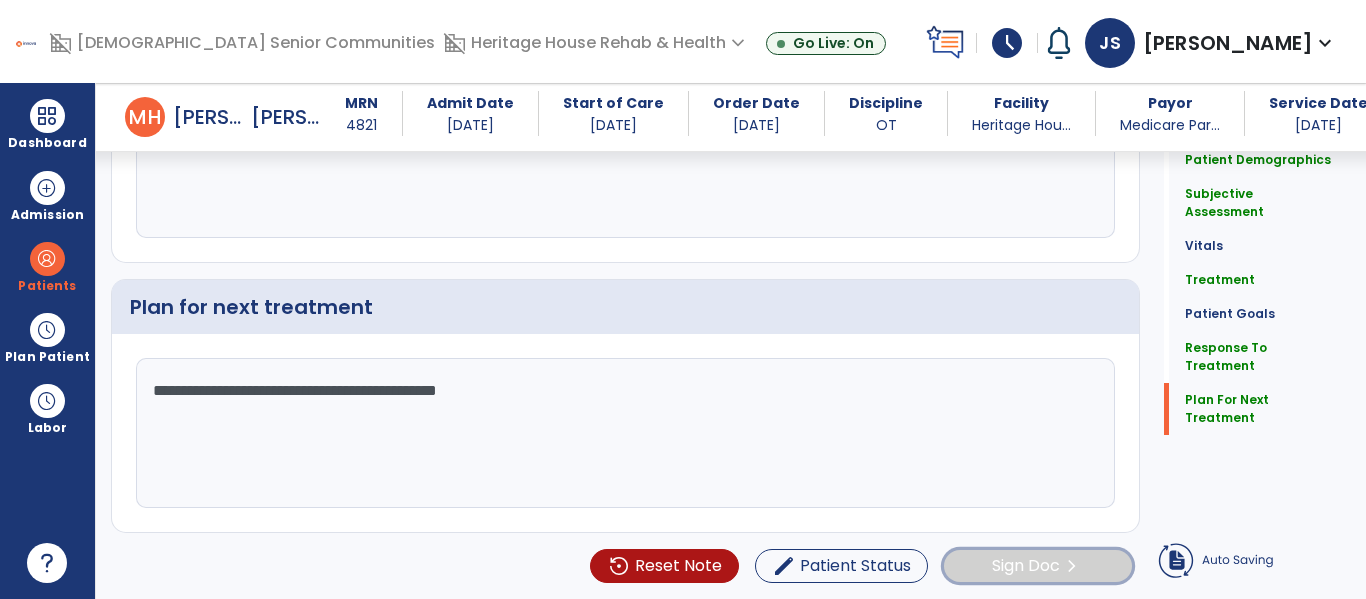 click on "Sign Doc" 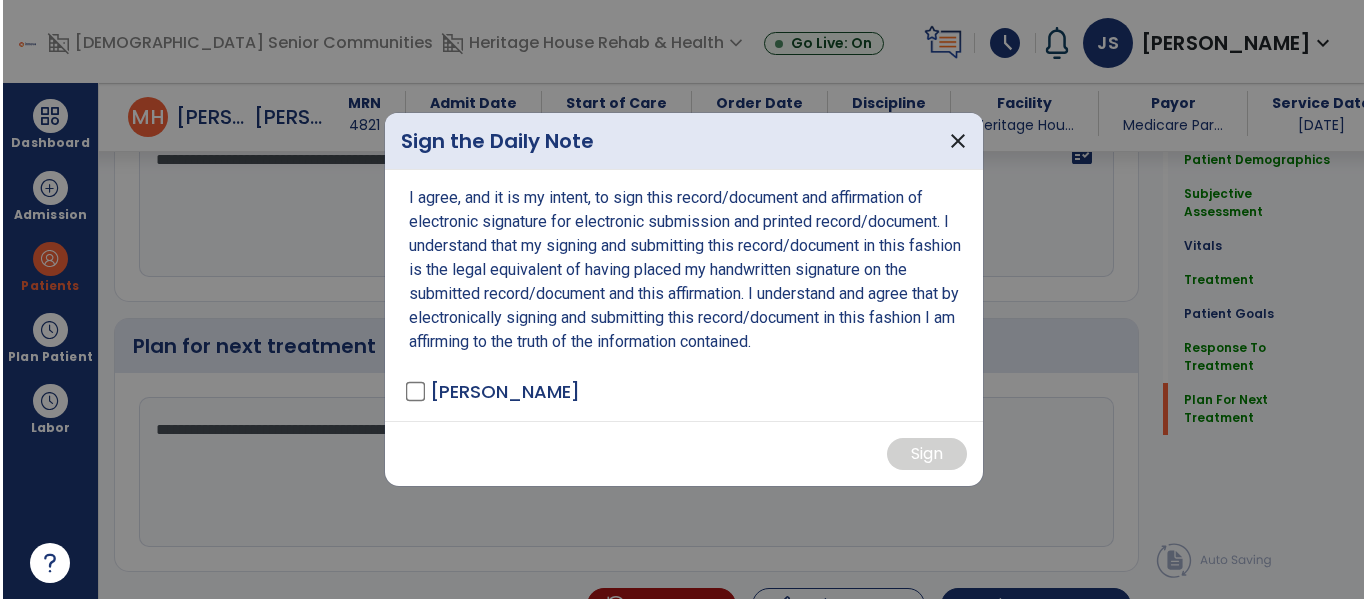 scroll, scrollTop: 2518, scrollLeft: 0, axis: vertical 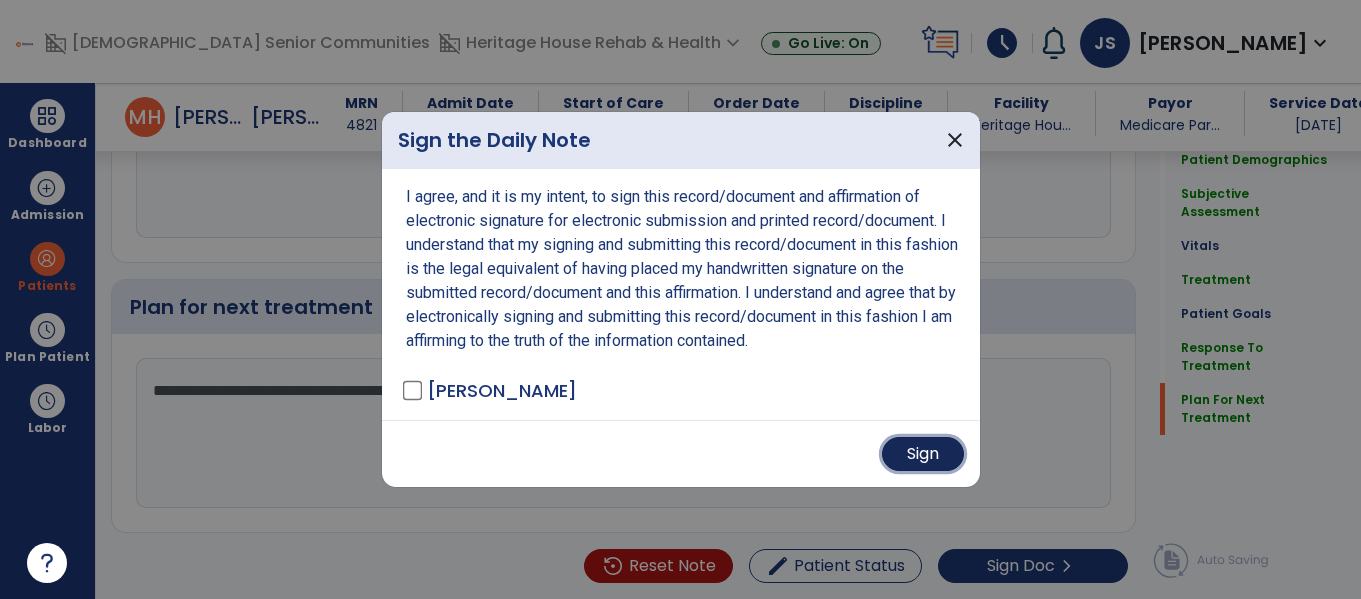 click on "Sign" at bounding box center [923, 454] 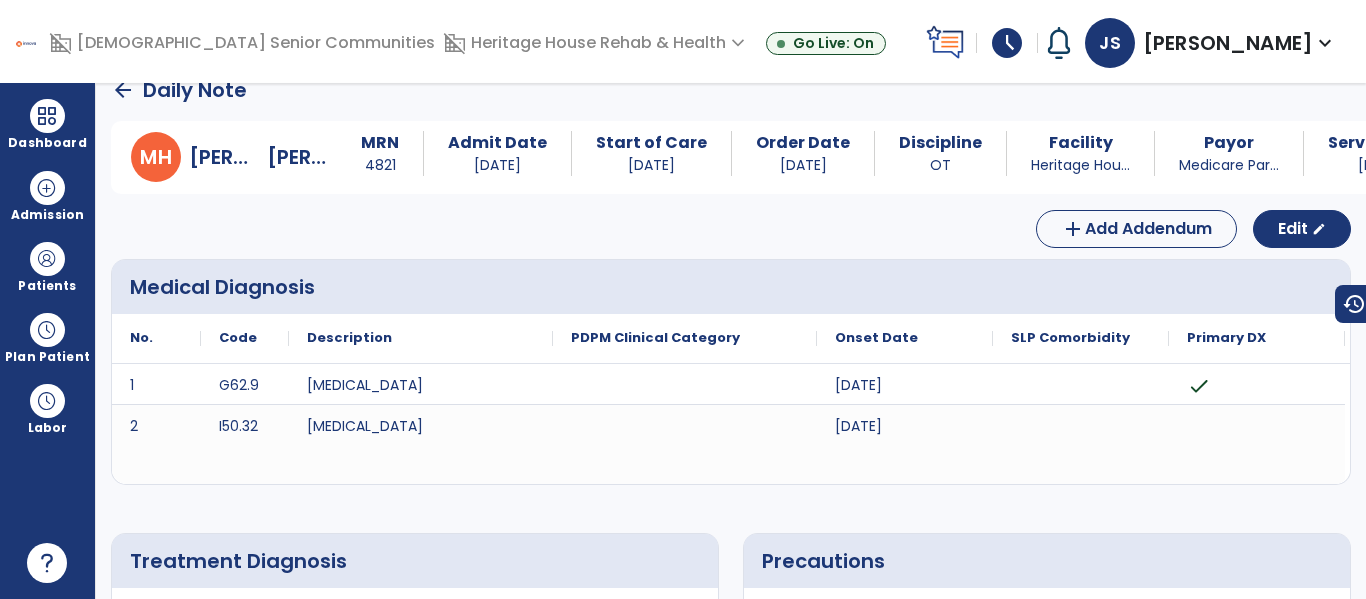 scroll, scrollTop: 0, scrollLeft: 0, axis: both 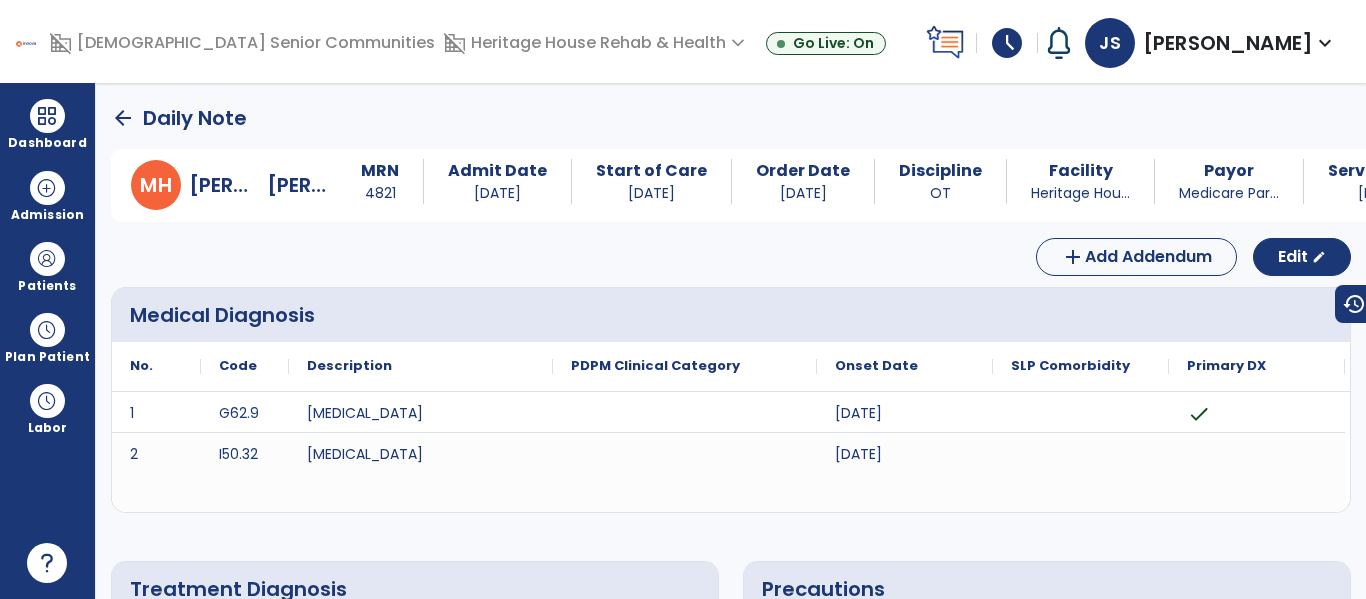 click on "arrow_back" 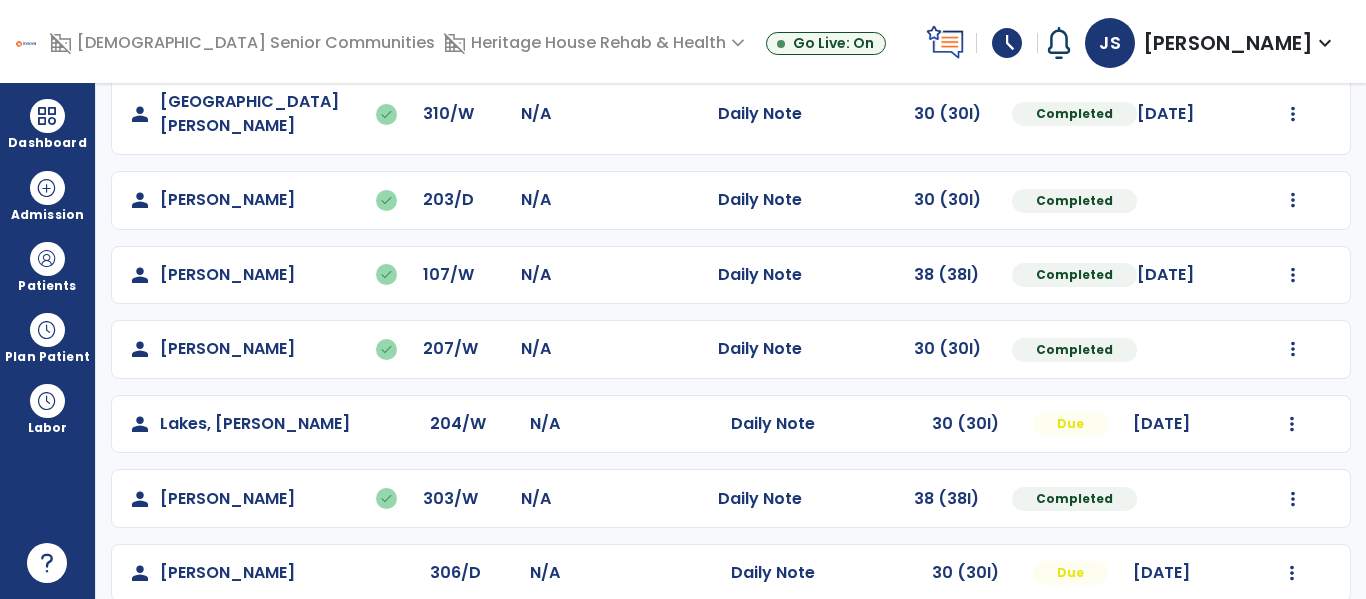 scroll, scrollTop: 563, scrollLeft: 0, axis: vertical 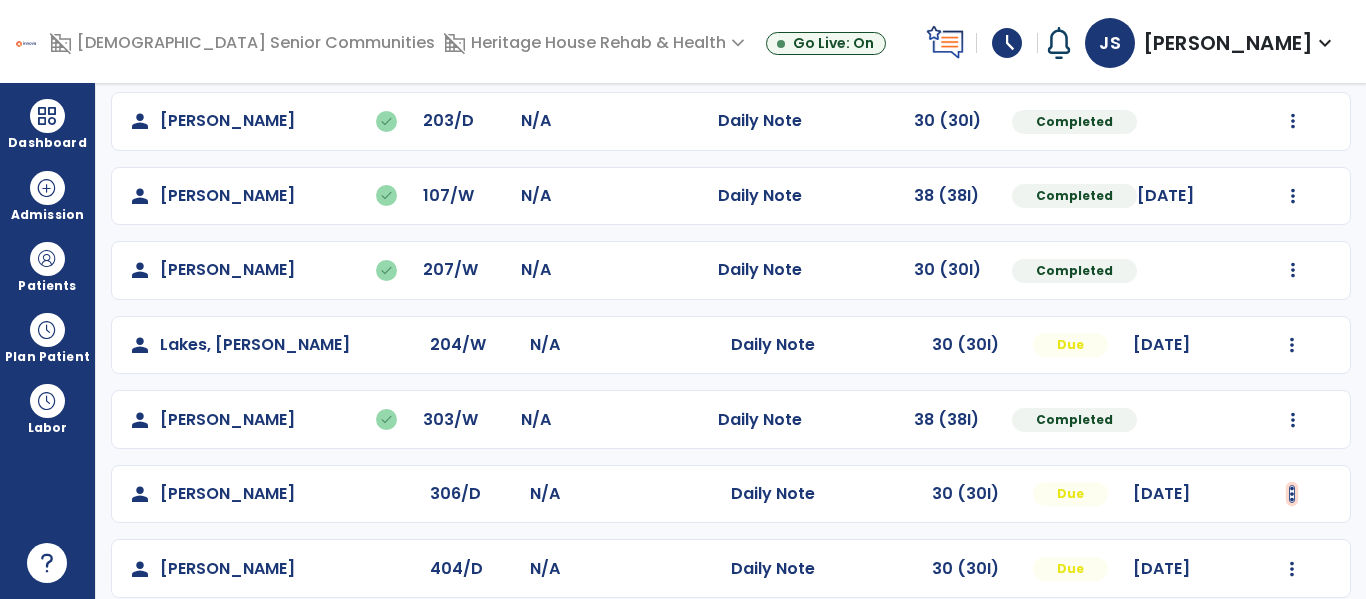 click at bounding box center [1293, -275] 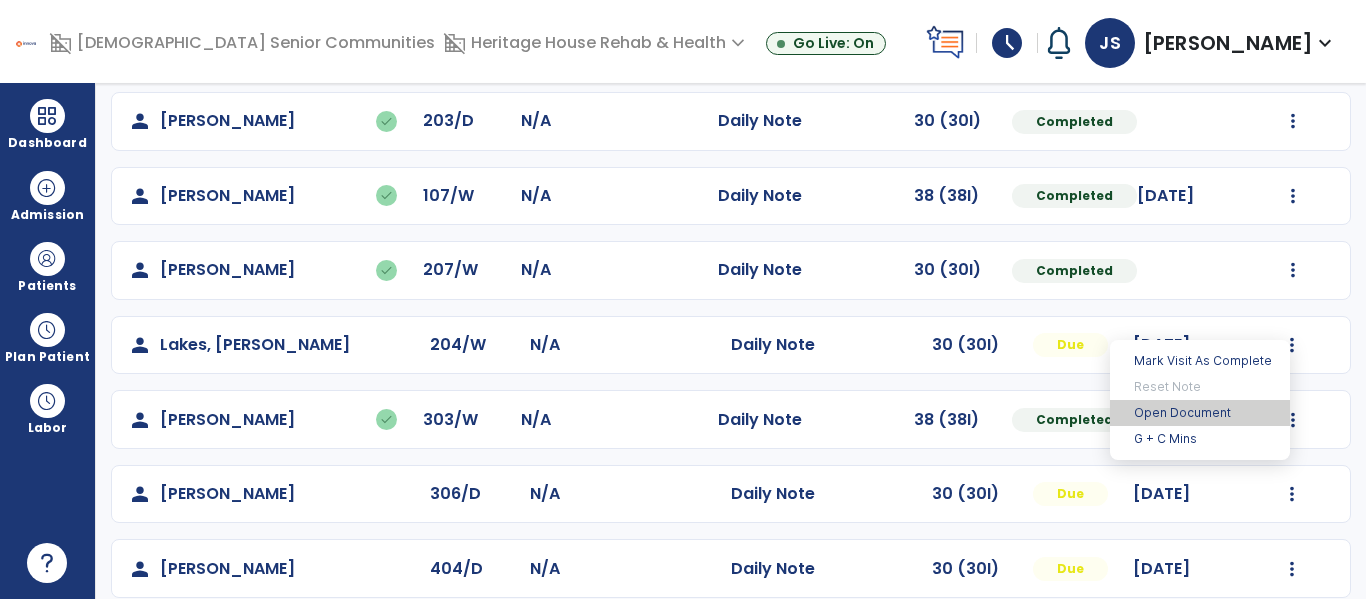 click on "Open Document" at bounding box center [1200, 413] 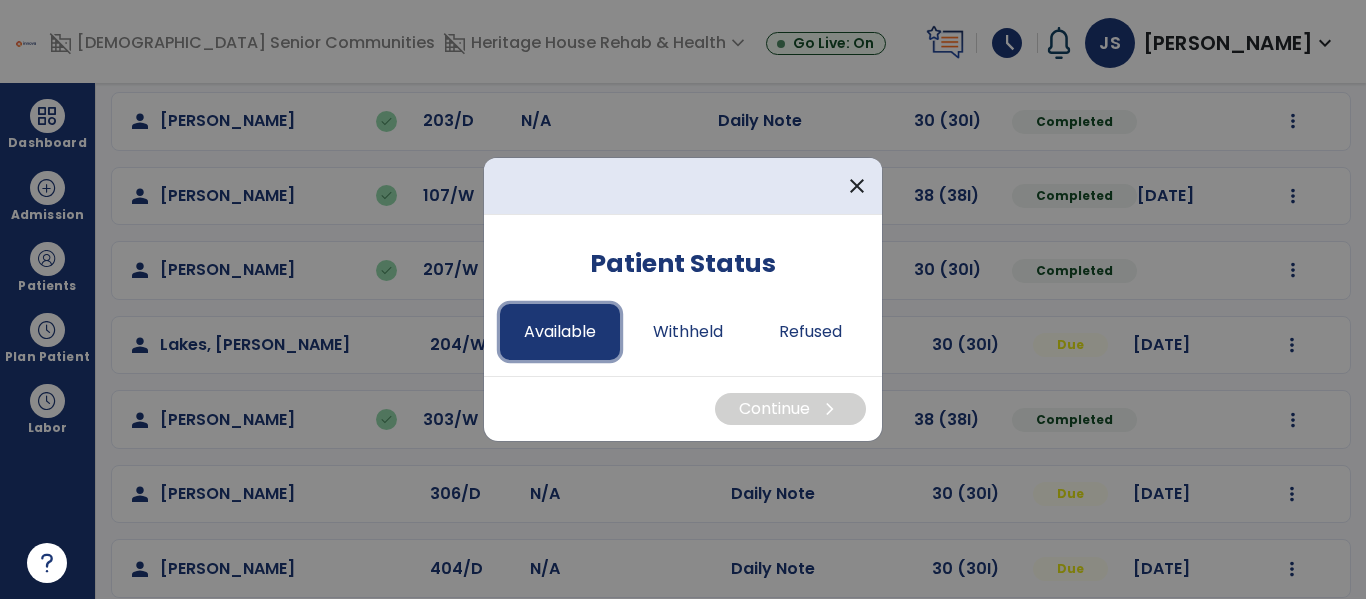 click on "Available" at bounding box center (560, 332) 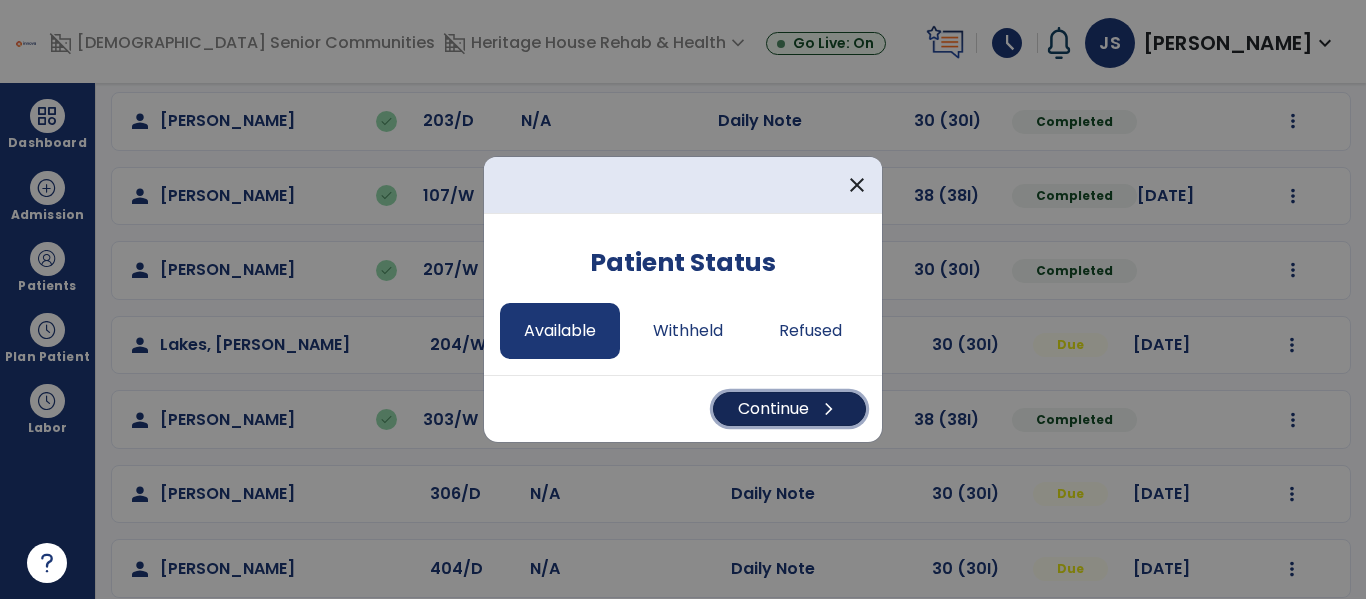 click on "Continue   chevron_right" at bounding box center (789, 409) 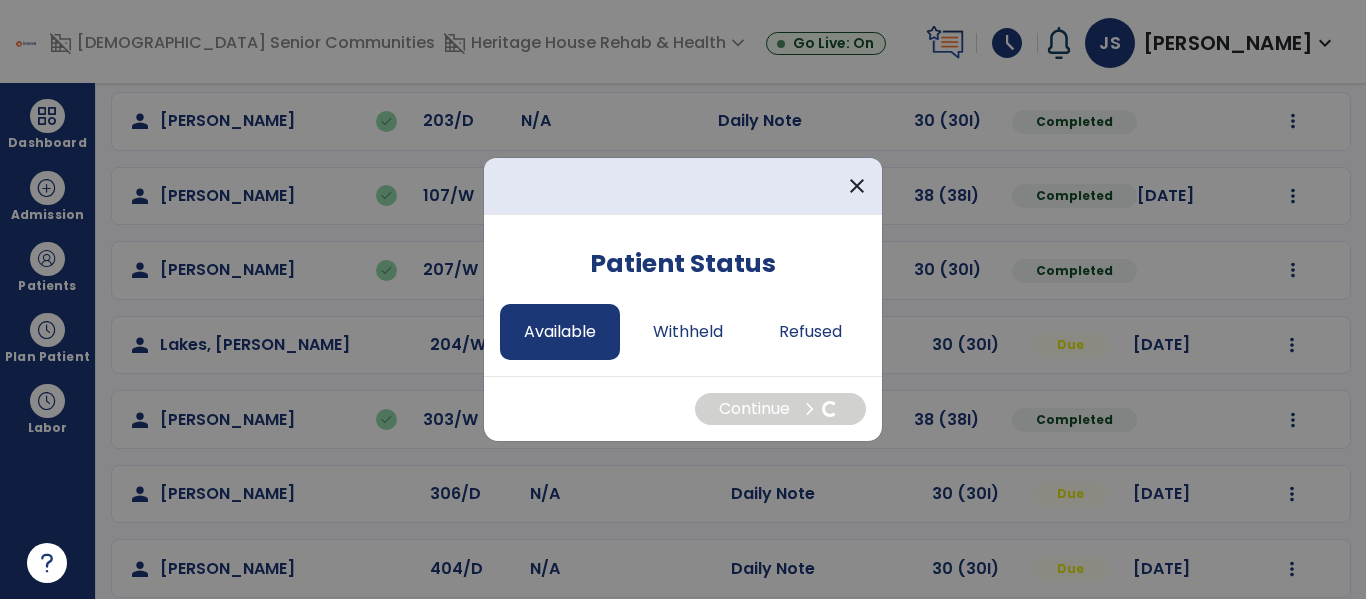 select on "*" 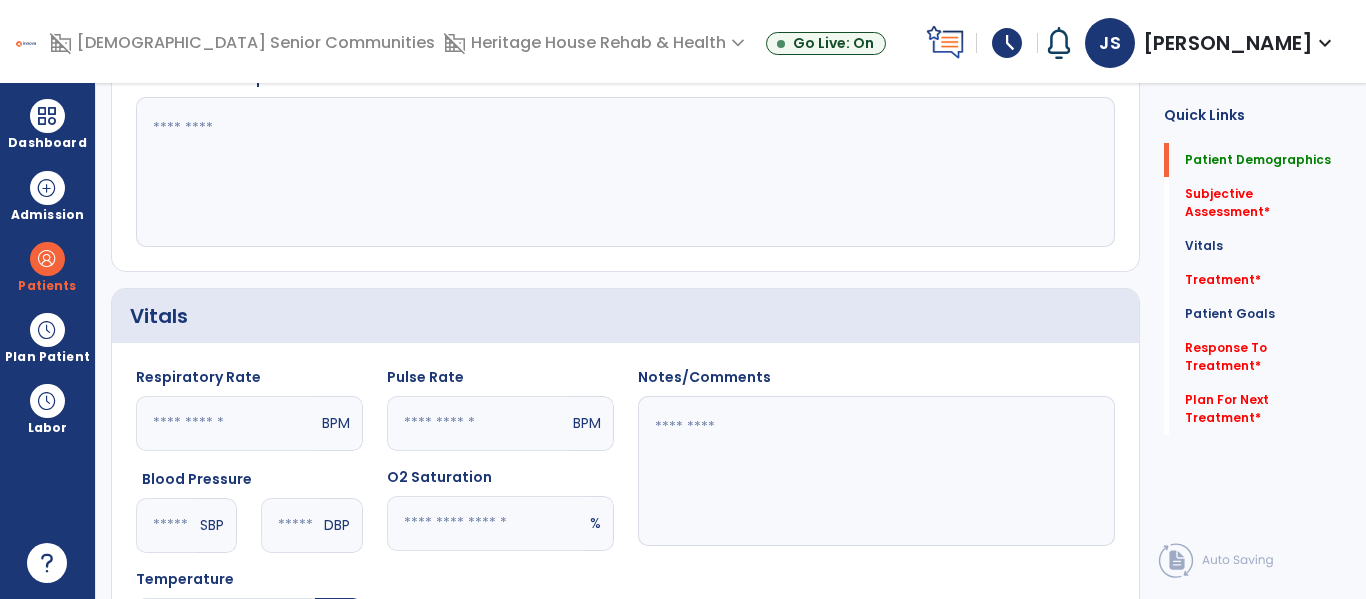 scroll, scrollTop: 0, scrollLeft: 0, axis: both 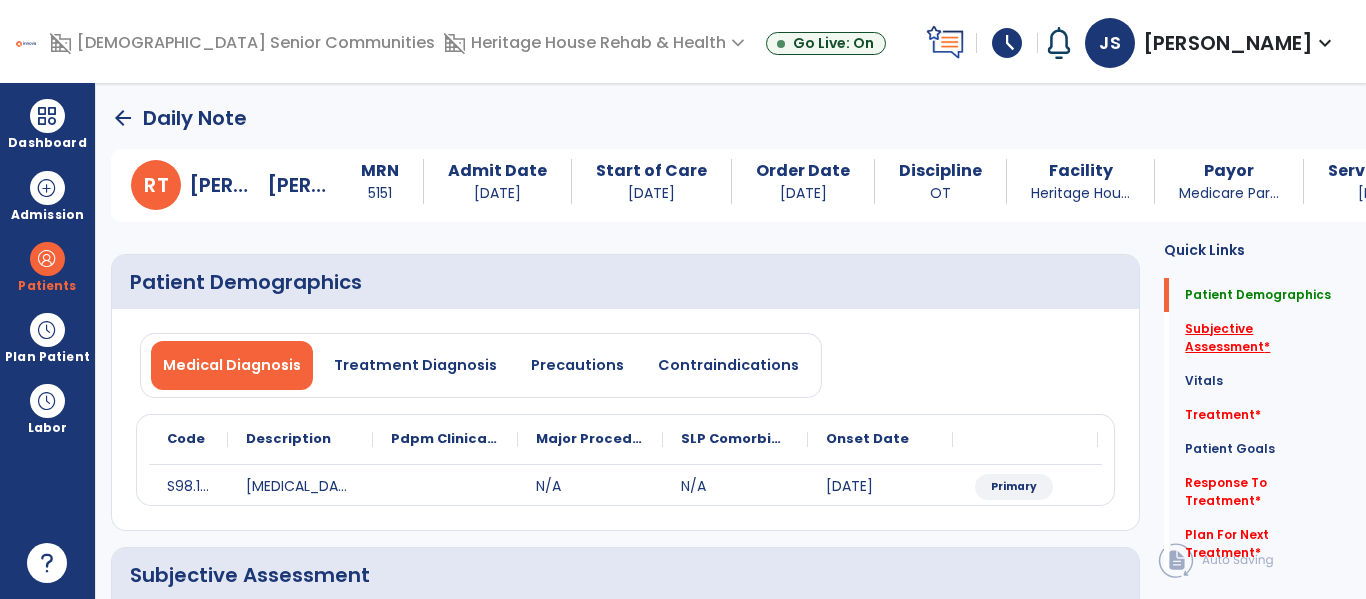 click on "Subjective Assessment   *" 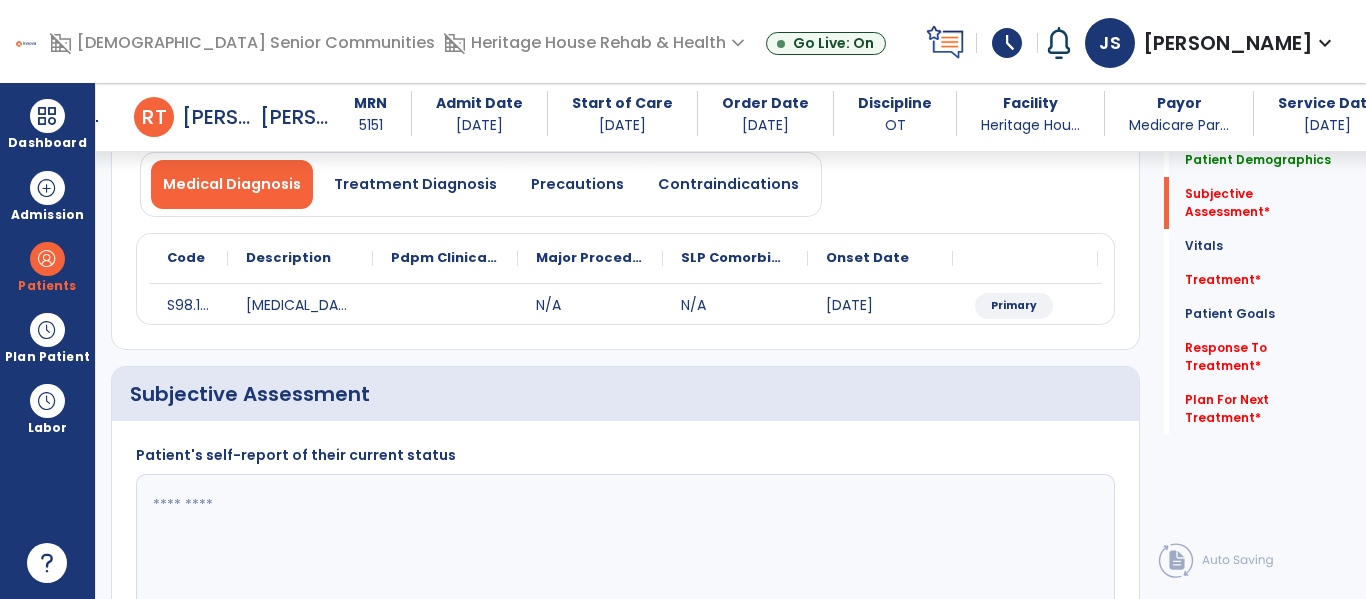 scroll, scrollTop: 347, scrollLeft: 0, axis: vertical 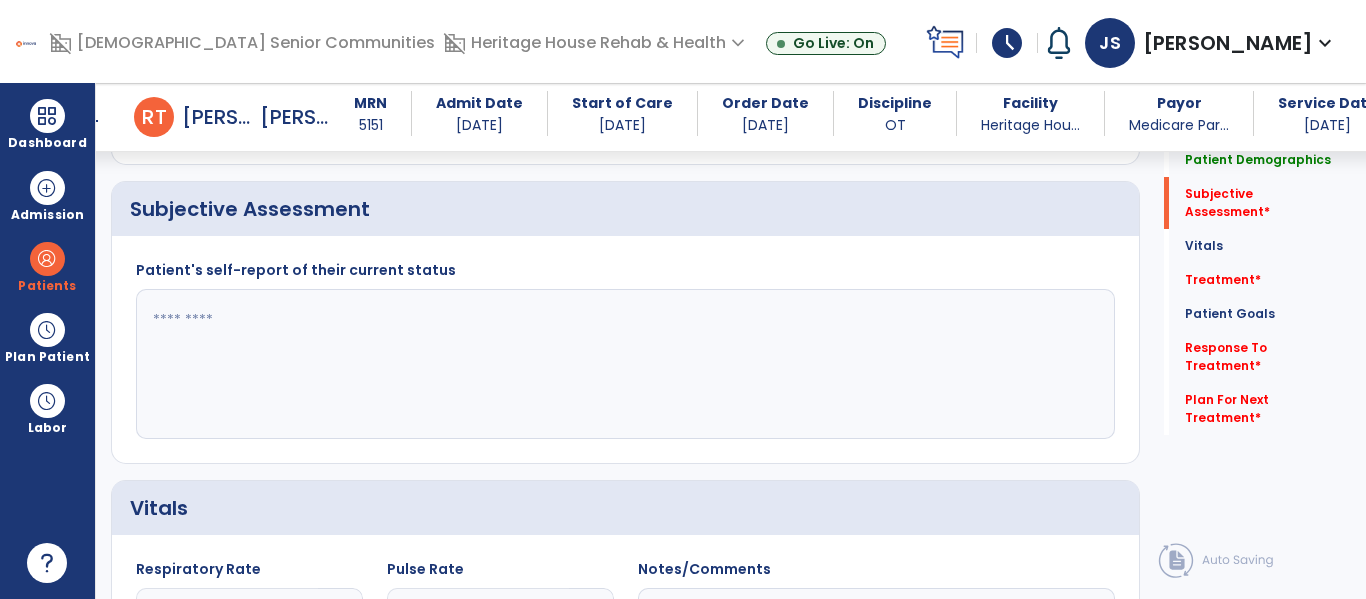 click 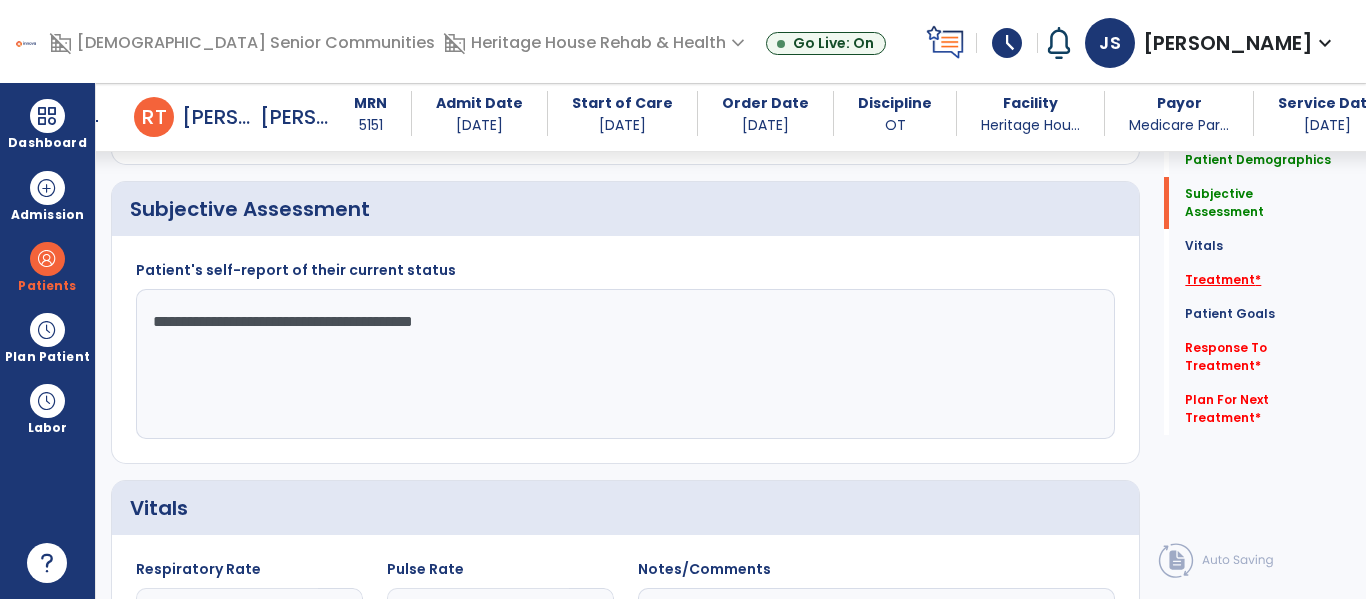 type on "**********" 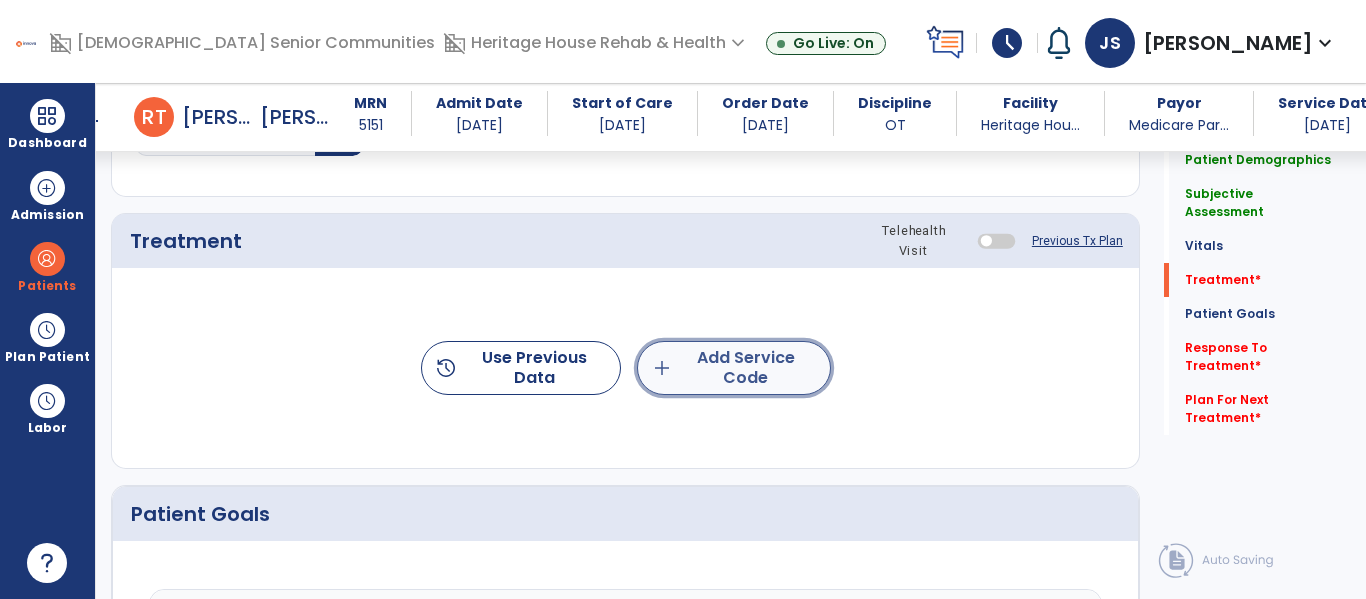click on "add  Add Service Code" 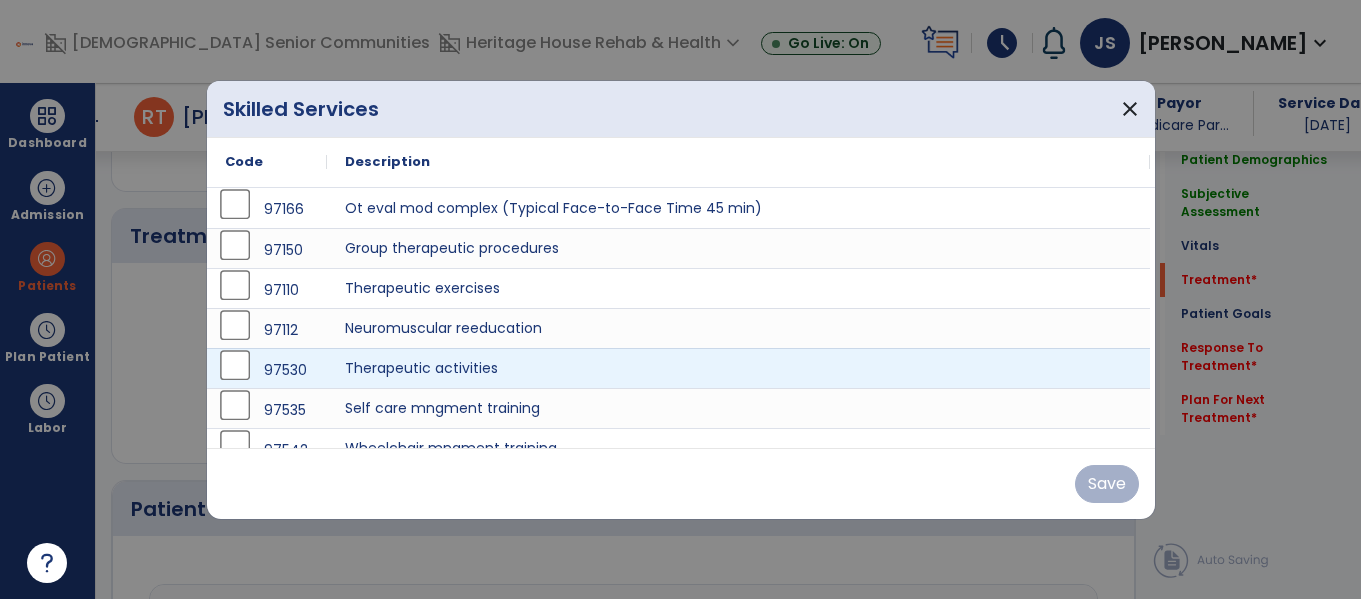 scroll, scrollTop: 1036, scrollLeft: 0, axis: vertical 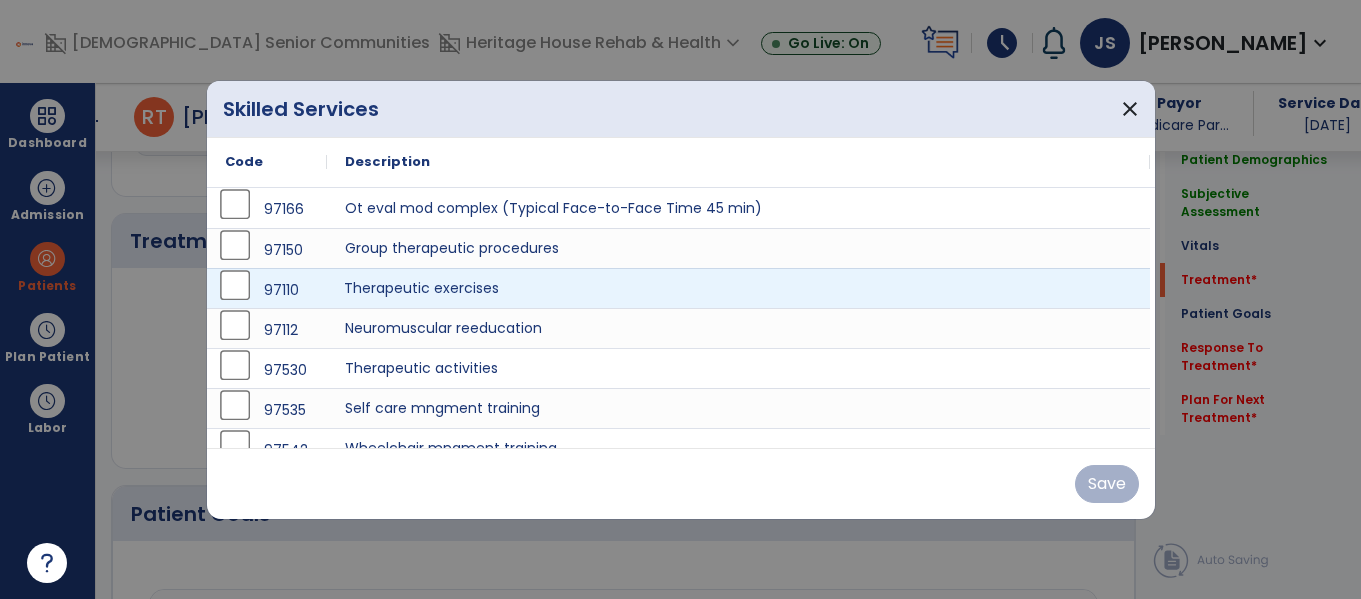 click on "Therapeutic exercises" at bounding box center (738, 288) 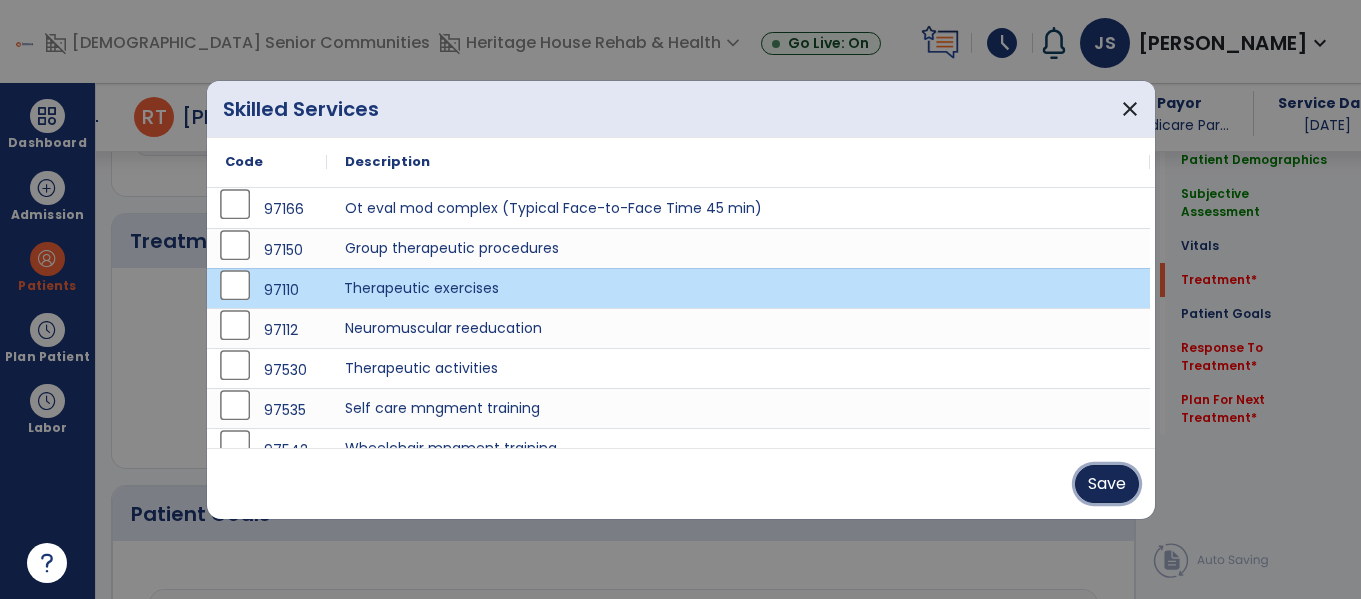 click on "Save" at bounding box center [1107, 484] 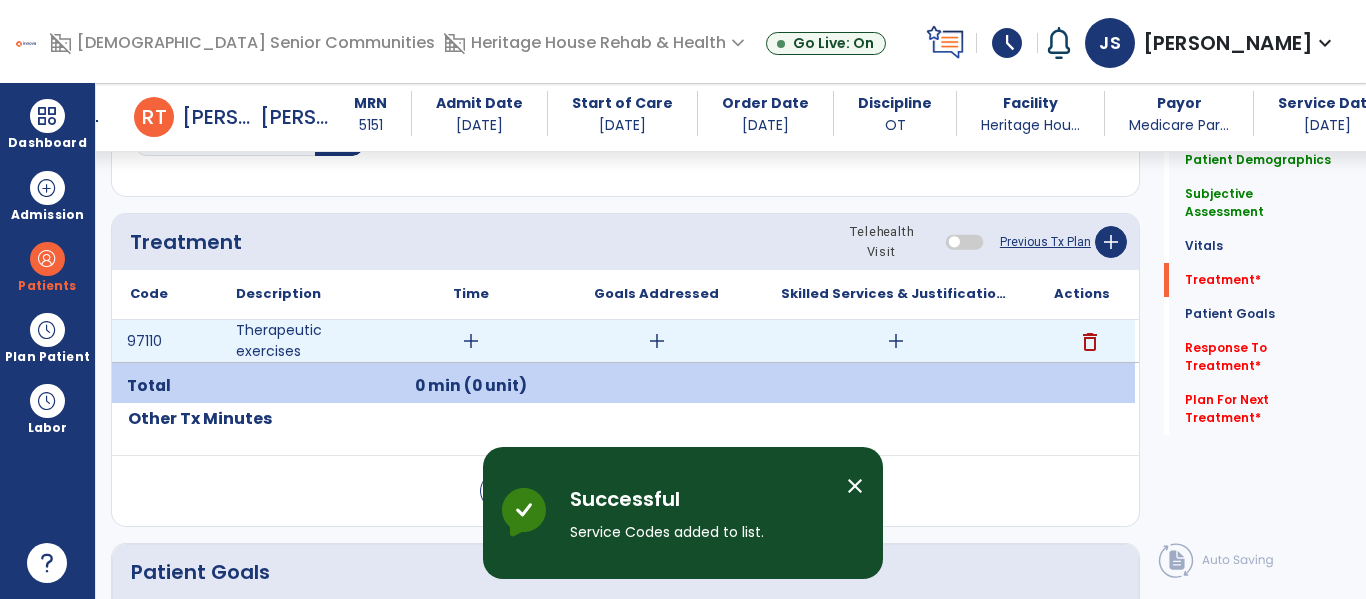 click on "add" at bounding box center [471, 341] 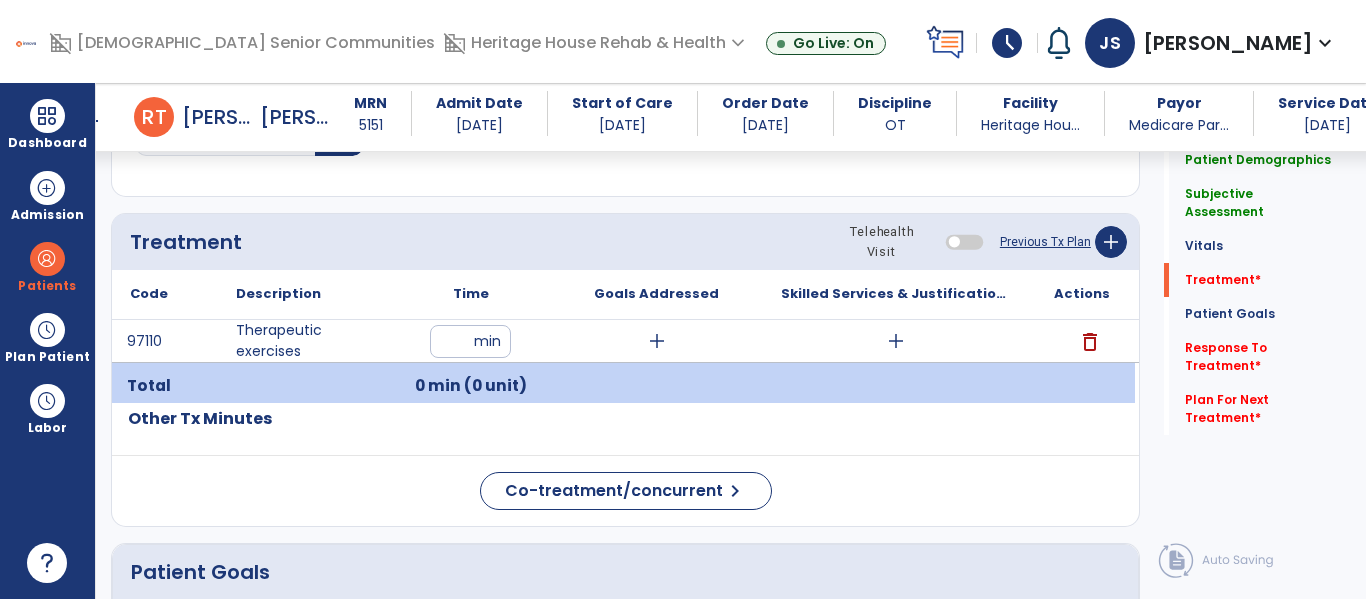 type on "**" 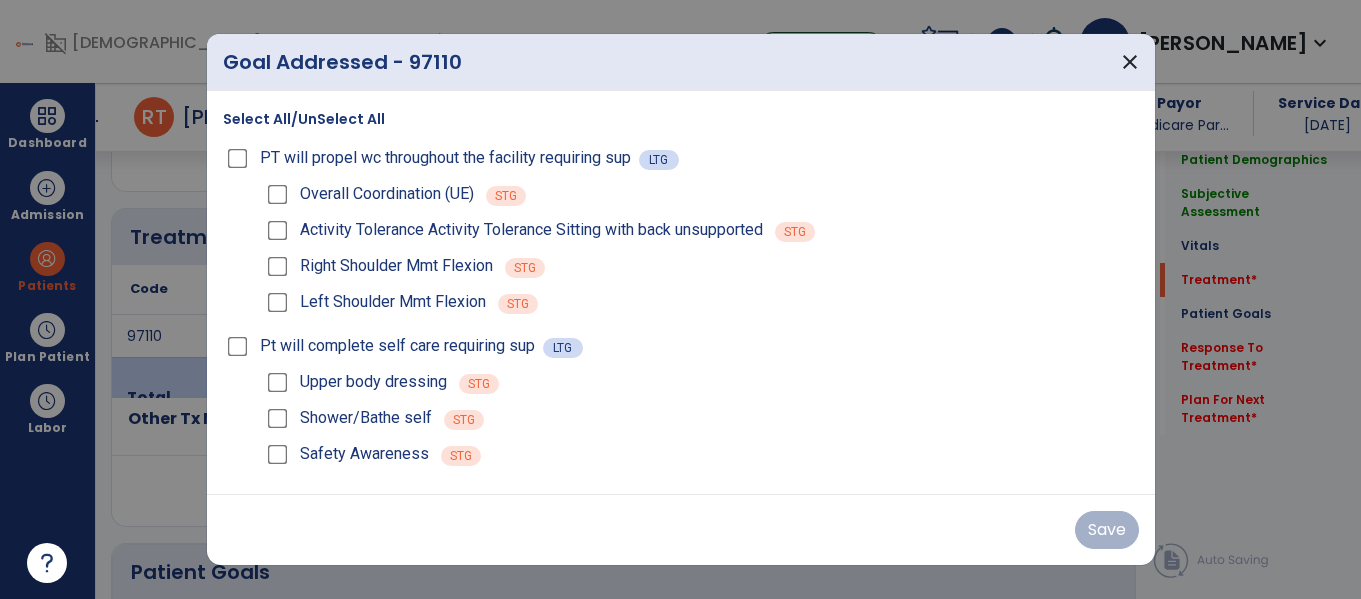 scroll, scrollTop: 1036, scrollLeft: 0, axis: vertical 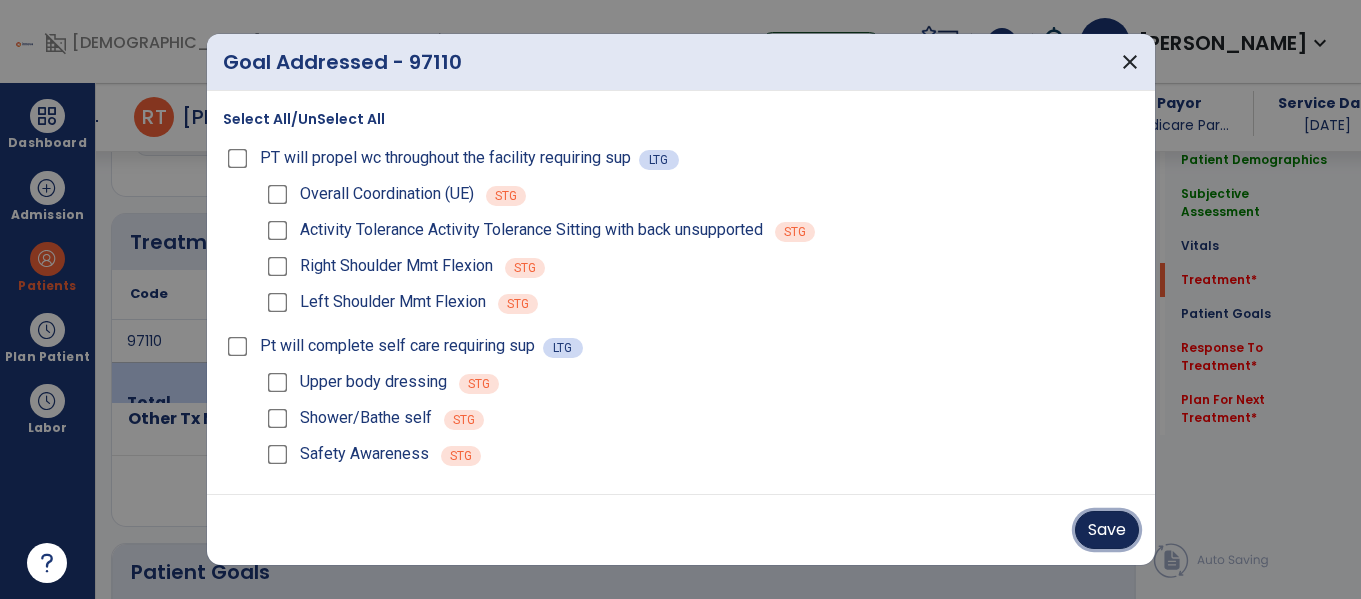 click on "Save" at bounding box center [1107, 530] 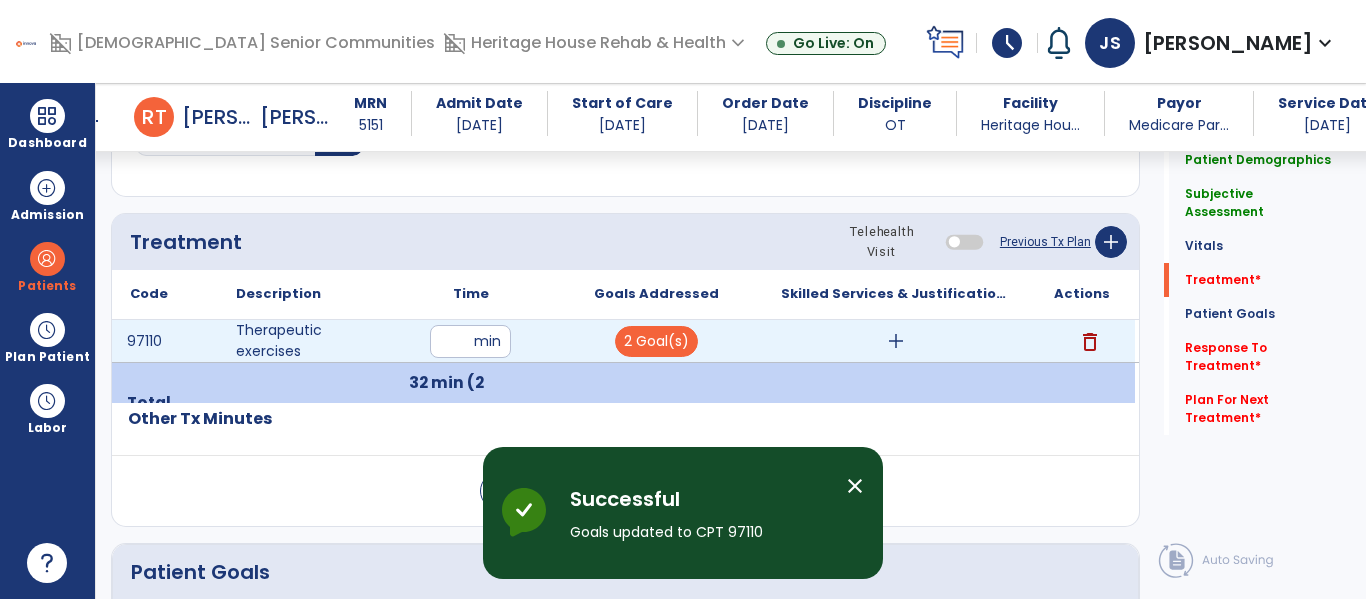 click on "add" at bounding box center (896, 341) 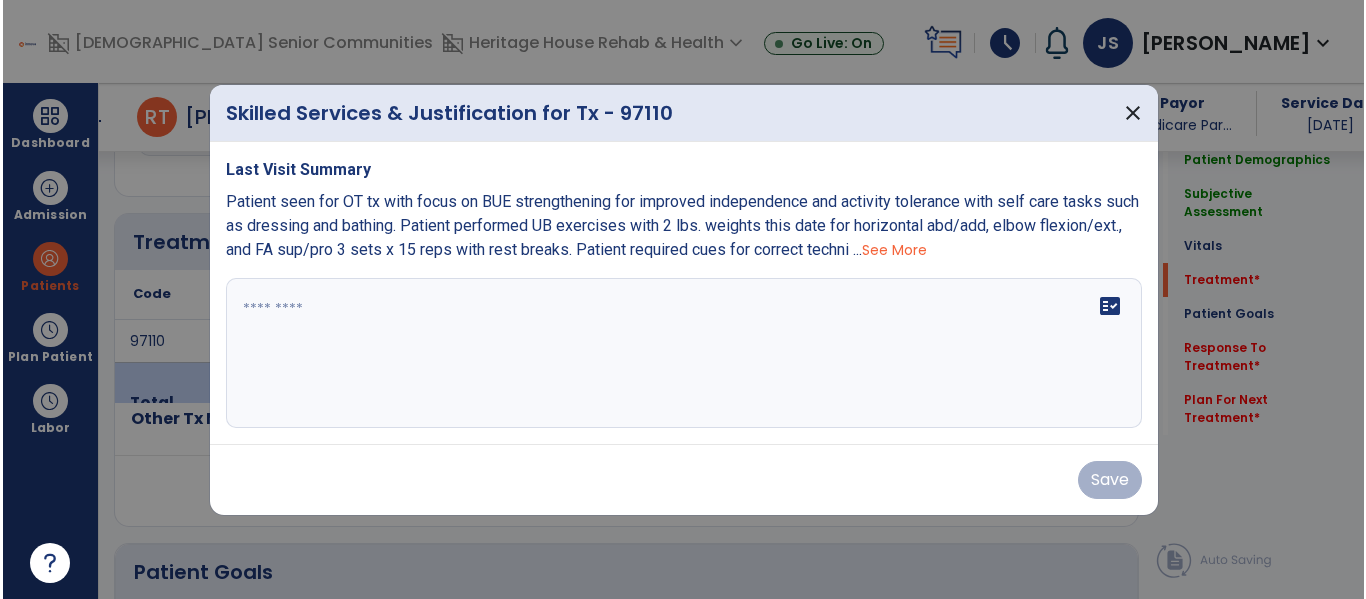 scroll, scrollTop: 1036, scrollLeft: 0, axis: vertical 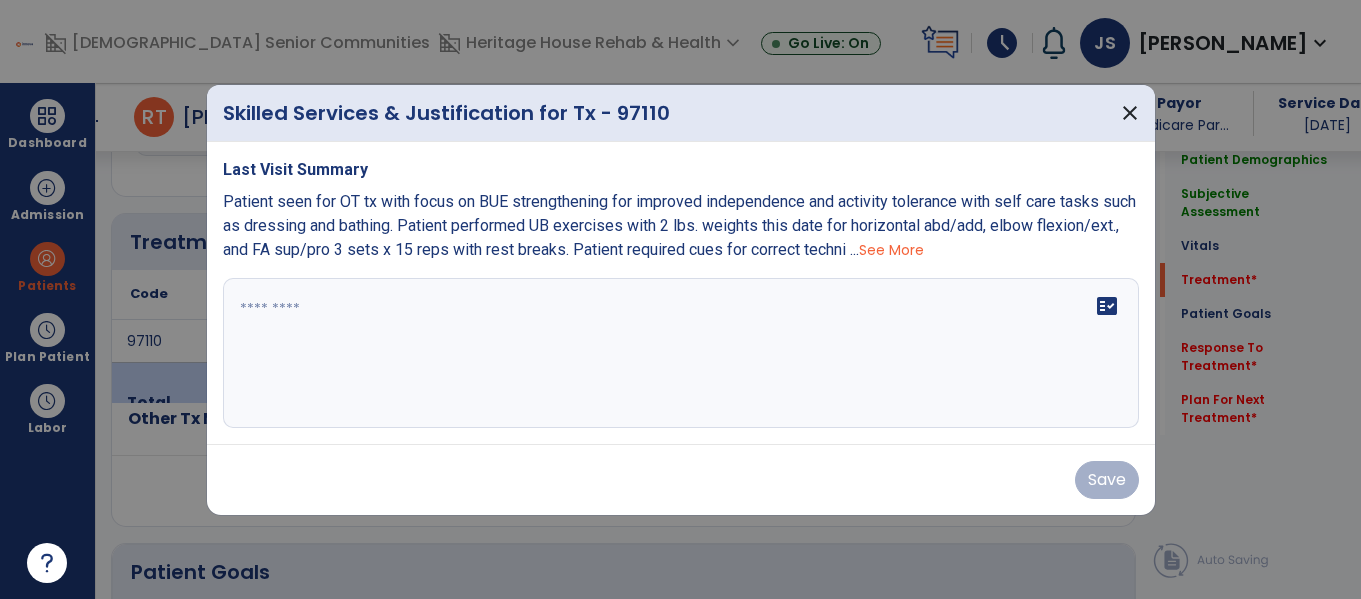 click at bounding box center [681, 353] 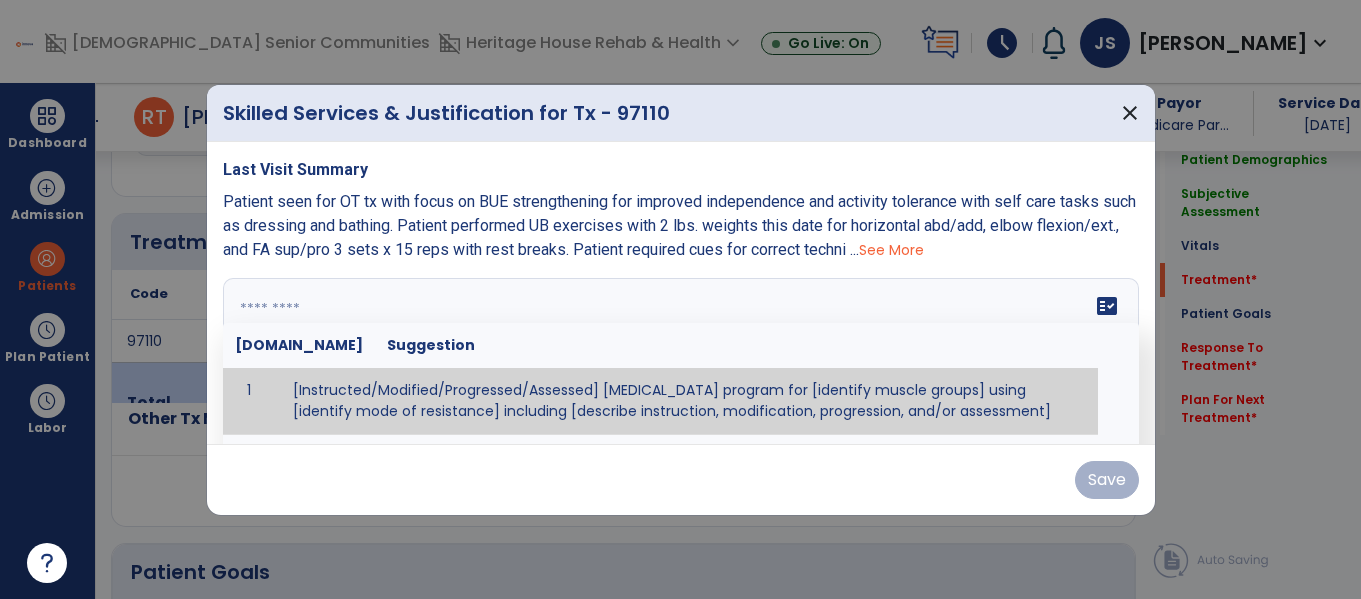 paste on "**********" 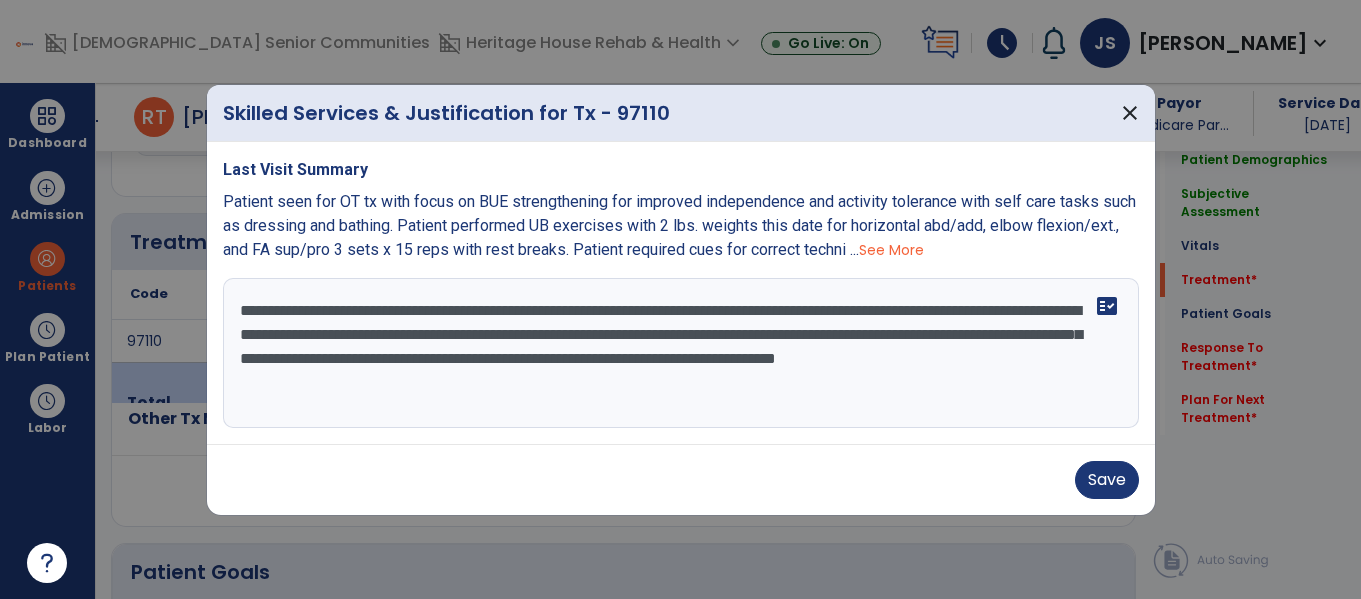 click on "**********" at bounding box center (681, 353) 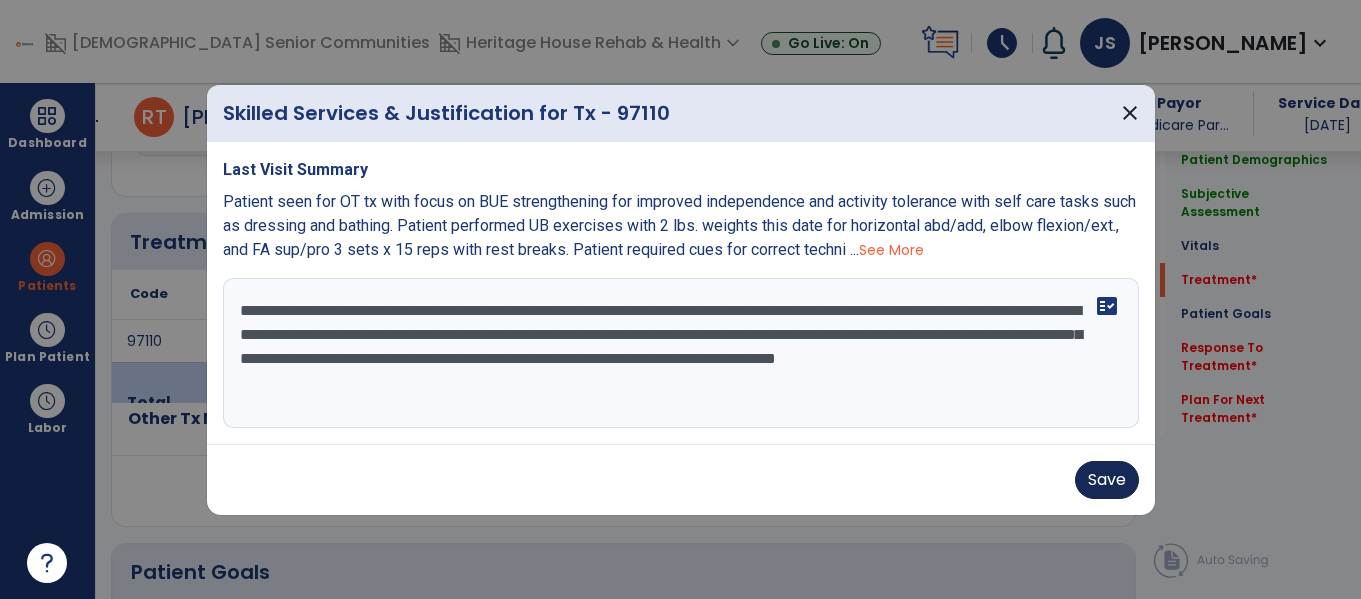 type on "**********" 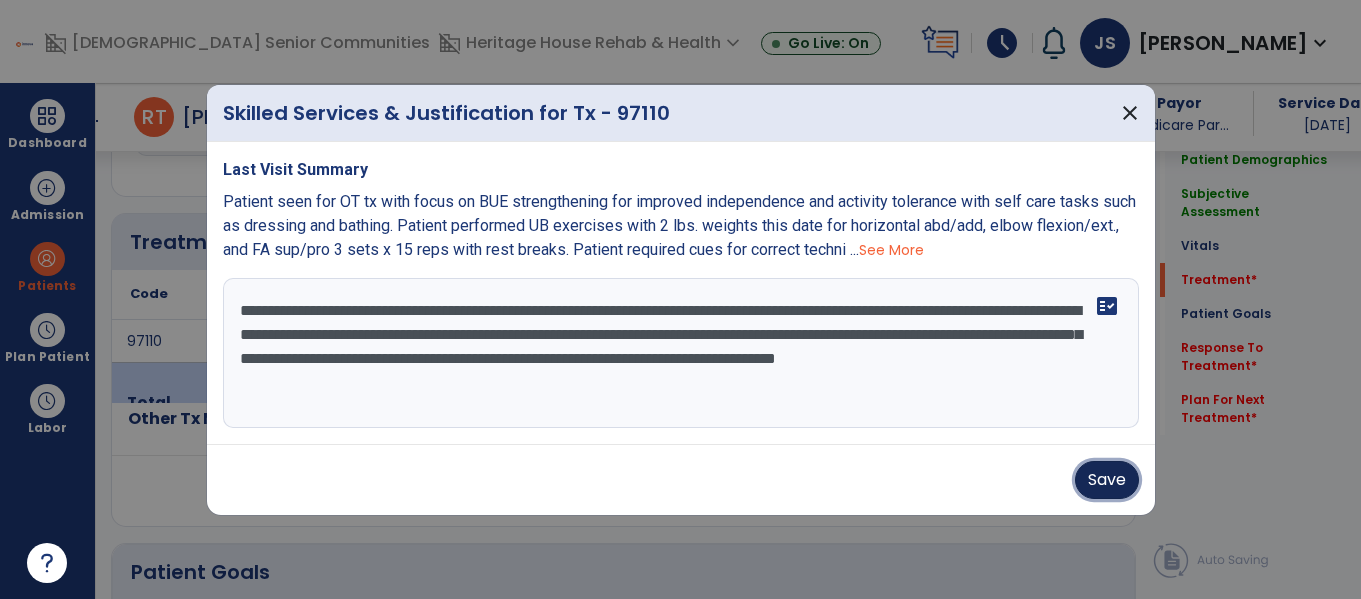 click on "Save" at bounding box center [1107, 480] 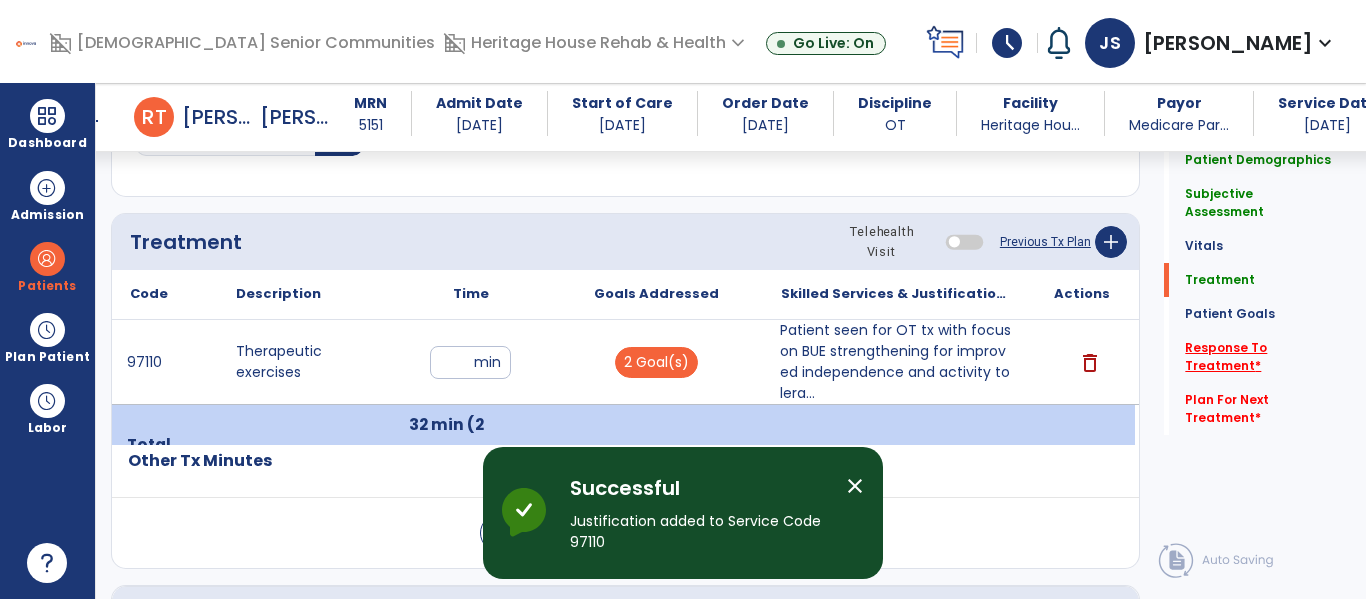 click on "Response To Treatment   *" 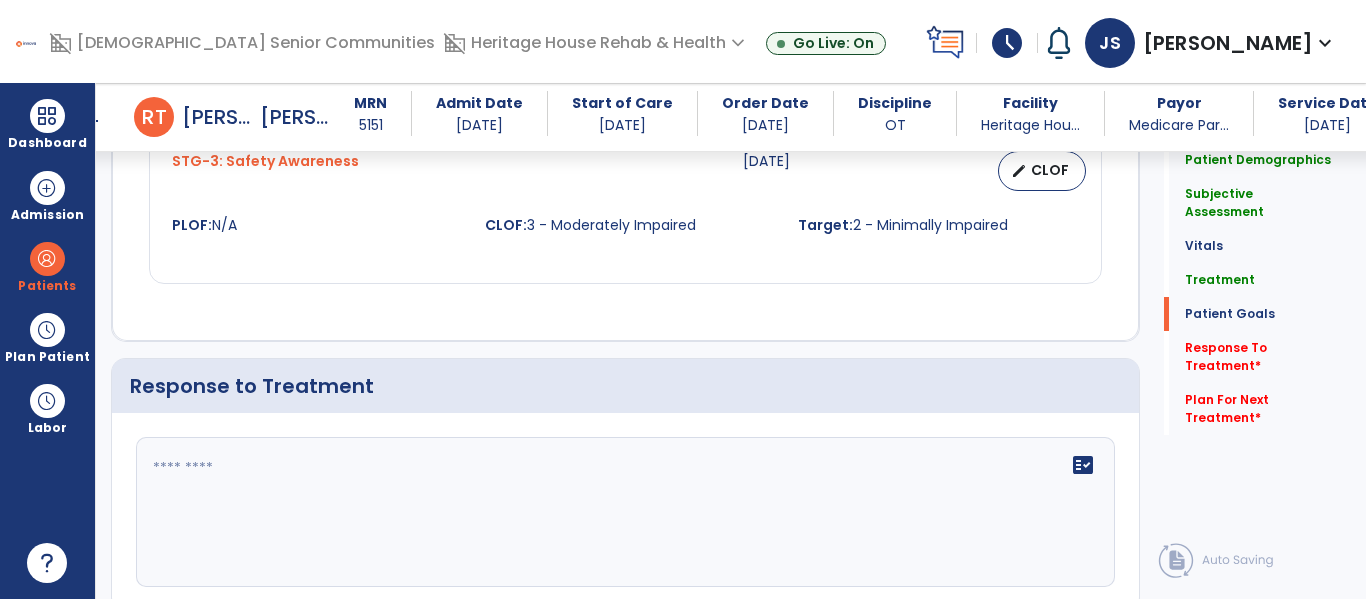 scroll, scrollTop: 2741, scrollLeft: 0, axis: vertical 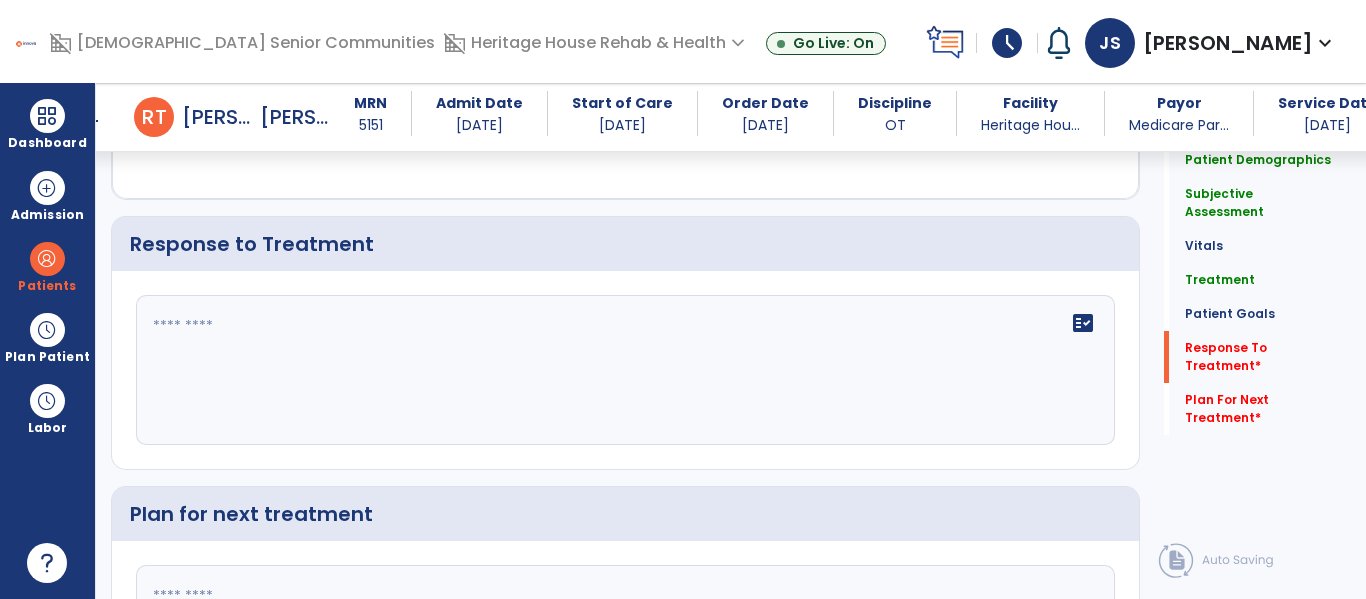 click on "fact_check" 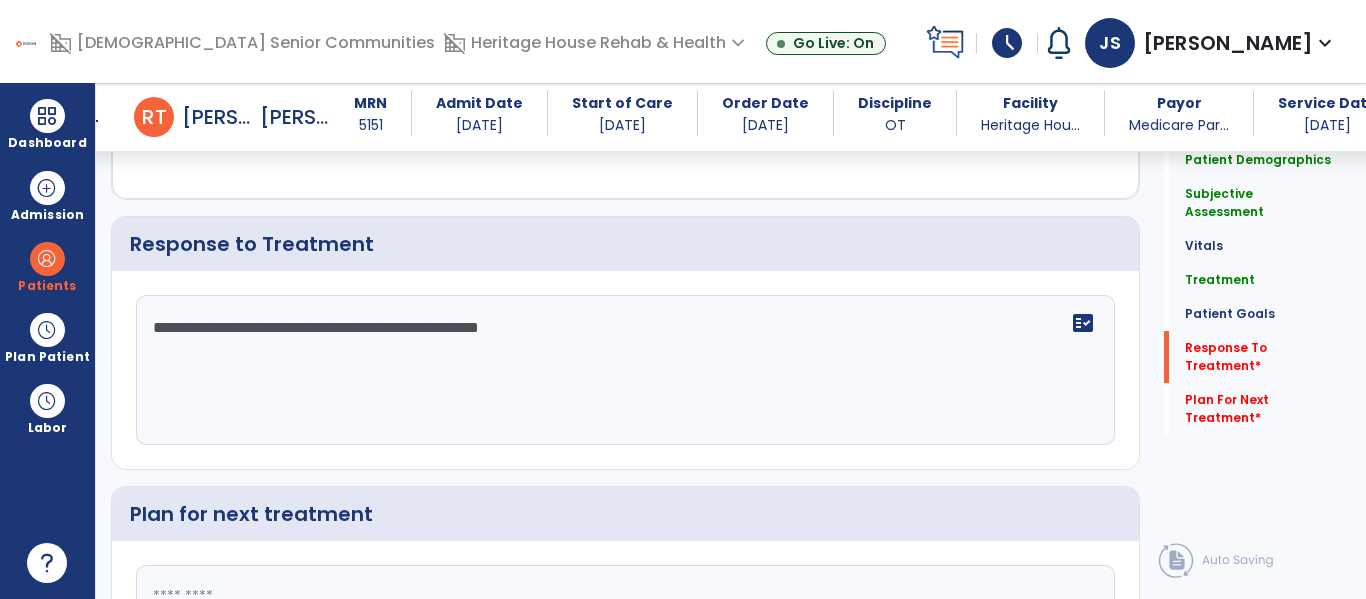 type on "**********" 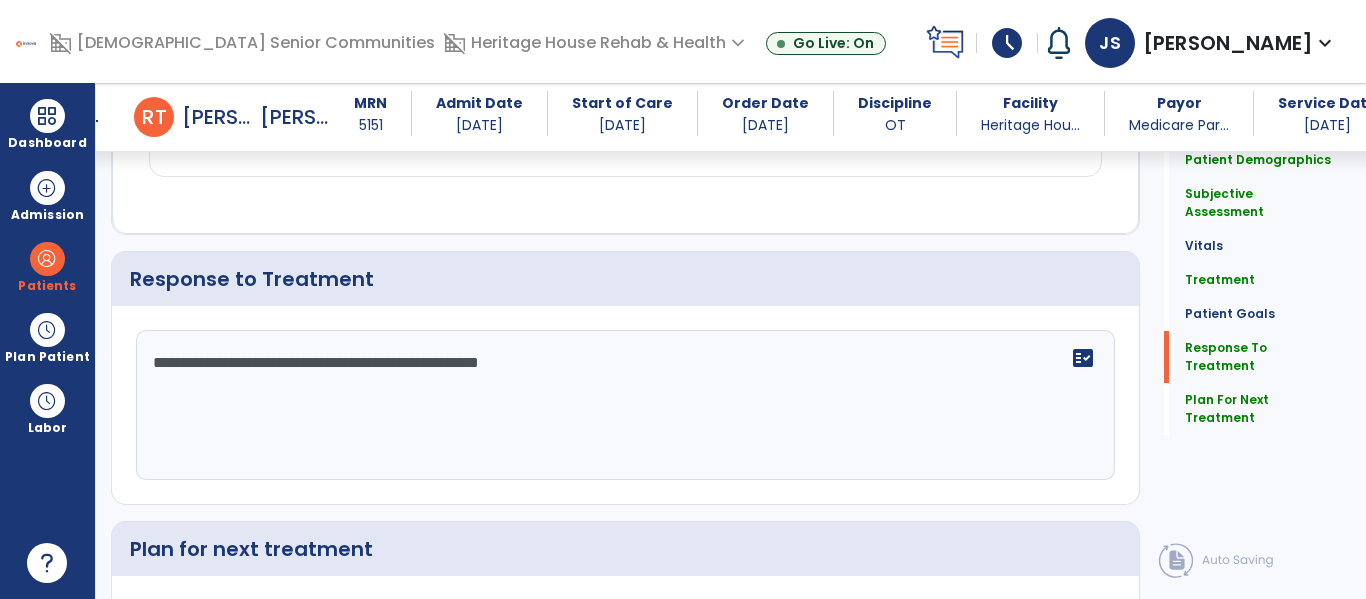 scroll, scrollTop: 2750, scrollLeft: 0, axis: vertical 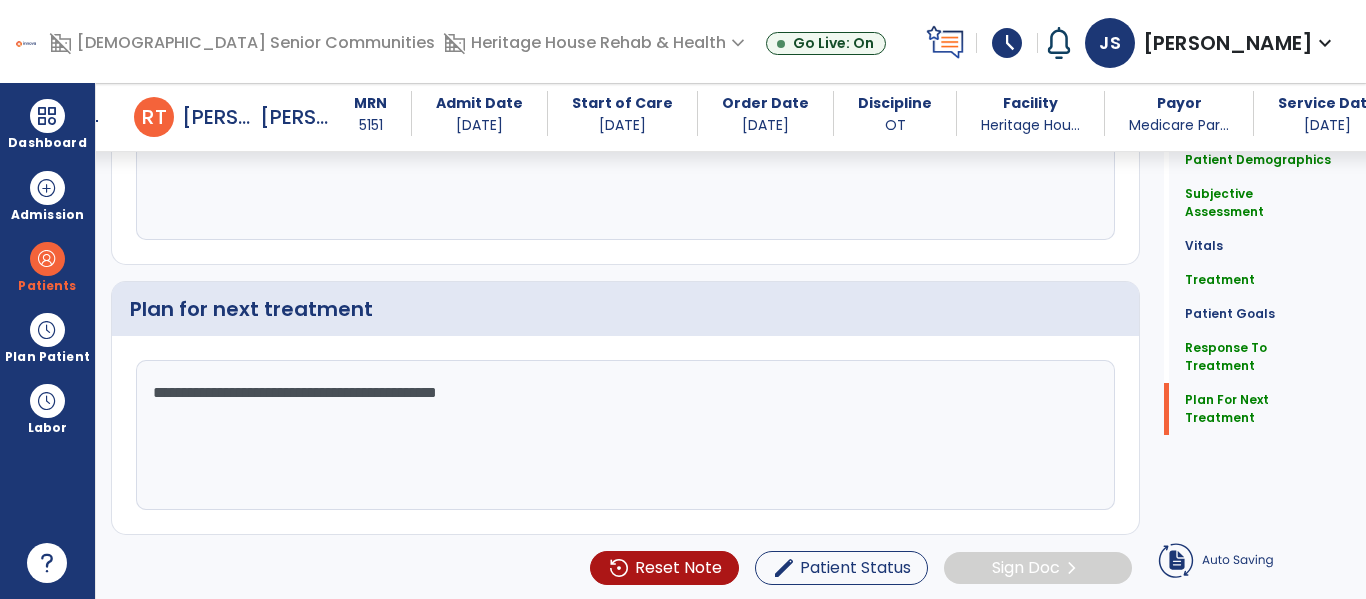 type on "**********" 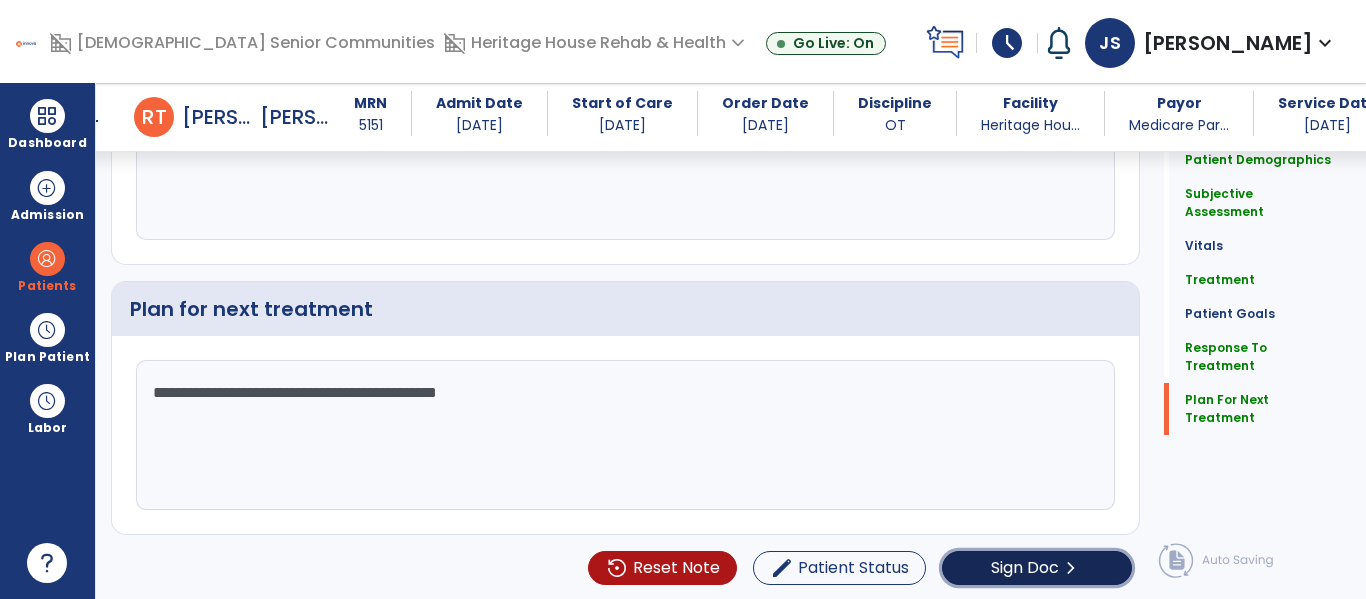 click on "chevron_right" 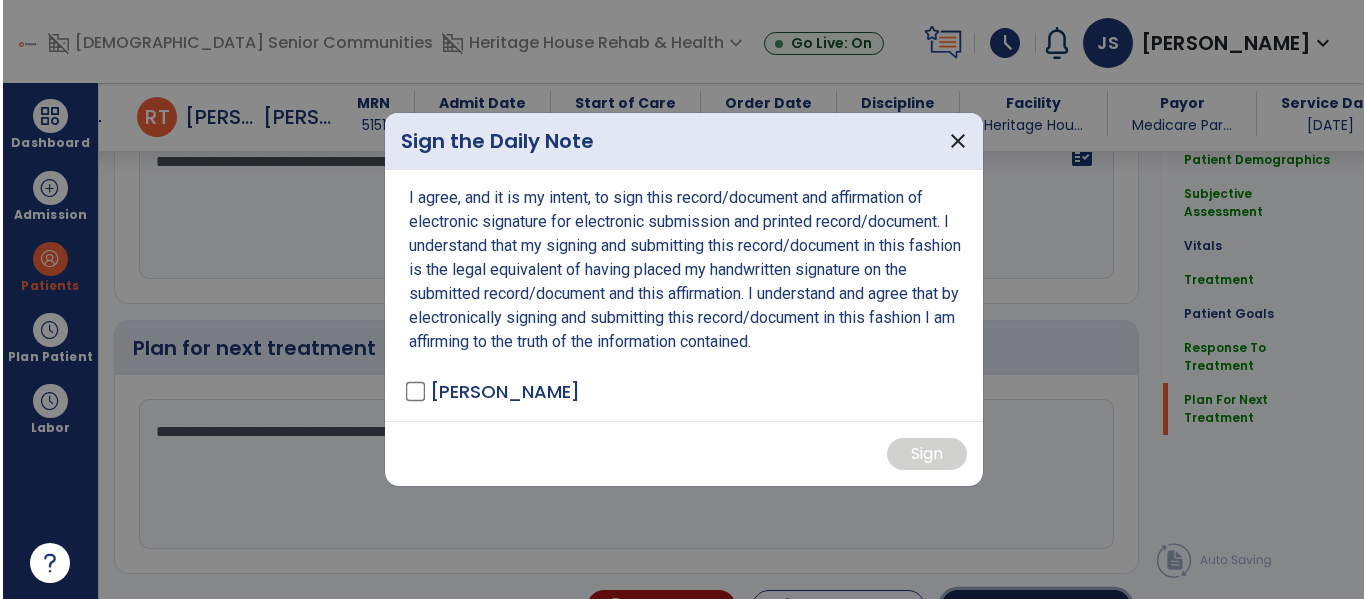 scroll, scrollTop: 2946, scrollLeft: 0, axis: vertical 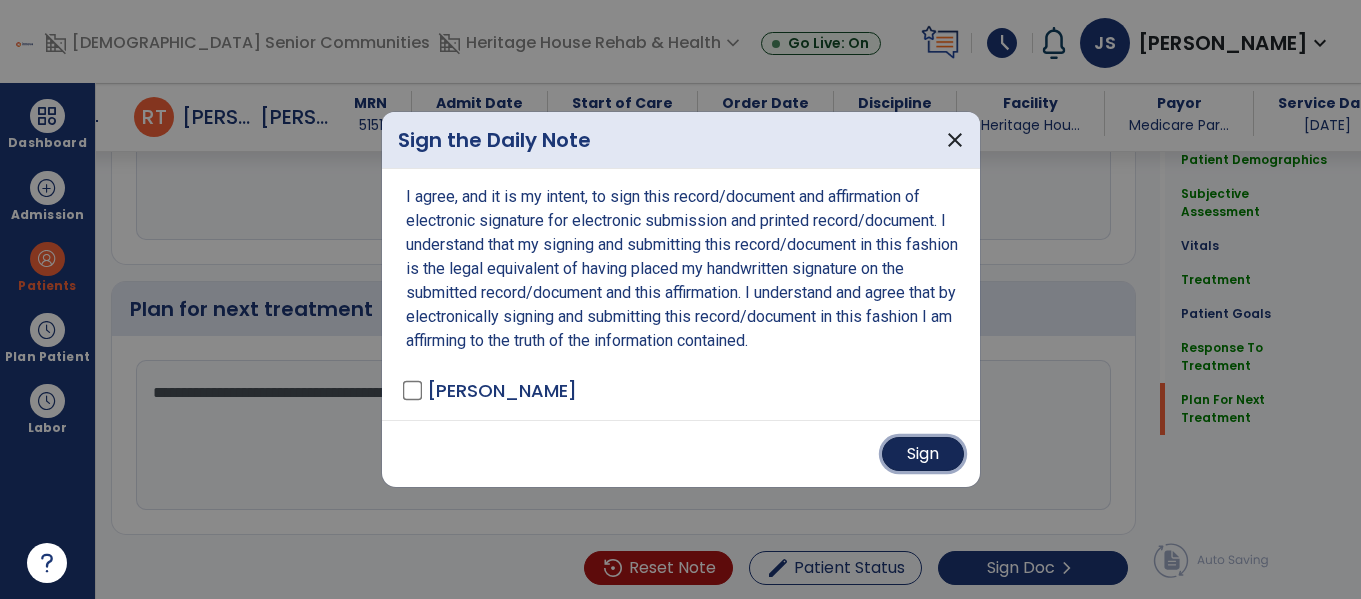 click on "Sign" at bounding box center [923, 454] 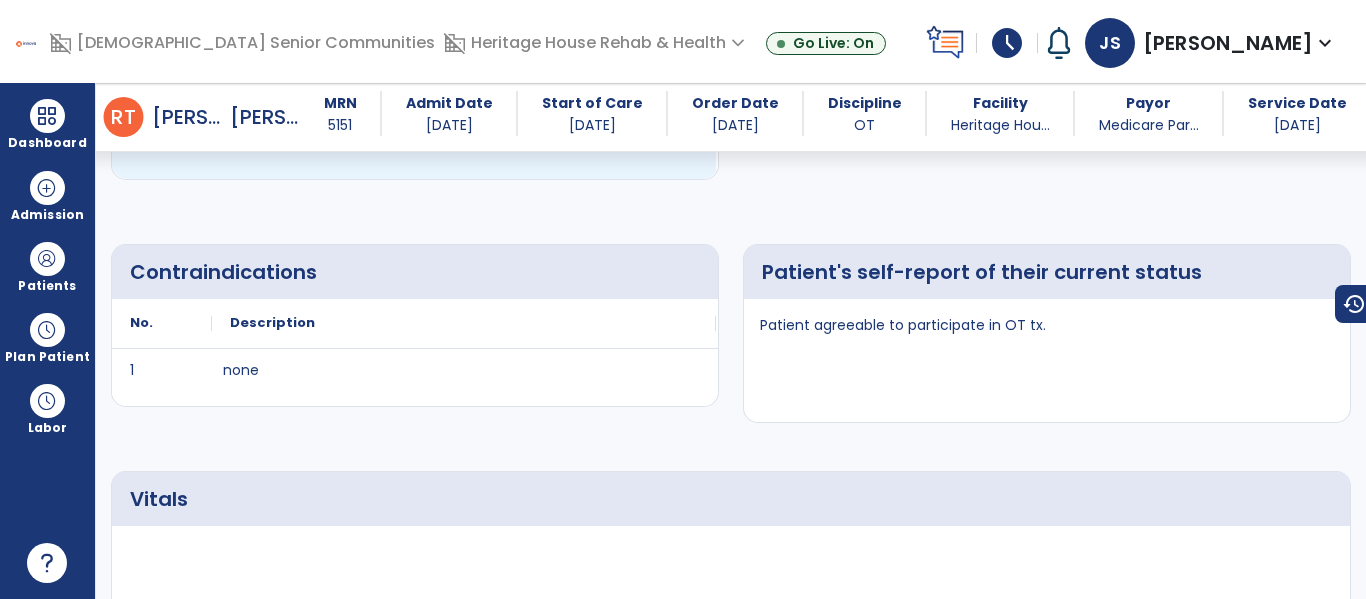 scroll, scrollTop: 0, scrollLeft: 0, axis: both 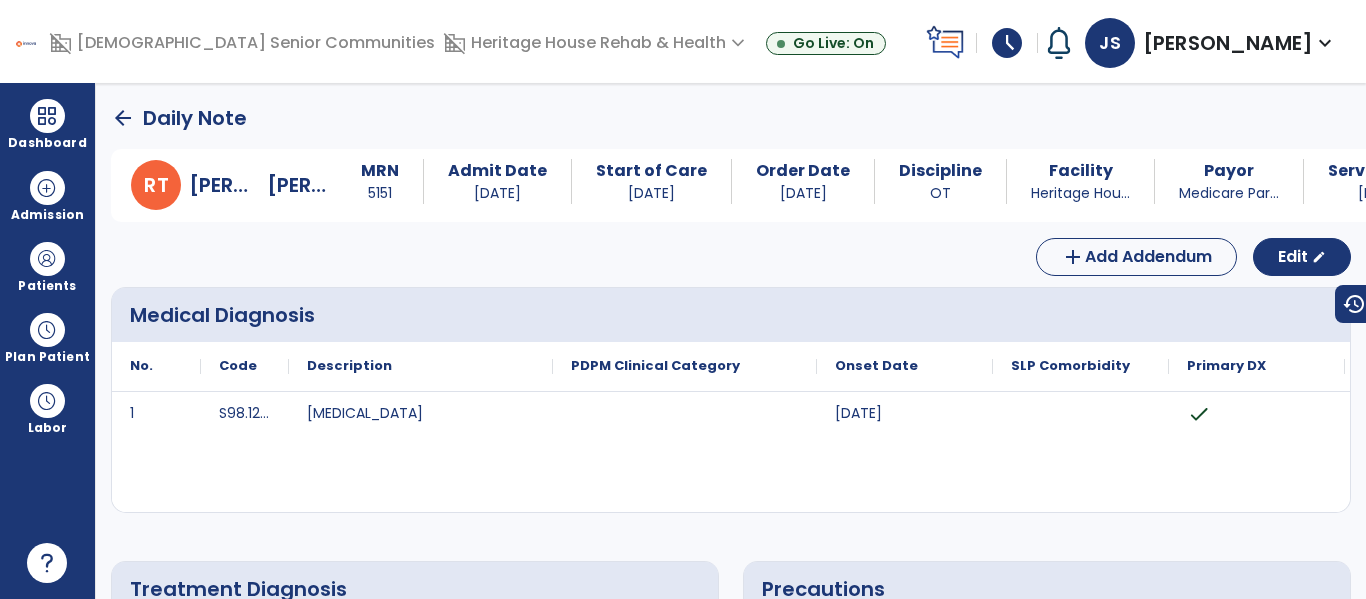 click on "arrow_back" 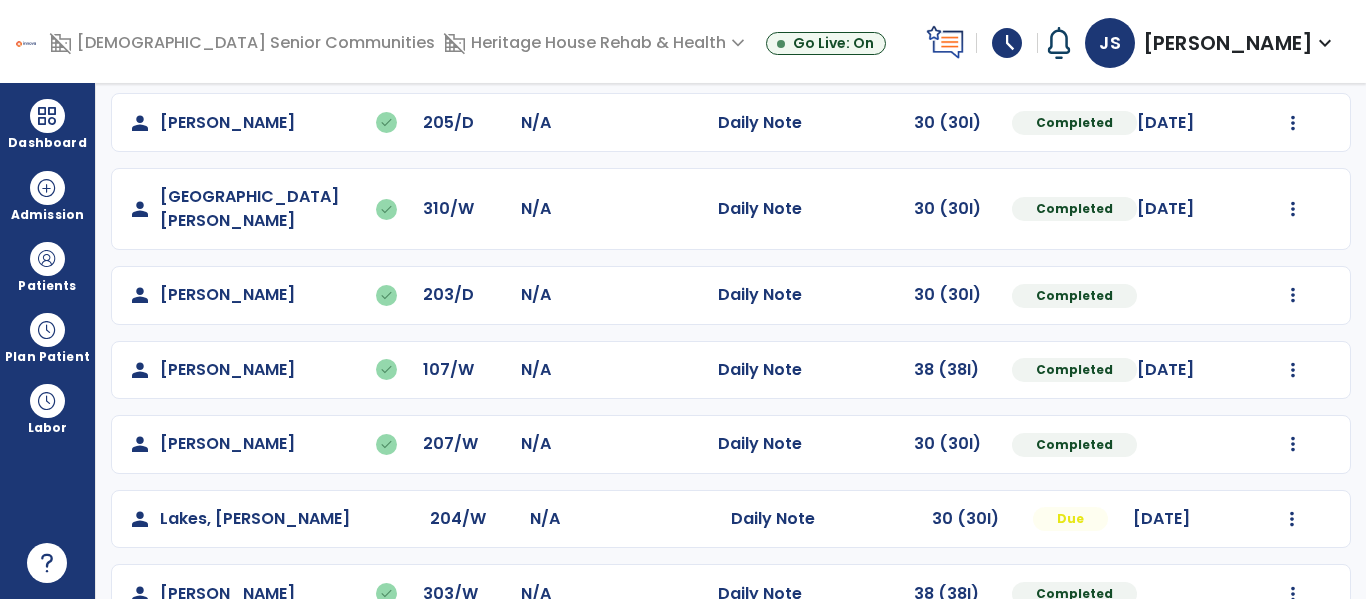 scroll, scrollTop: 563, scrollLeft: 0, axis: vertical 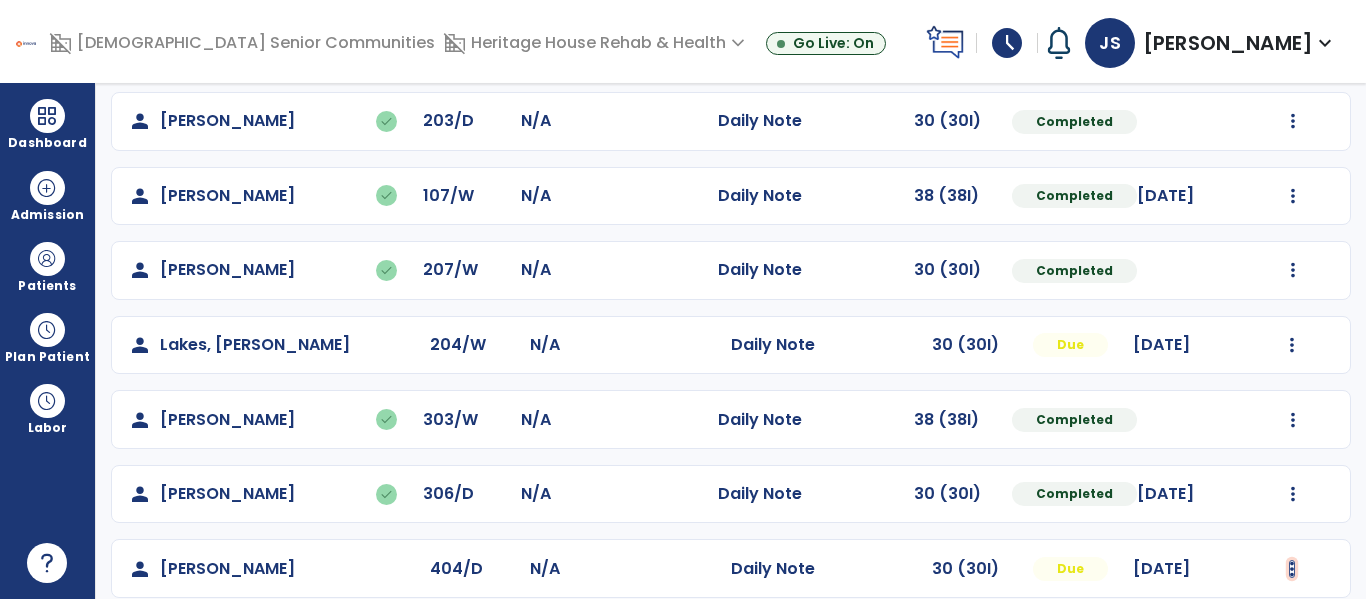click at bounding box center (1293, -275) 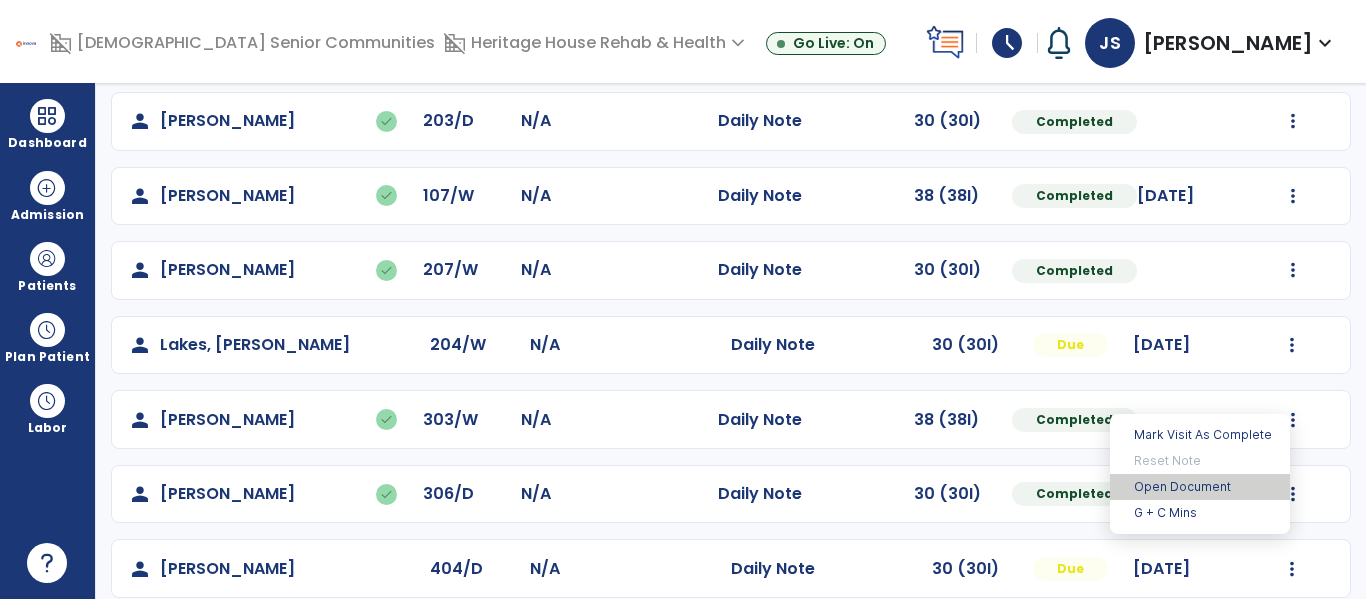 click on "Open Document" at bounding box center (1200, 487) 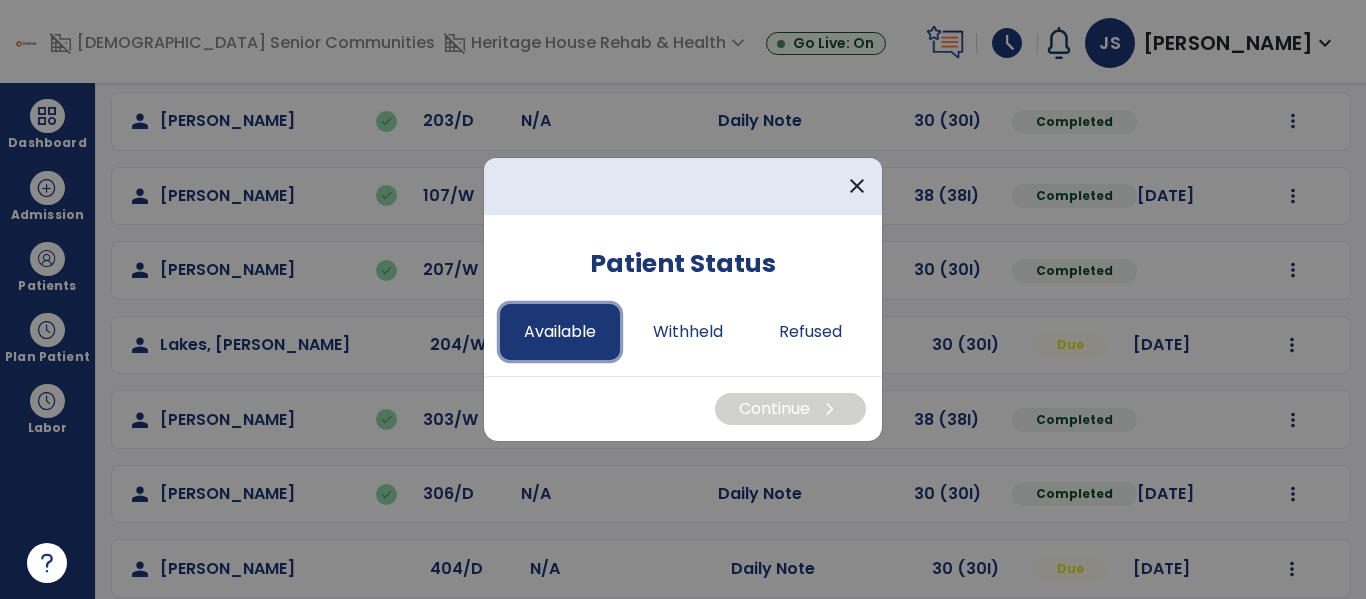 click on "Available" at bounding box center [560, 332] 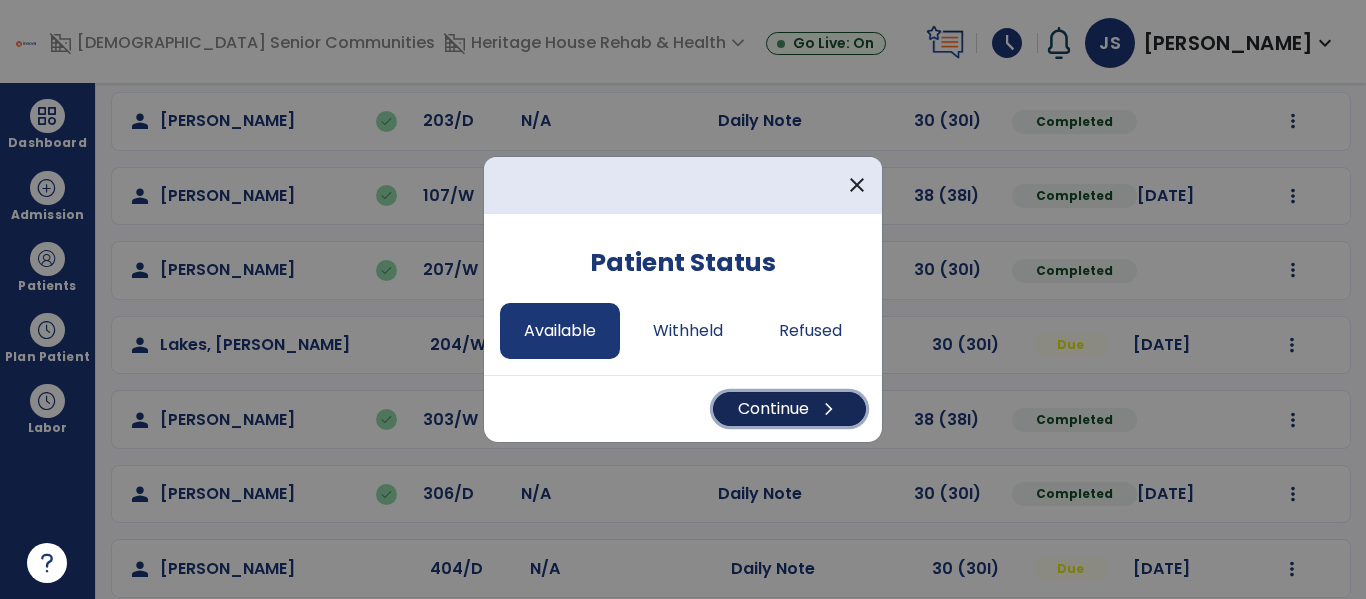 click on "Continue   chevron_right" at bounding box center [789, 409] 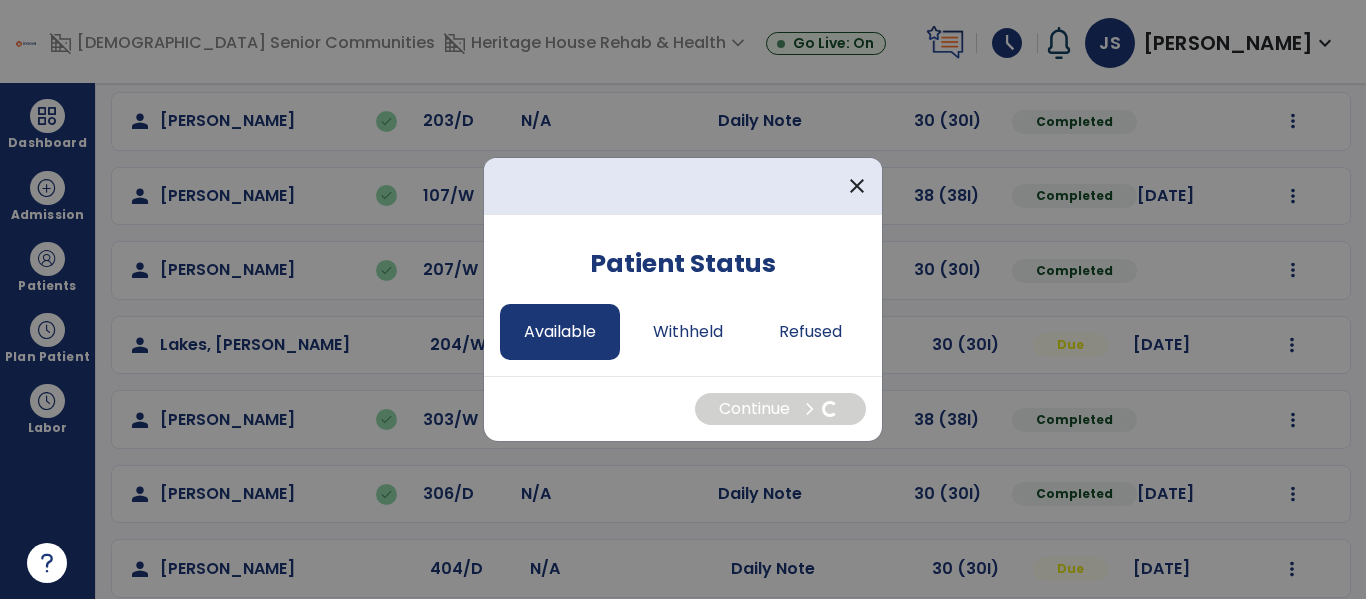select on "*" 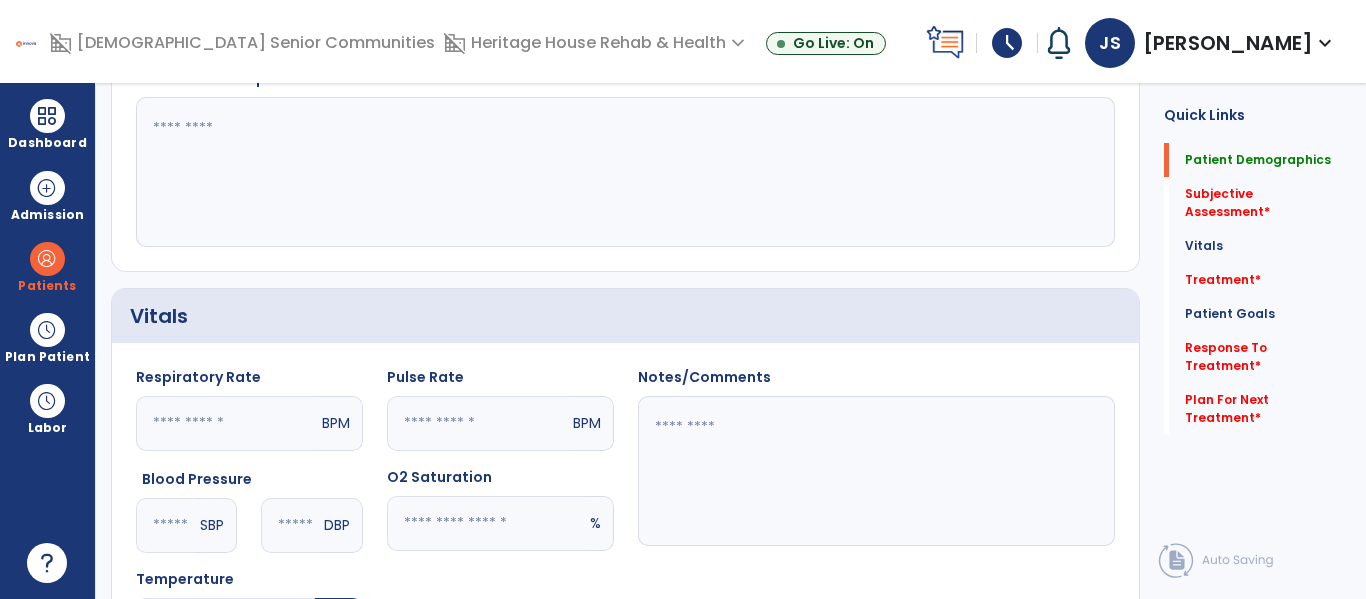 scroll, scrollTop: 0, scrollLeft: 0, axis: both 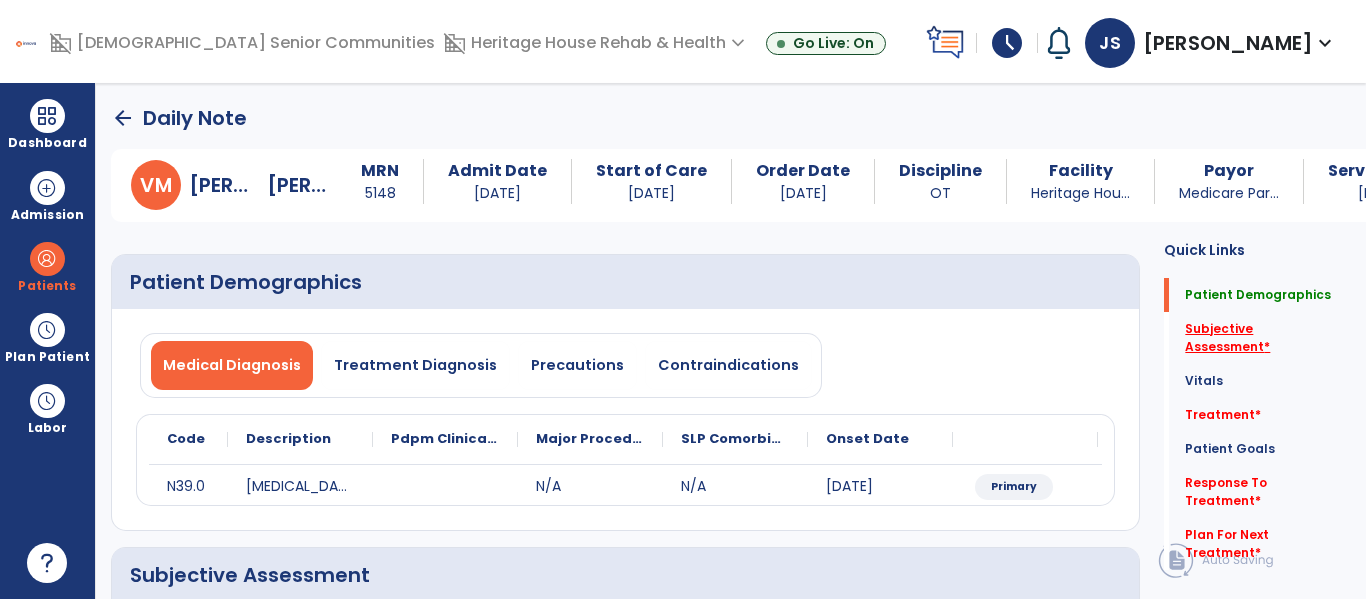 click on "Subjective Assessment   *" 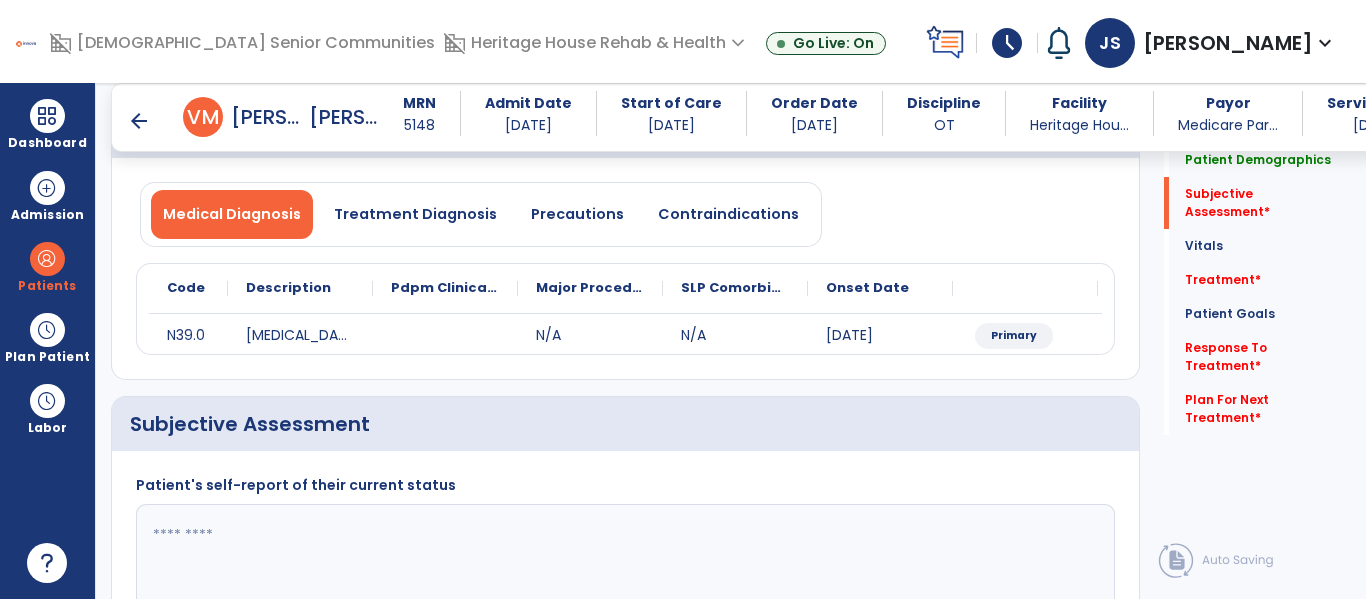 scroll, scrollTop: 347, scrollLeft: 0, axis: vertical 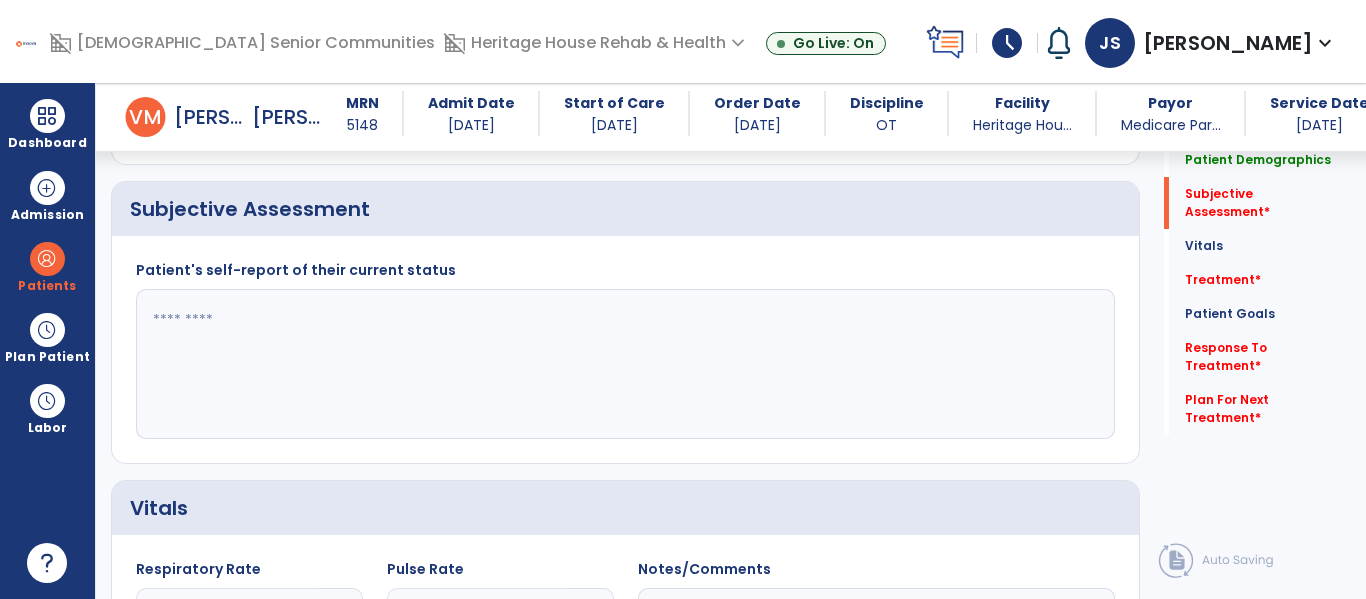 click 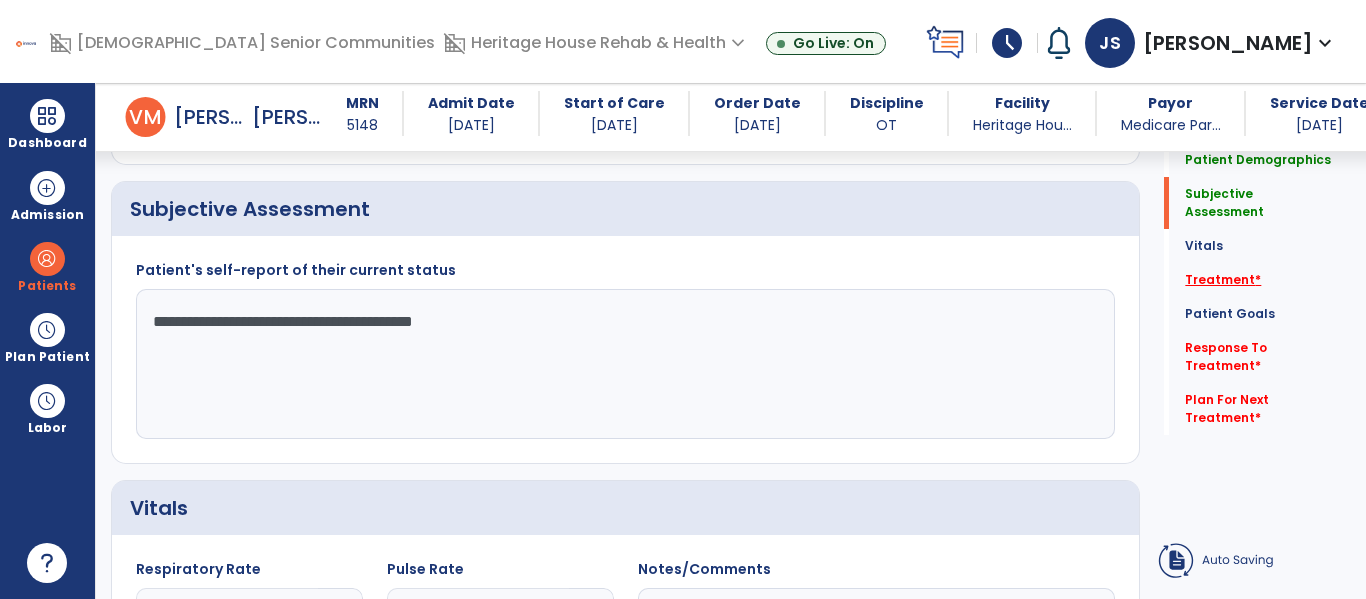 type on "**********" 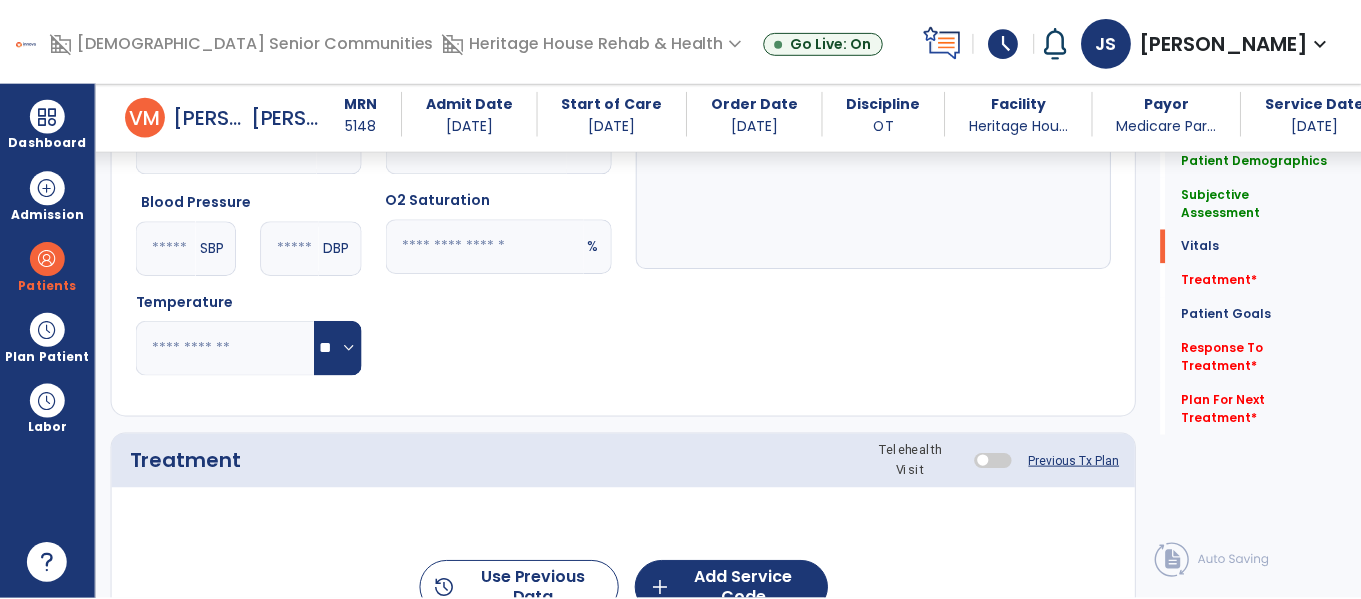 scroll, scrollTop: 1036, scrollLeft: 0, axis: vertical 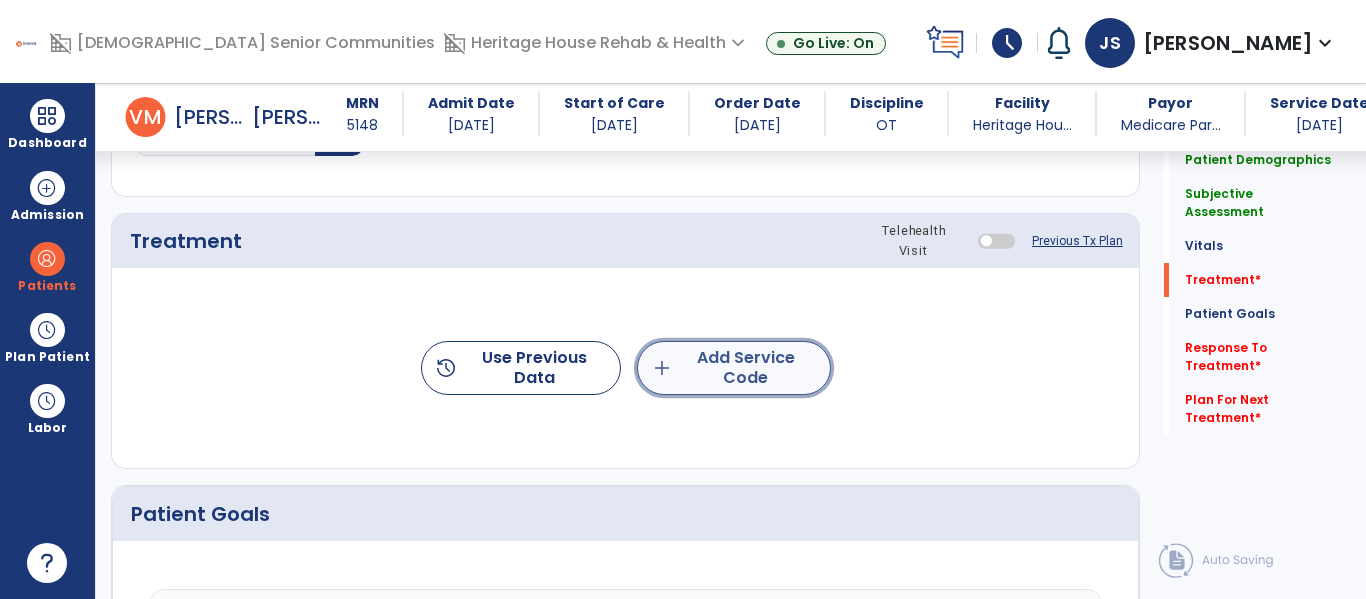 click on "add" 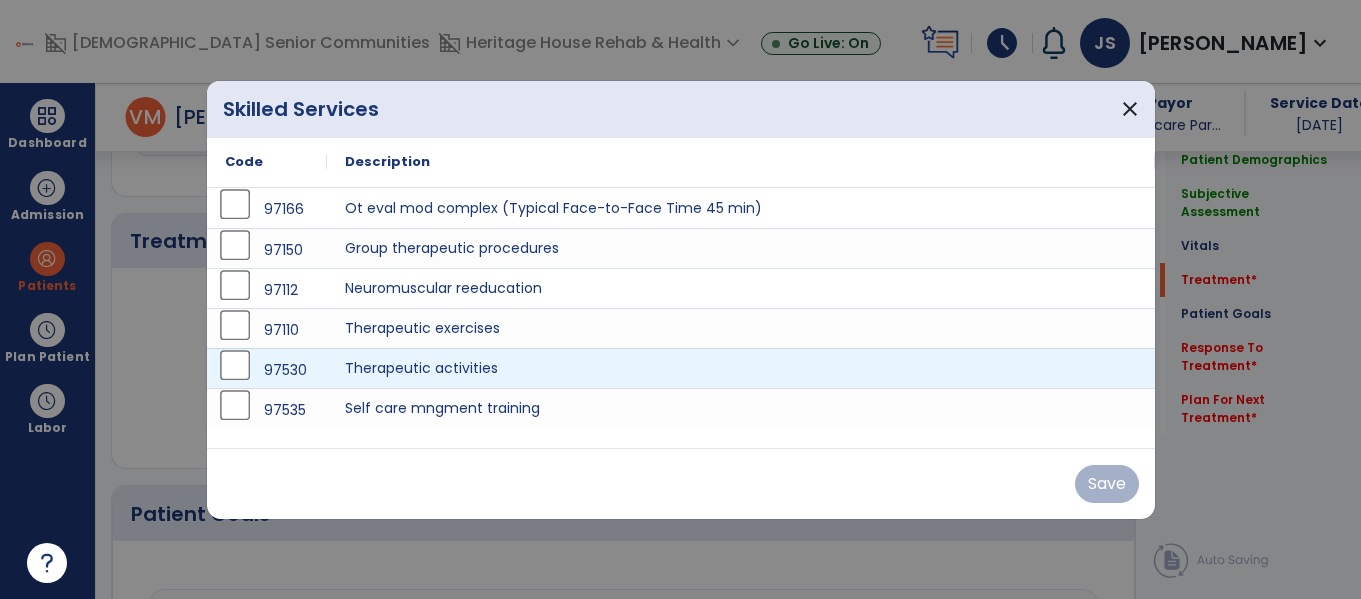scroll, scrollTop: 1036, scrollLeft: 0, axis: vertical 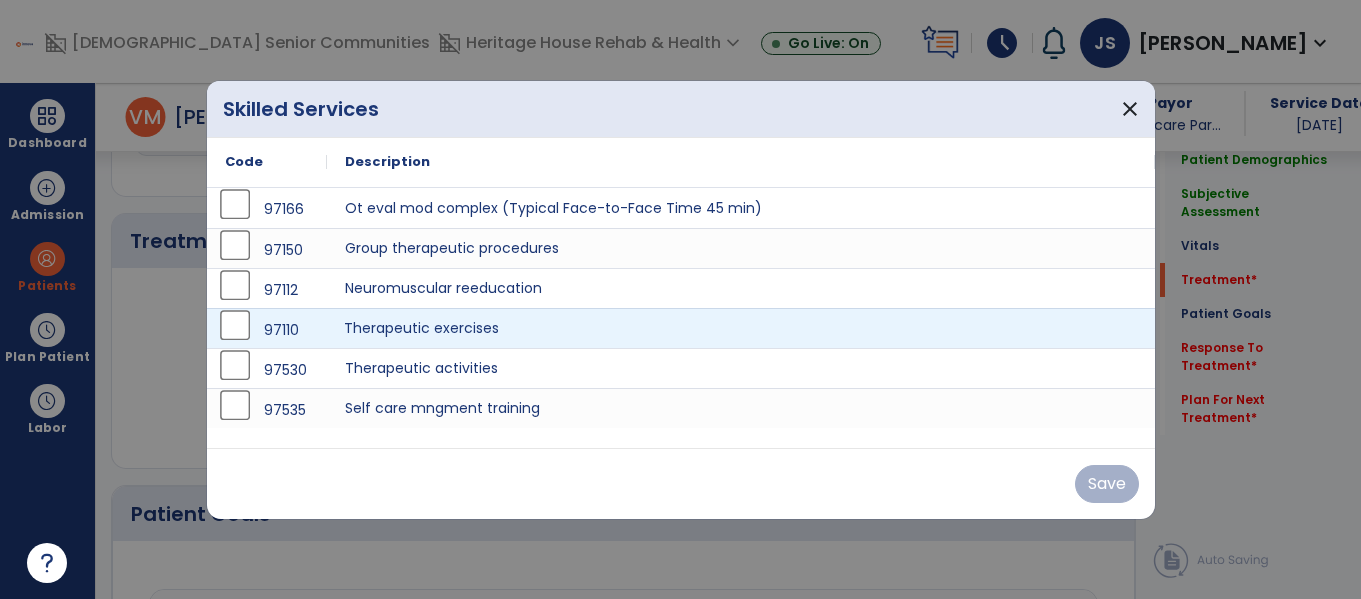 click on "Therapeutic exercises" at bounding box center [741, 328] 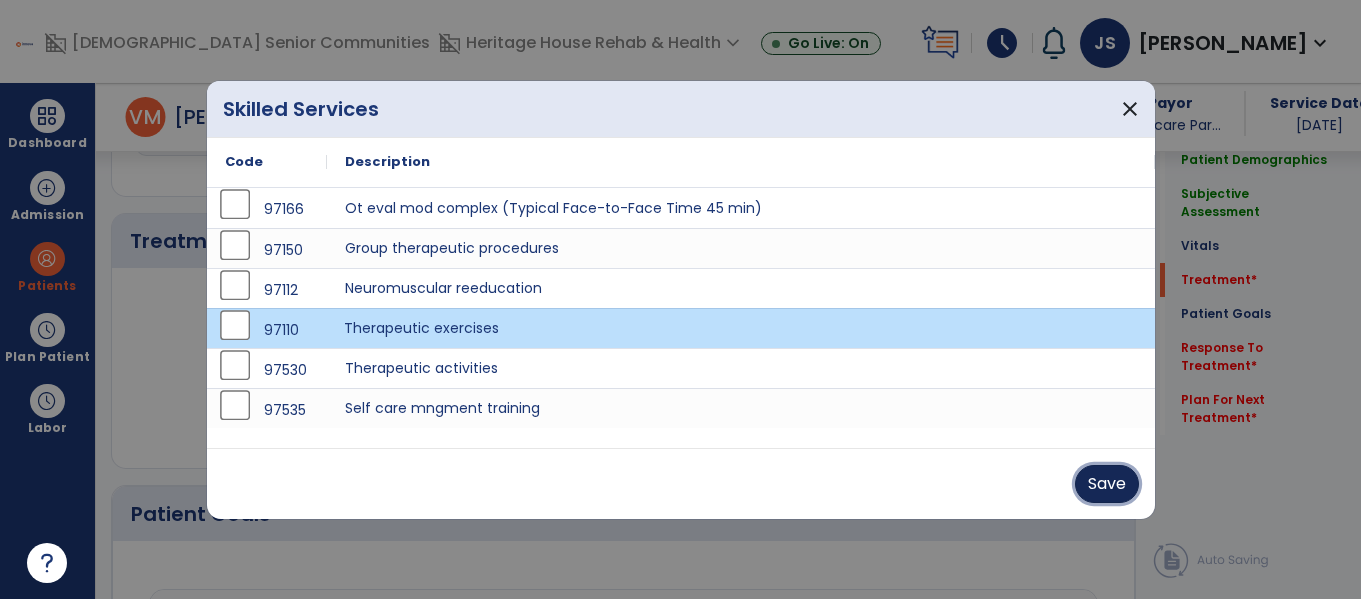drag, startPoint x: 1127, startPoint y: 480, endPoint x: 1089, endPoint y: 484, distance: 38.209946 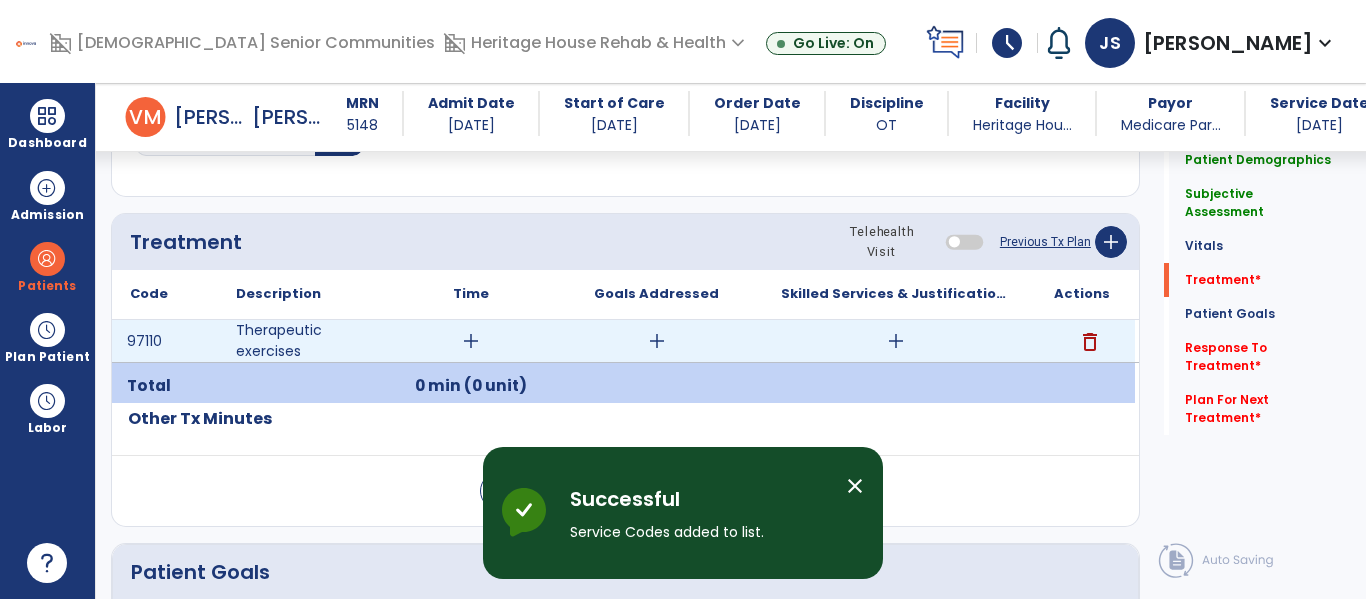 click on "add" at bounding box center (471, 341) 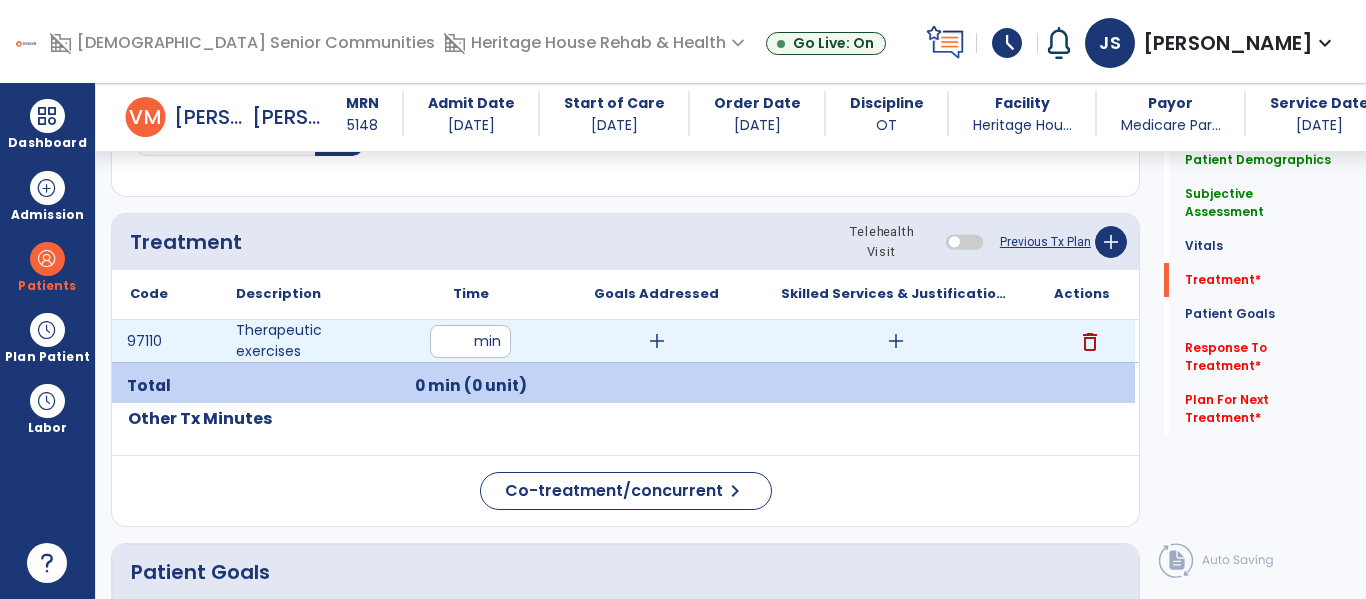type on "**" 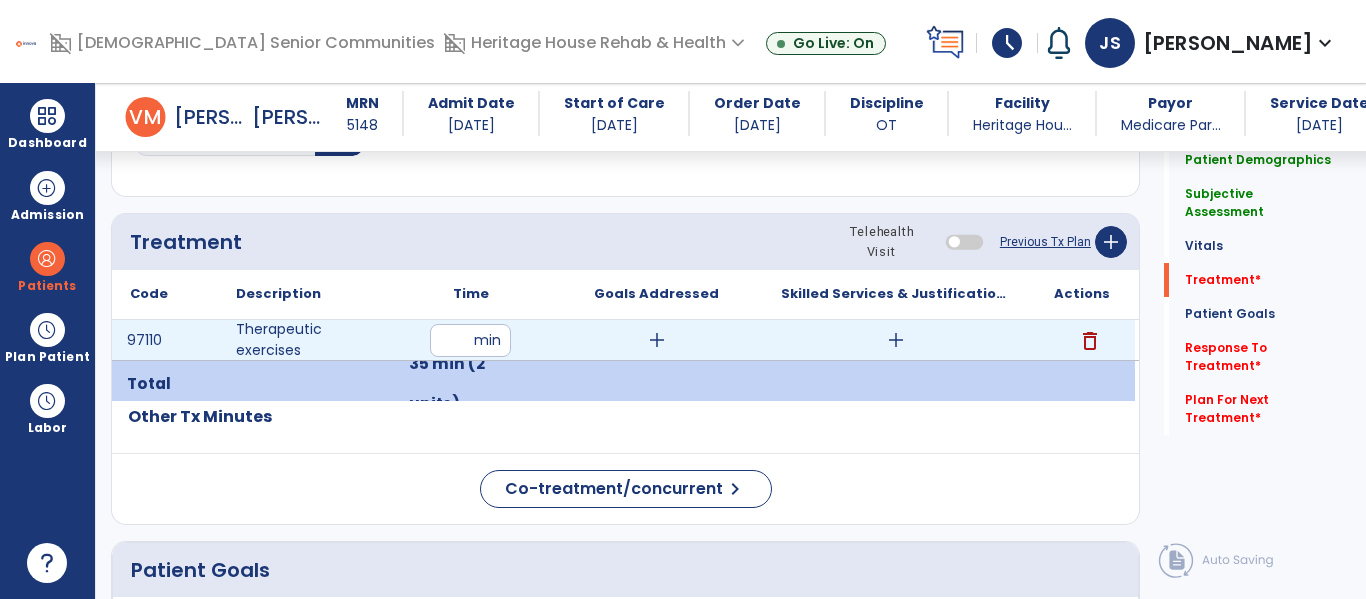 click on "add" at bounding box center [657, 340] 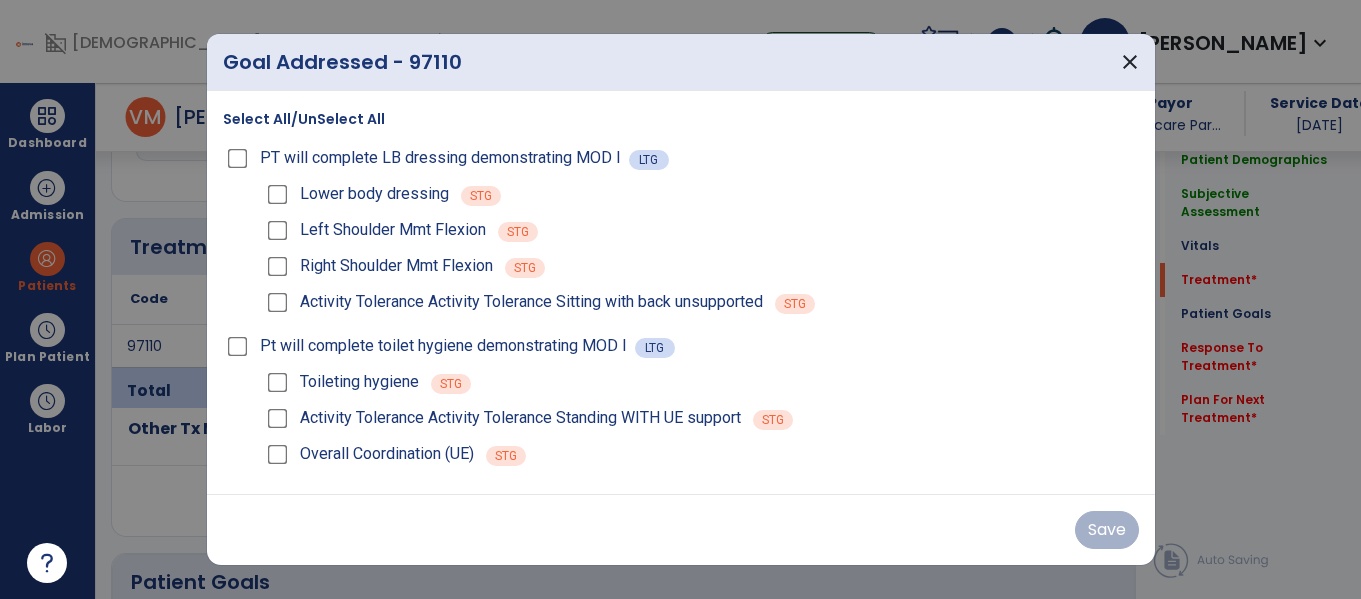scroll, scrollTop: 1036, scrollLeft: 0, axis: vertical 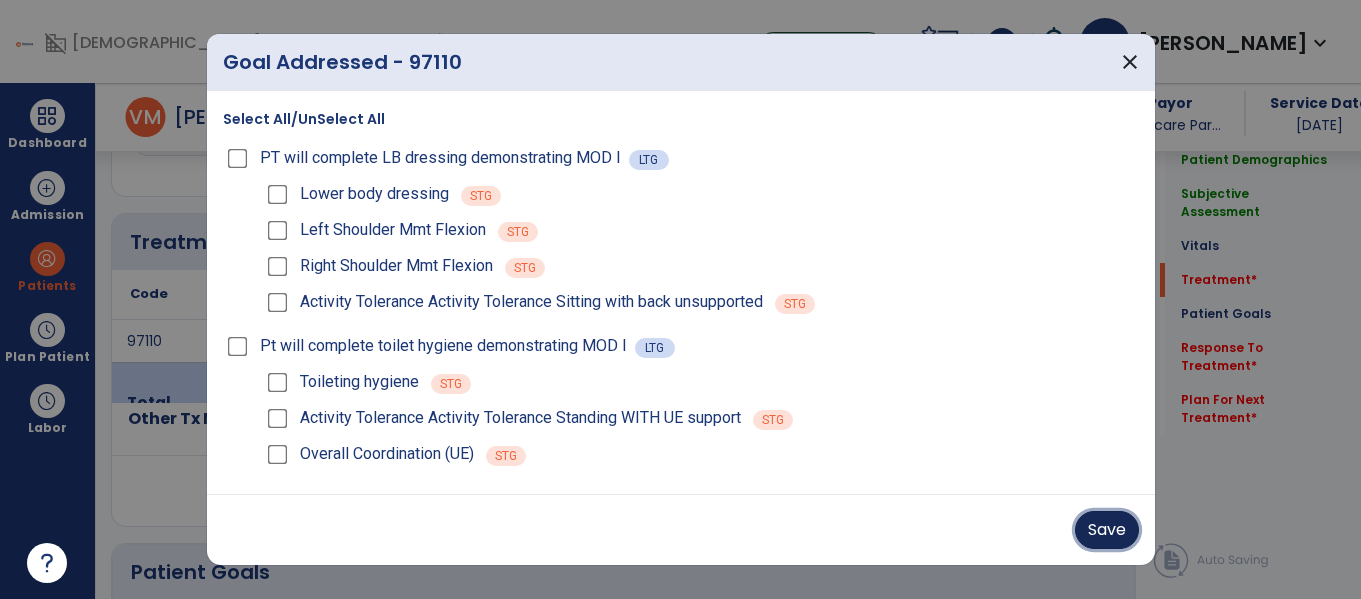 click on "Save" at bounding box center [1107, 530] 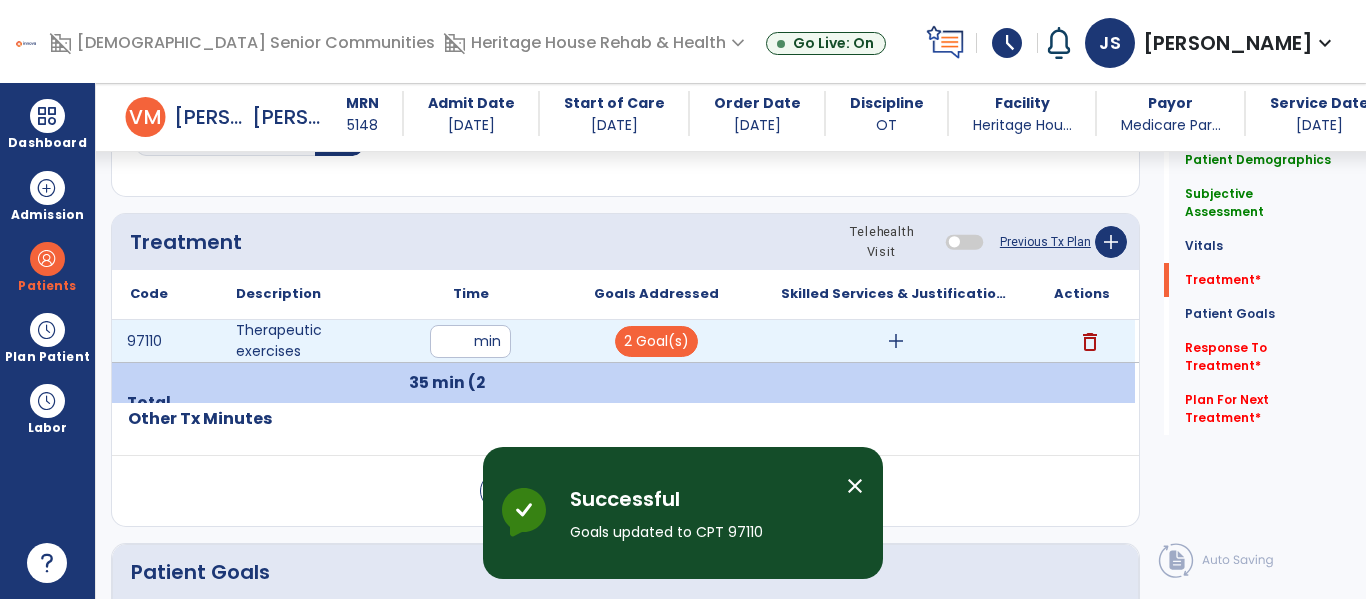 click on "add" at bounding box center (896, 341) 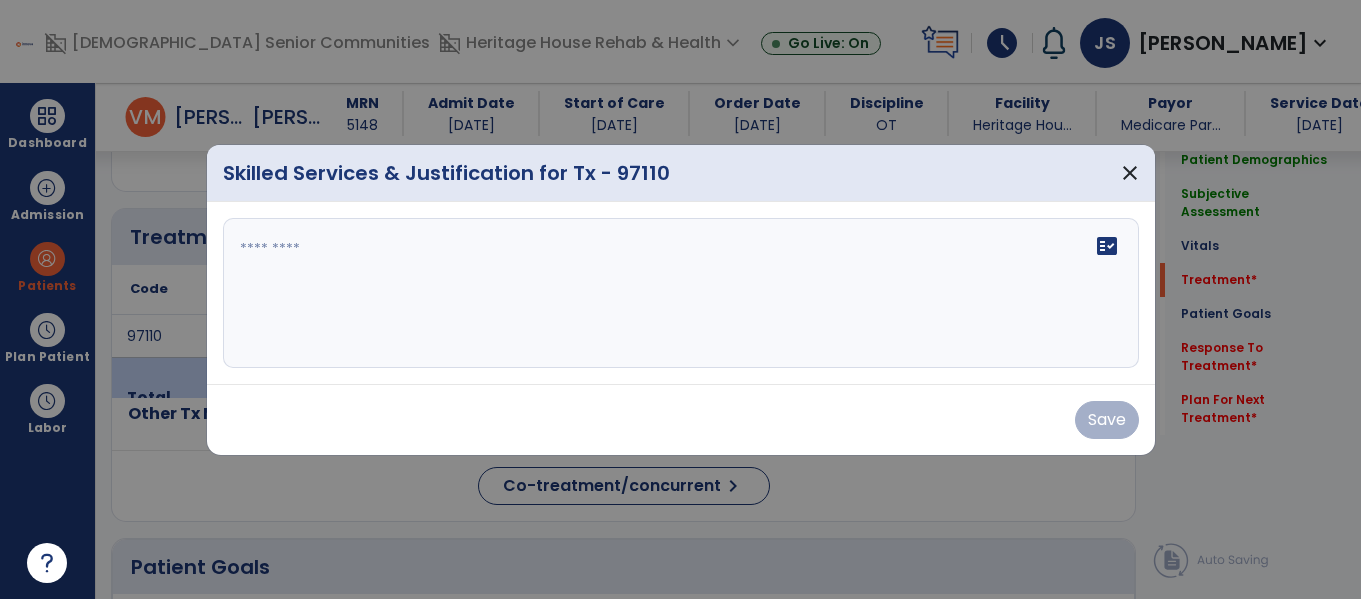 scroll, scrollTop: 1036, scrollLeft: 0, axis: vertical 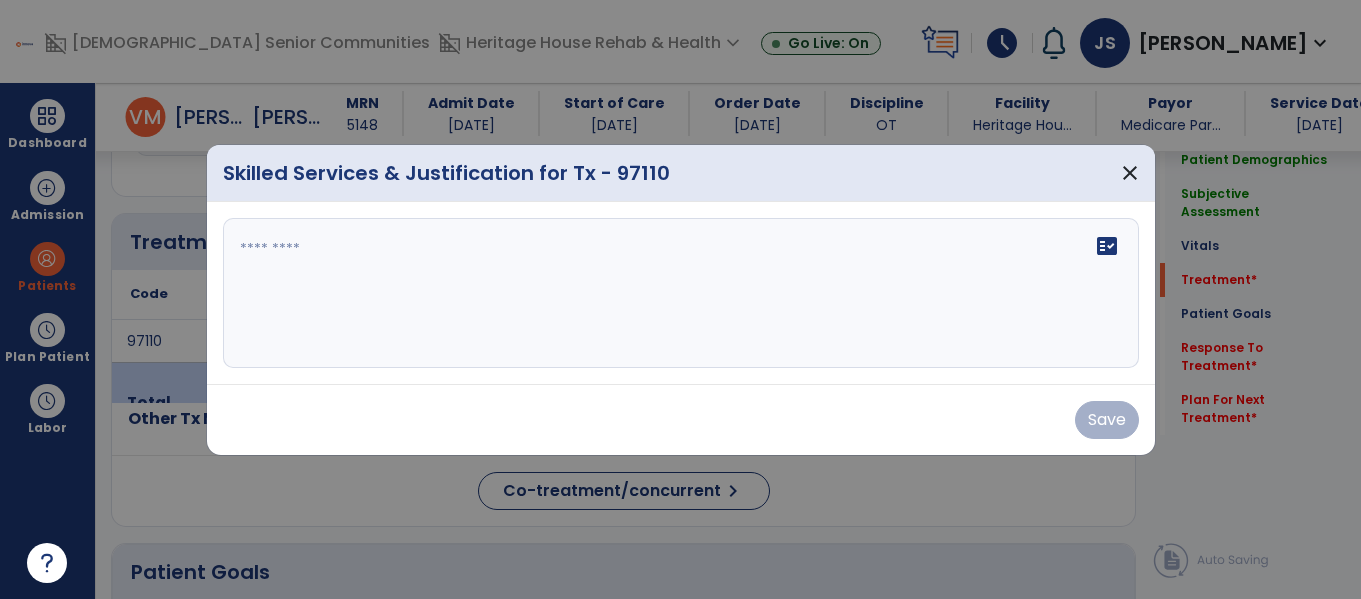 click at bounding box center (681, 293) 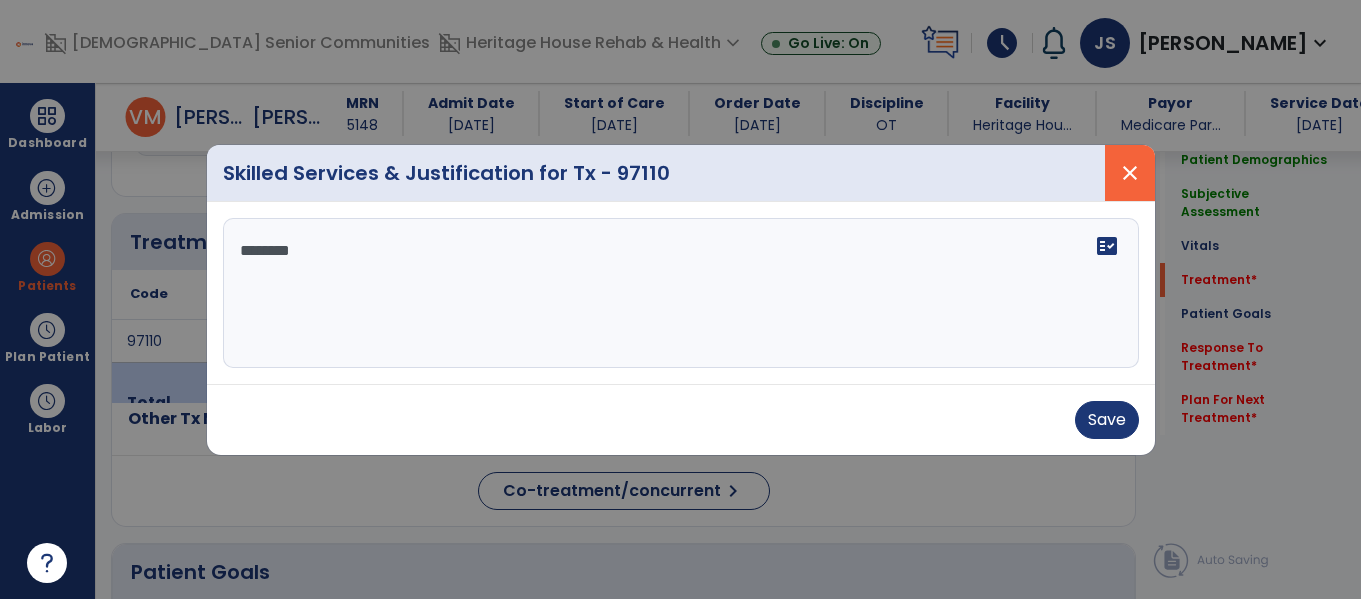 type on "*******" 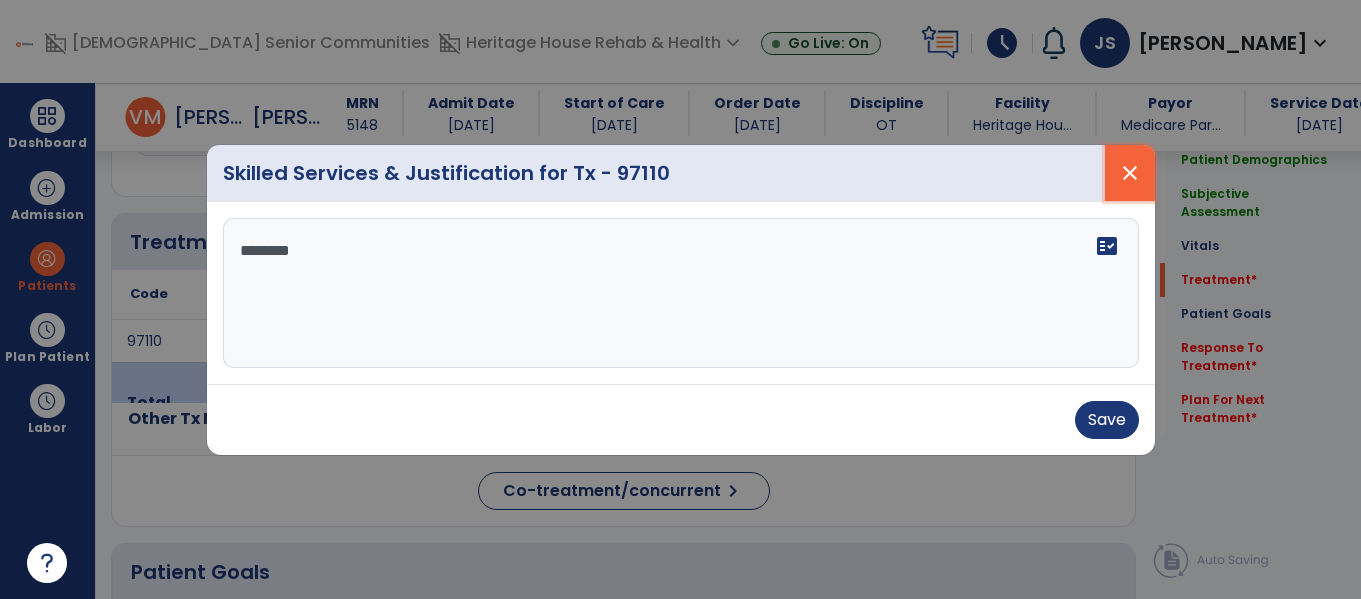 click on "close" at bounding box center (1130, 173) 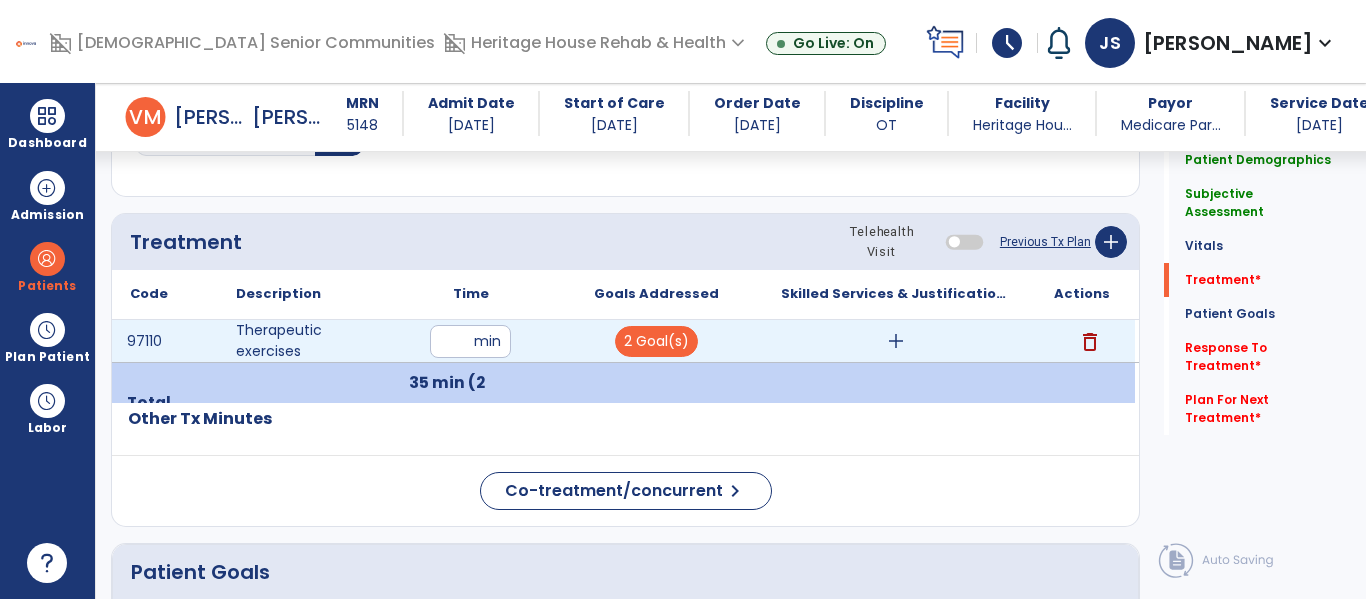 click on "add" at bounding box center (896, 341) 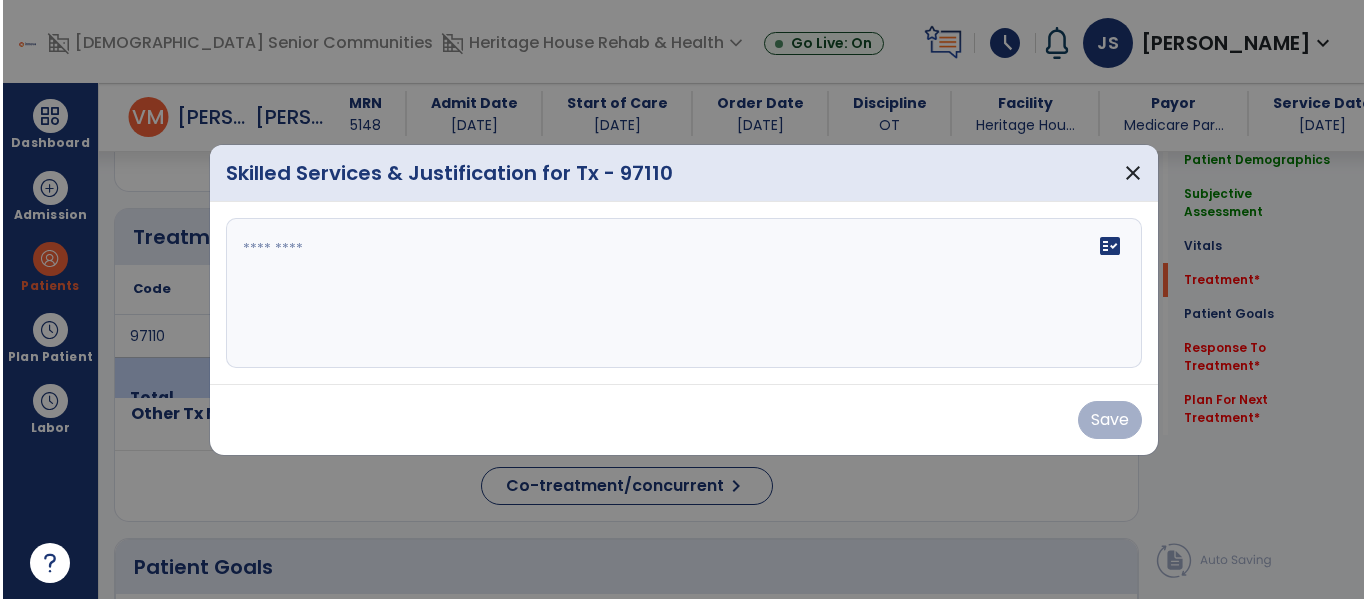 scroll, scrollTop: 1036, scrollLeft: 0, axis: vertical 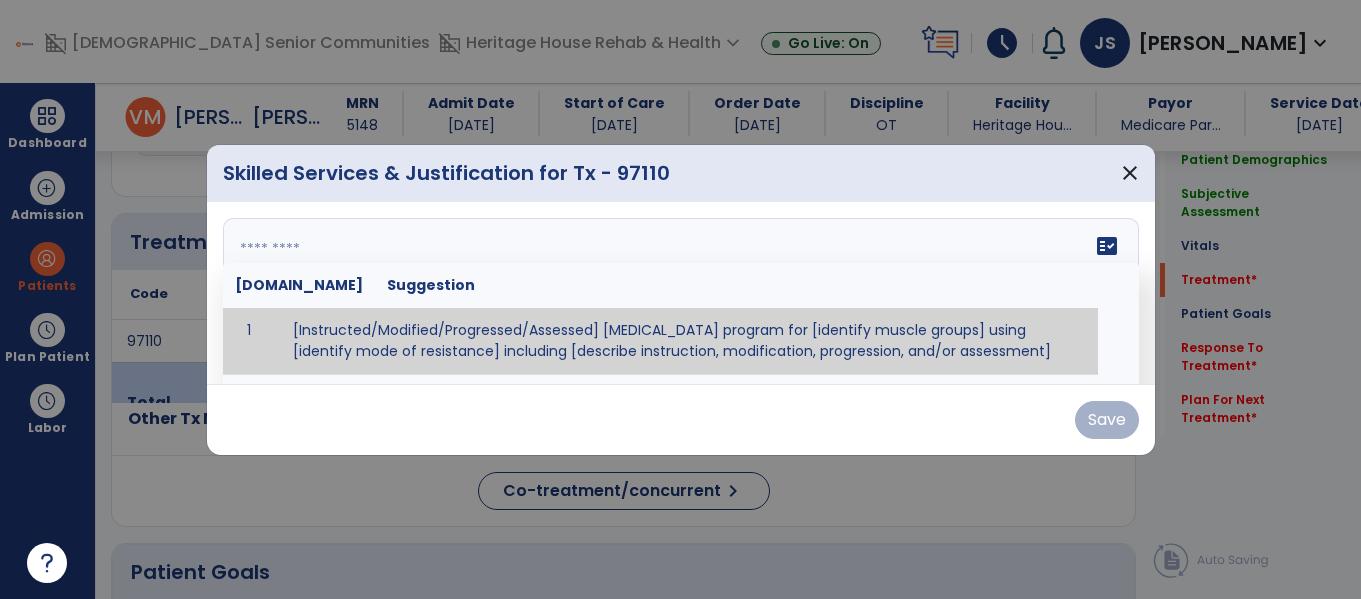 click on "fact_check  [DOMAIN_NAME] Suggestion 1 [Instructed/Modified/Progressed/Assessed] [MEDICAL_DATA] program for [identify muscle groups] using [identify mode of resistance] including [describe instruction, modification, progression, and/or assessment] 2 [Instructed/Modified/Progressed/Assessed] aerobic exercise program using [identify equipment/mode] including [describe instruction, modification,progression, and/or assessment] 3 [Instructed/Modified/Progressed/Assessed] [PROM/A/AROM/AROM] program for [identify joint movements] using [contract-relax, over-pressure, inhibitory techniques, other] 4 [Assessed/Tested] aerobic capacity with administration of [aerobic capacity test]" at bounding box center [681, 293] 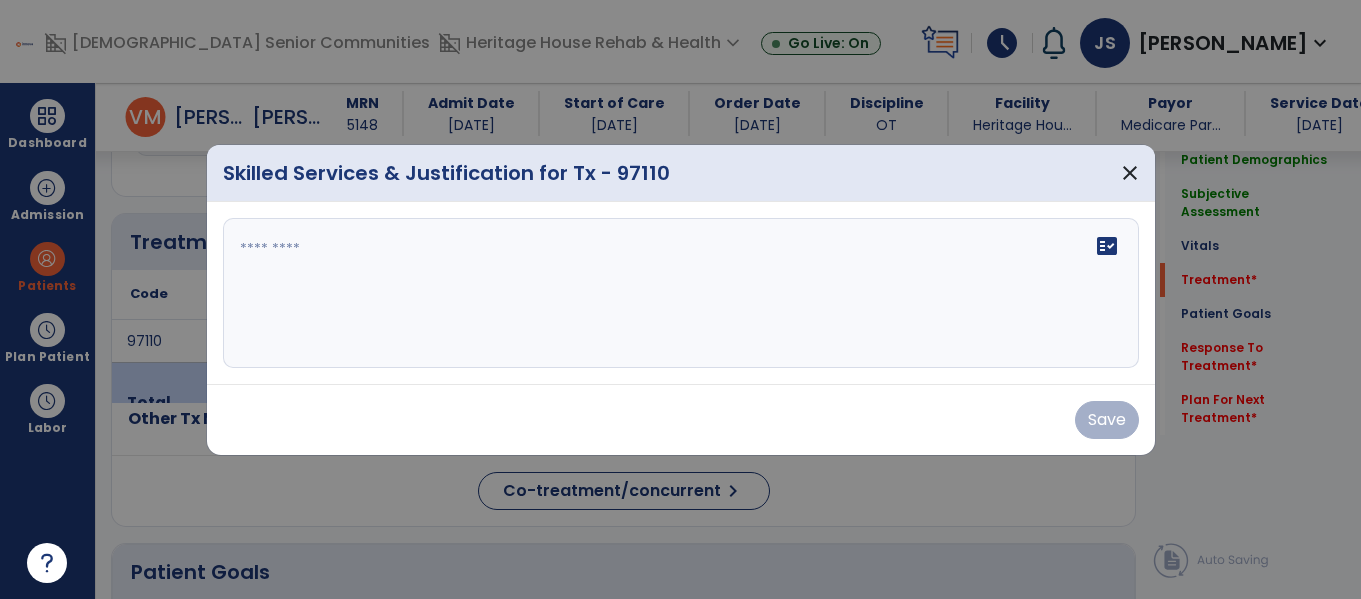 click at bounding box center (681, 293) 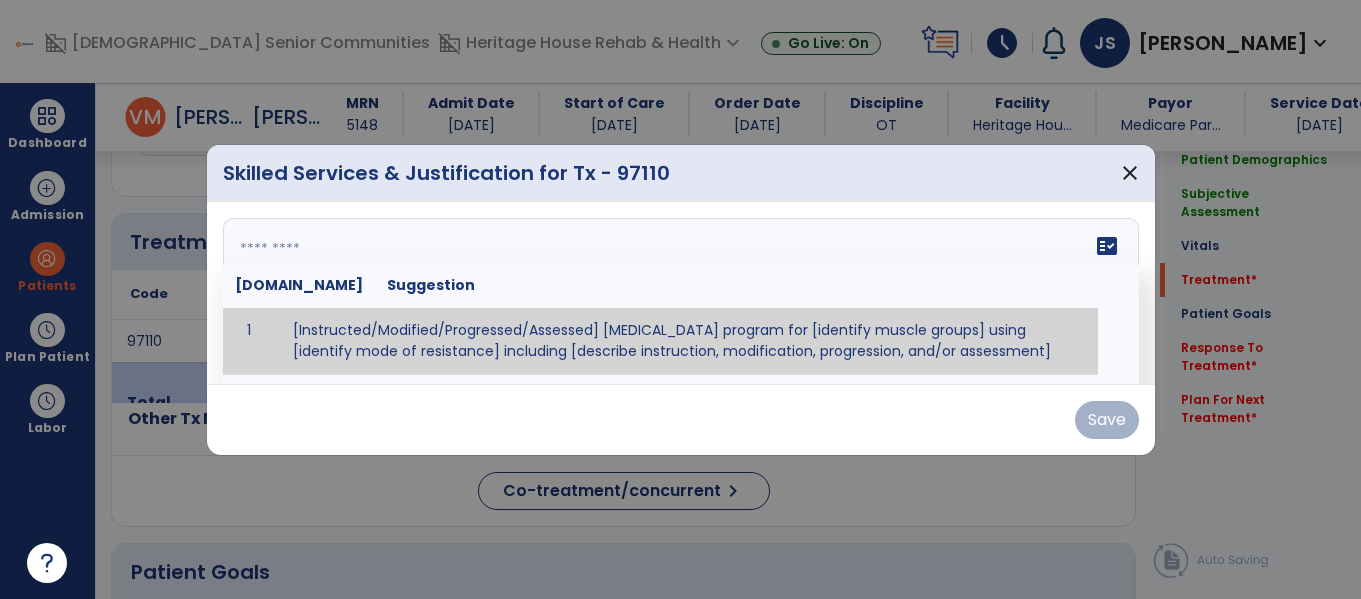 paste on "**********" 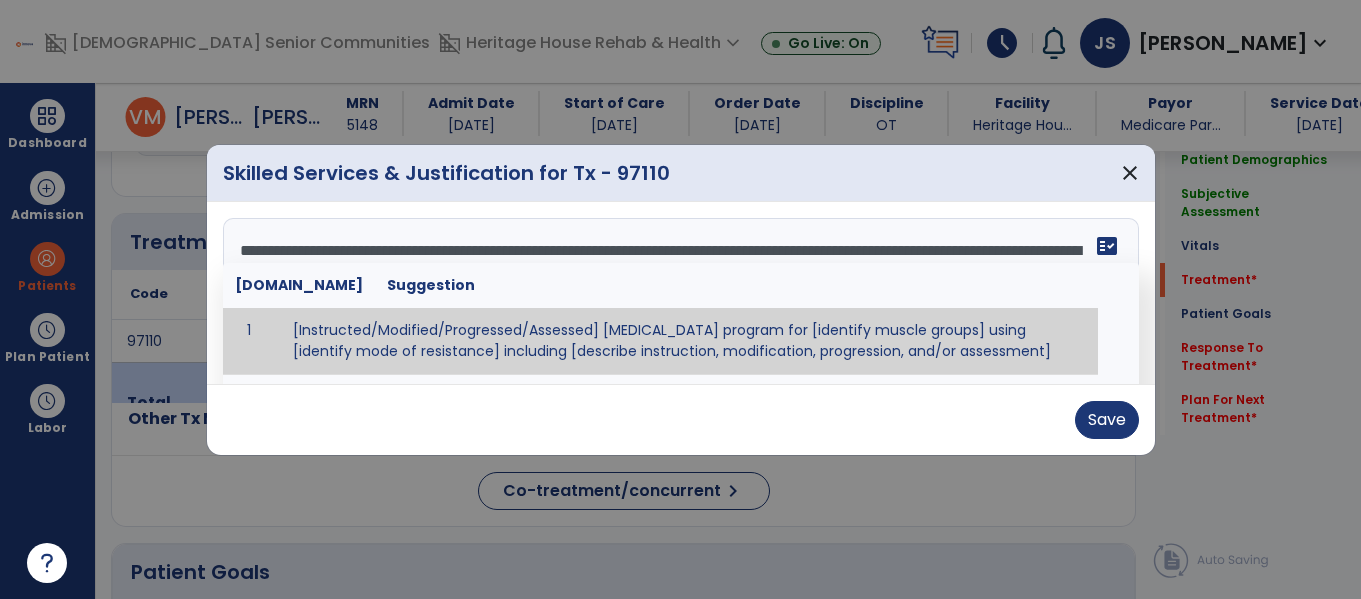 type on "**********" 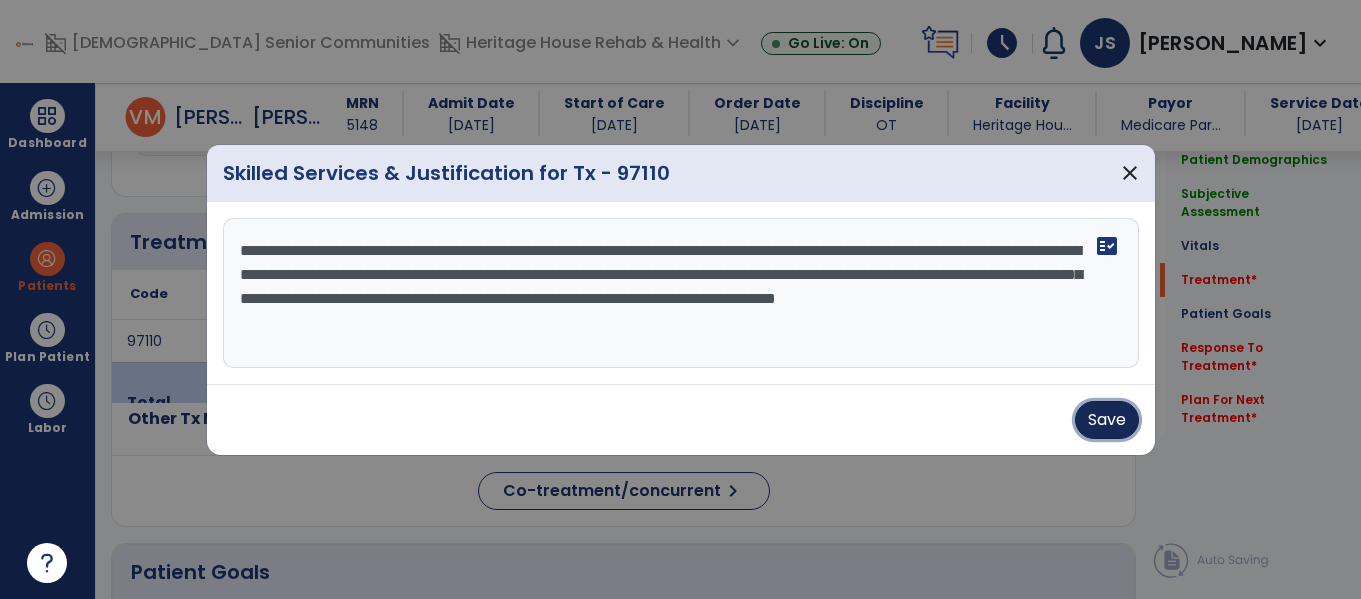 drag, startPoint x: 1098, startPoint y: 428, endPoint x: 1203, endPoint y: 416, distance: 105.68349 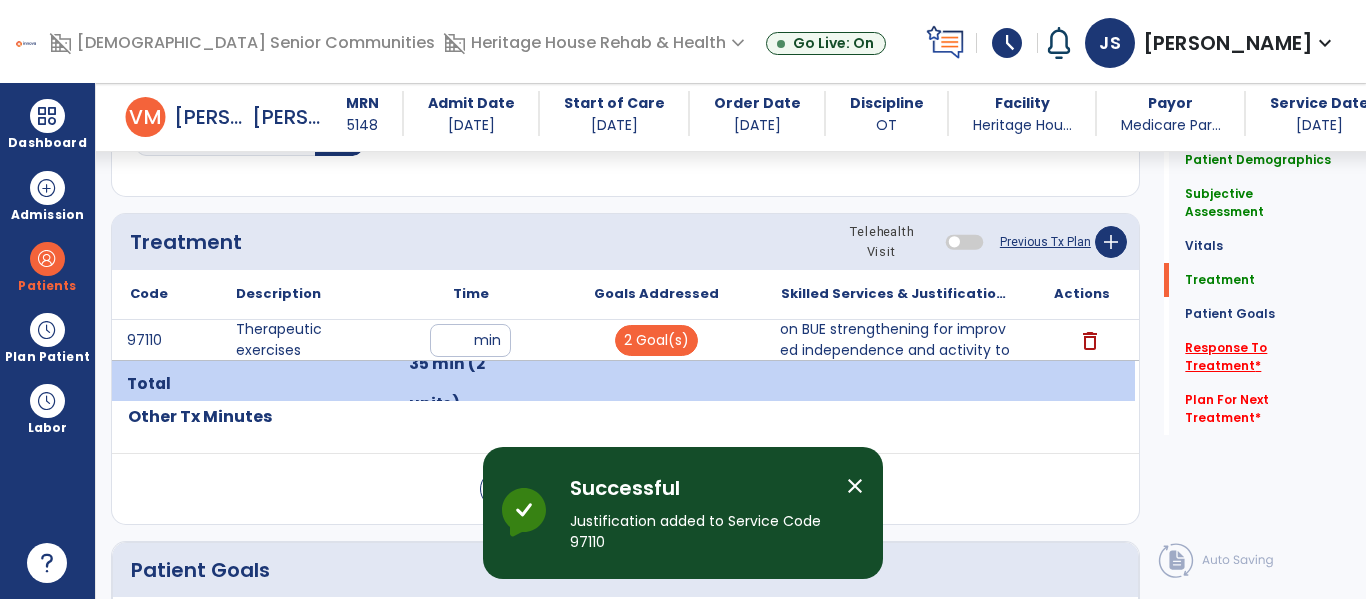 click on "Response To Treatment   *" 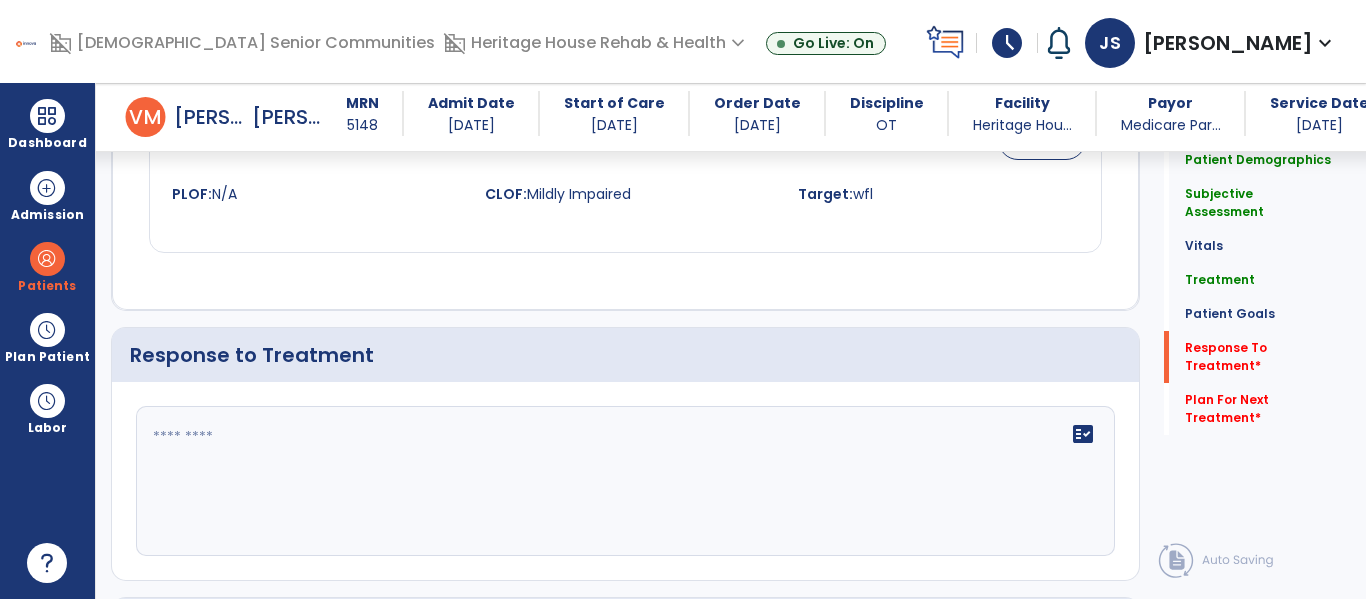 scroll, scrollTop: 2741, scrollLeft: 0, axis: vertical 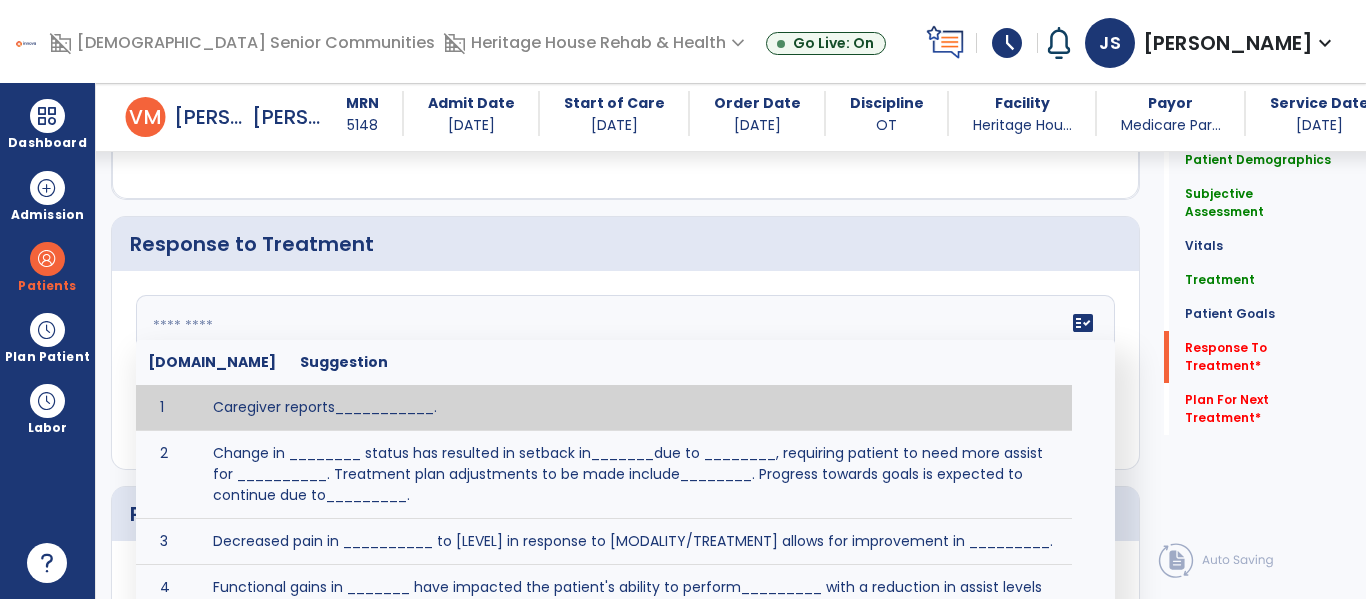 click 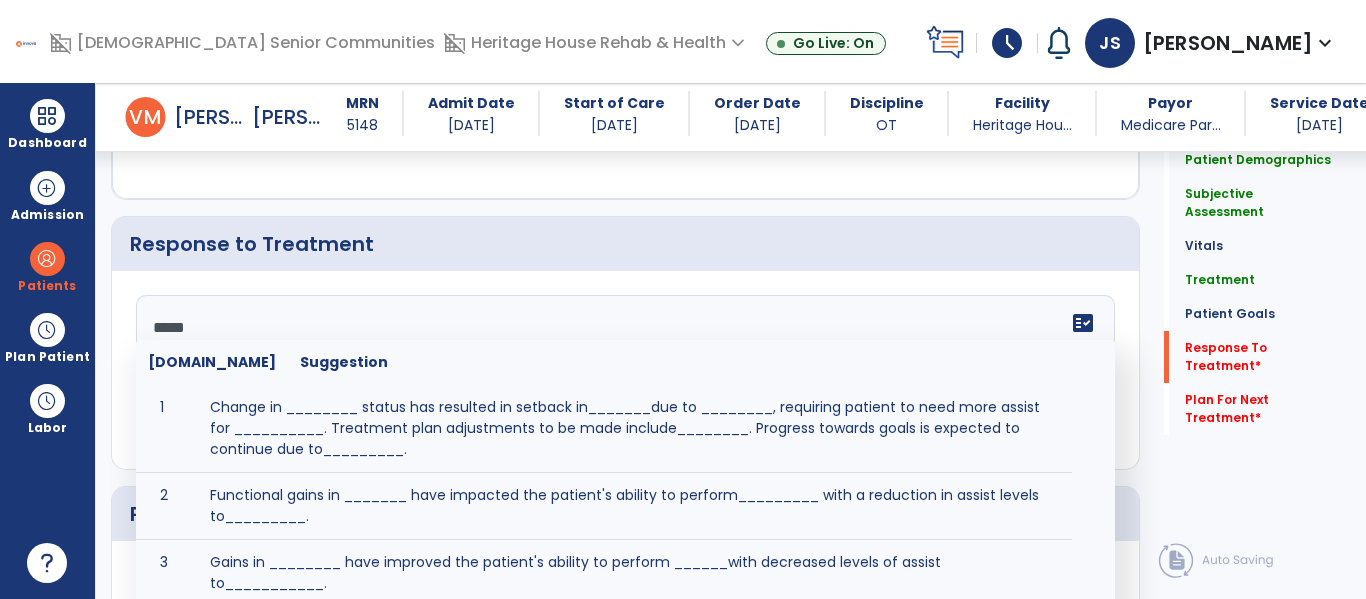 type on "******" 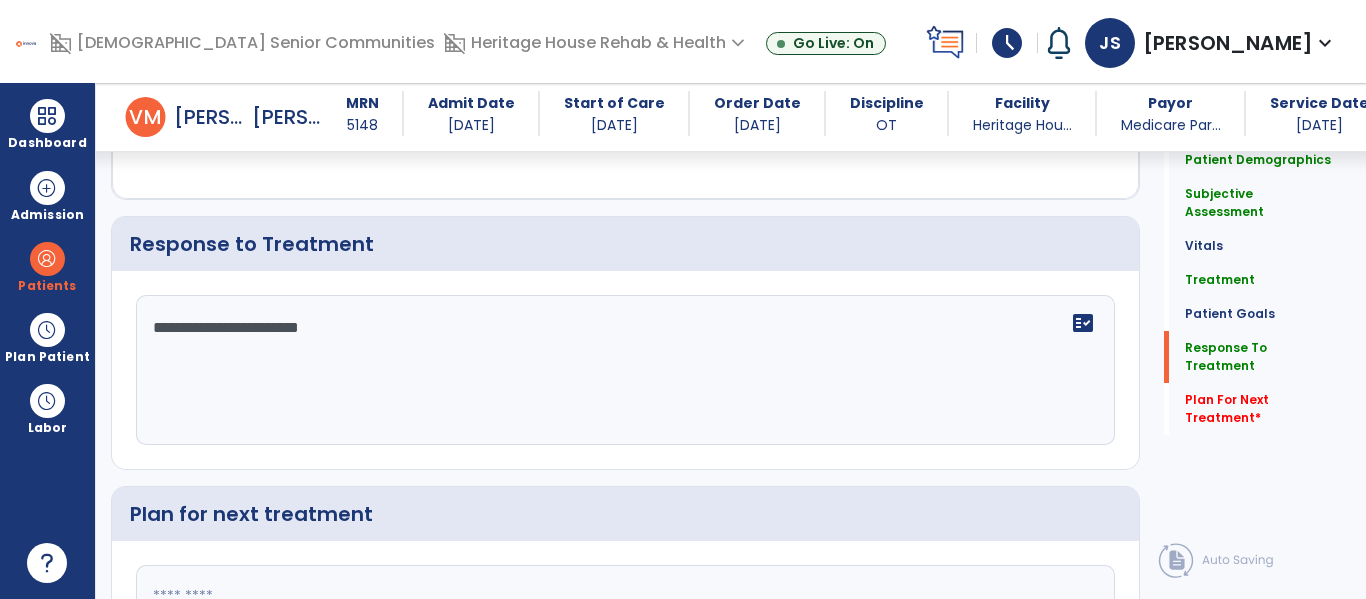 scroll, scrollTop: 2741, scrollLeft: 0, axis: vertical 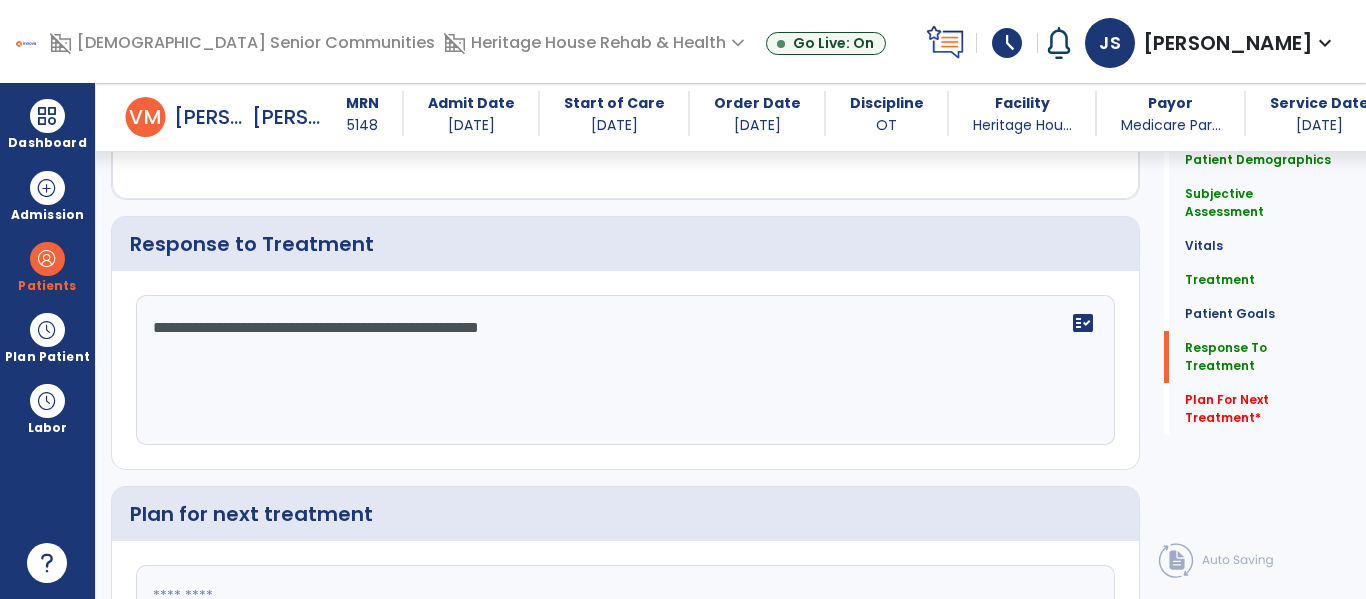 type on "**********" 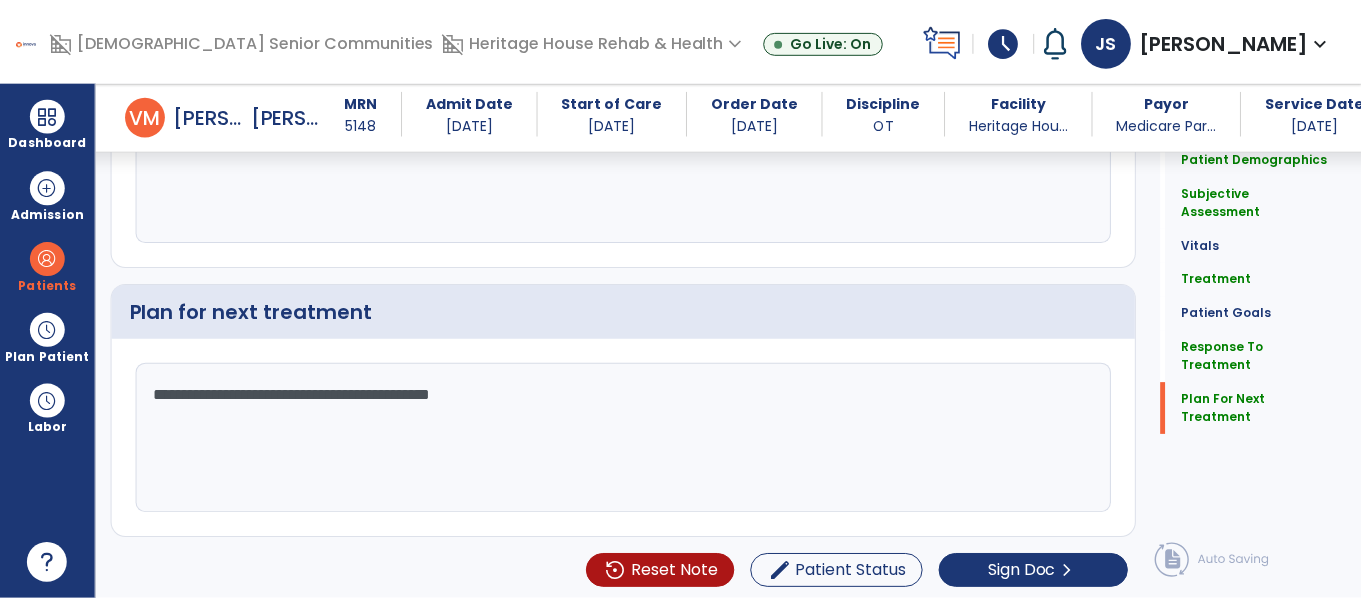 scroll, scrollTop: 2946, scrollLeft: 0, axis: vertical 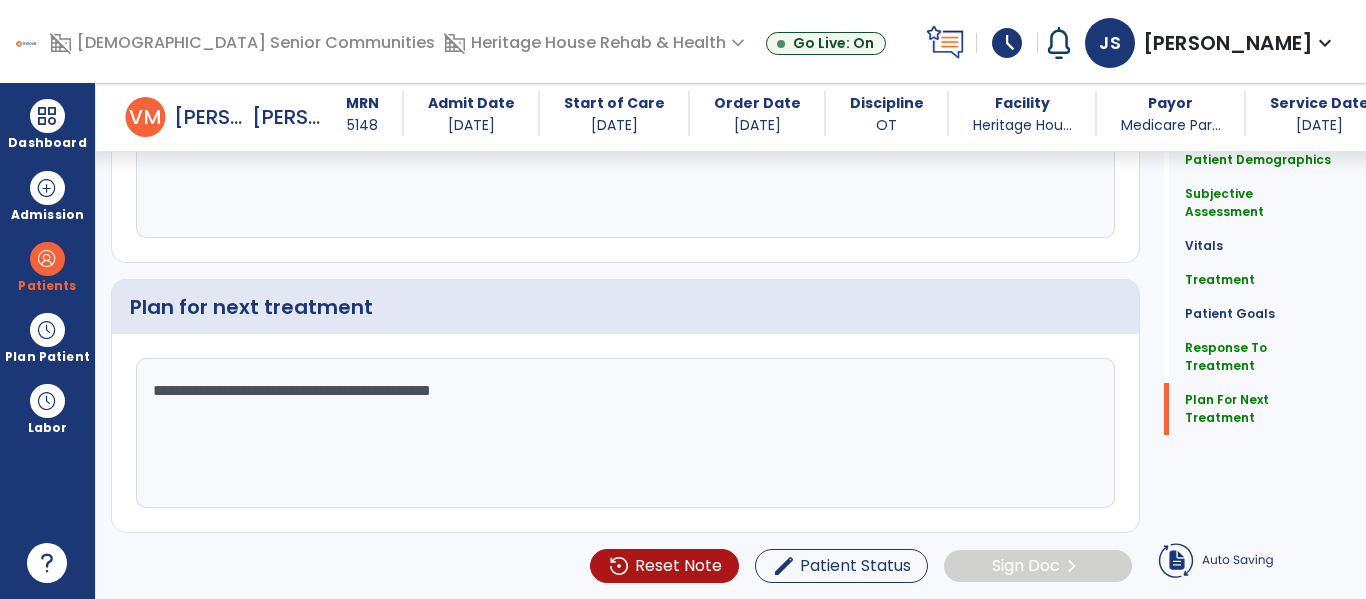 type on "**********" 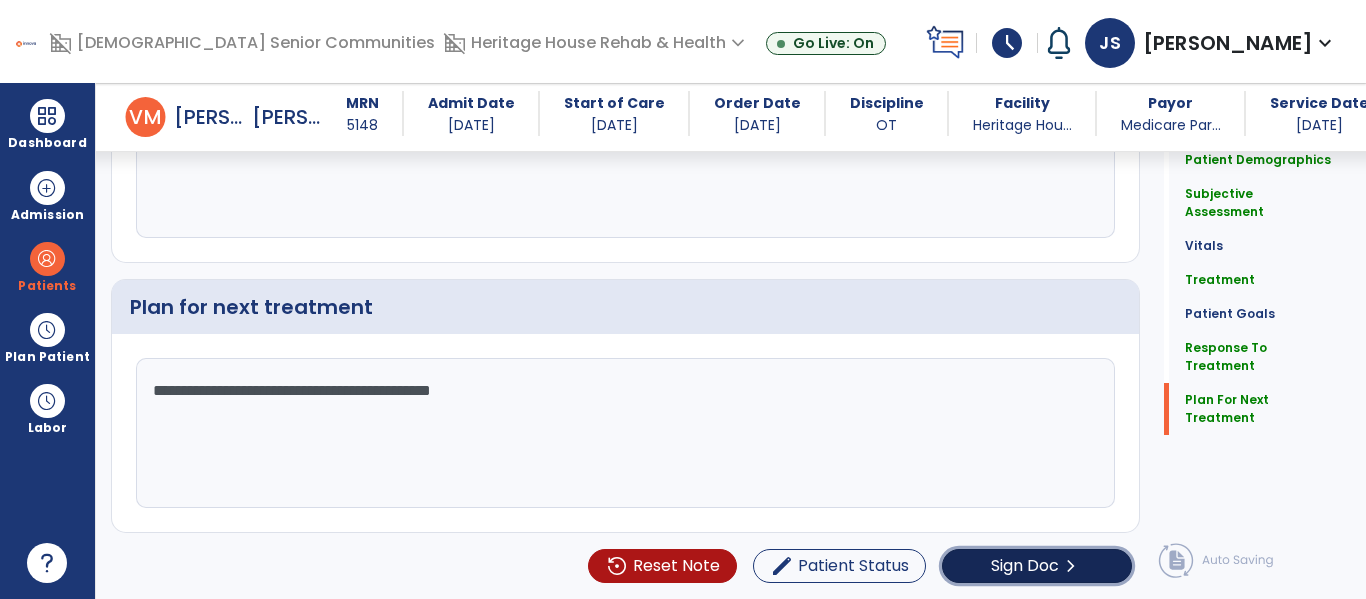 click on "Sign Doc" 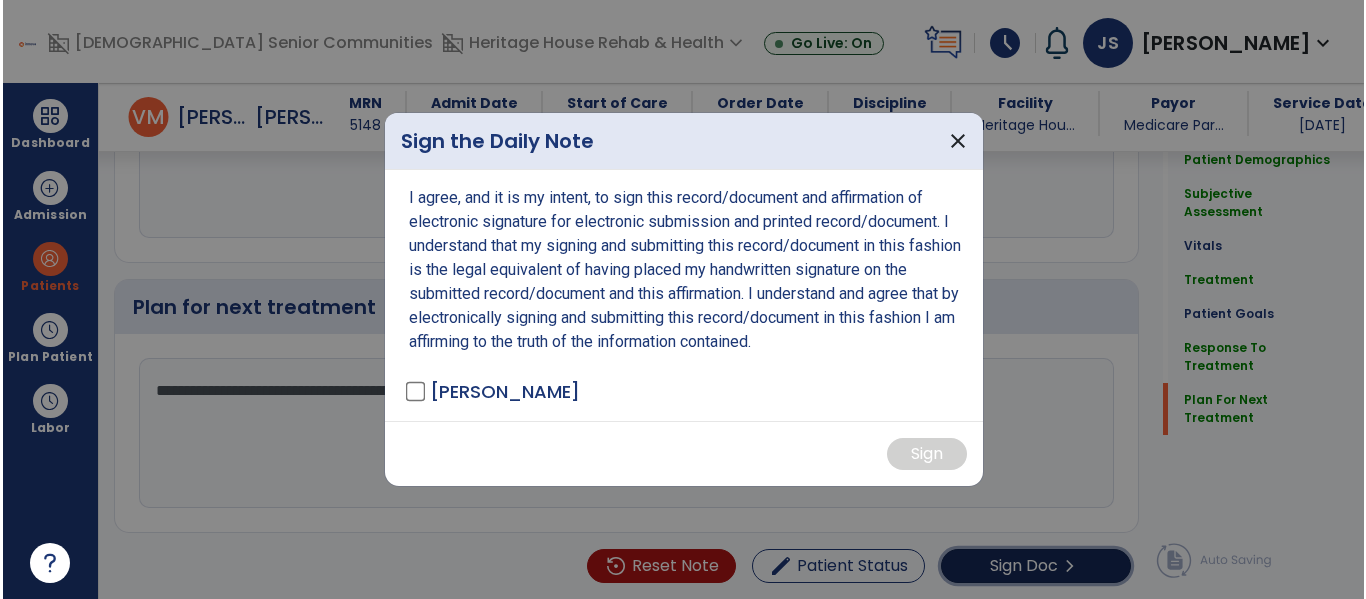 scroll, scrollTop: 2946, scrollLeft: 0, axis: vertical 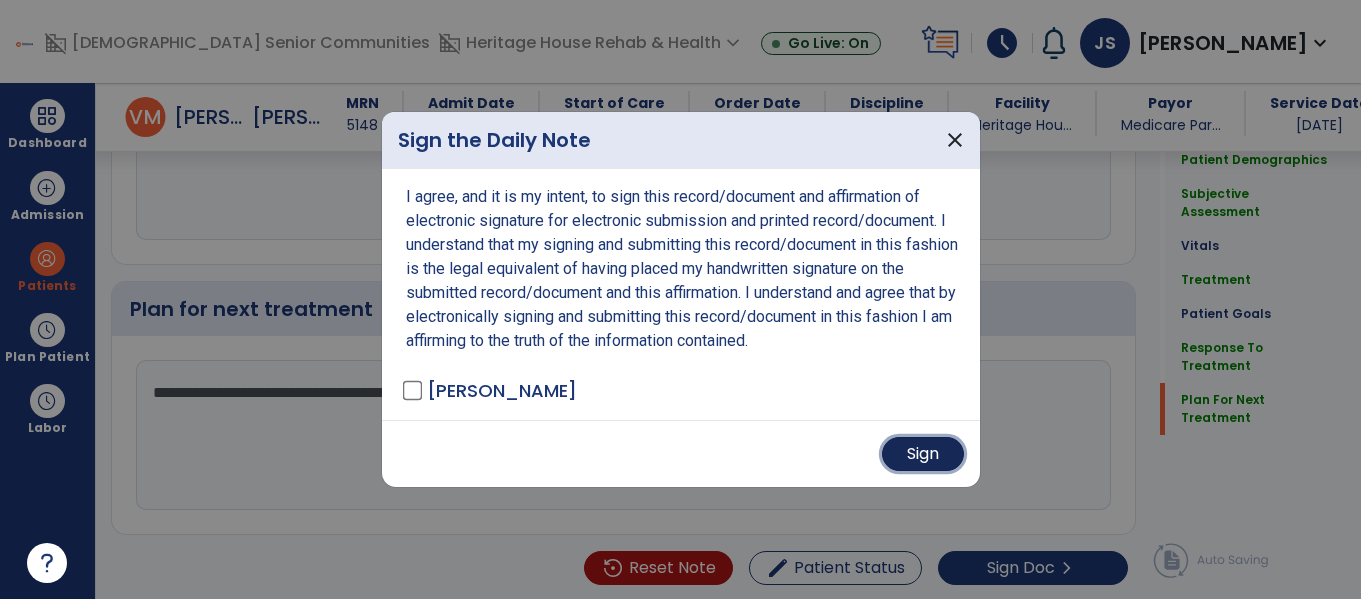 click on "Sign" at bounding box center [923, 454] 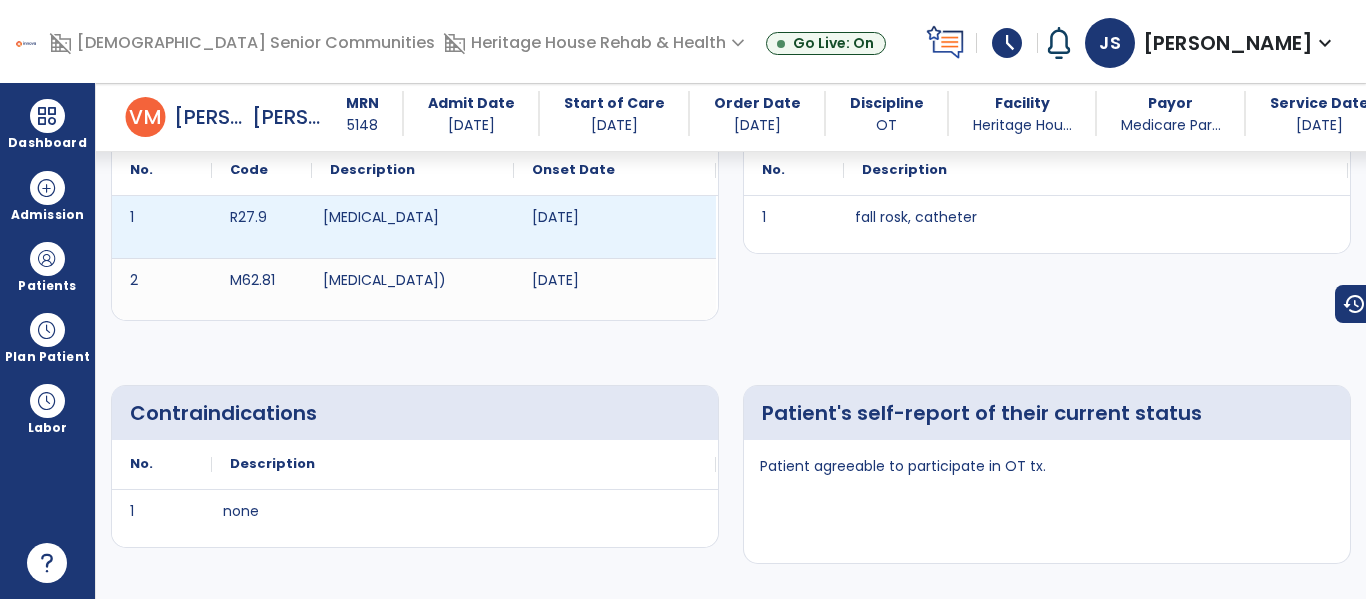 scroll, scrollTop: 0, scrollLeft: 0, axis: both 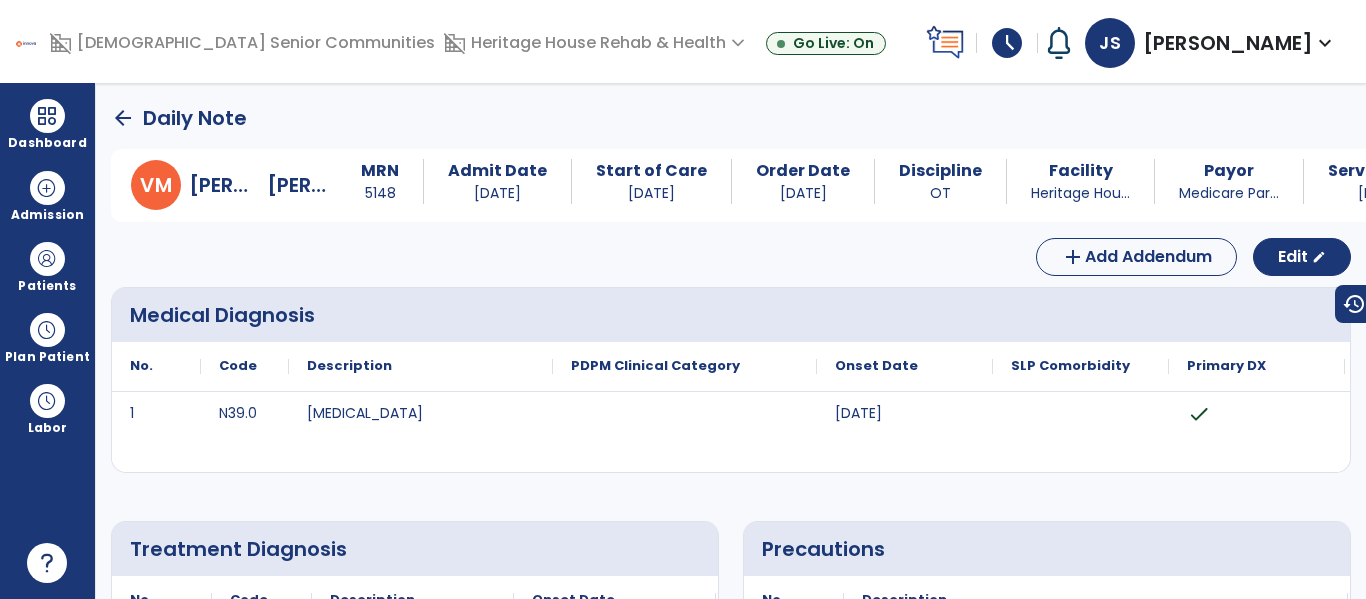 click on "arrow_back" 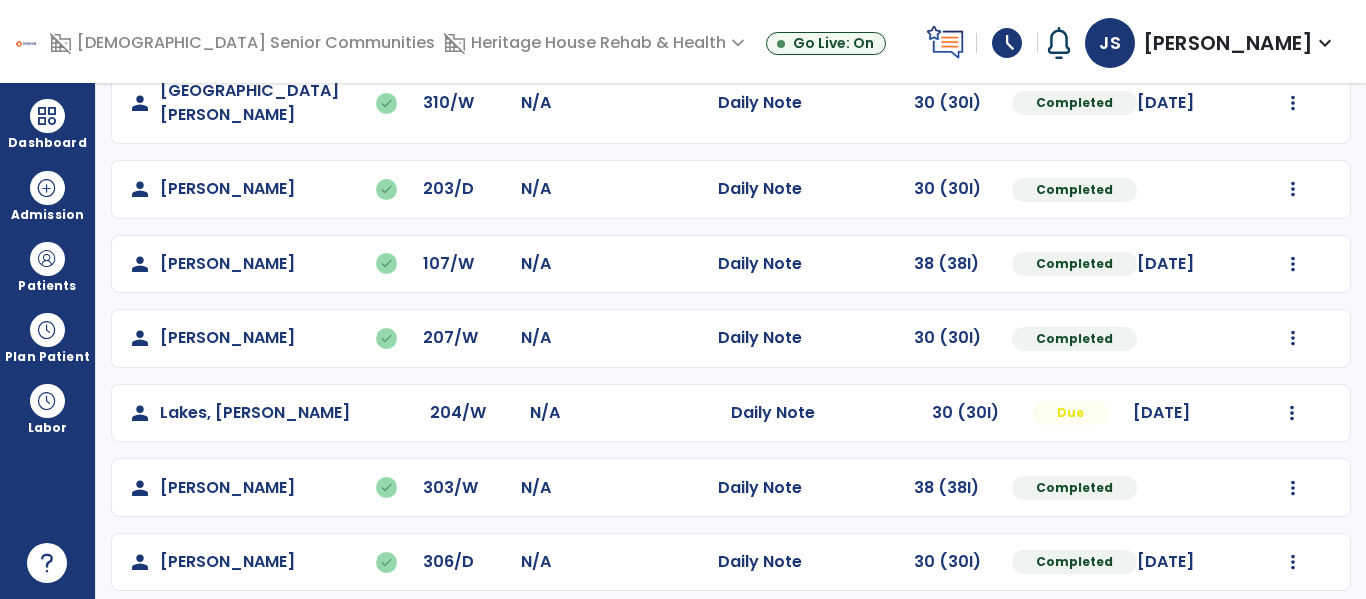 scroll, scrollTop: 563, scrollLeft: 0, axis: vertical 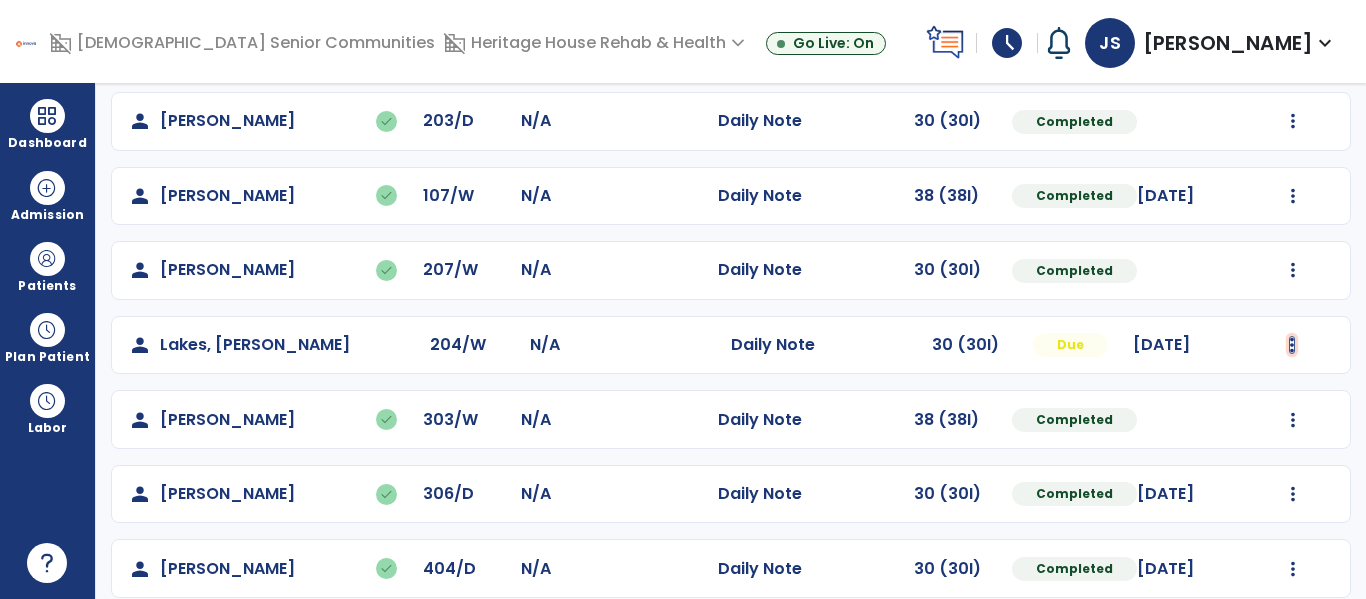 click at bounding box center [1293, -275] 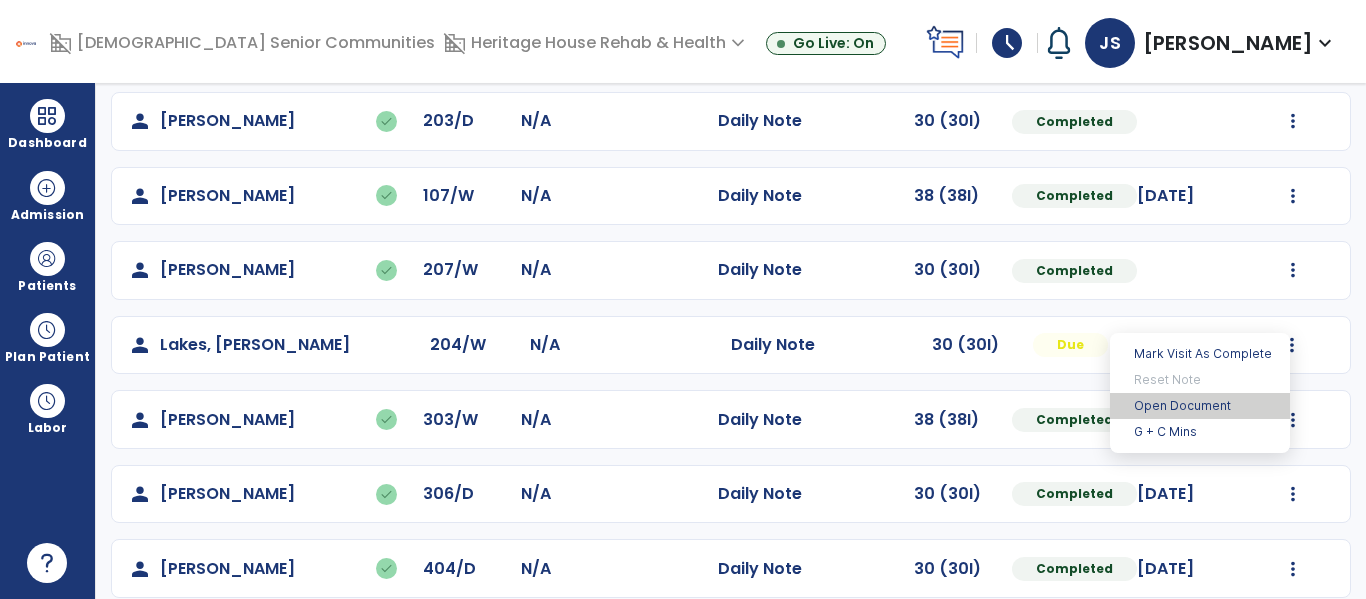 click on "Open Document" at bounding box center [1200, 406] 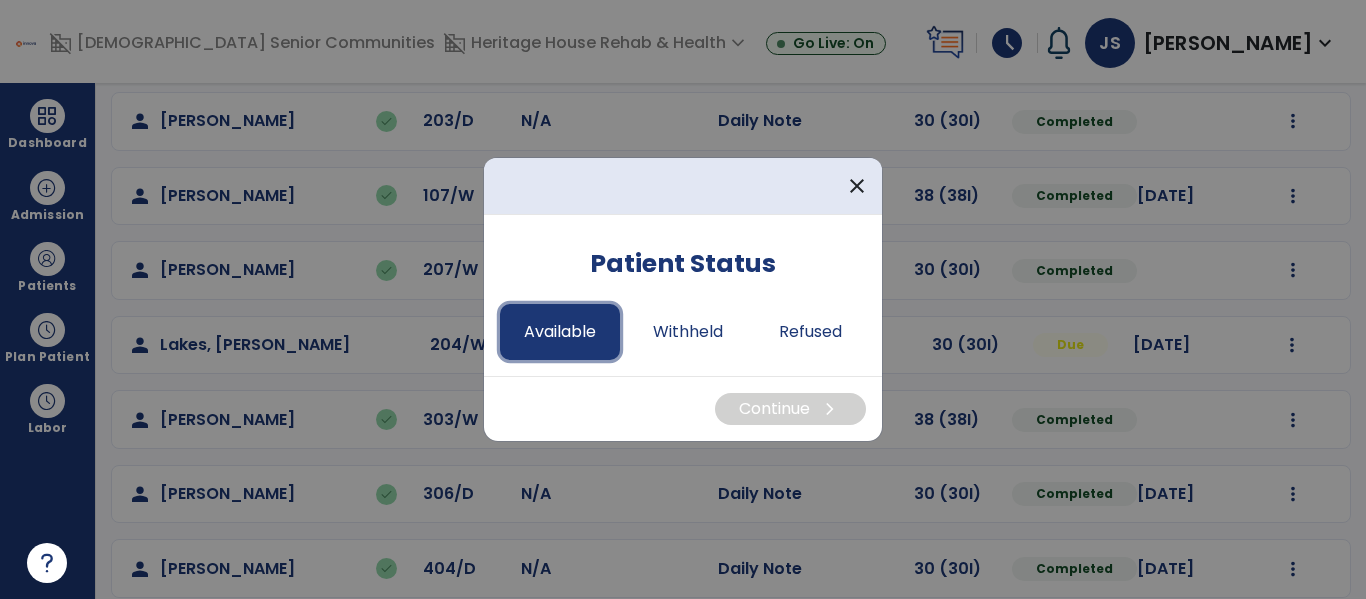 click on "Available" at bounding box center (560, 332) 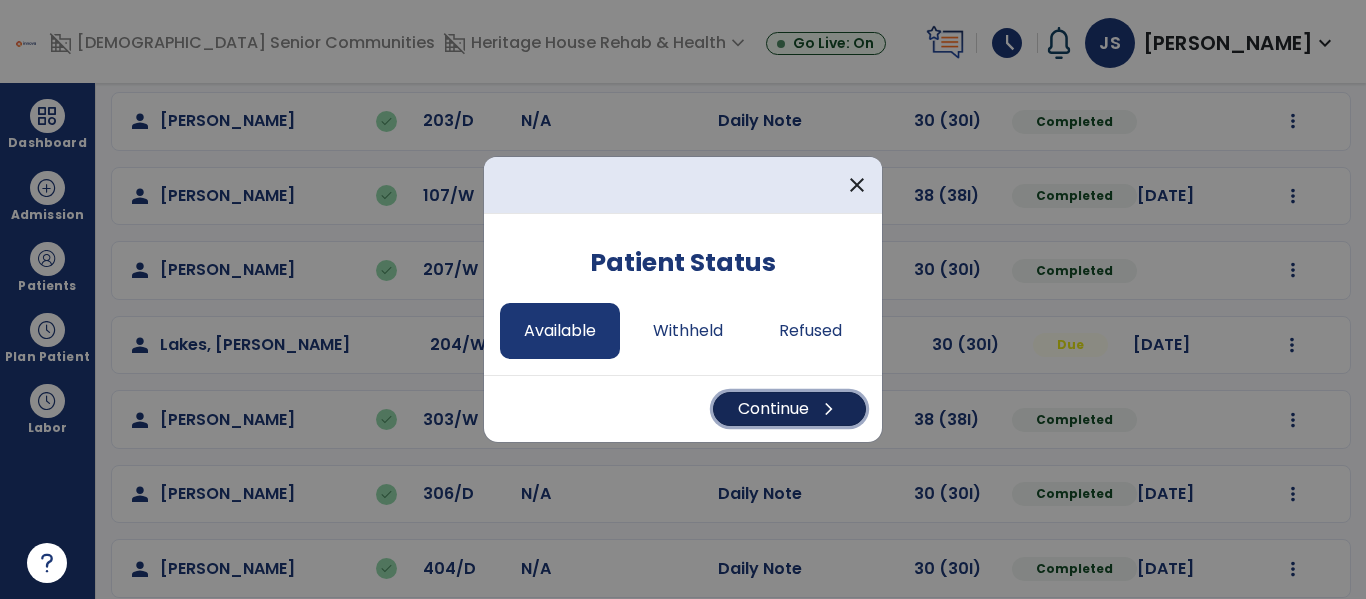 click on "Continue   chevron_right" at bounding box center [789, 409] 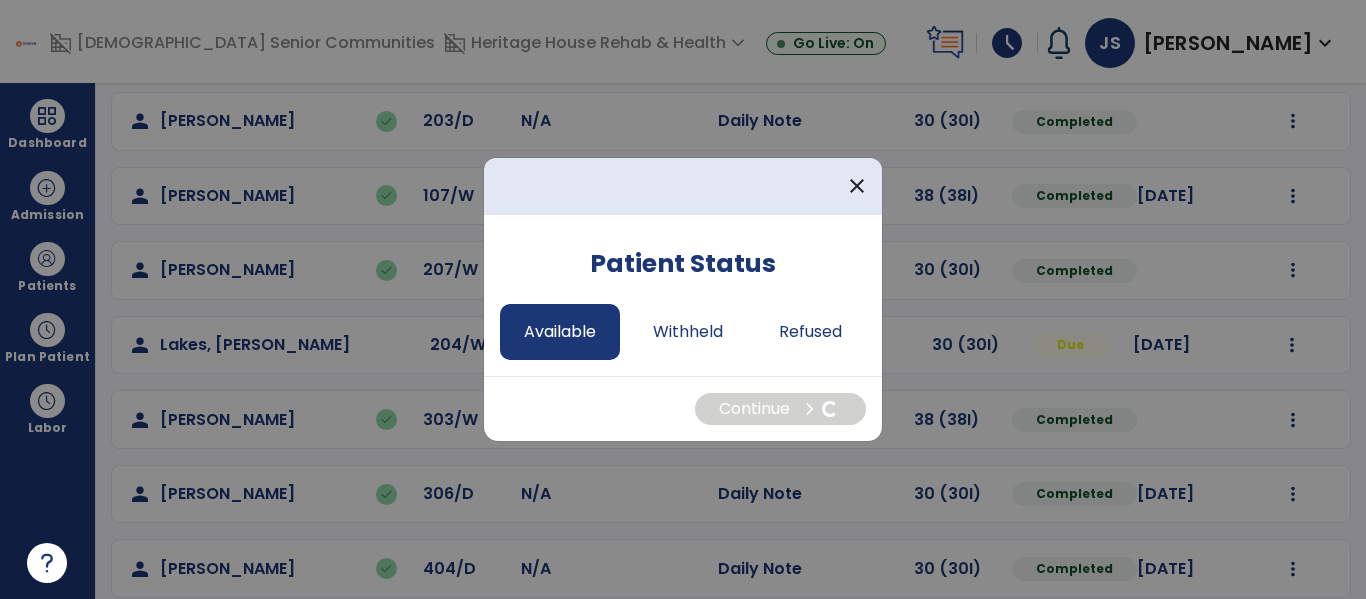 select on "*" 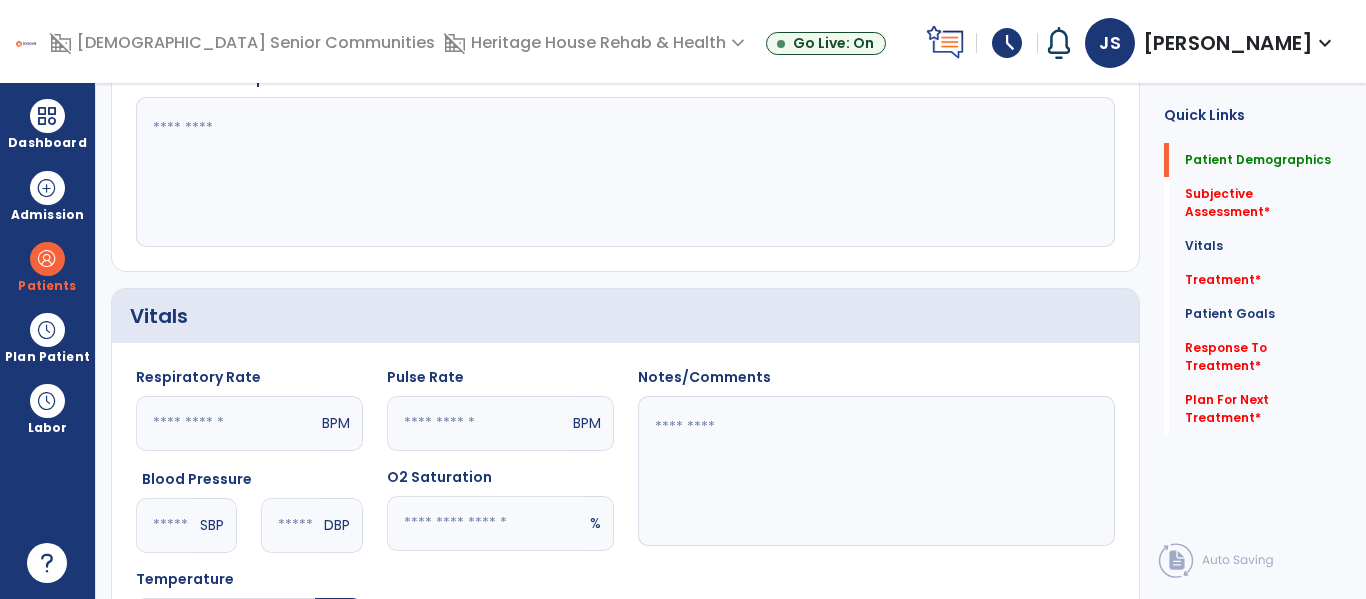 scroll, scrollTop: 0, scrollLeft: 0, axis: both 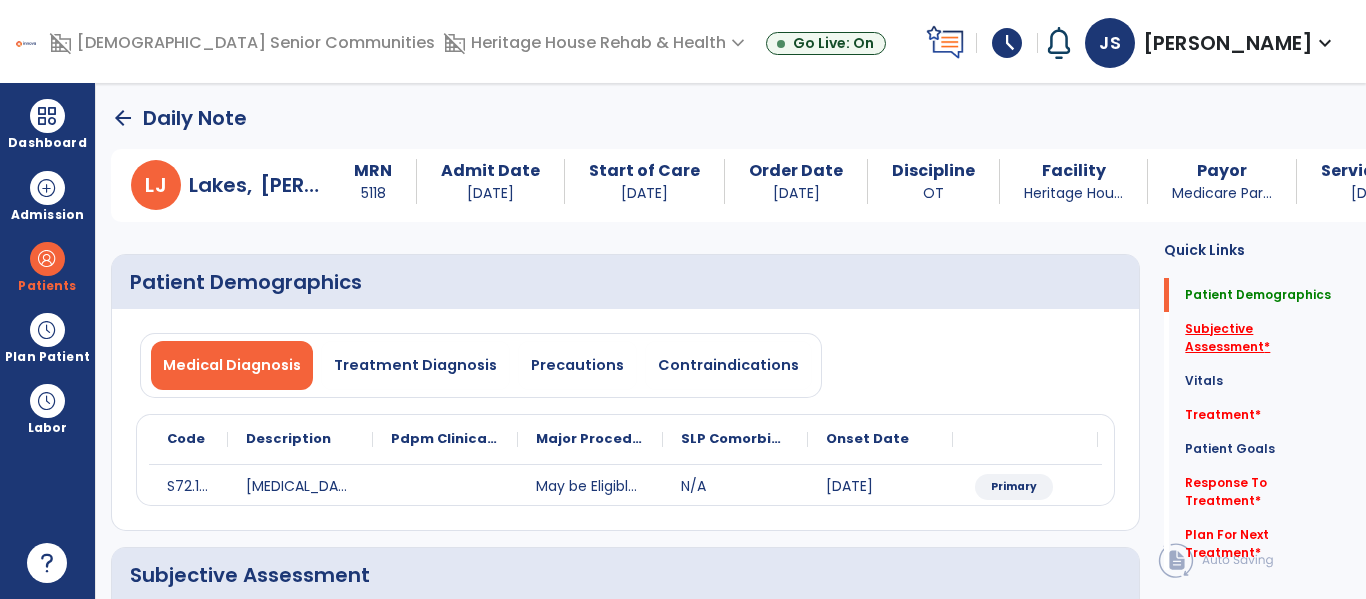 click on "Subjective Assessment   *" 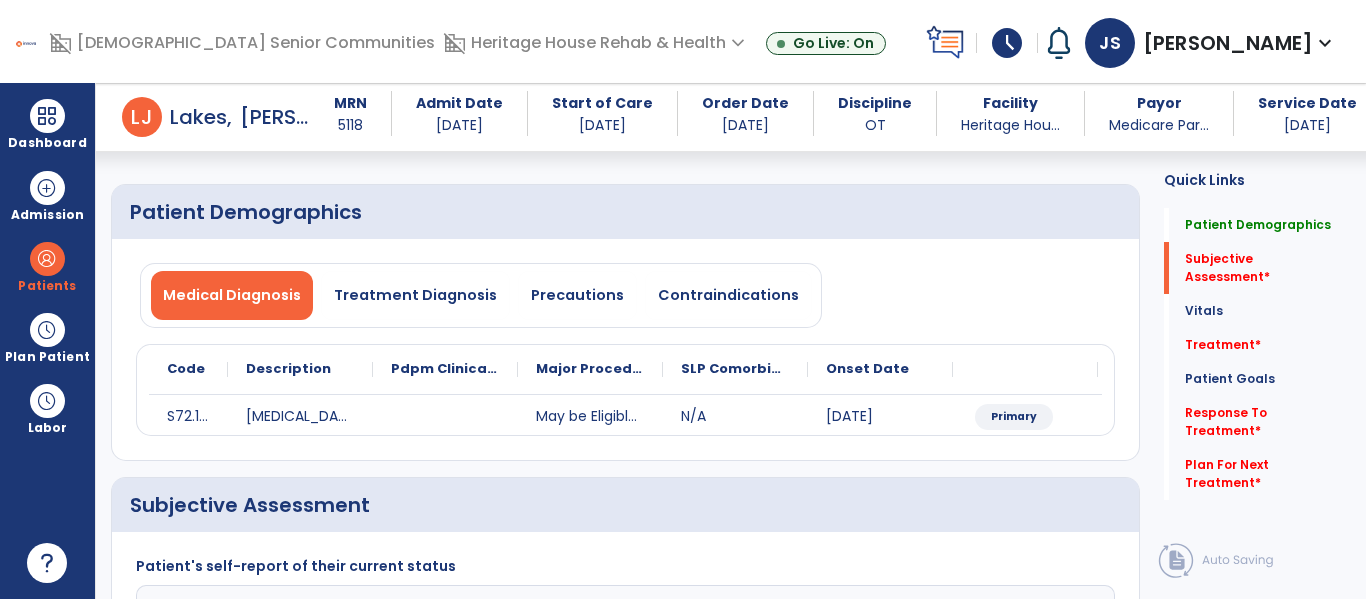 scroll, scrollTop: 347, scrollLeft: 0, axis: vertical 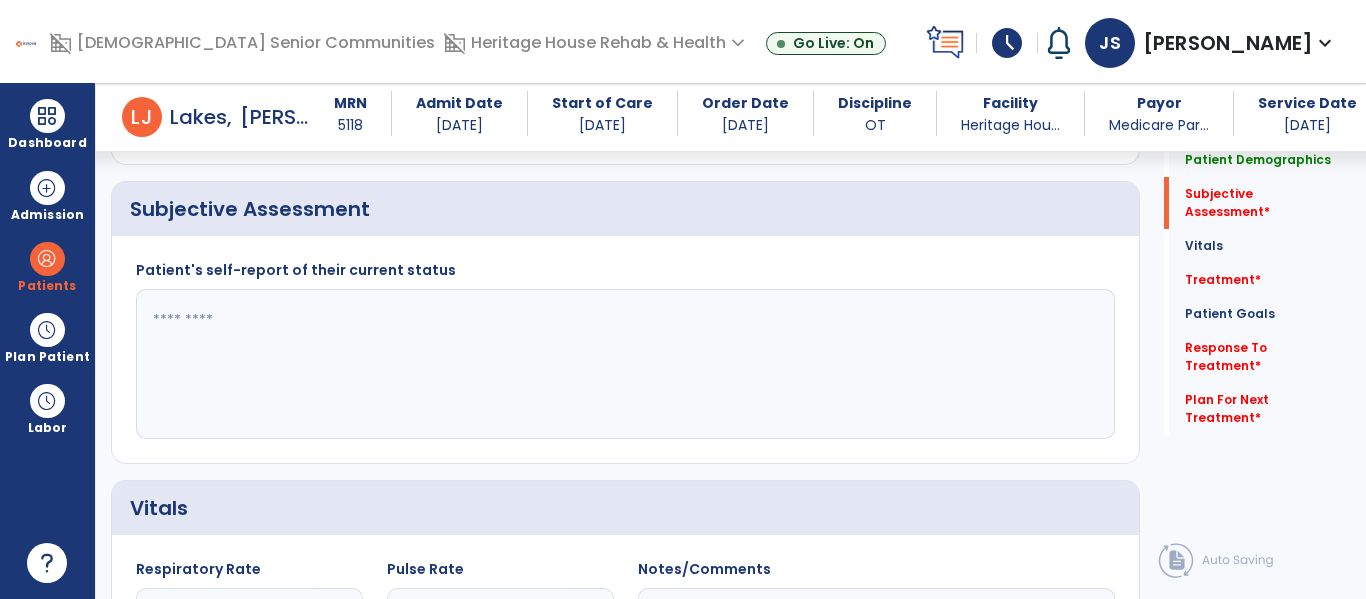 click 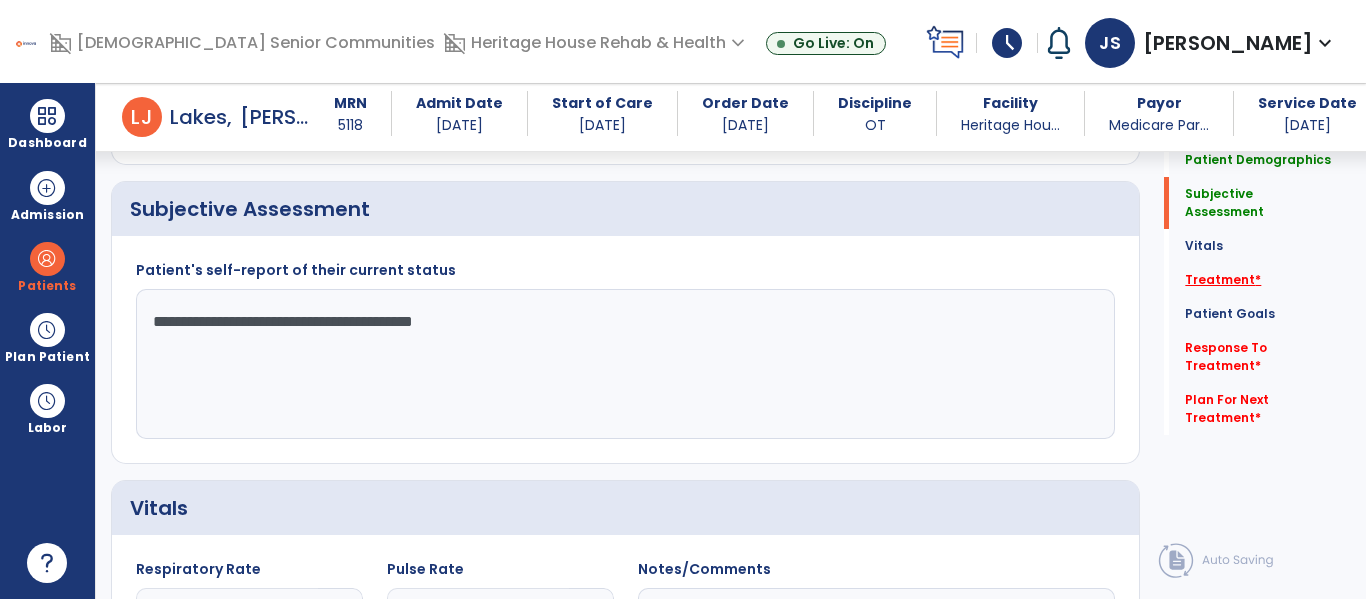 type on "**********" 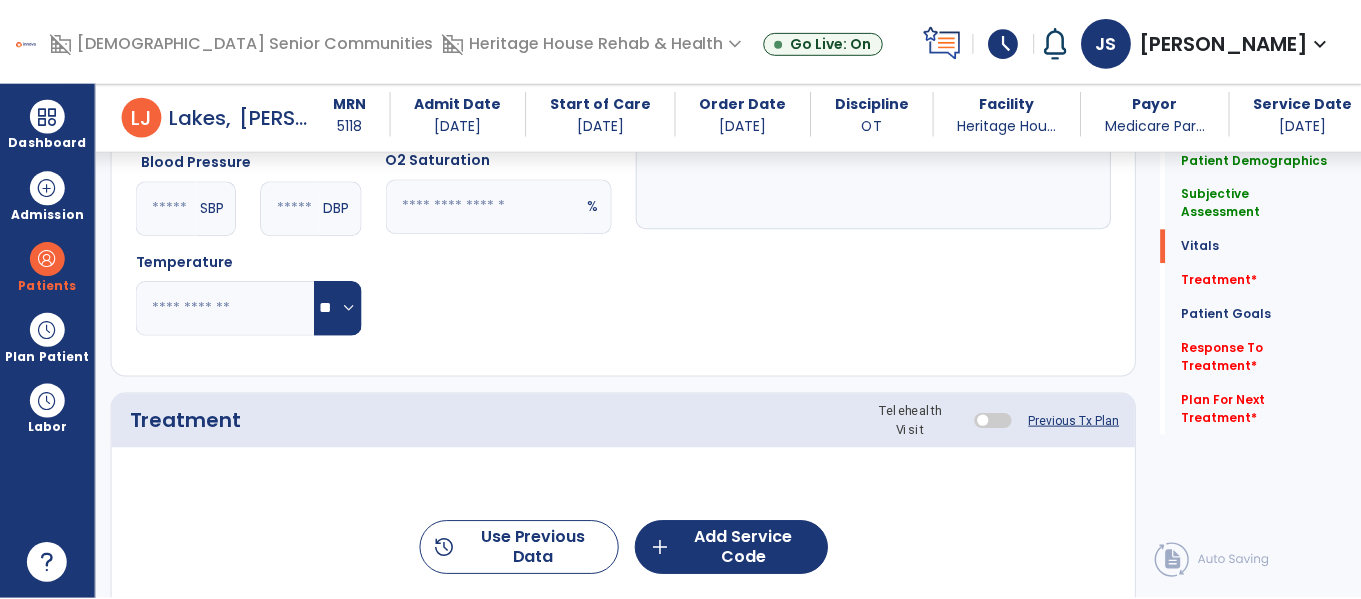scroll, scrollTop: 1036, scrollLeft: 0, axis: vertical 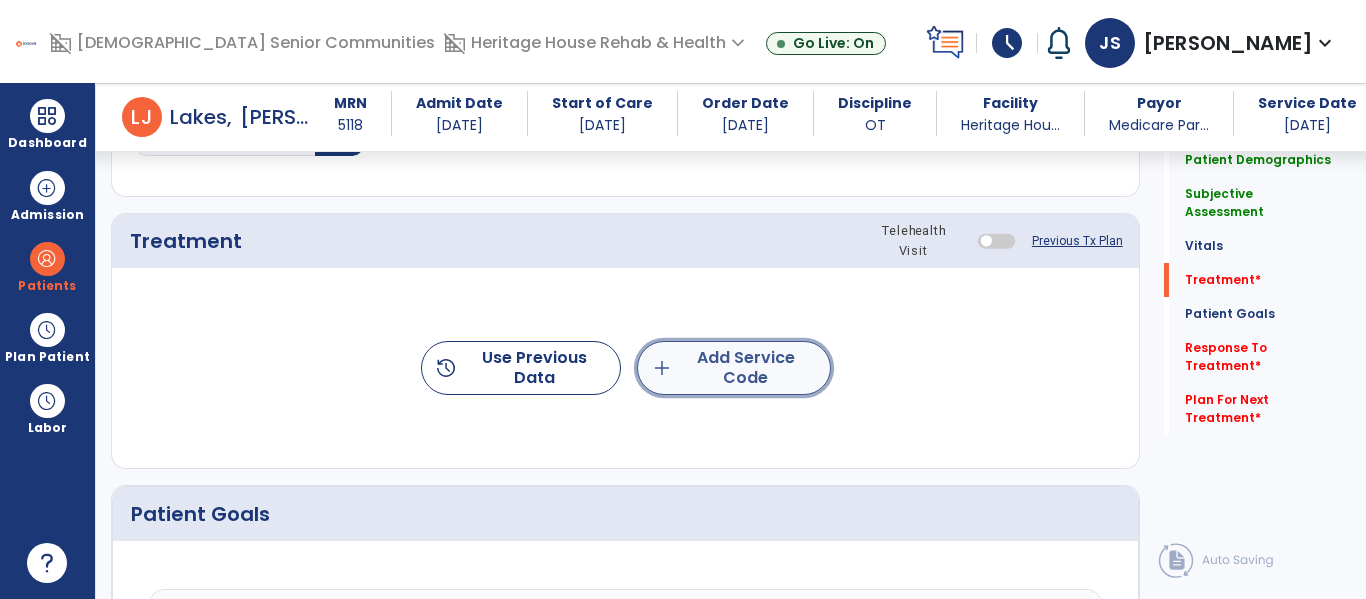 click on "add  Add Service Code" 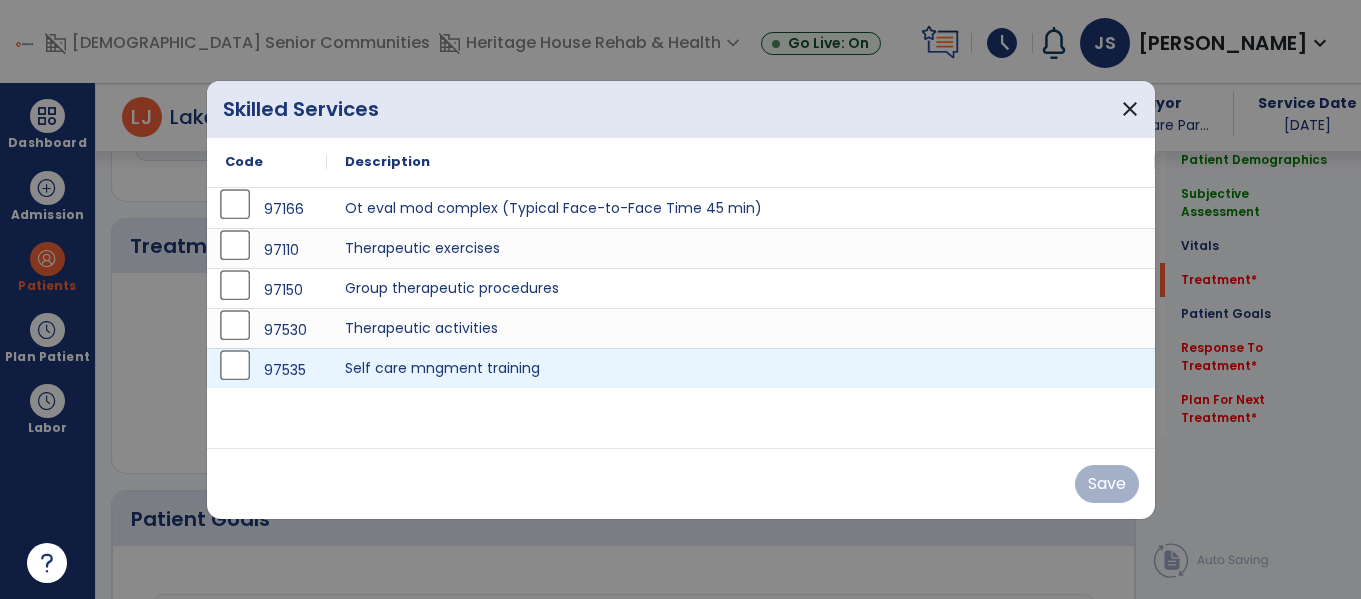 scroll, scrollTop: 1036, scrollLeft: 0, axis: vertical 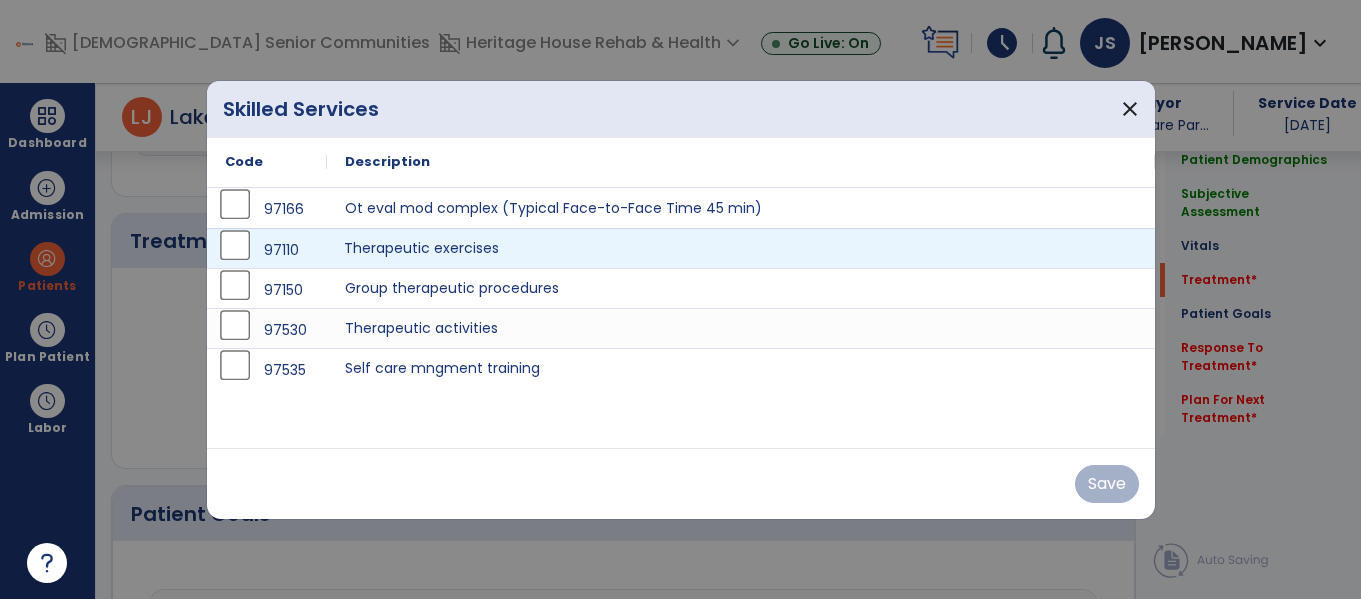 click on "Therapeutic exercises" at bounding box center (741, 248) 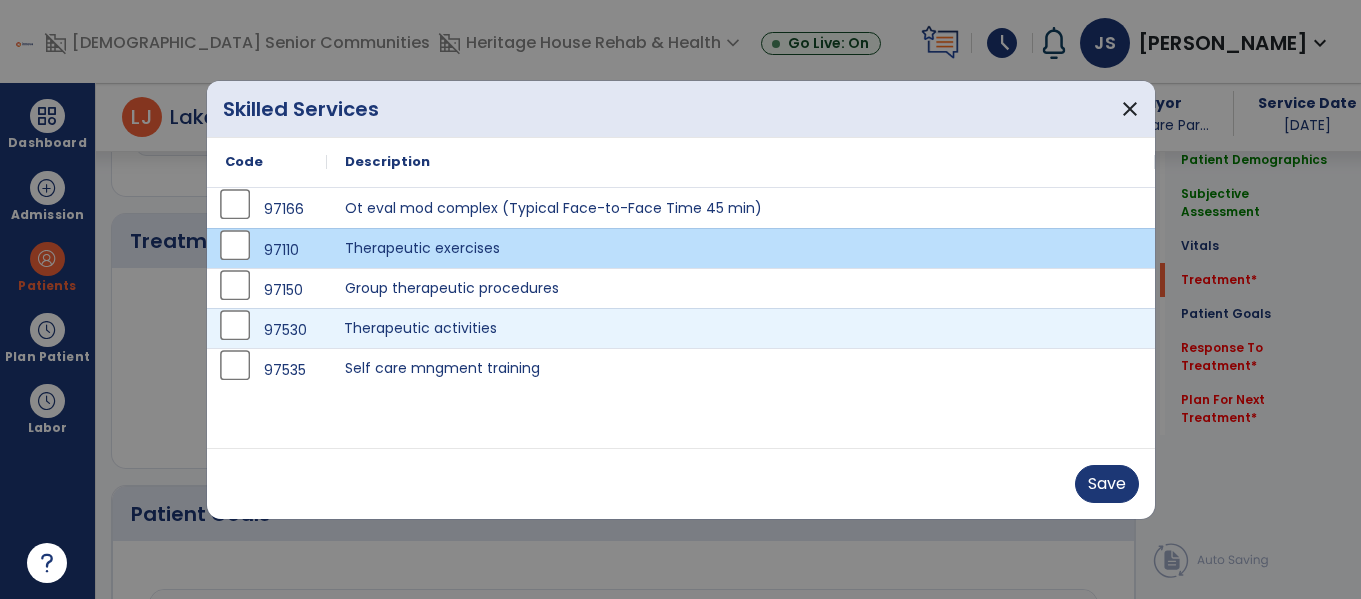 click on "Therapeutic activities" at bounding box center [741, 328] 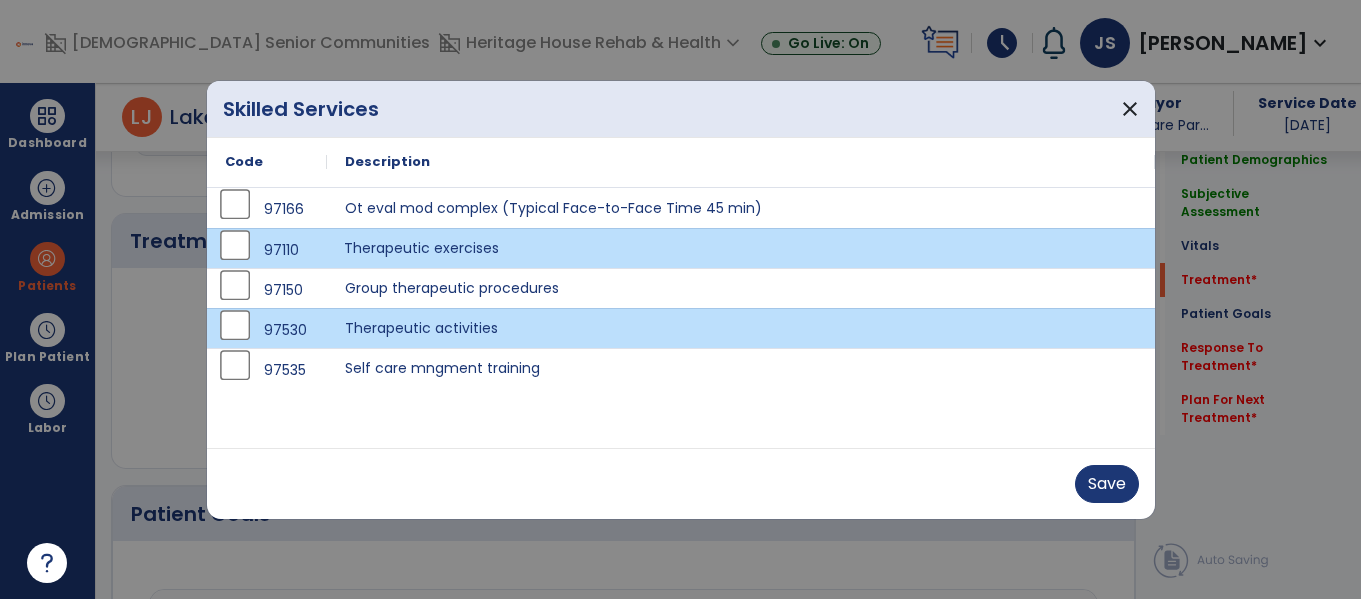 click on "Therapeutic exercises" at bounding box center (741, 248) 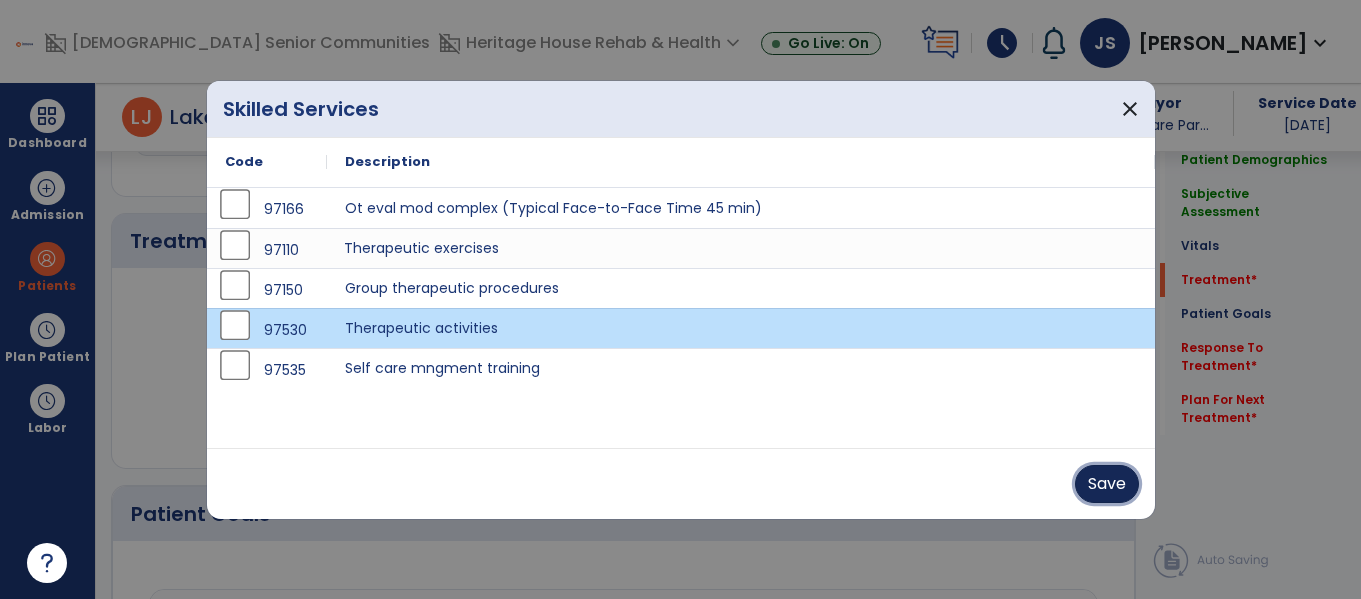 click on "Save" at bounding box center [1107, 484] 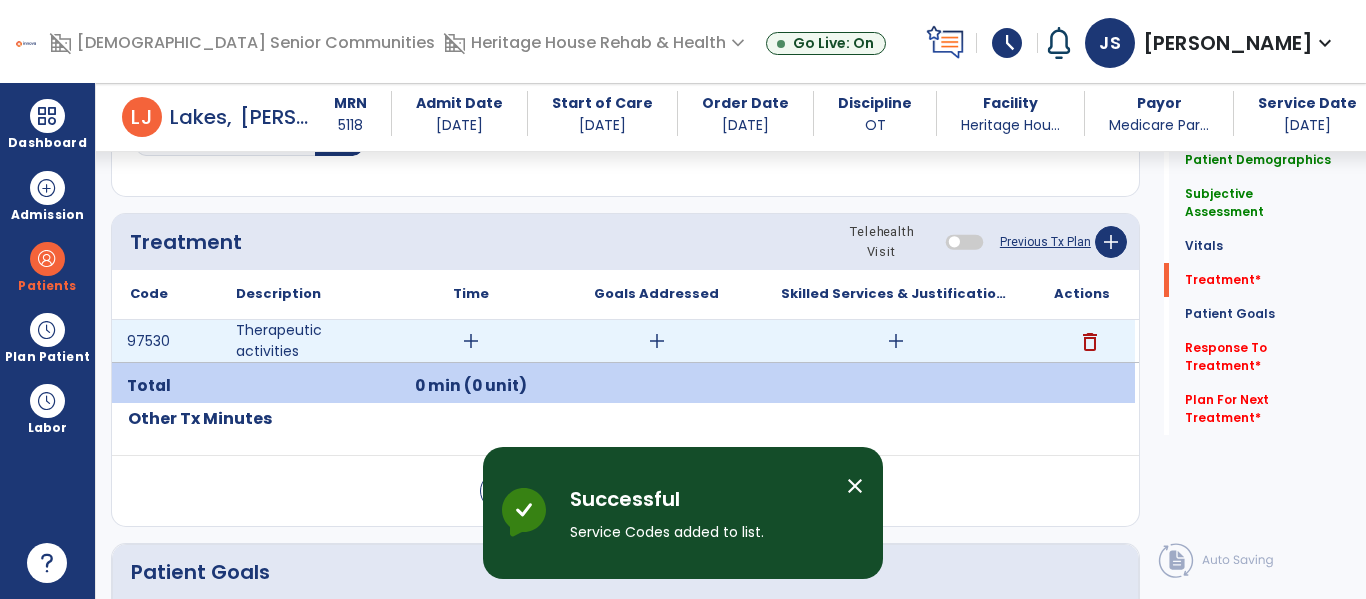 click on "add" at bounding box center (471, 341) 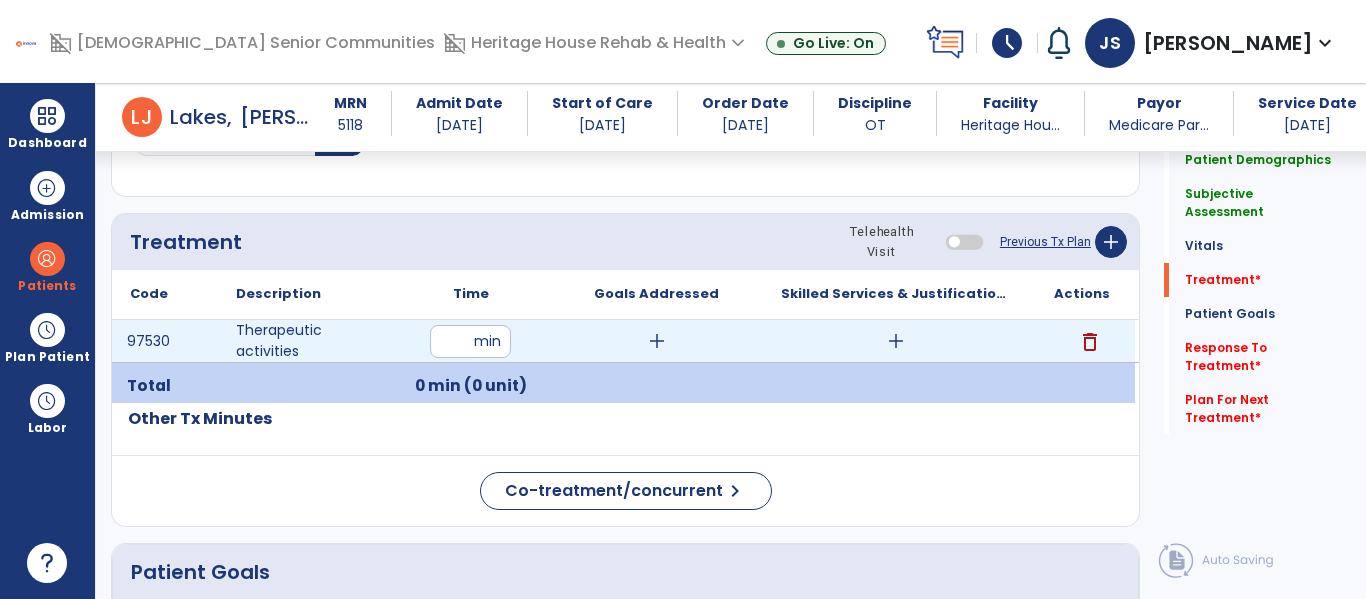 type on "**" 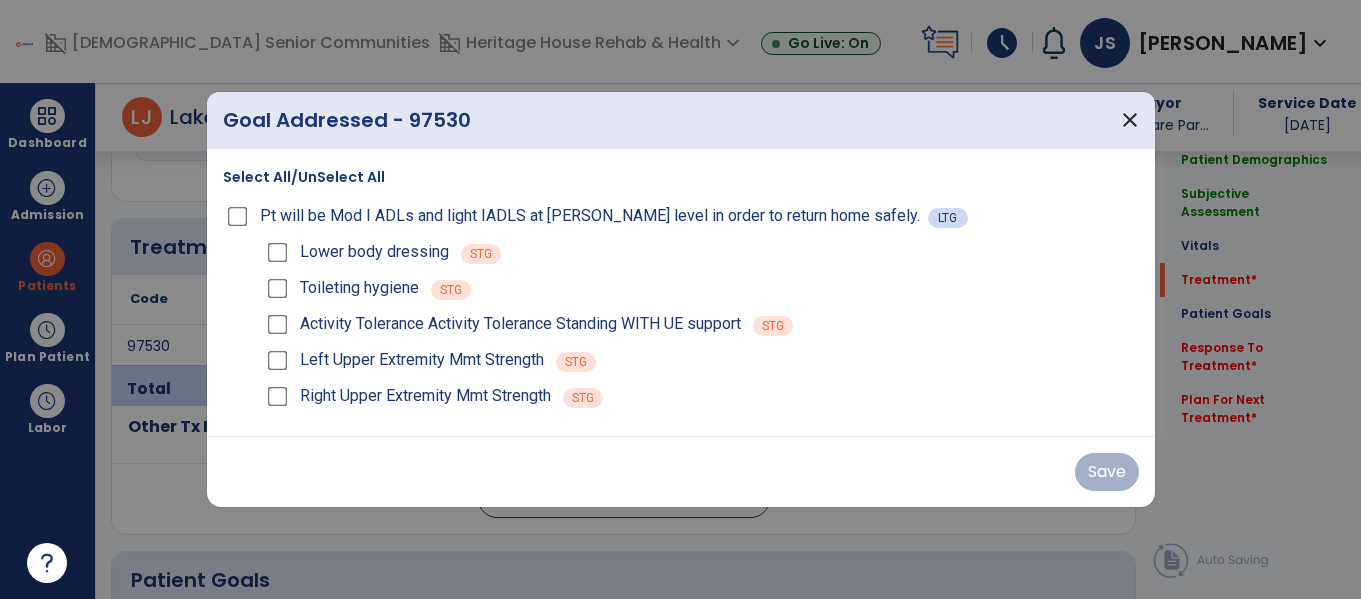 scroll, scrollTop: 1036, scrollLeft: 0, axis: vertical 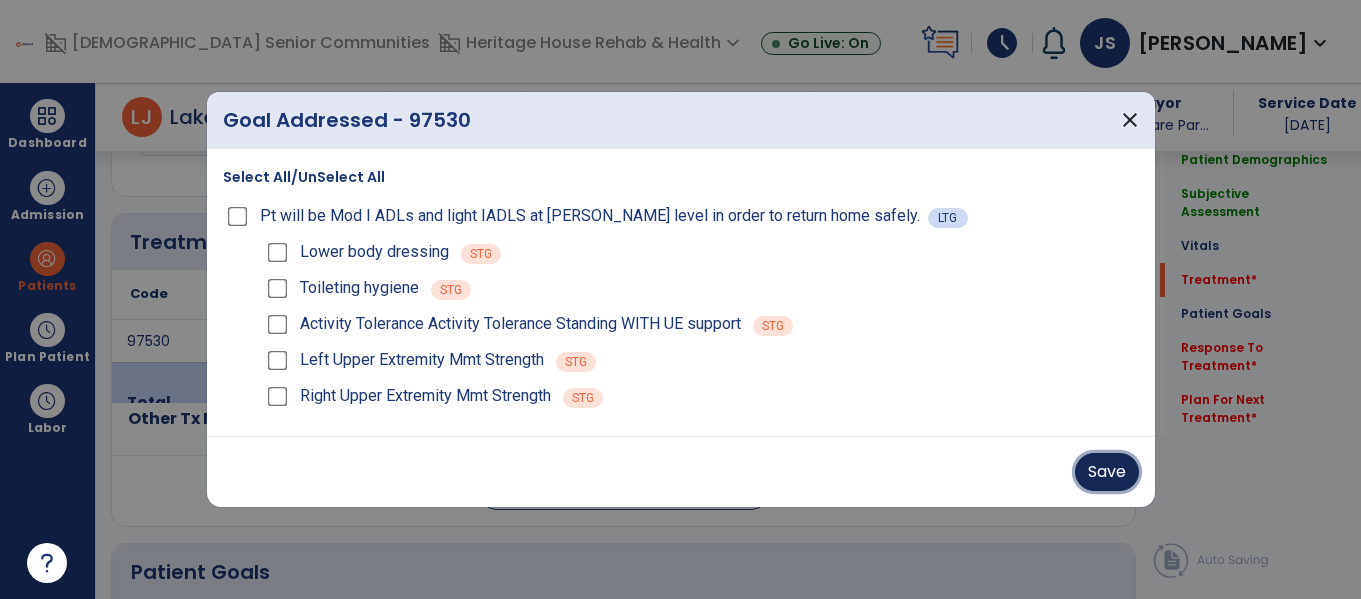 drag, startPoint x: 1116, startPoint y: 467, endPoint x: 1106, endPoint y: 466, distance: 10.049875 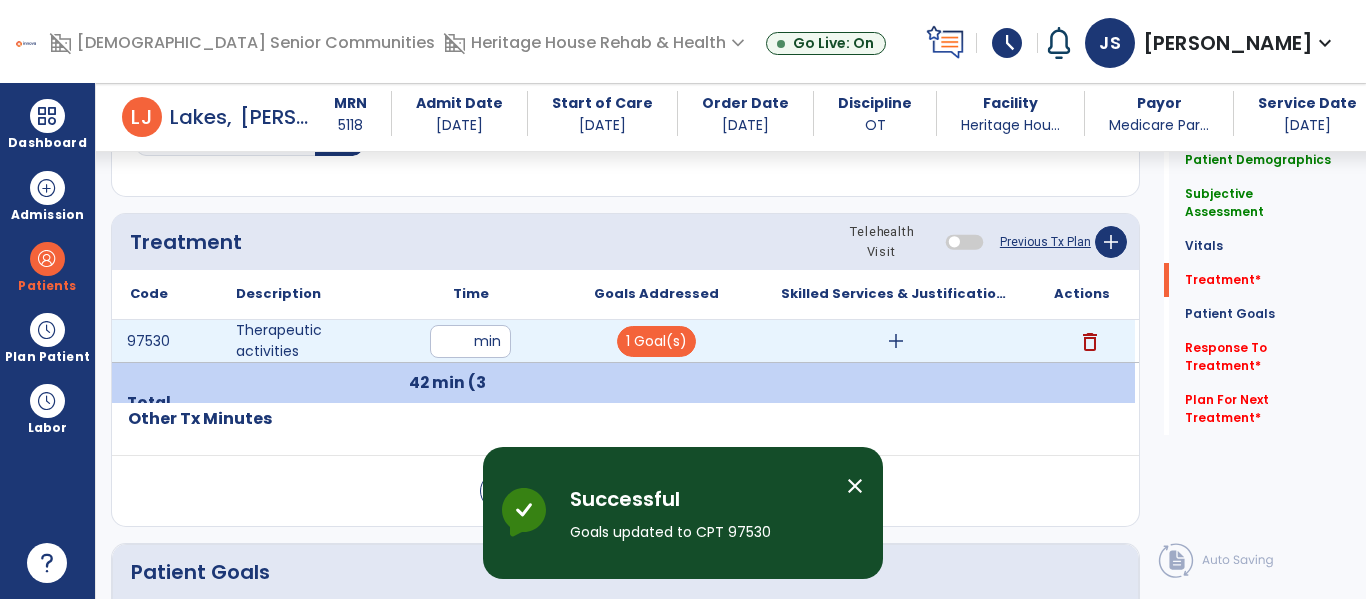 click on "add" at bounding box center [896, 341] 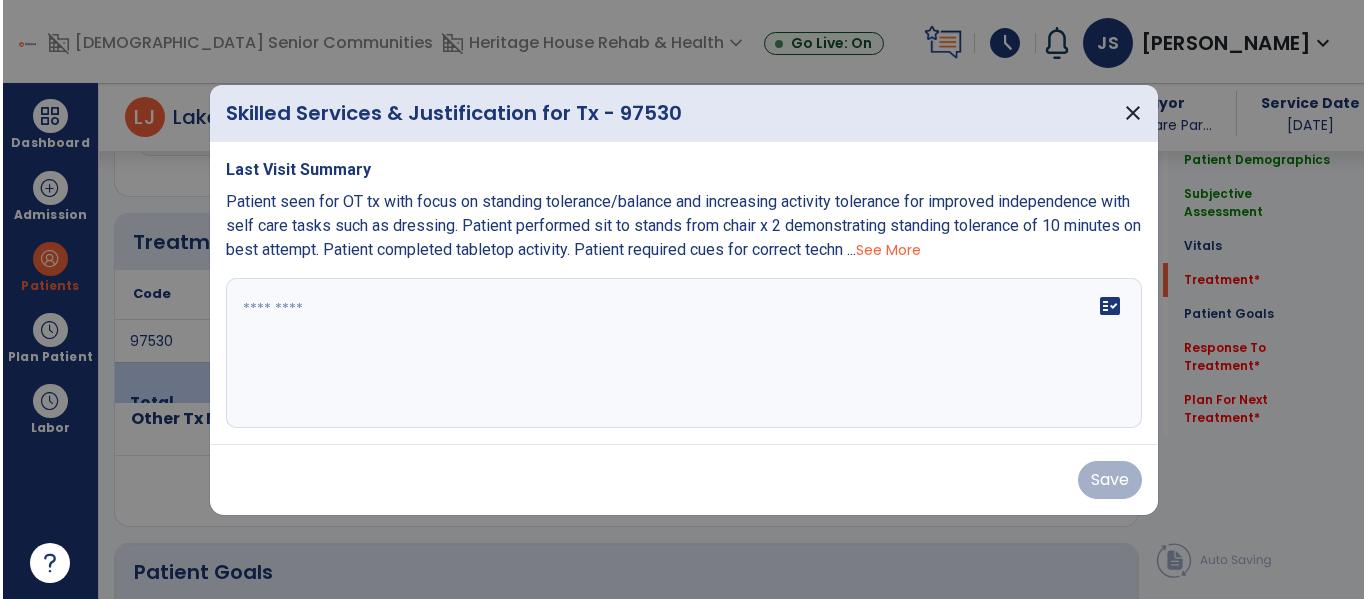 scroll, scrollTop: 1036, scrollLeft: 0, axis: vertical 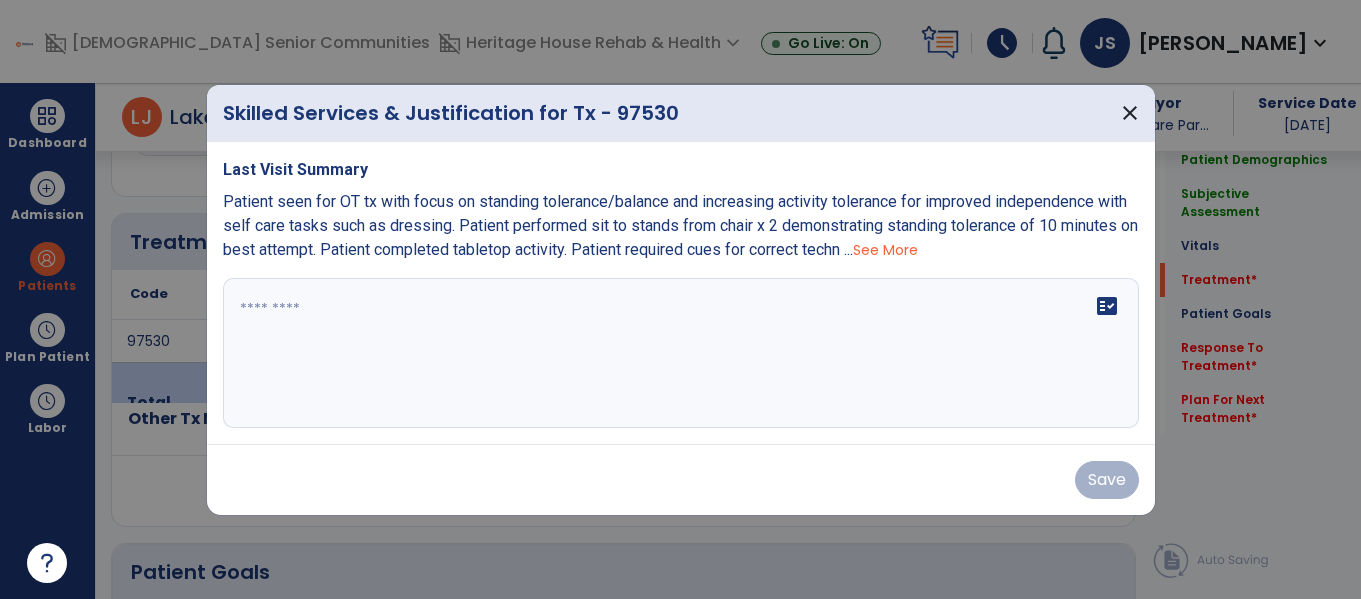 click at bounding box center [681, 353] 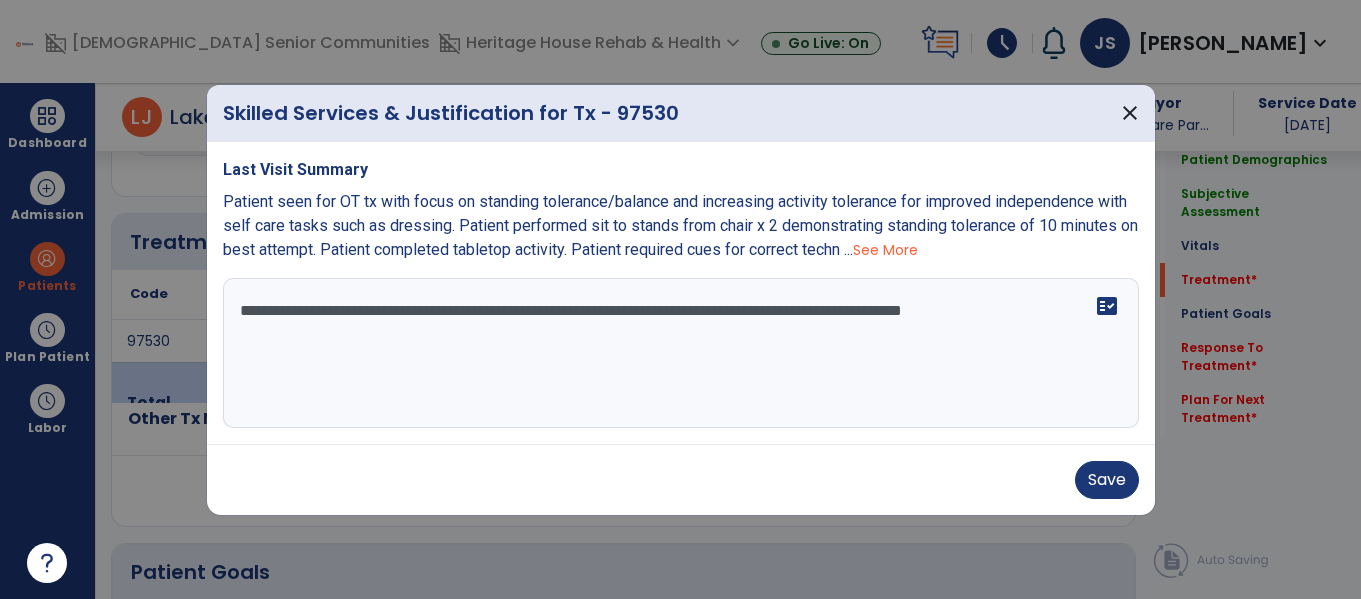 type on "**********" 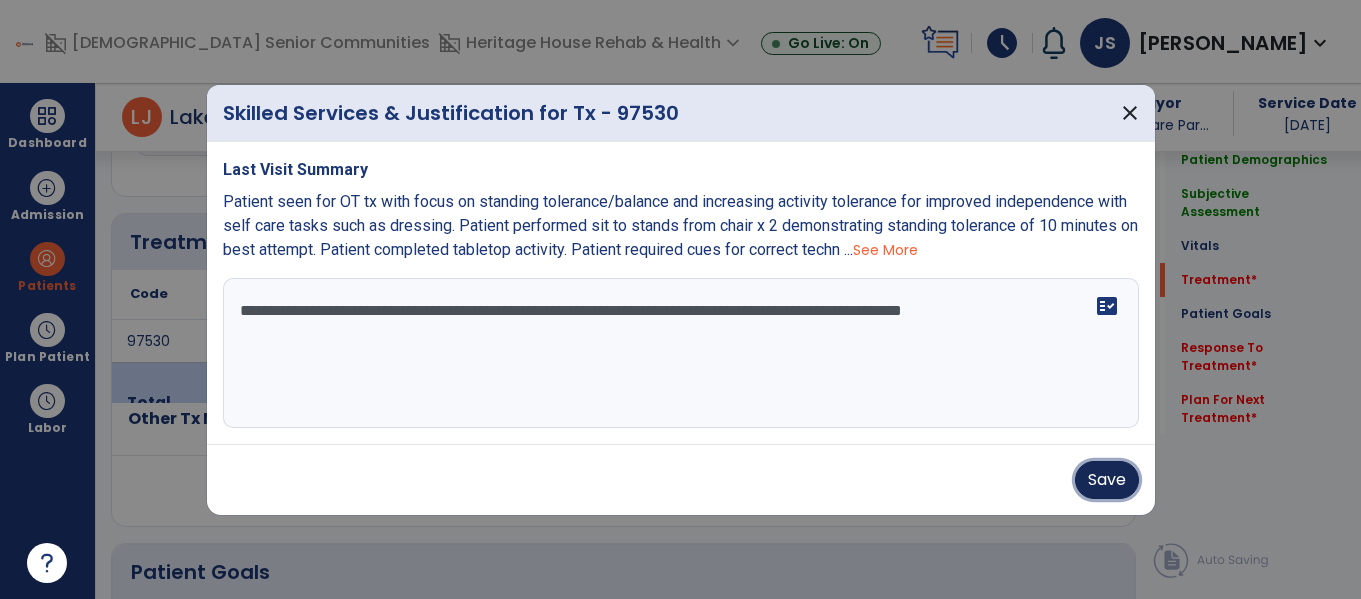 click on "Save" at bounding box center [1107, 480] 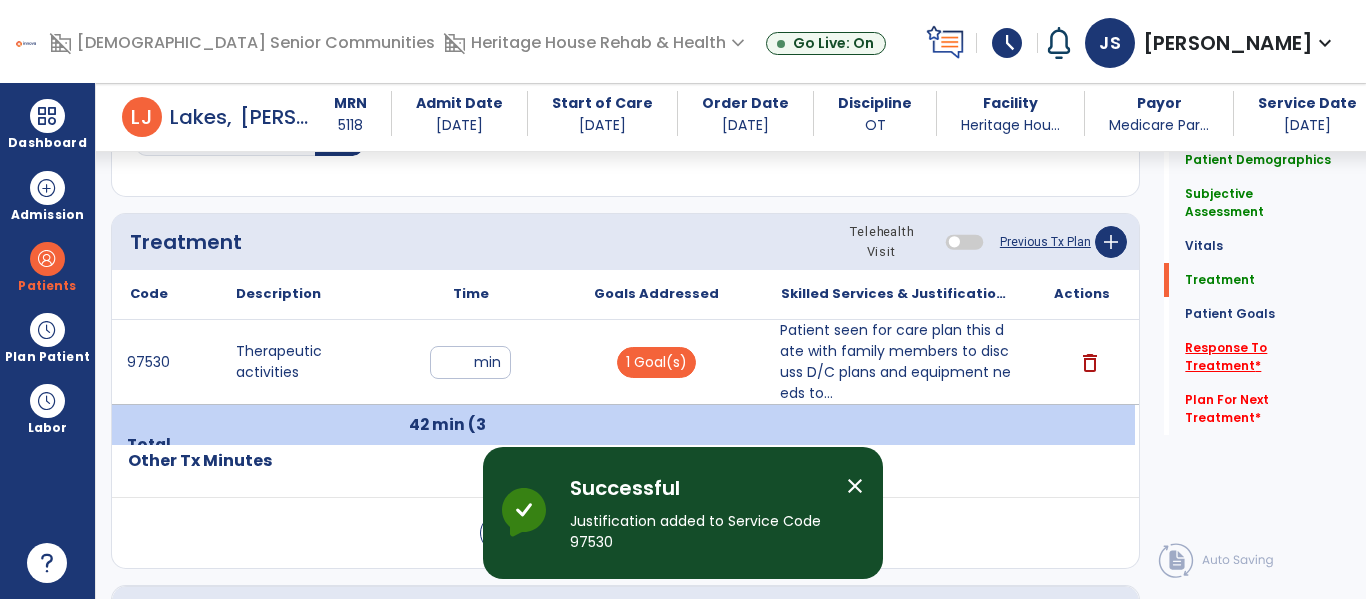 click on "Response To Treatment   *" 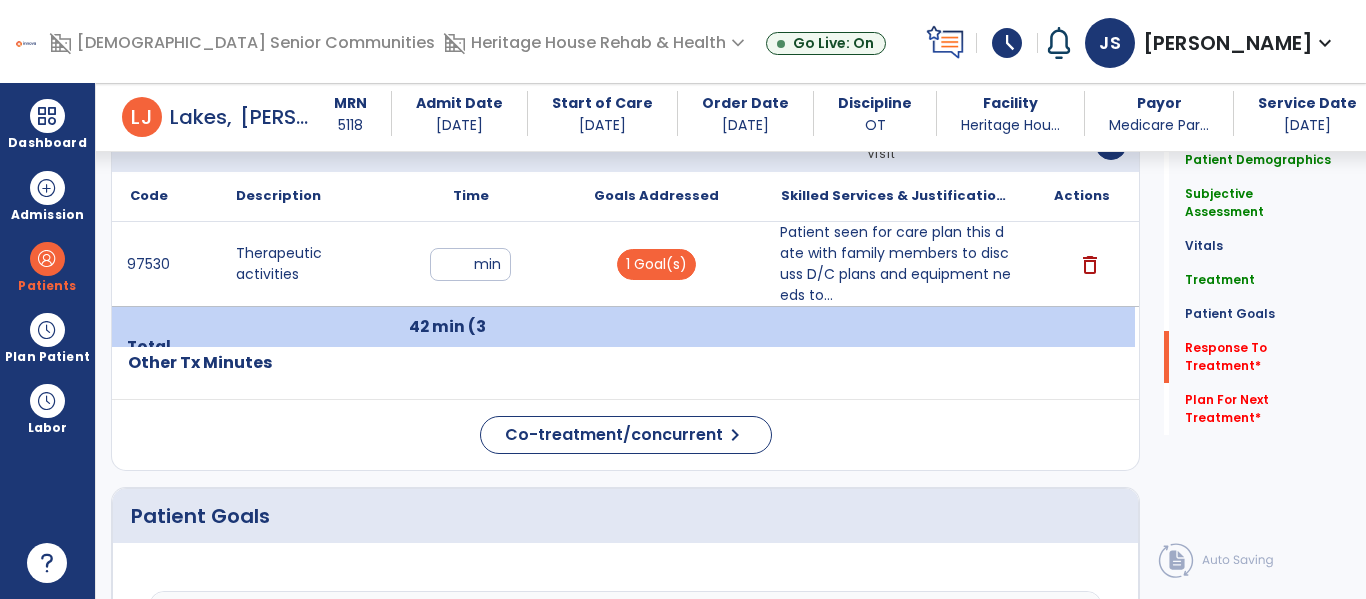 scroll, scrollTop: 1882, scrollLeft: 0, axis: vertical 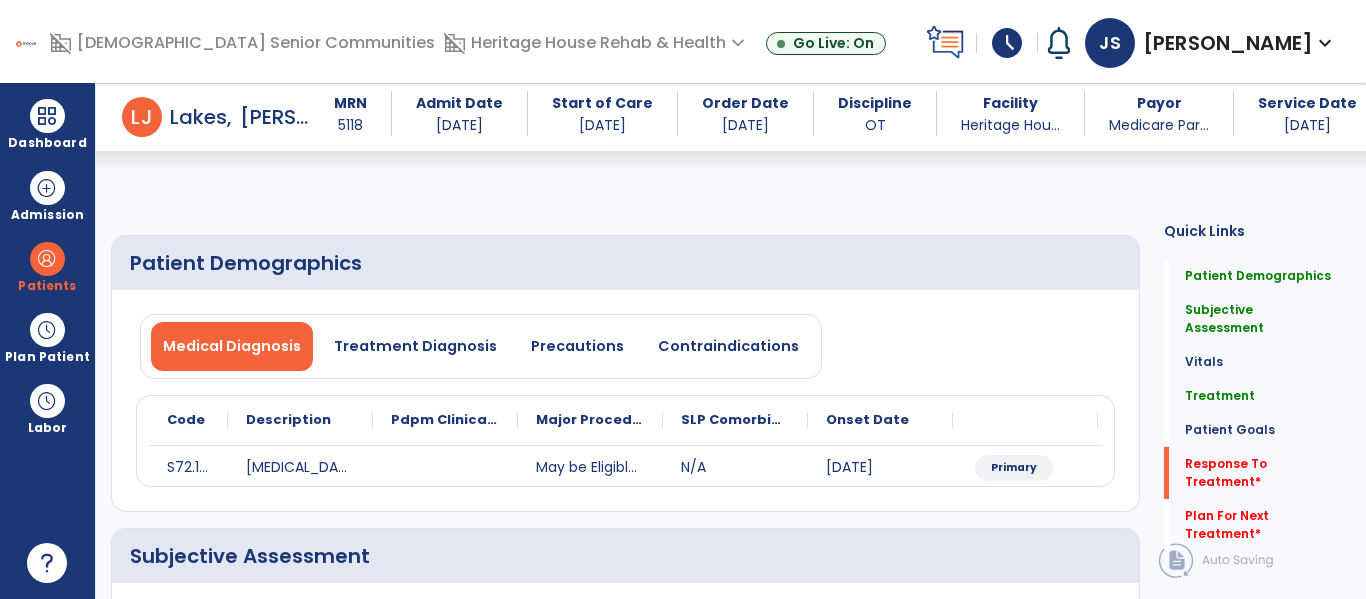 select on "*" 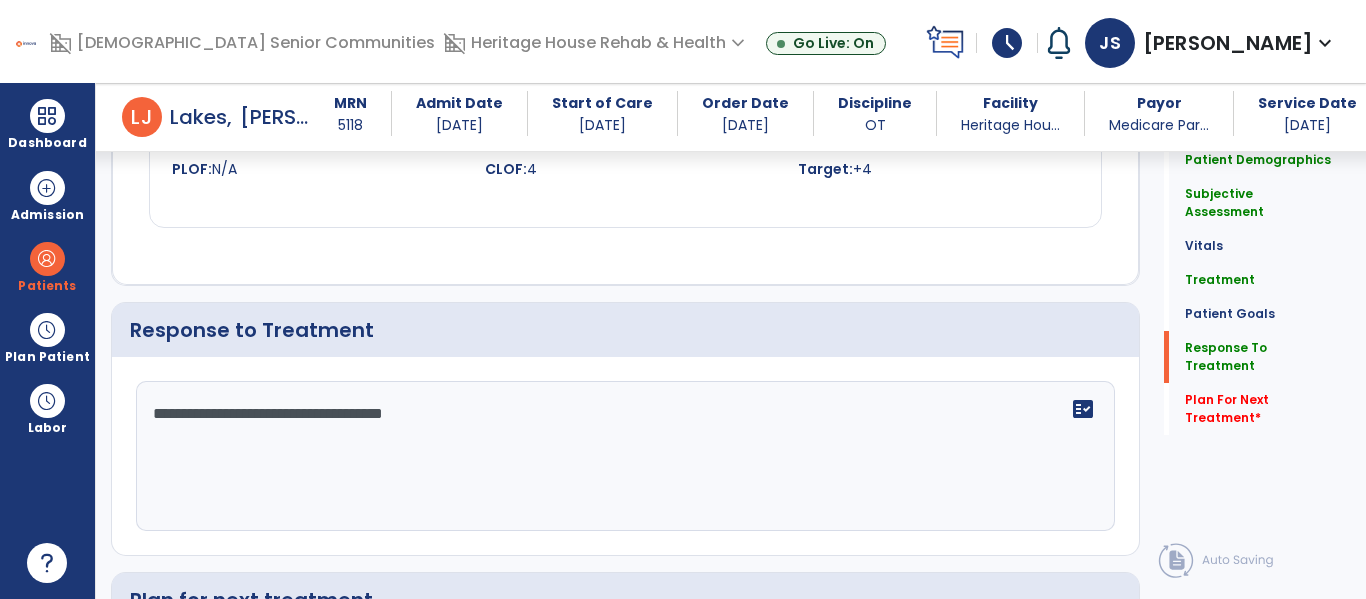 scroll, scrollTop: 2469, scrollLeft: 0, axis: vertical 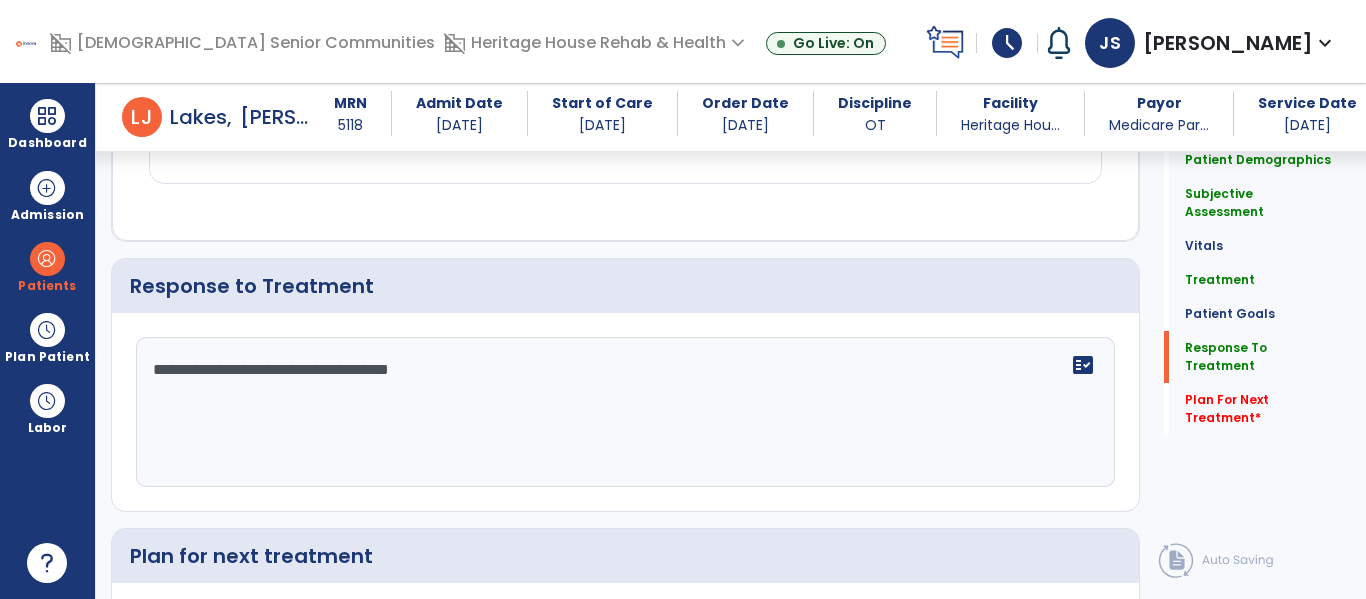 type on "**********" 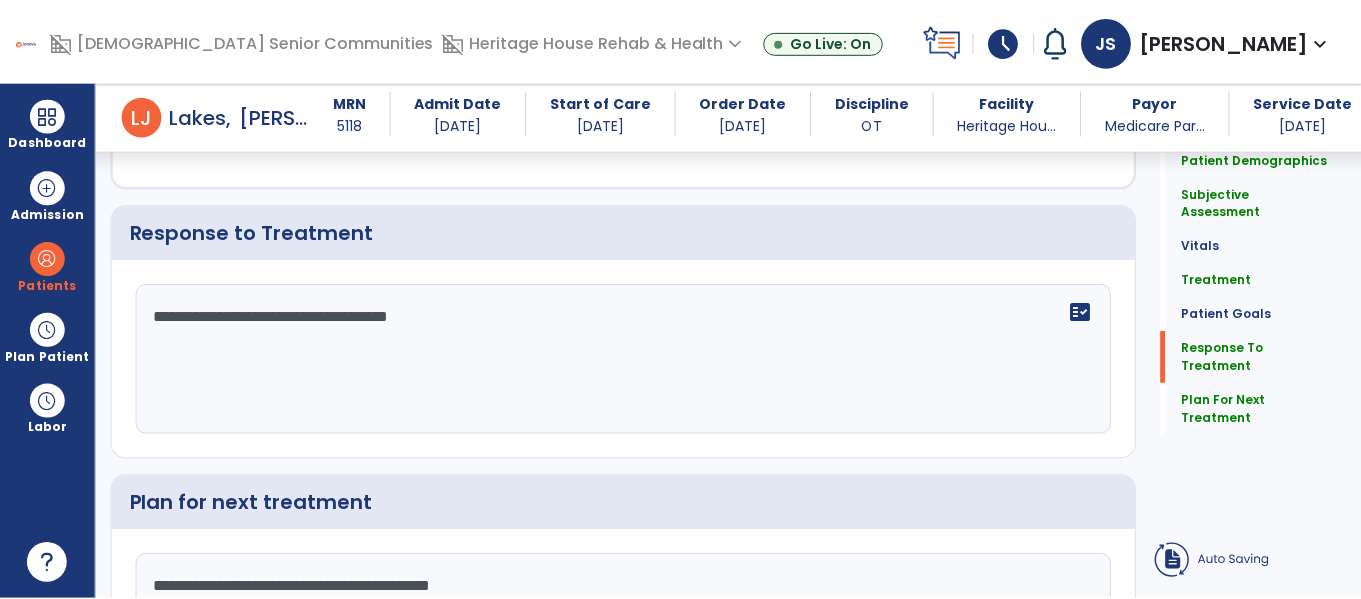 scroll, scrollTop: 2630, scrollLeft: 0, axis: vertical 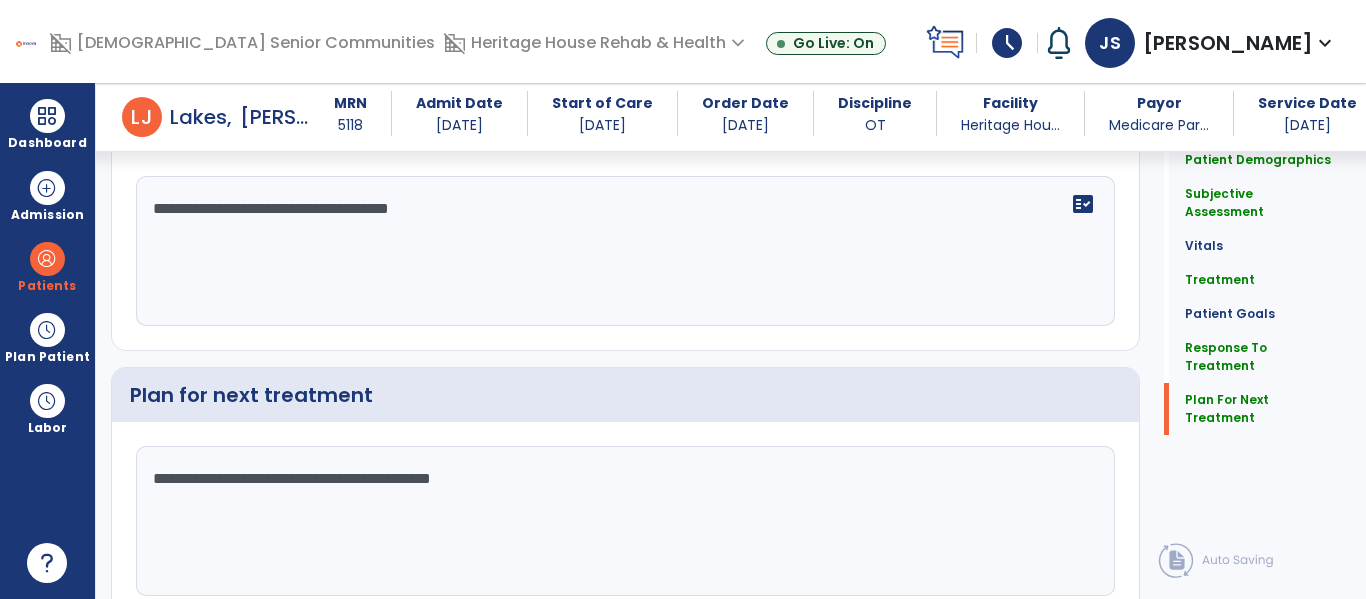 type on "**********" 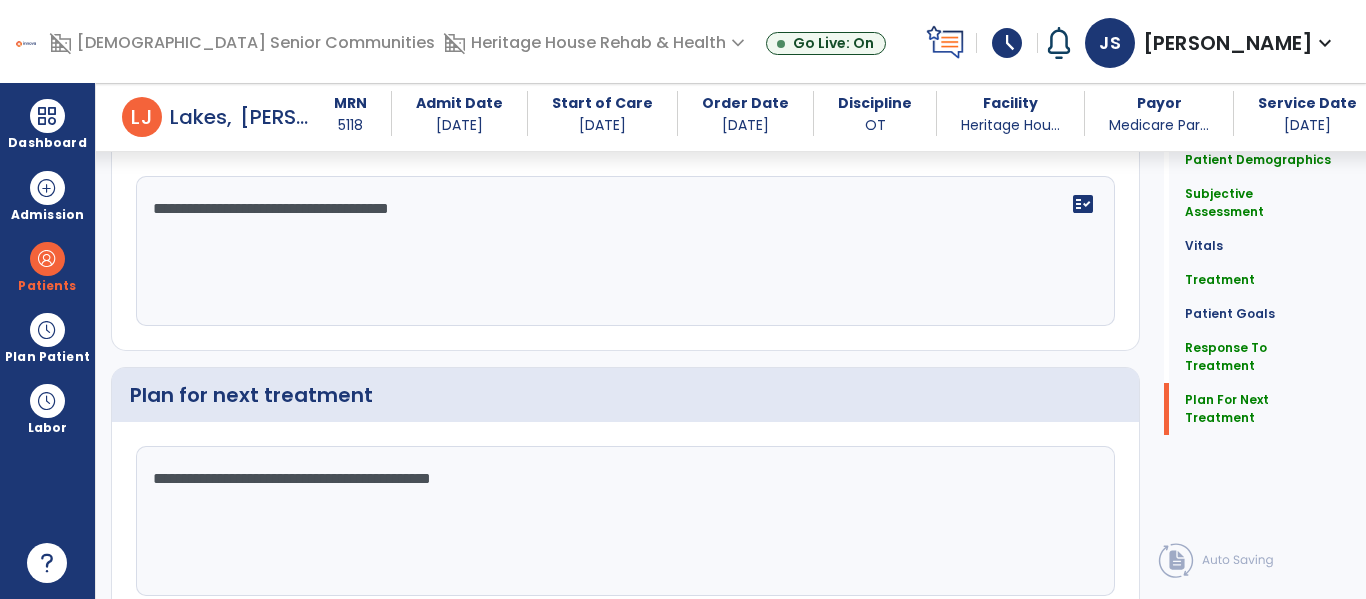 click on "Sign Doc" 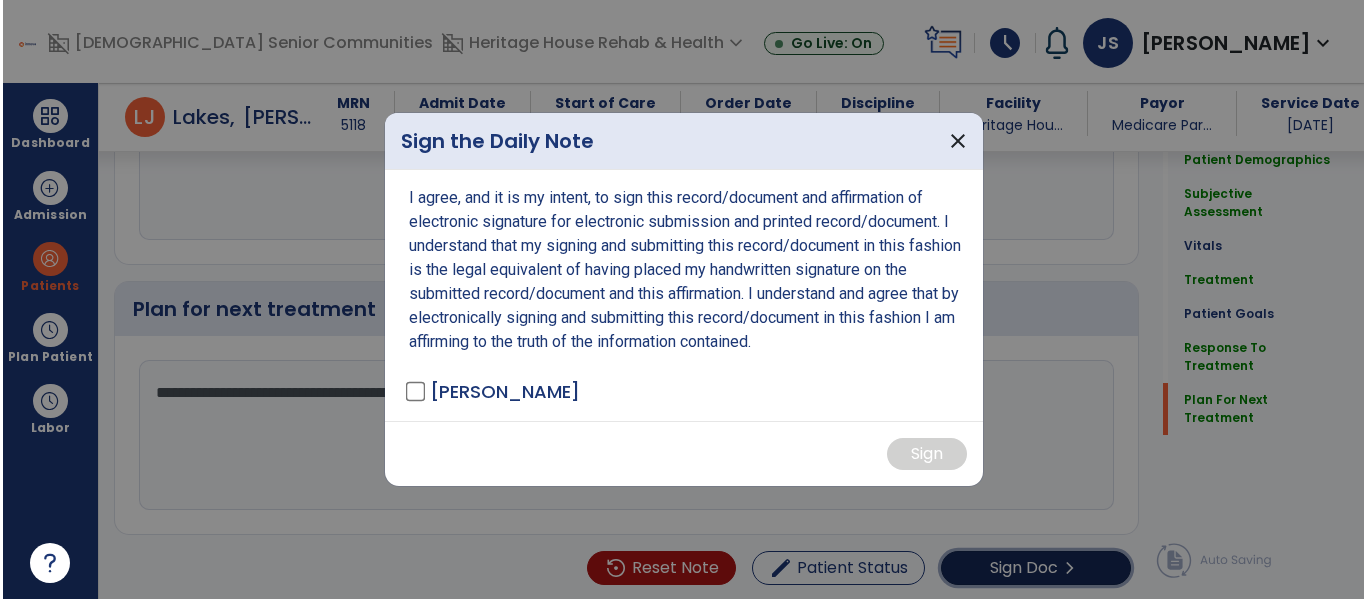 scroll, scrollTop: 2716, scrollLeft: 0, axis: vertical 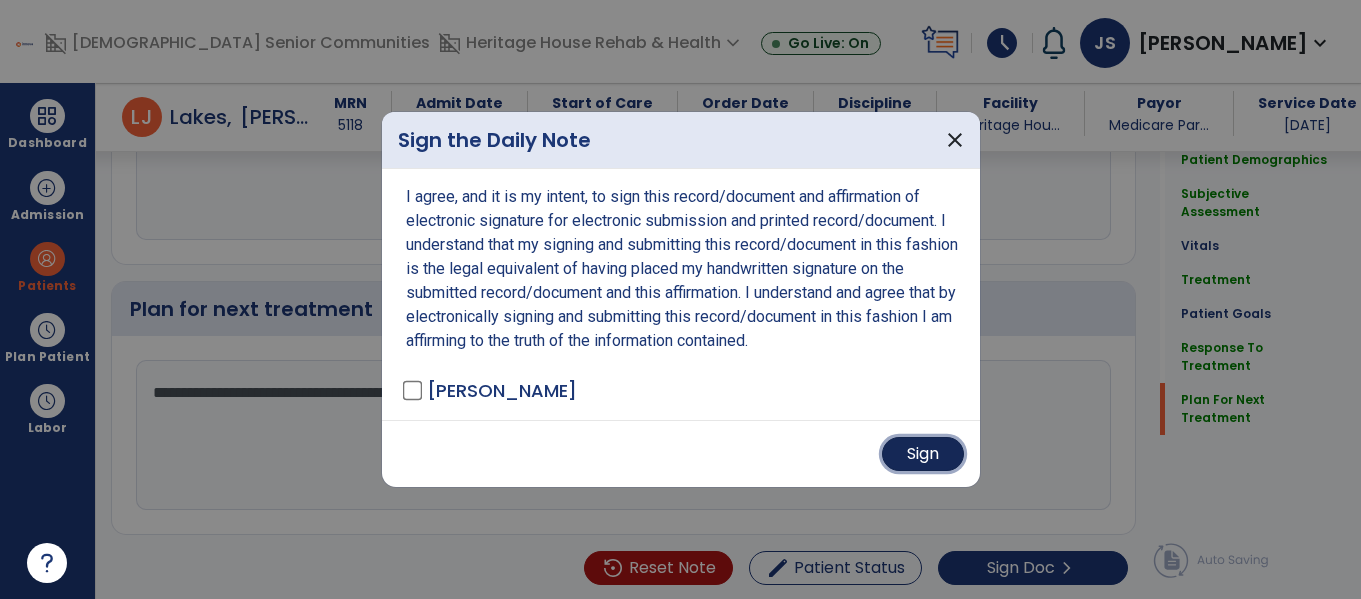 click on "Sign" at bounding box center (923, 454) 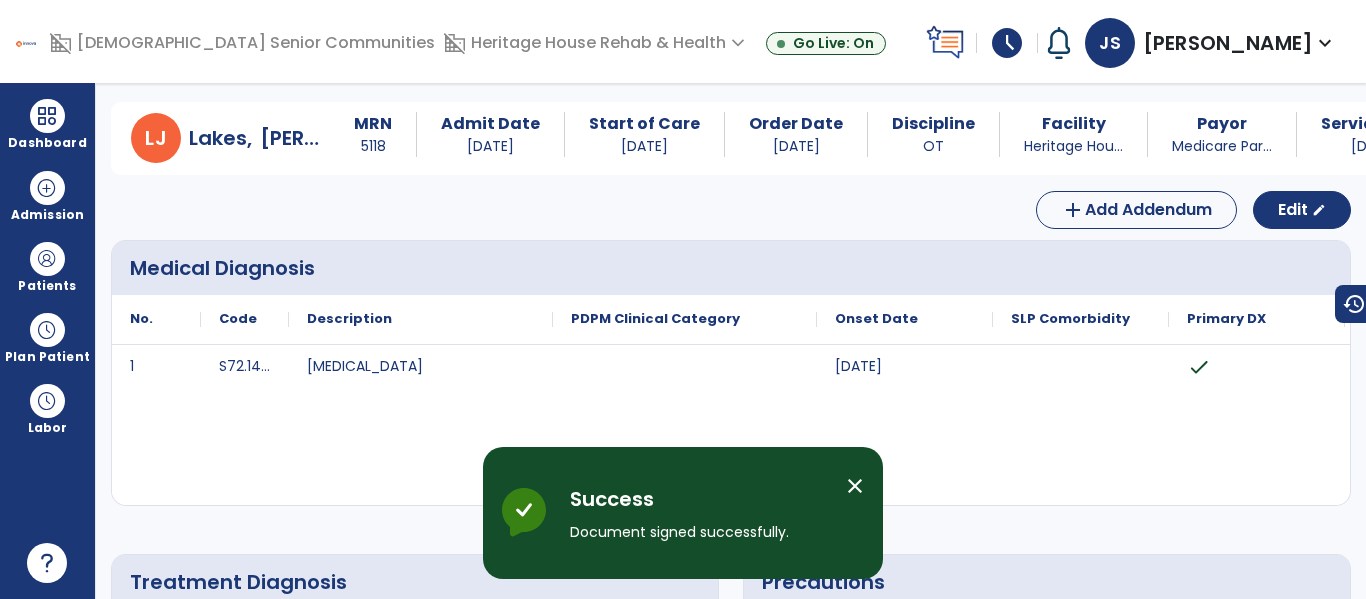 scroll, scrollTop: 0, scrollLeft: 0, axis: both 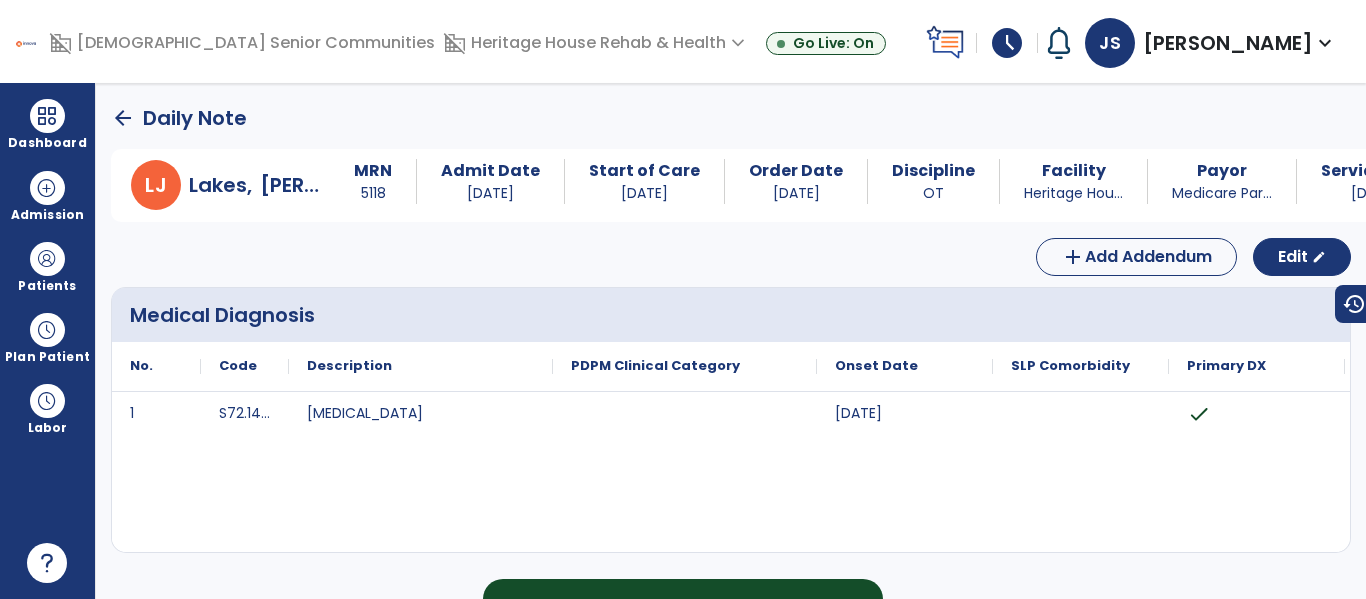 click on "arrow_back" 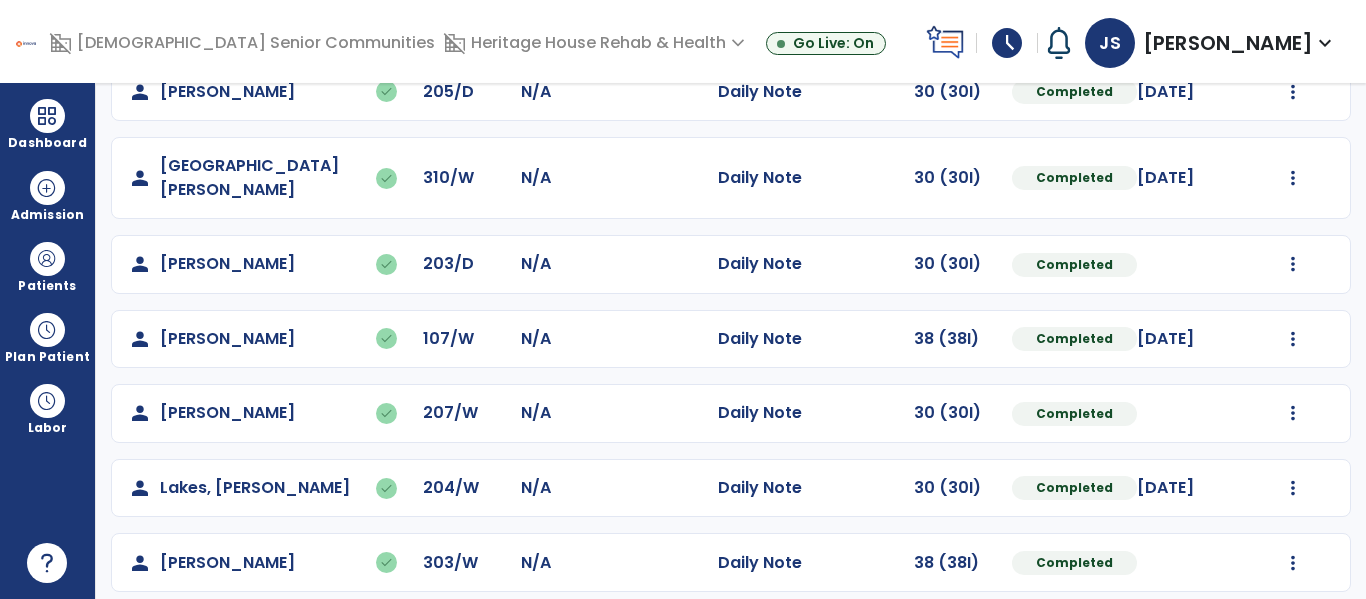scroll, scrollTop: 105, scrollLeft: 0, axis: vertical 